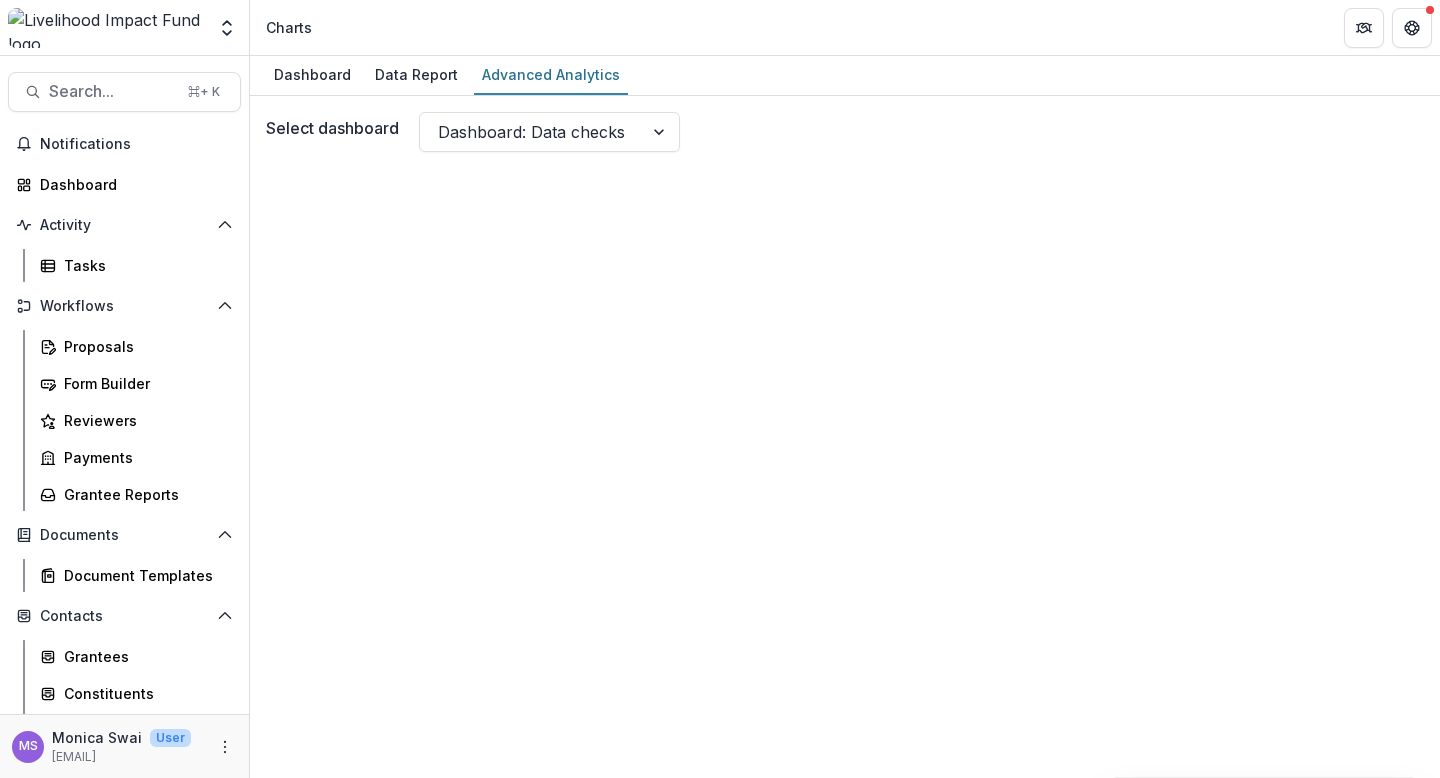 scroll, scrollTop: 0, scrollLeft: 0, axis: both 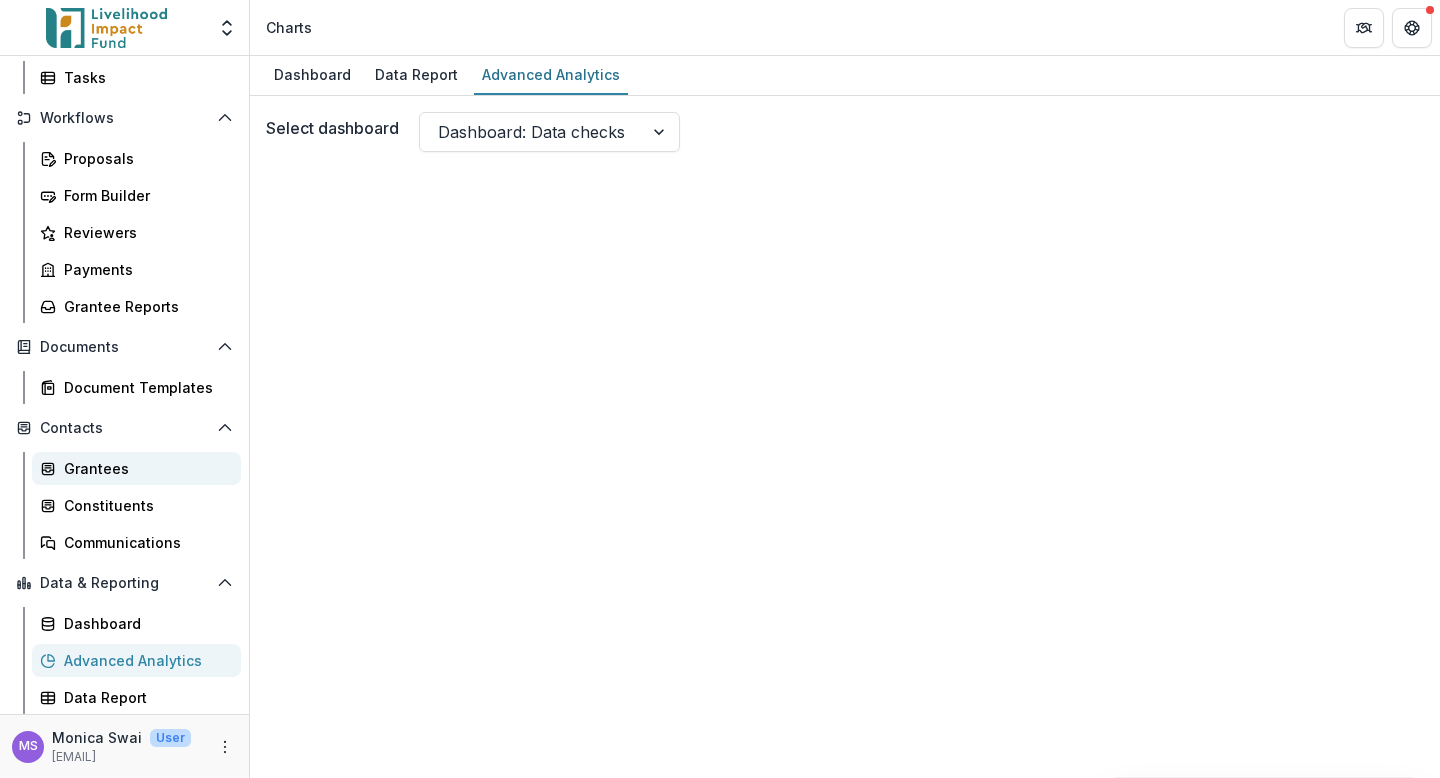 click on "Grantees" at bounding box center (144, 468) 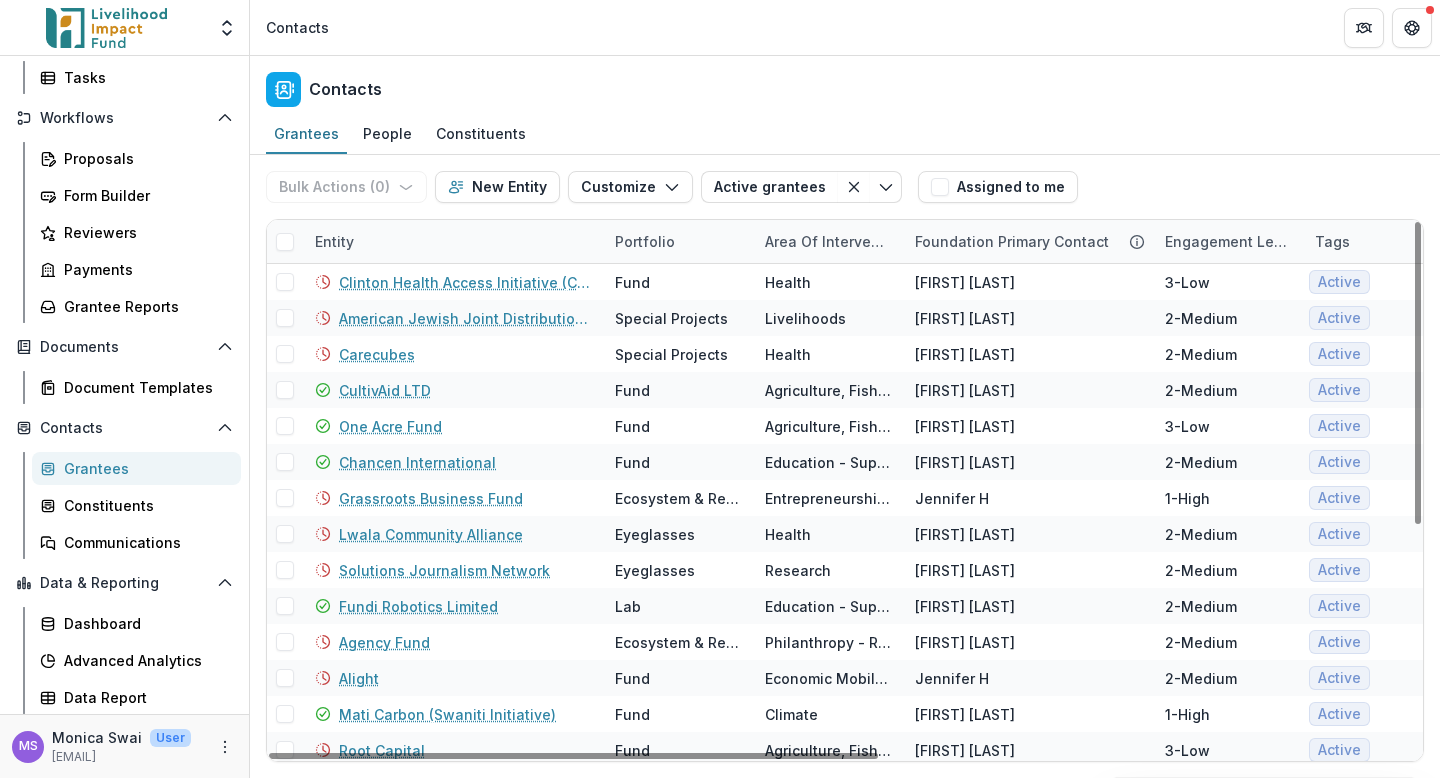 click on "Entity" at bounding box center [453, 241] 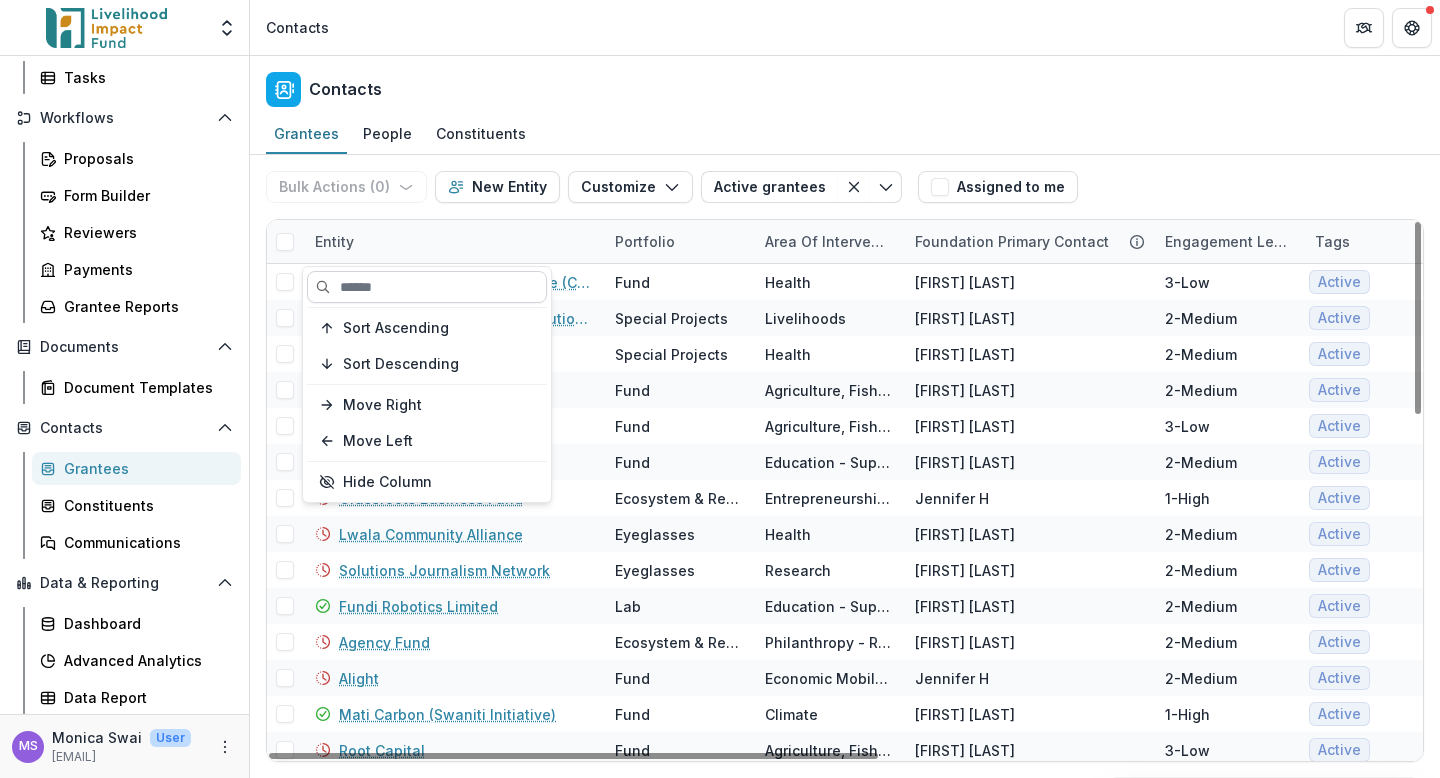 click at bounding box center [427, 287] 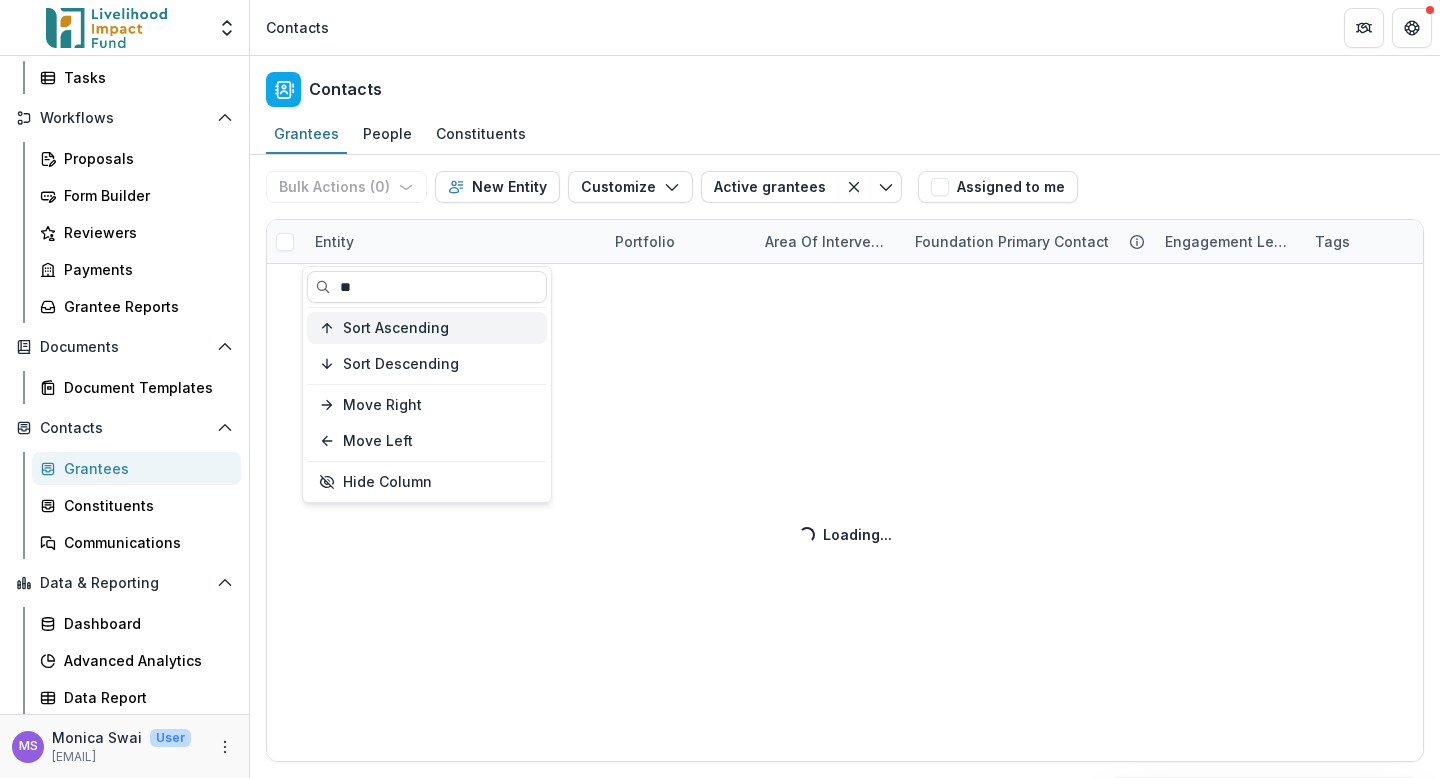 type on "***" 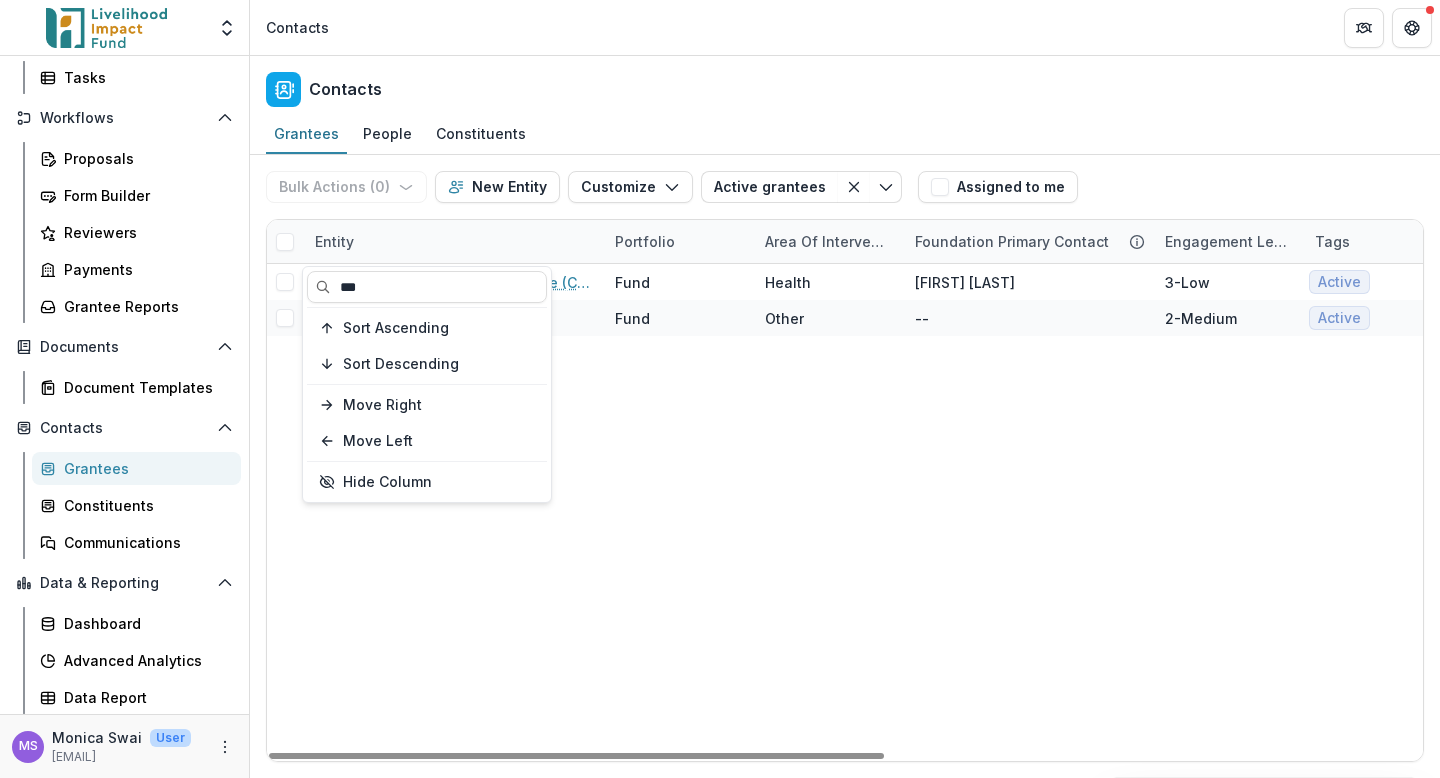 click on "Clinton Health Access Initiative (CHAI) Fund Health Abigail S 3-Low Active Active Grantee Previous Grantee Active Applicant Previous Applicant $1,971,445 Global Other Buddy S Accountability Lab Fund Other -- 2-Medium Active Active Grantee $50,000 Global Blair G" at bounding box center (1350, 512) 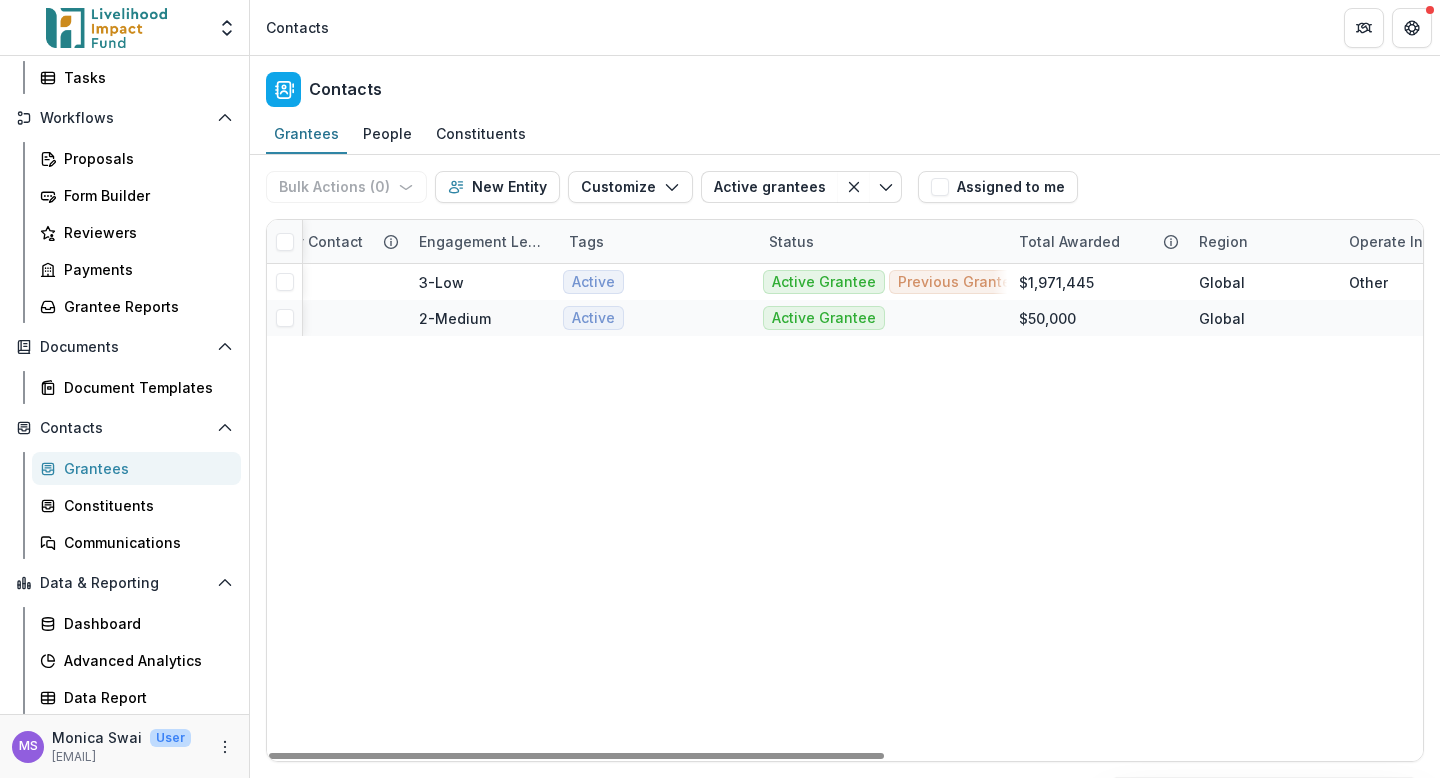 scroll, scrollTop: 0, scrollLeft: 1010, axis: horizontal 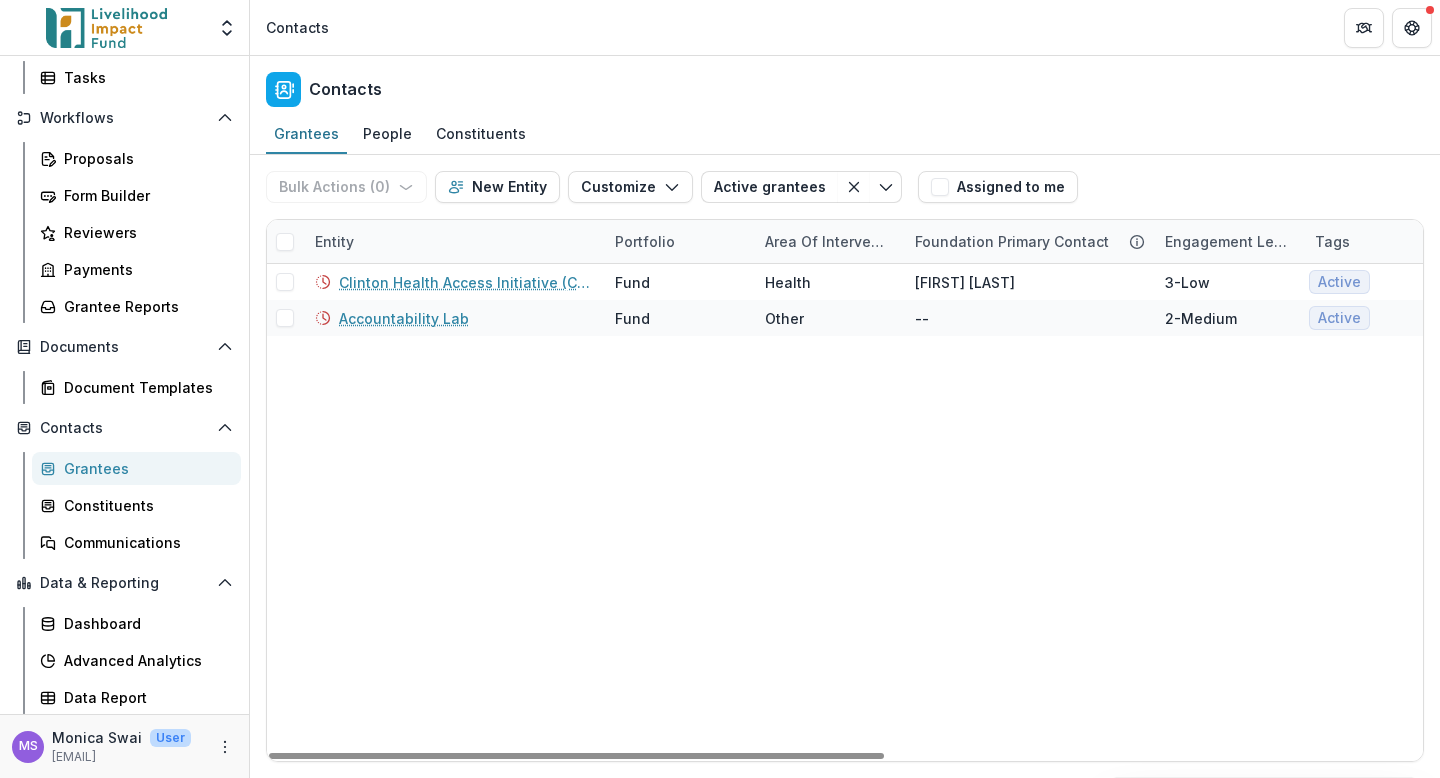 click on "Entity" at bounding box center [453, 241] 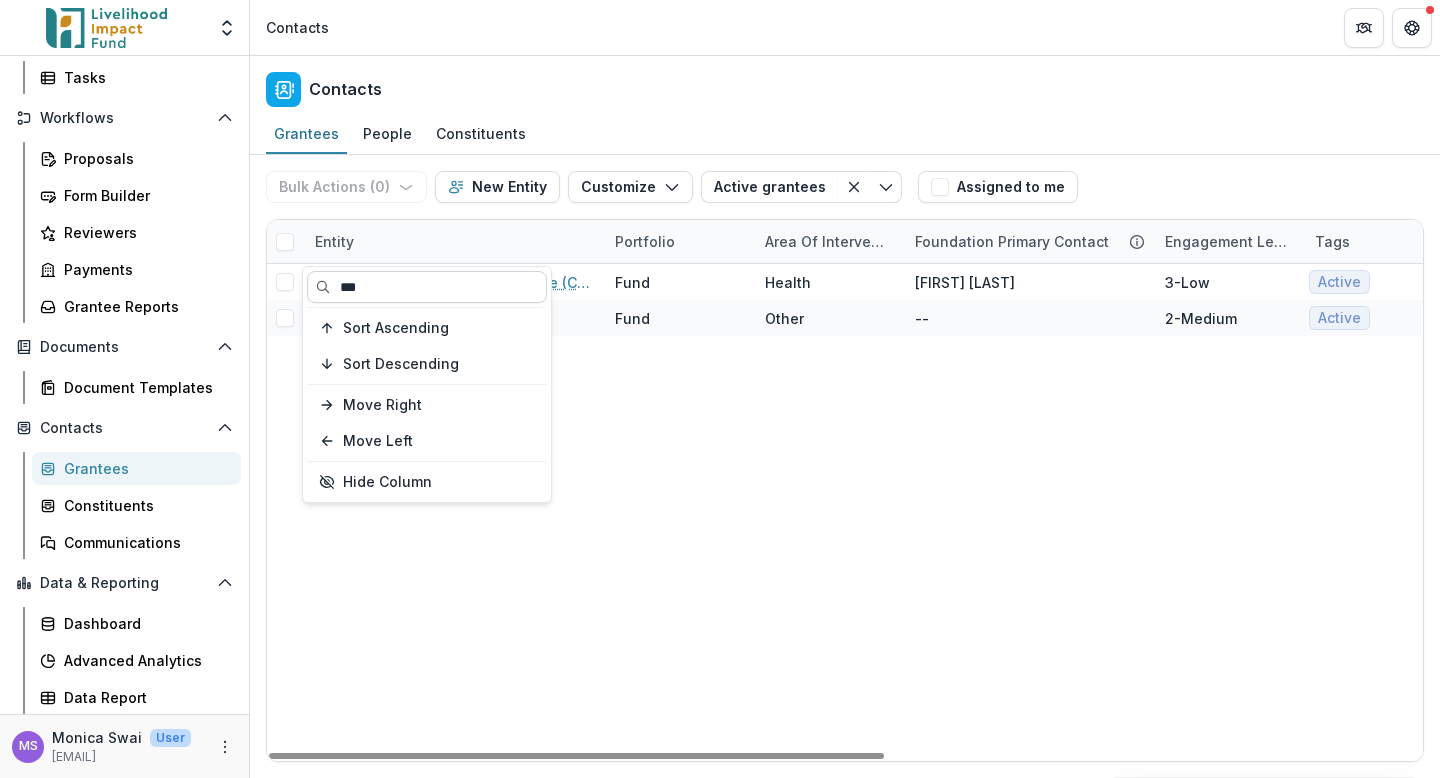 click on "***" at bounding box center [427, 287] 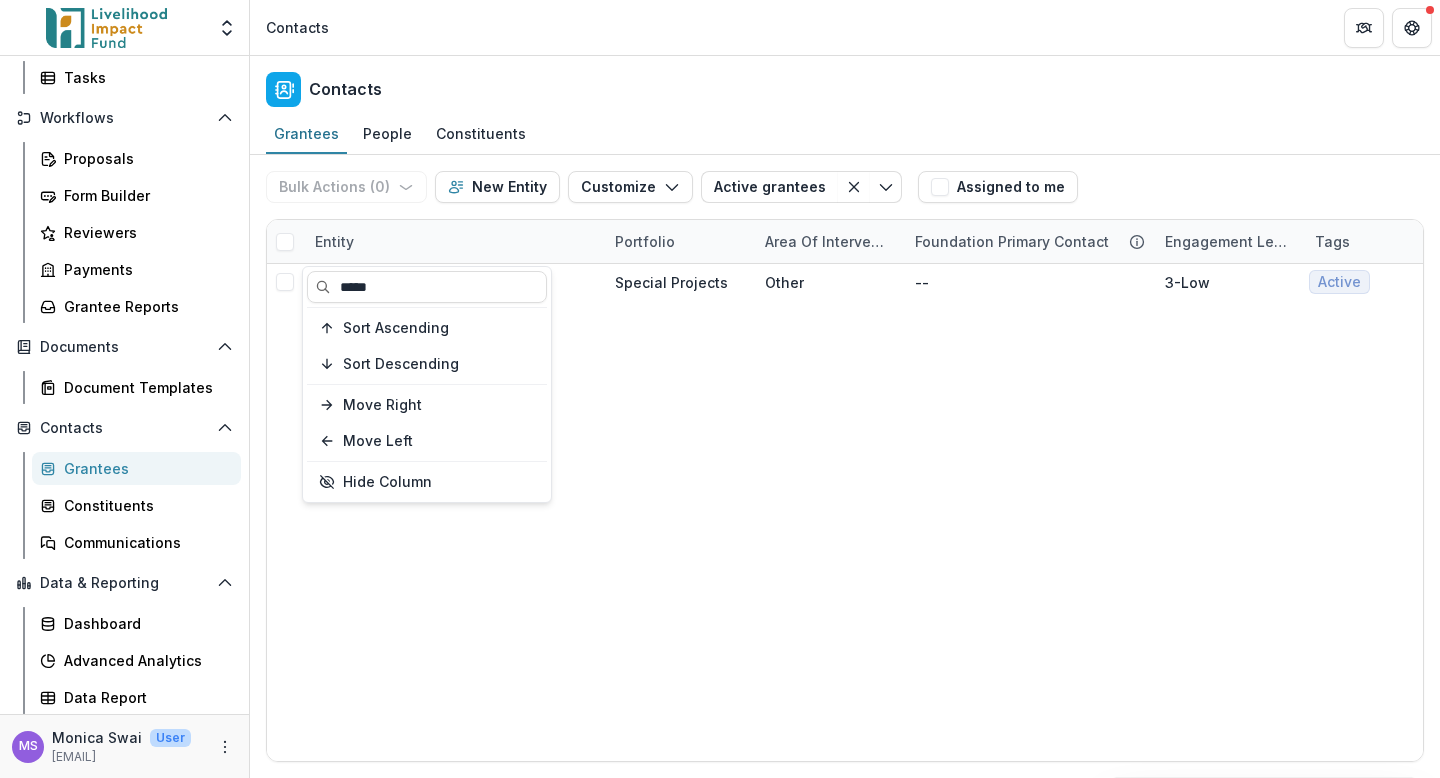 type on "*****" 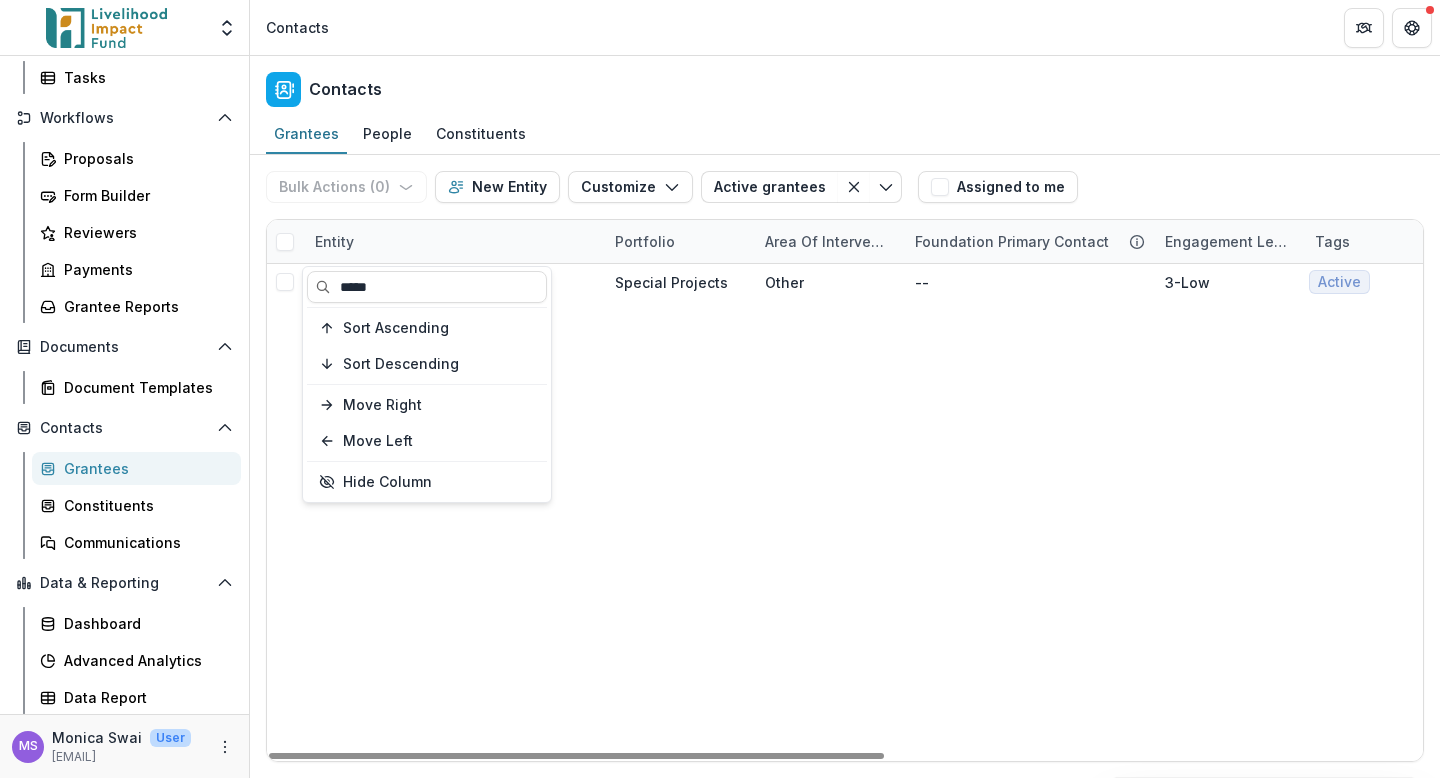 click on "Atutu Special Projects Other -- 3-Low Active Active Grantee $50,000 Asia --" at bounding box center (1350, 512) 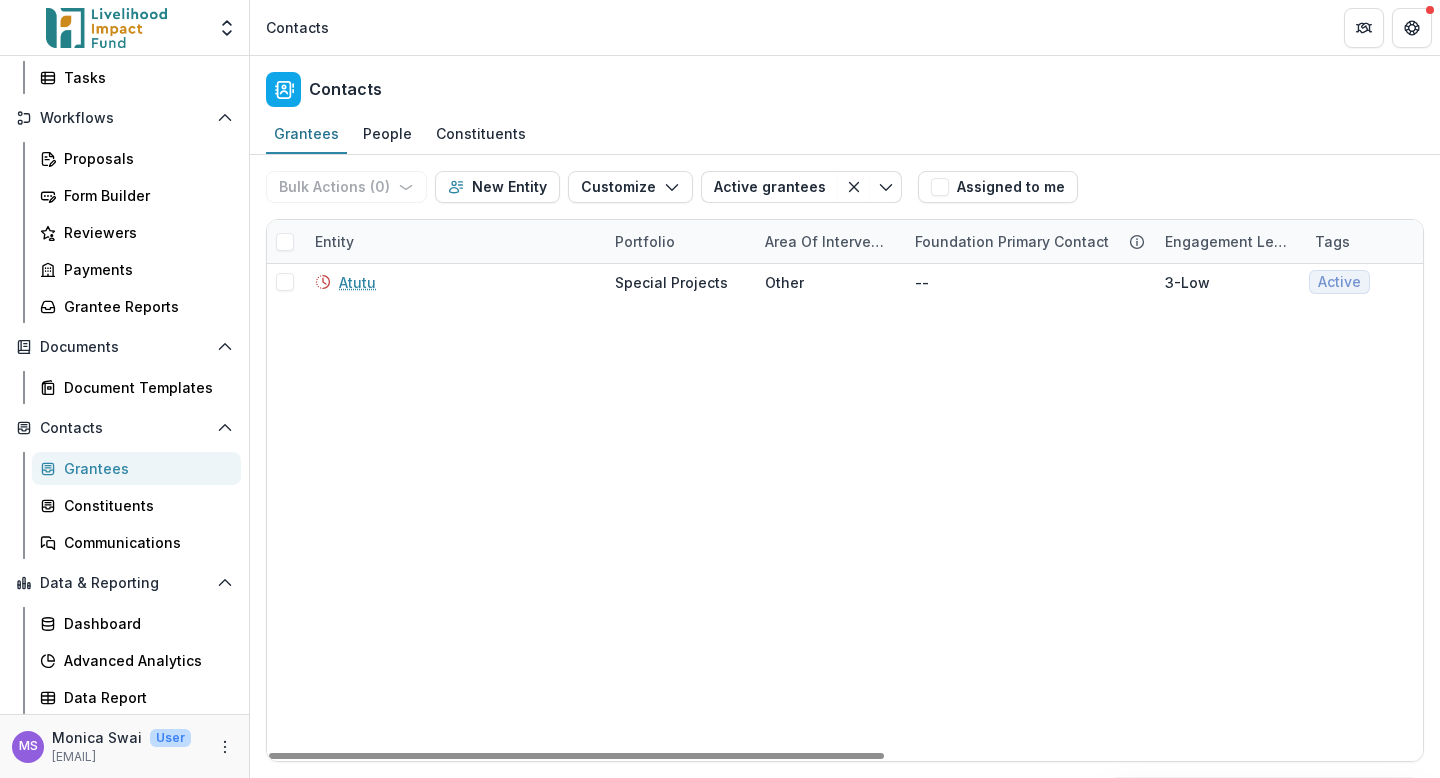 click on "Entity" at bounding box center (453, 241) 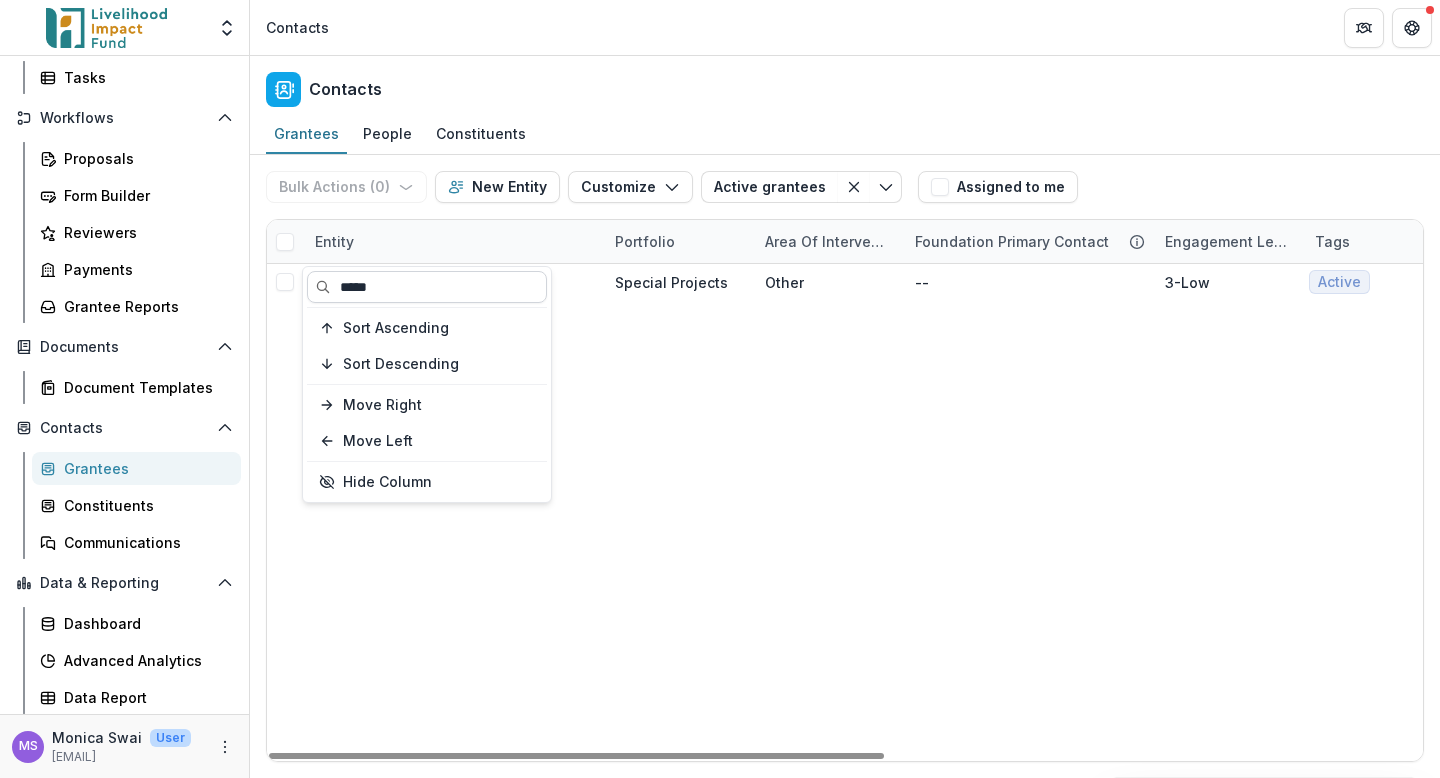 click on "*****" at bounding box center (427, 287) 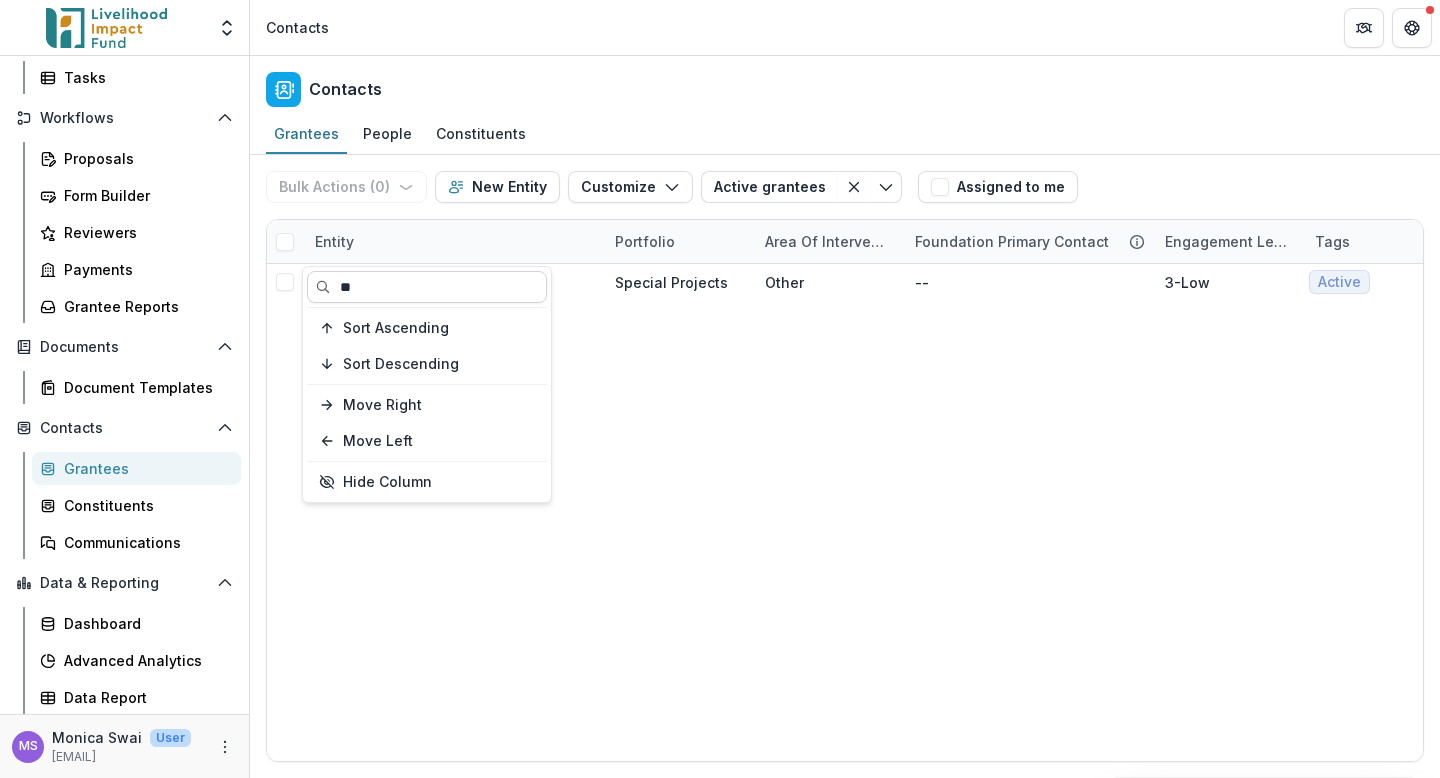 type on "*" 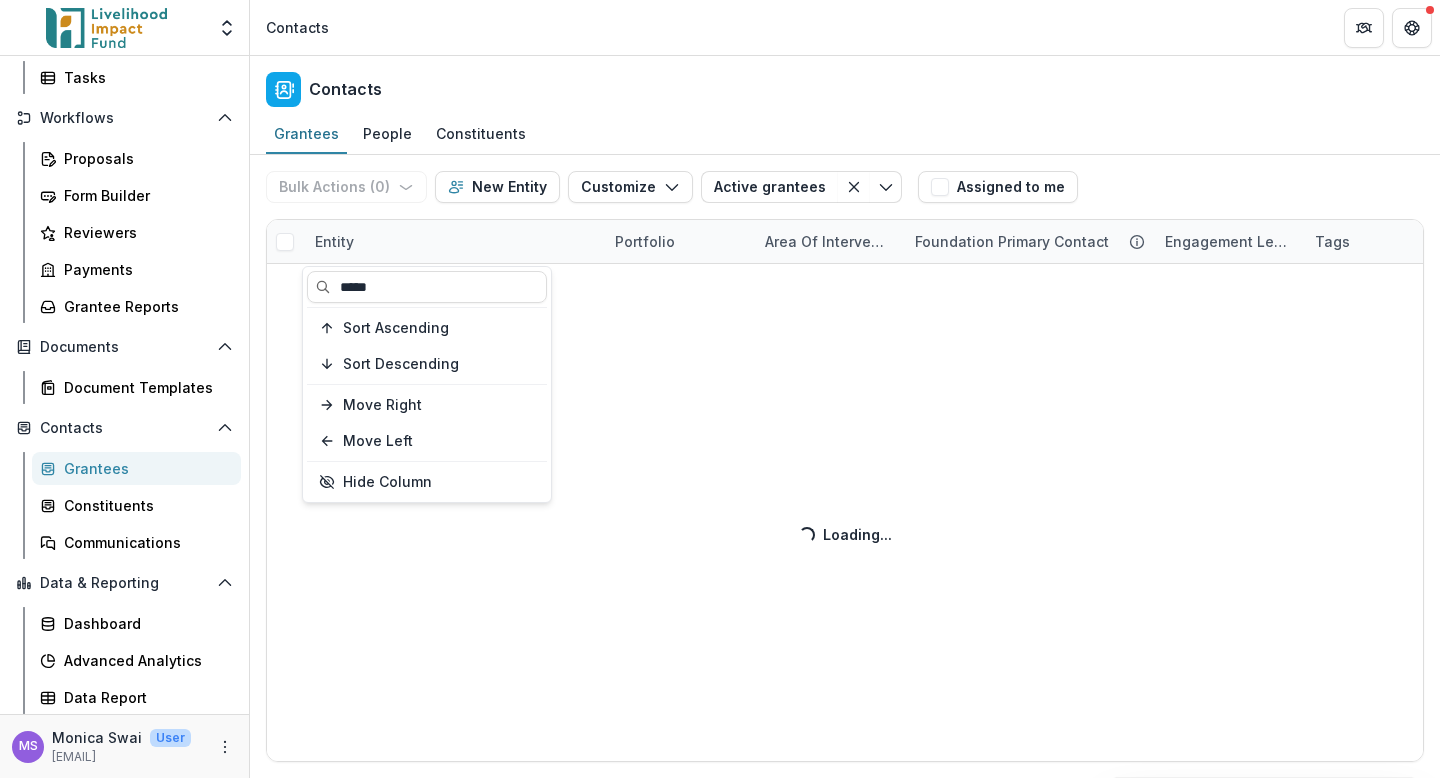 type on "*****" 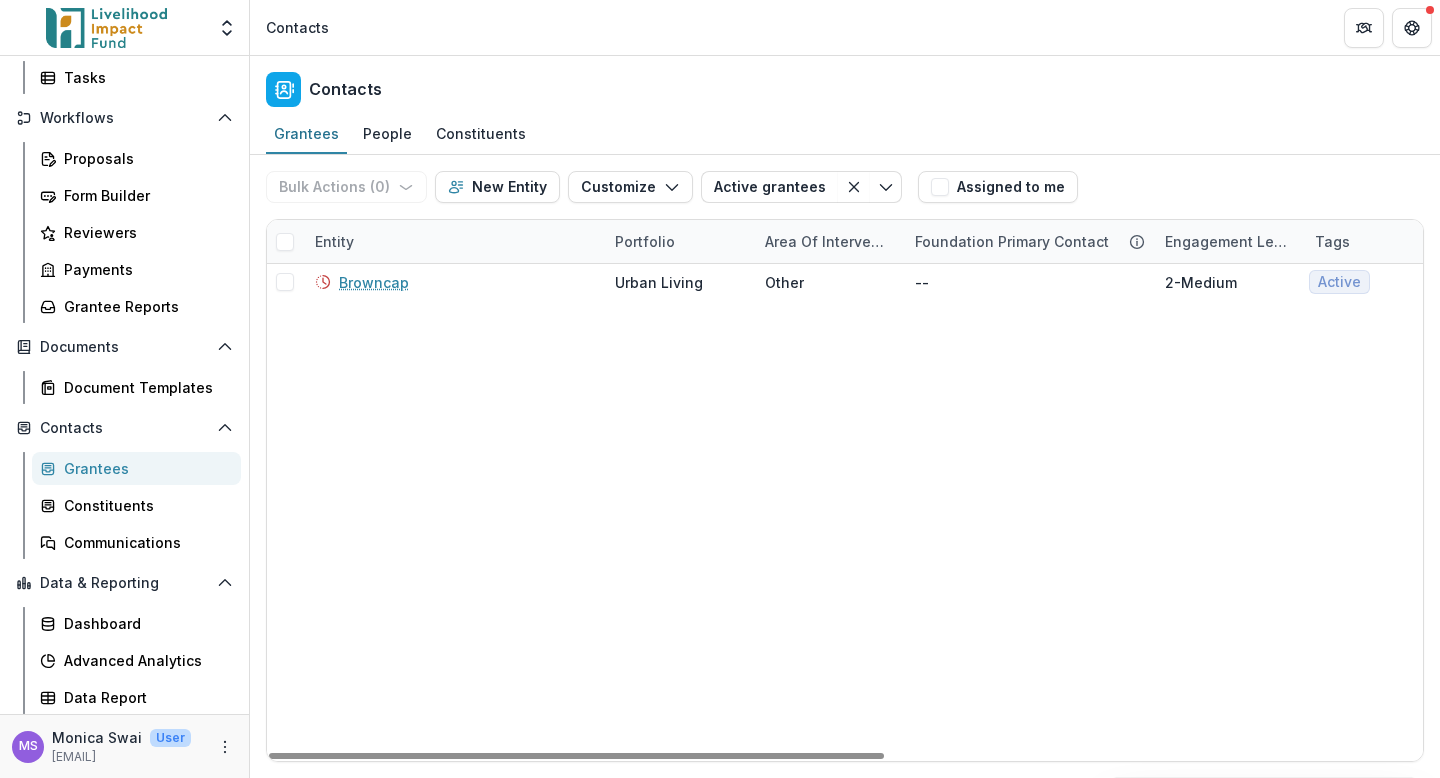 click on "Browncap Urban Living Other -- 2-Medium Active Active Grantee $147,716 Eastern Africa Kenya --" at bounding box center [1350, 512] 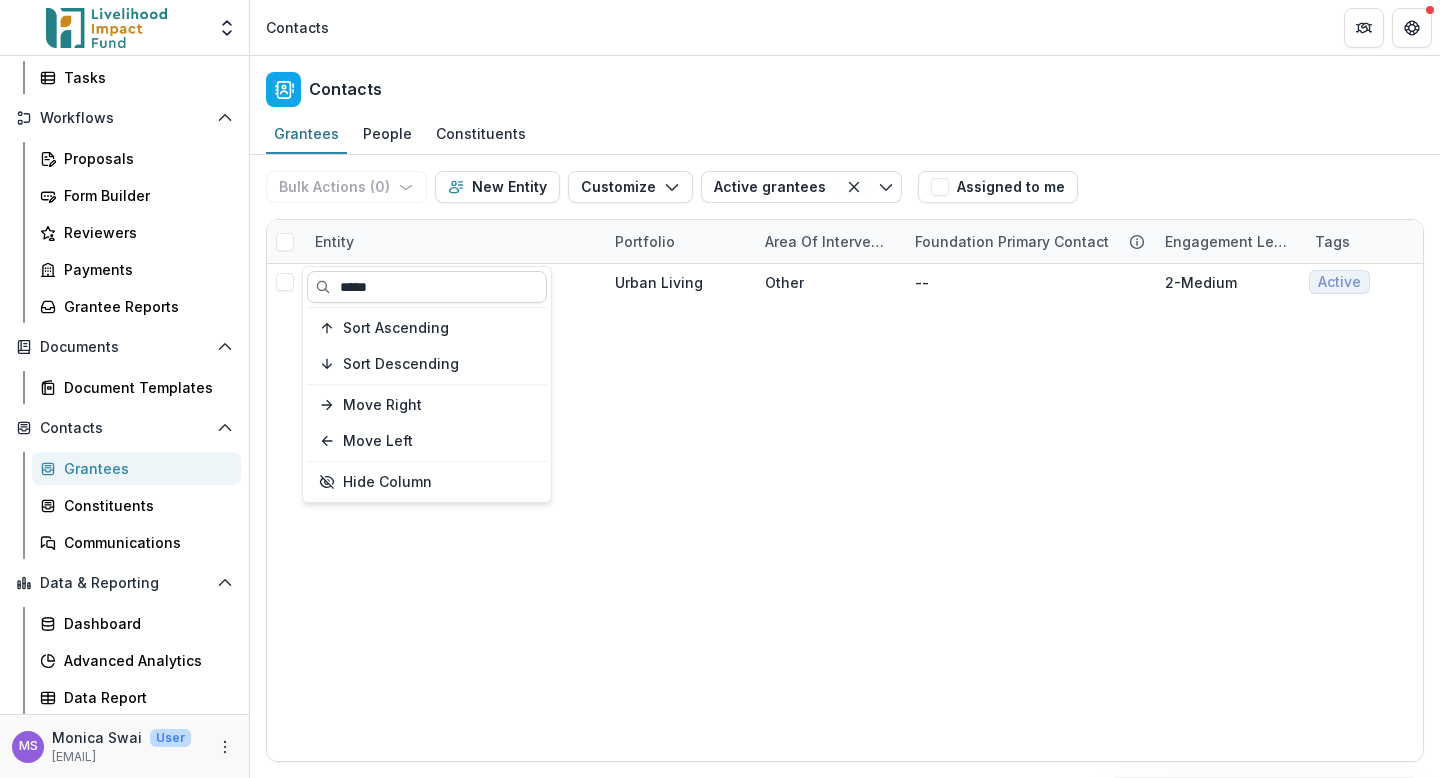 click on "*****" at bounding box center (427, 287) 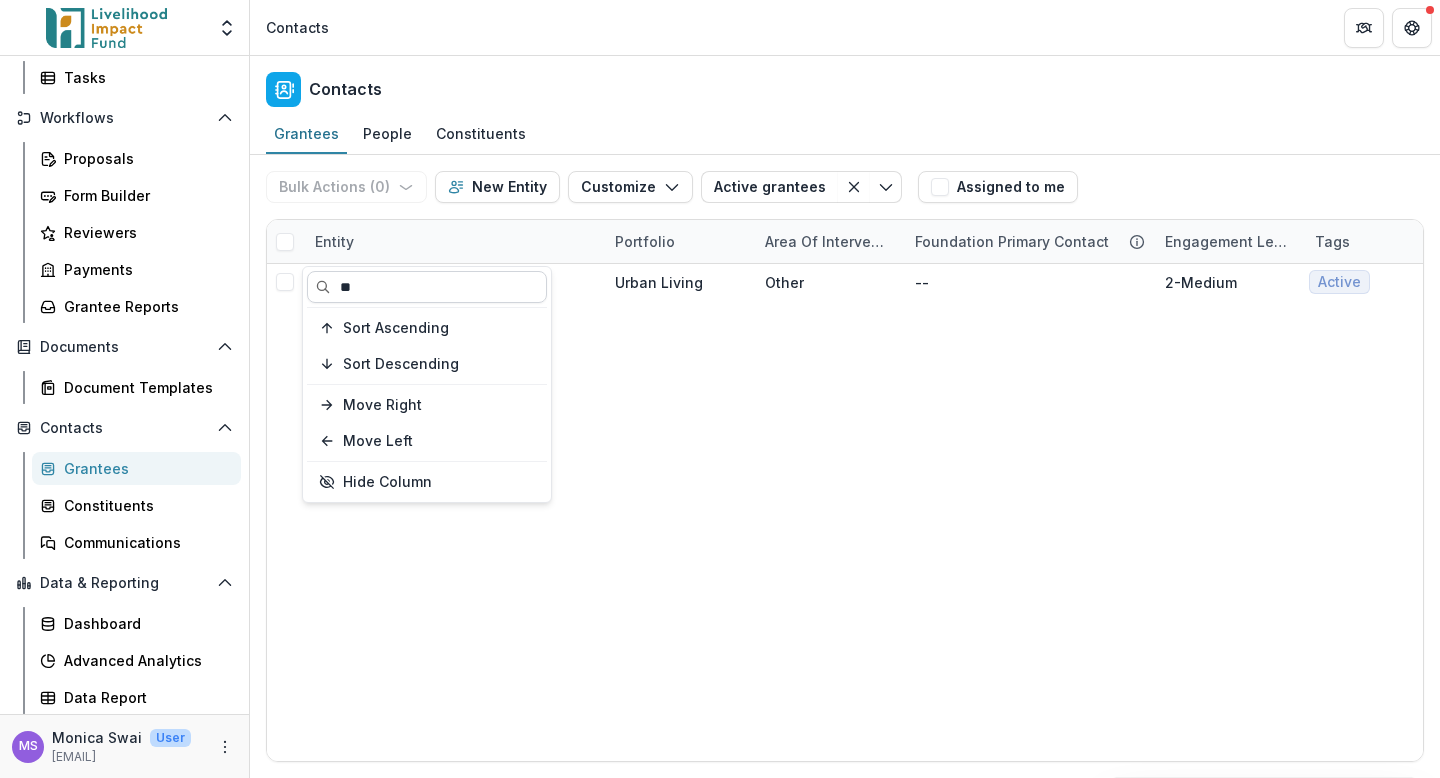 type on "*" 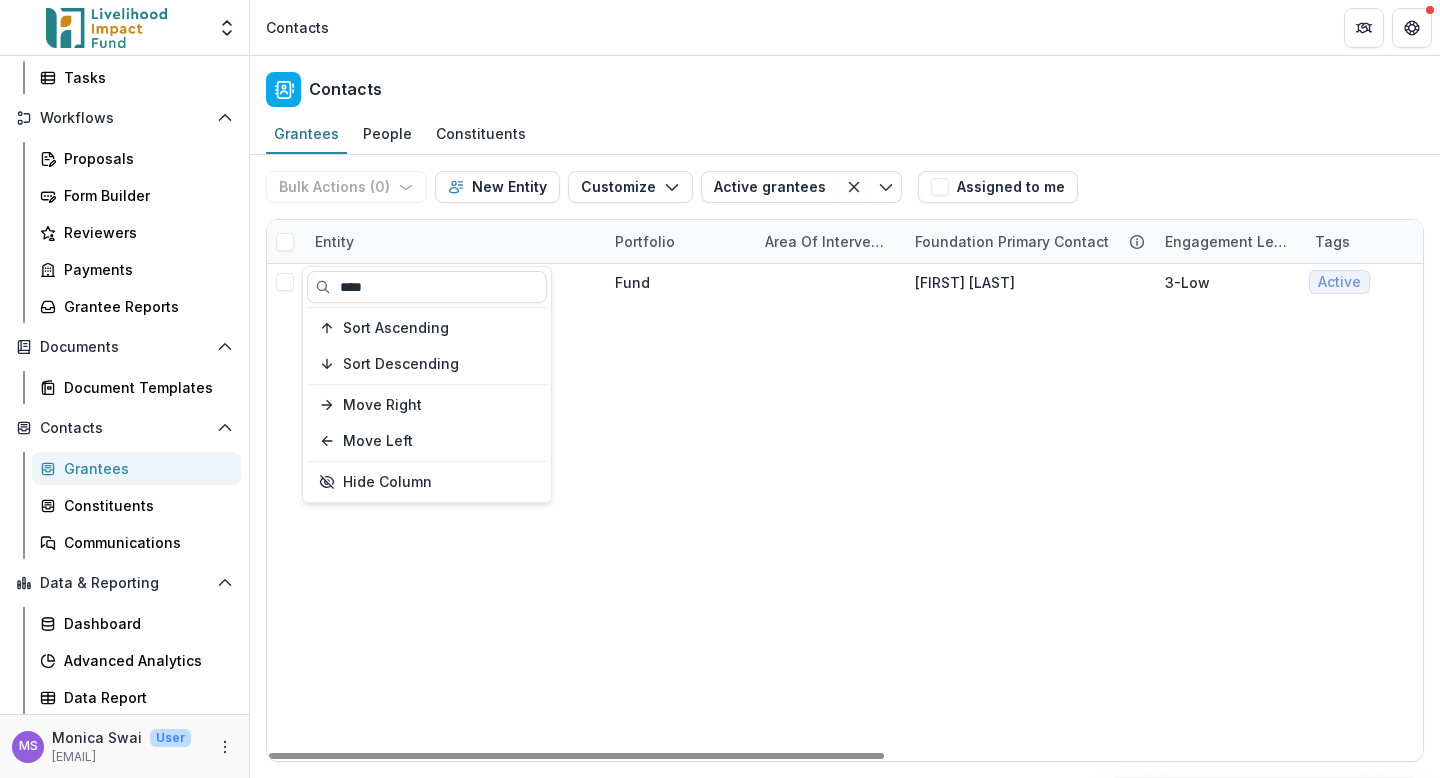 type on "****" 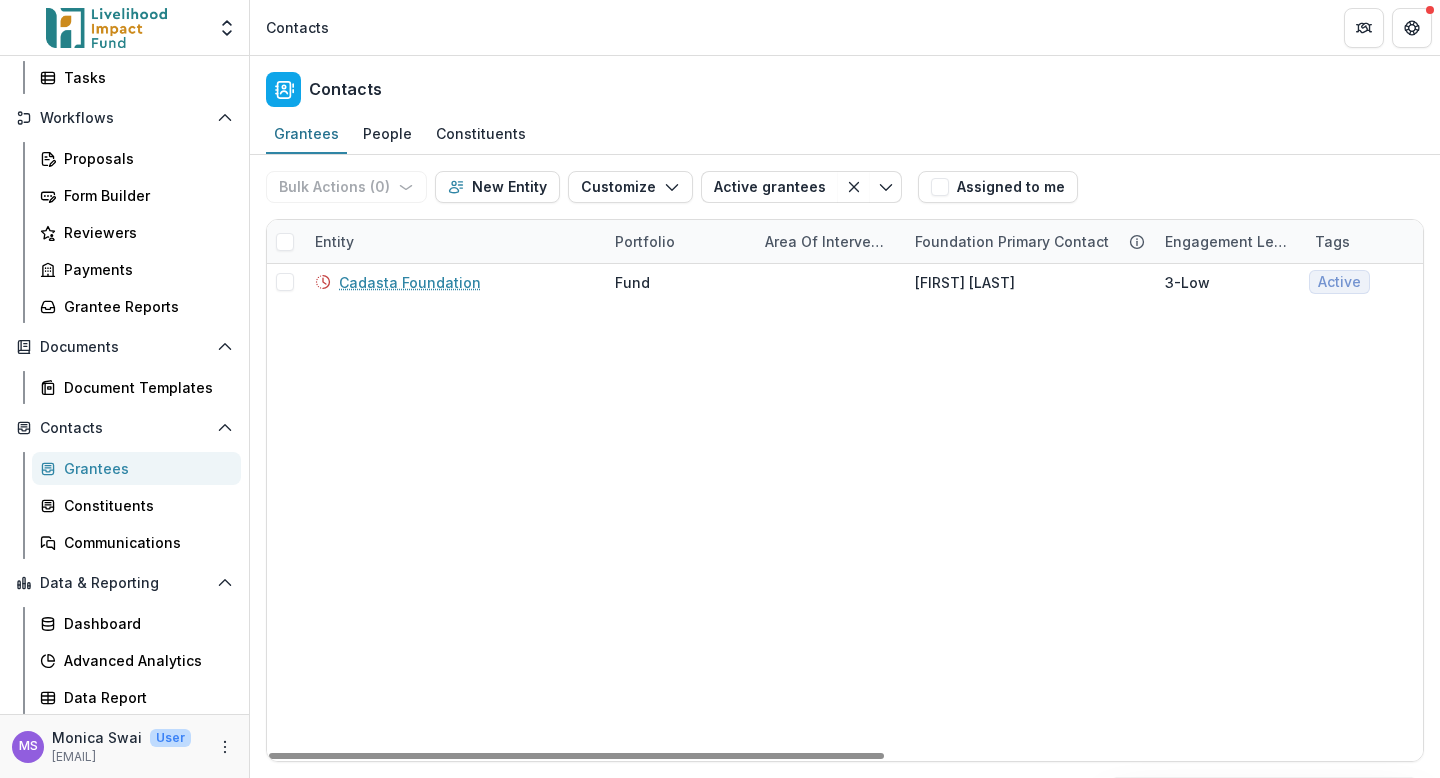 click on "Cadasta Foundation Fund Dzidzor B 3-Low Active Active Grantee $25,000 Amy C" at bounding box center (1350, 512) 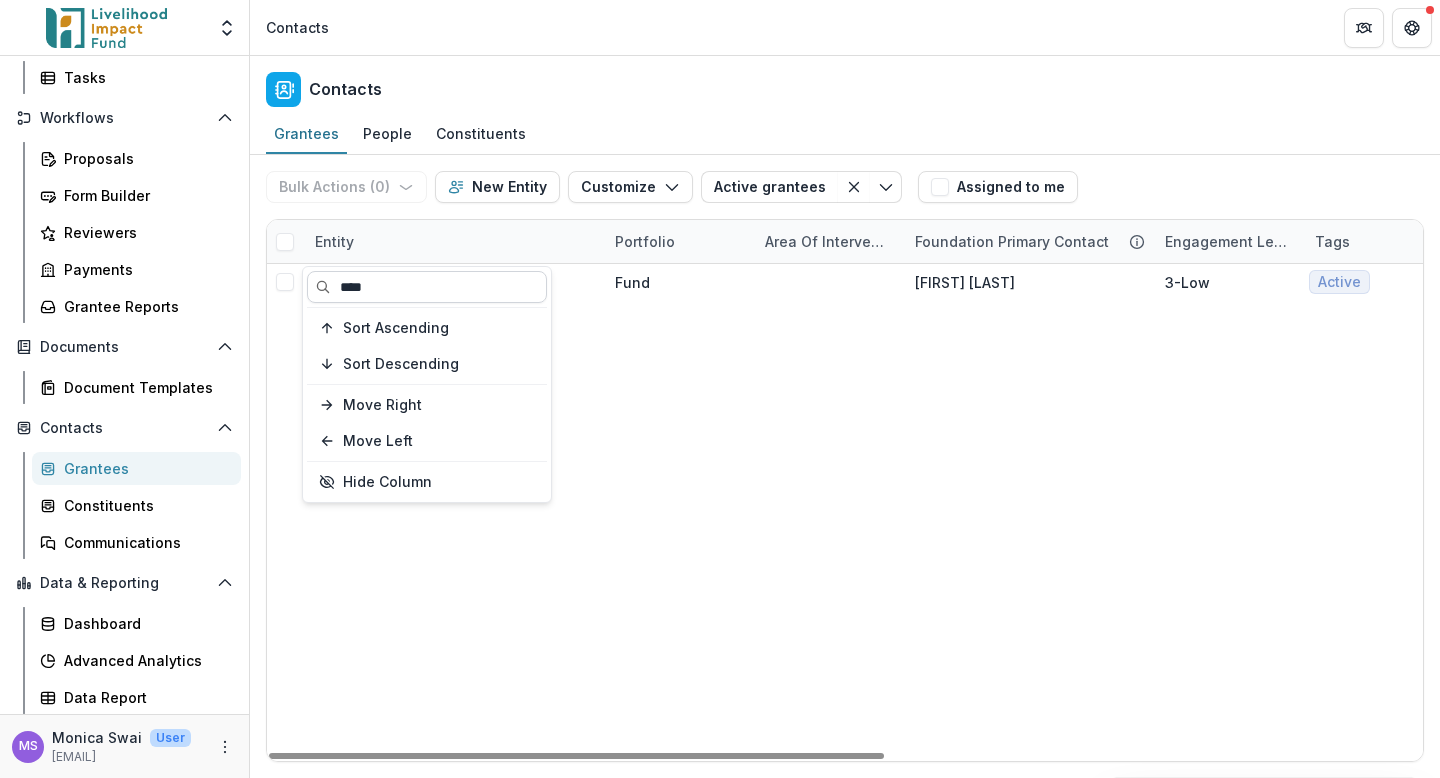 click on "****" at bounding box center (427, 287) 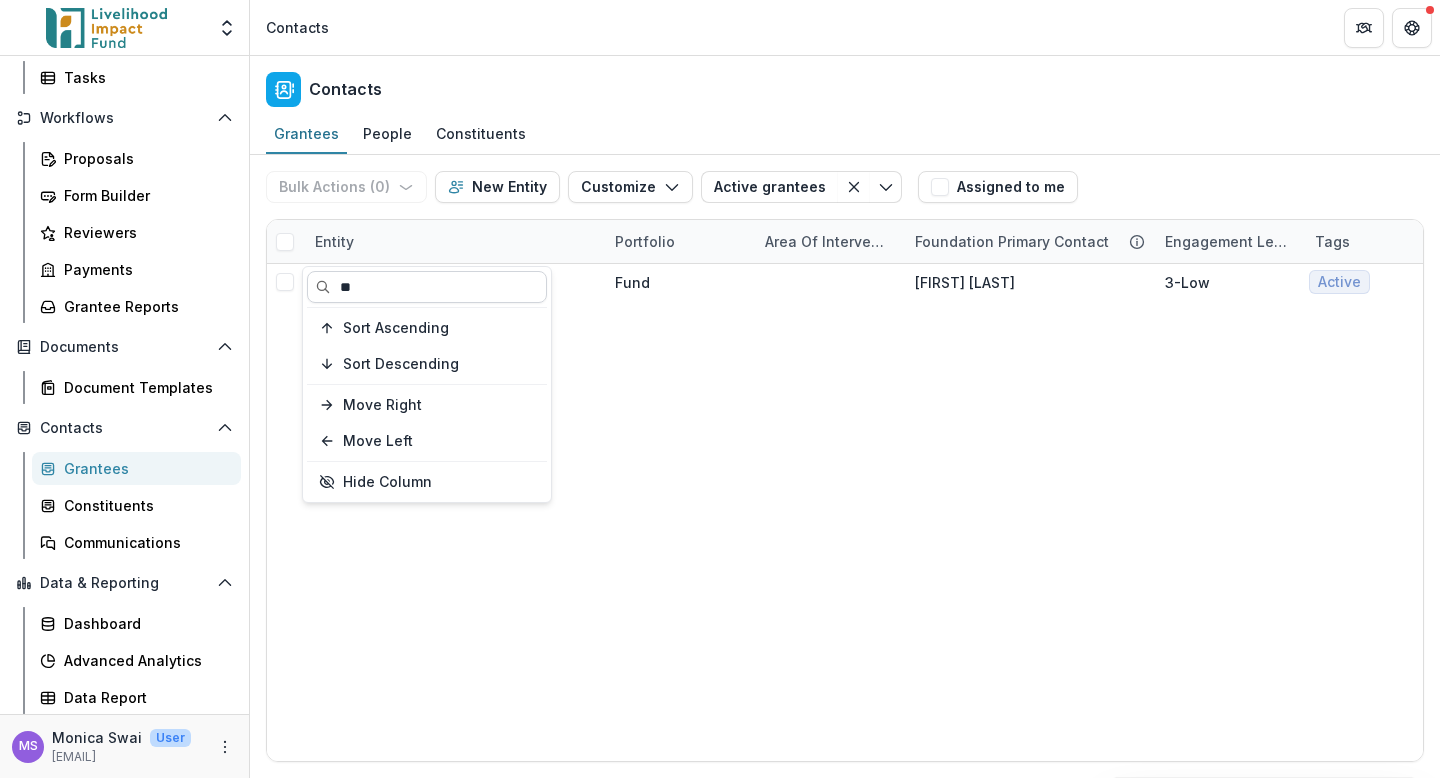 type on "*" 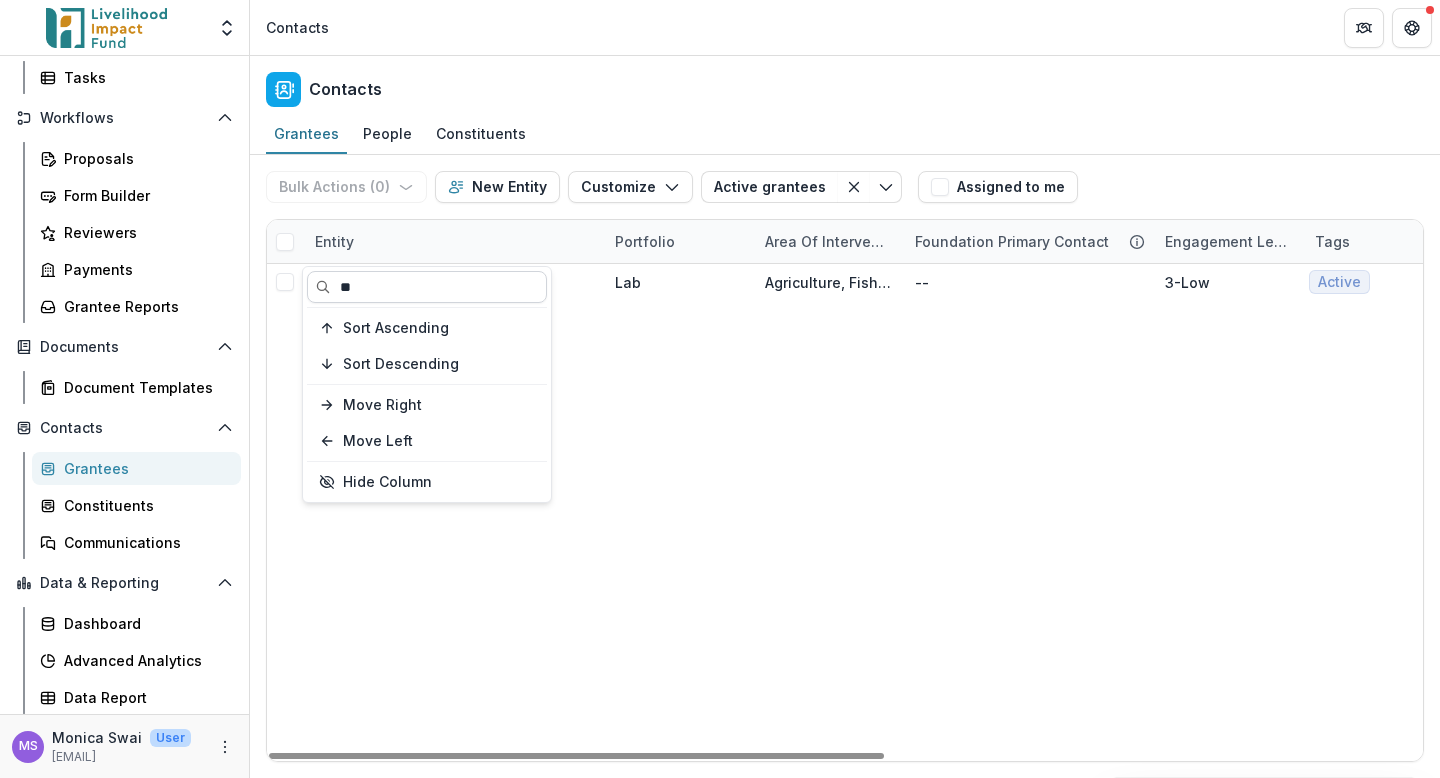 type on "*" 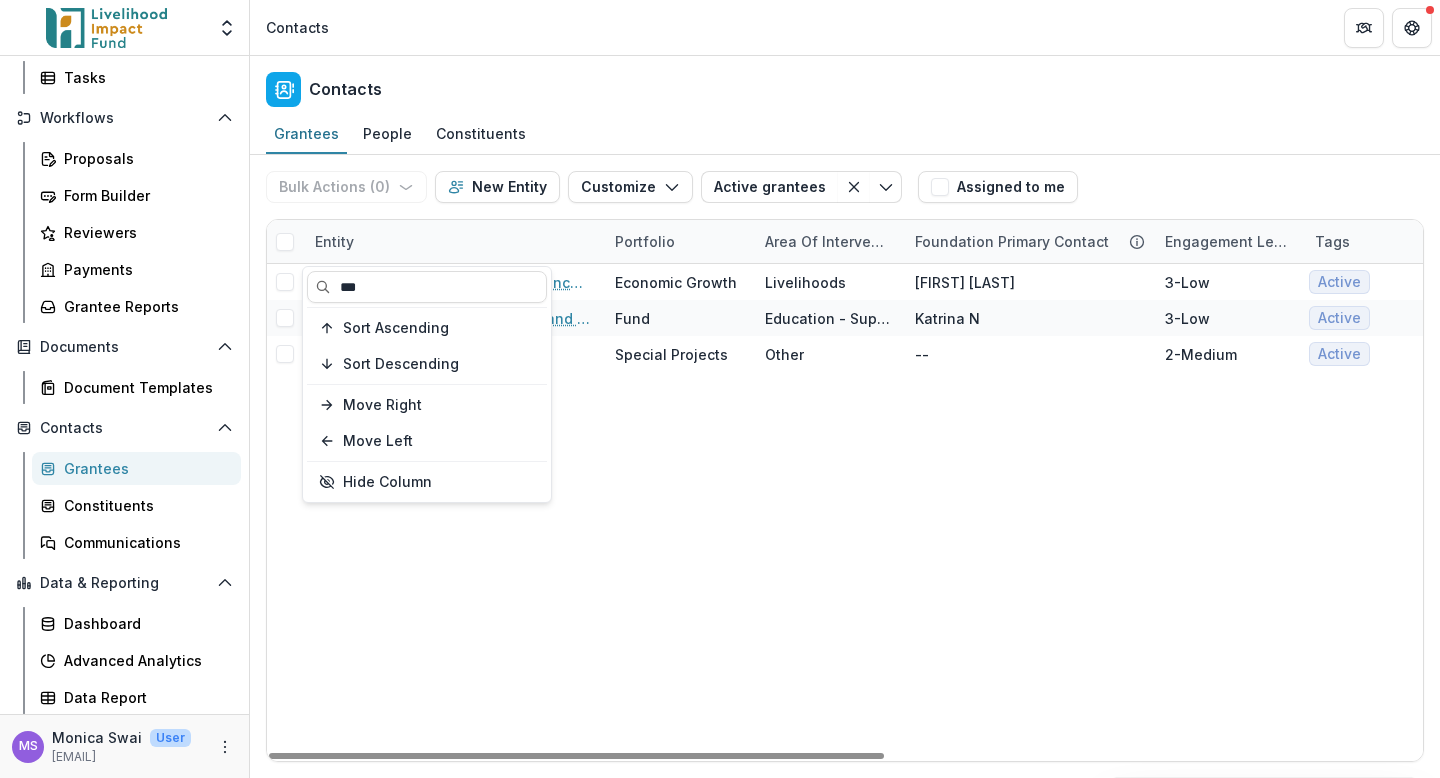 type on "***" 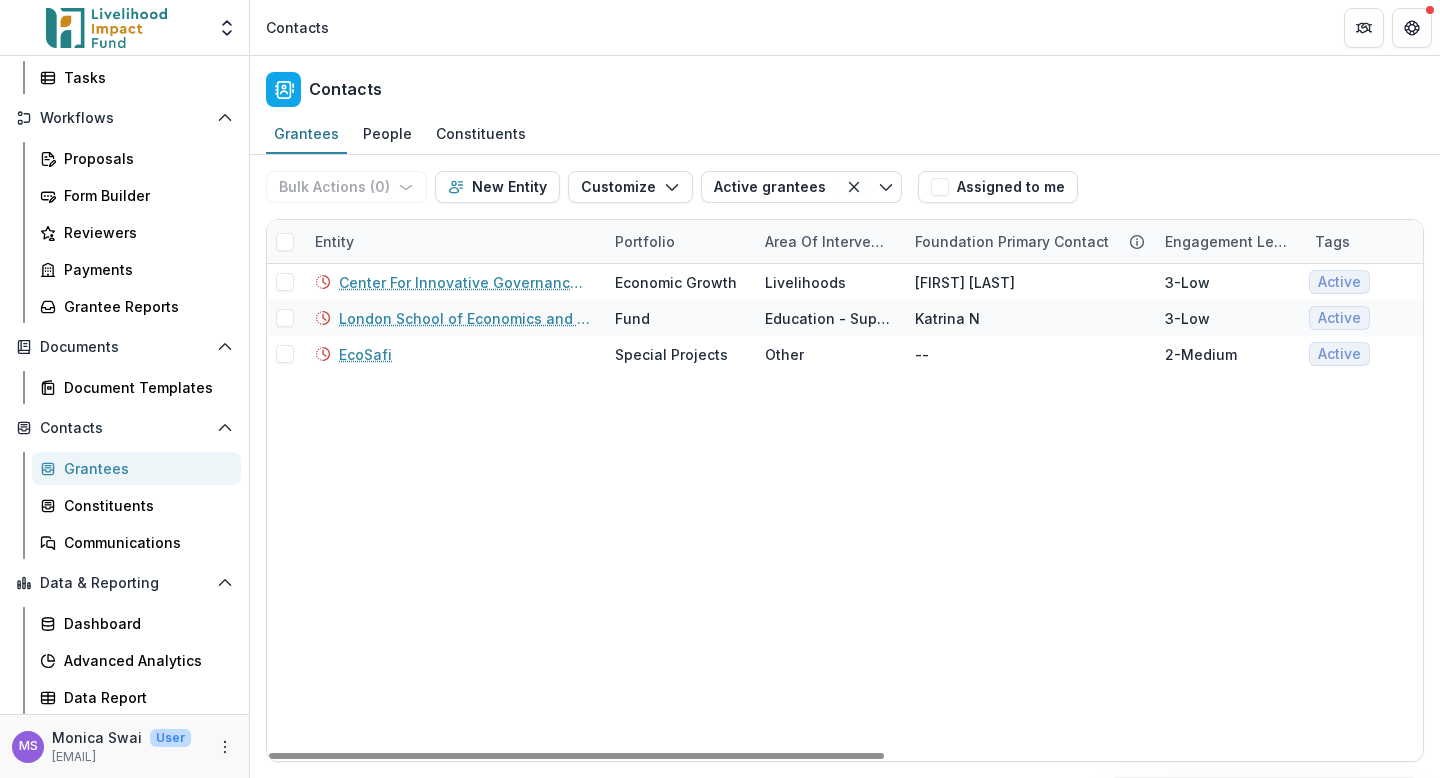 click on "Center For Innovative Governance Research - Secondary Cities Economic Growth Livelihoods Jeremy H 3-Low Active Active Grantee $1,500,000 Africa Global Patrick L London School of Economics and Political Science (LSE) Fund Education - Support for Education Katrina N 3-Low Active Active Grantee $315,129 Europe Other -- EcoSafi Special Projects Other -- 2-Medium Active Active Grantee $500,000 Eastern Africa Kenya,Uganda --" at bounding box center (1350, 512) 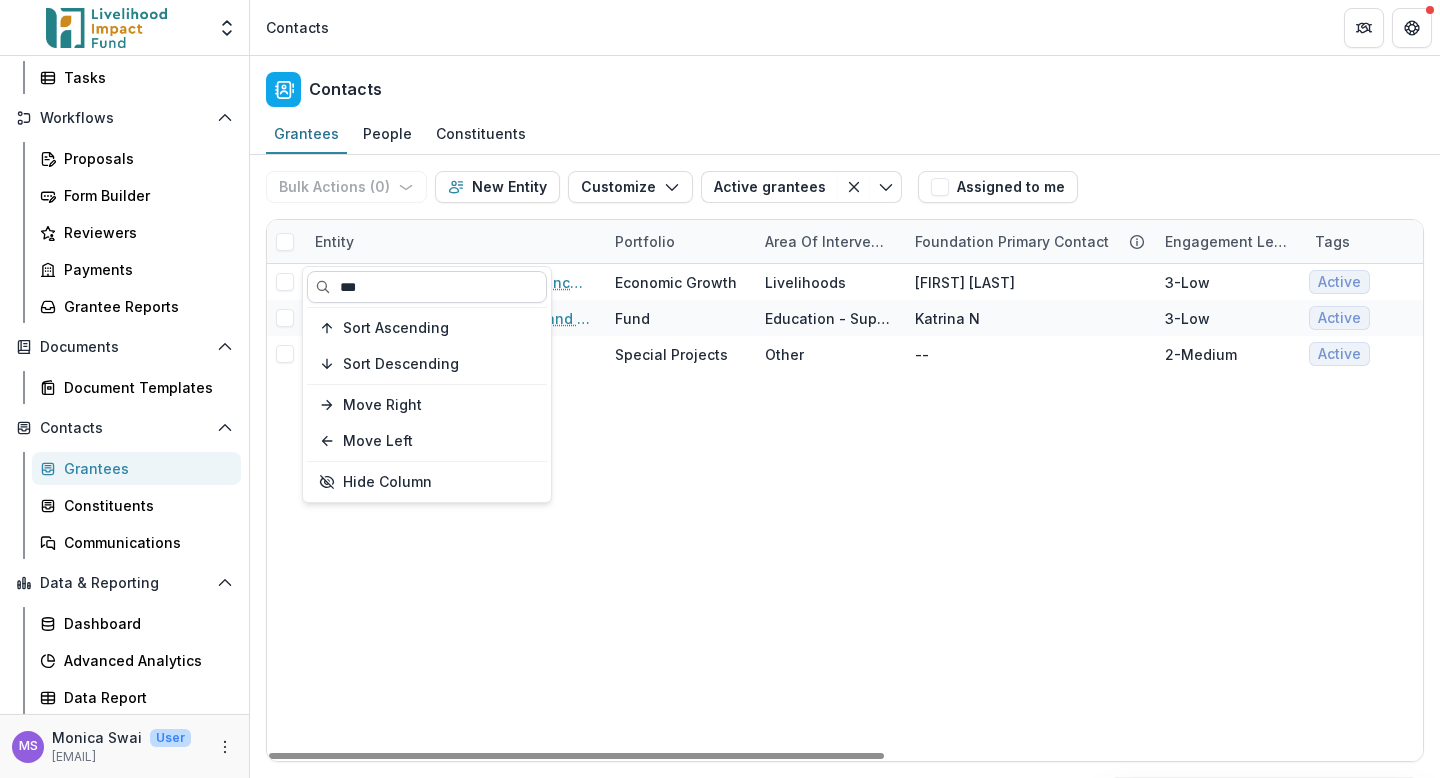 click on "***" at bounding box center (427, 287) 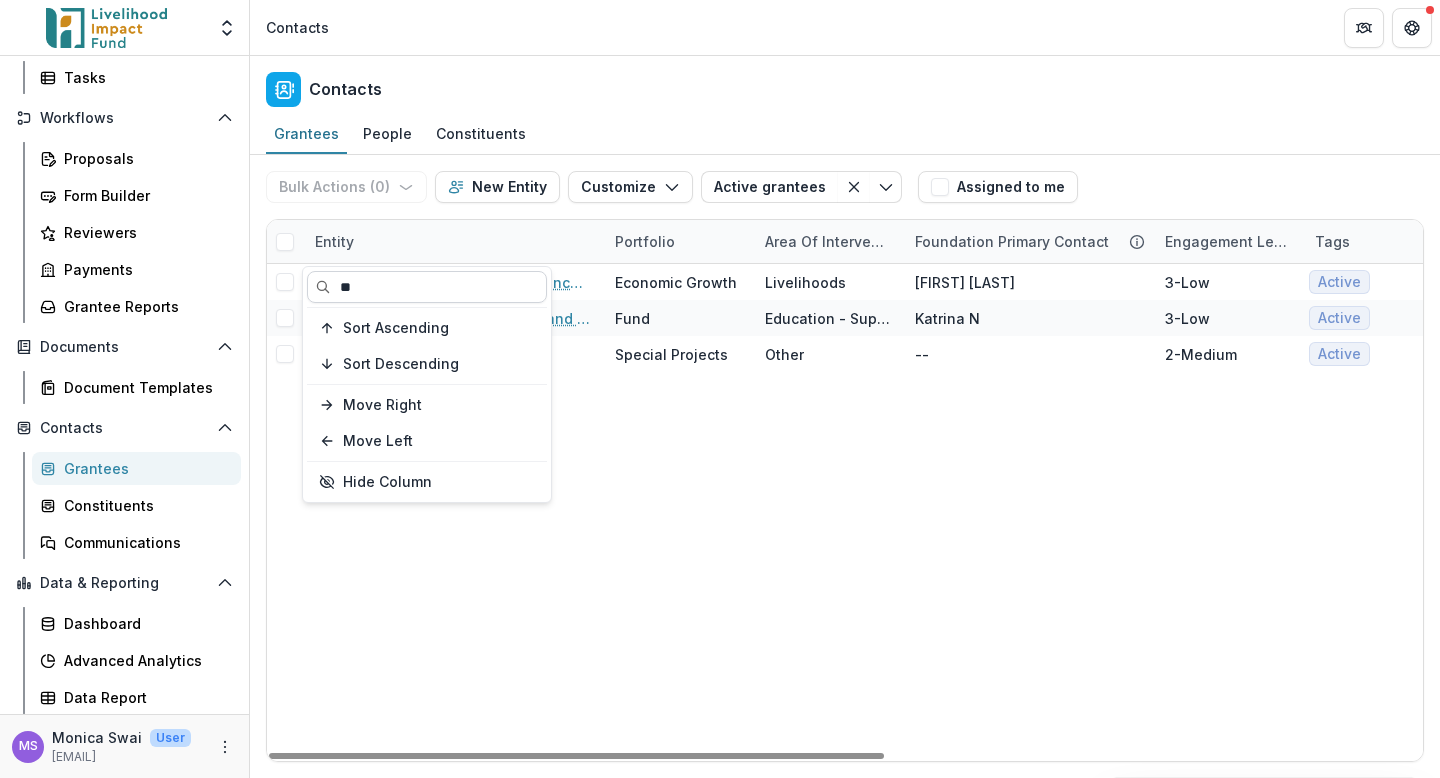 type on "*" 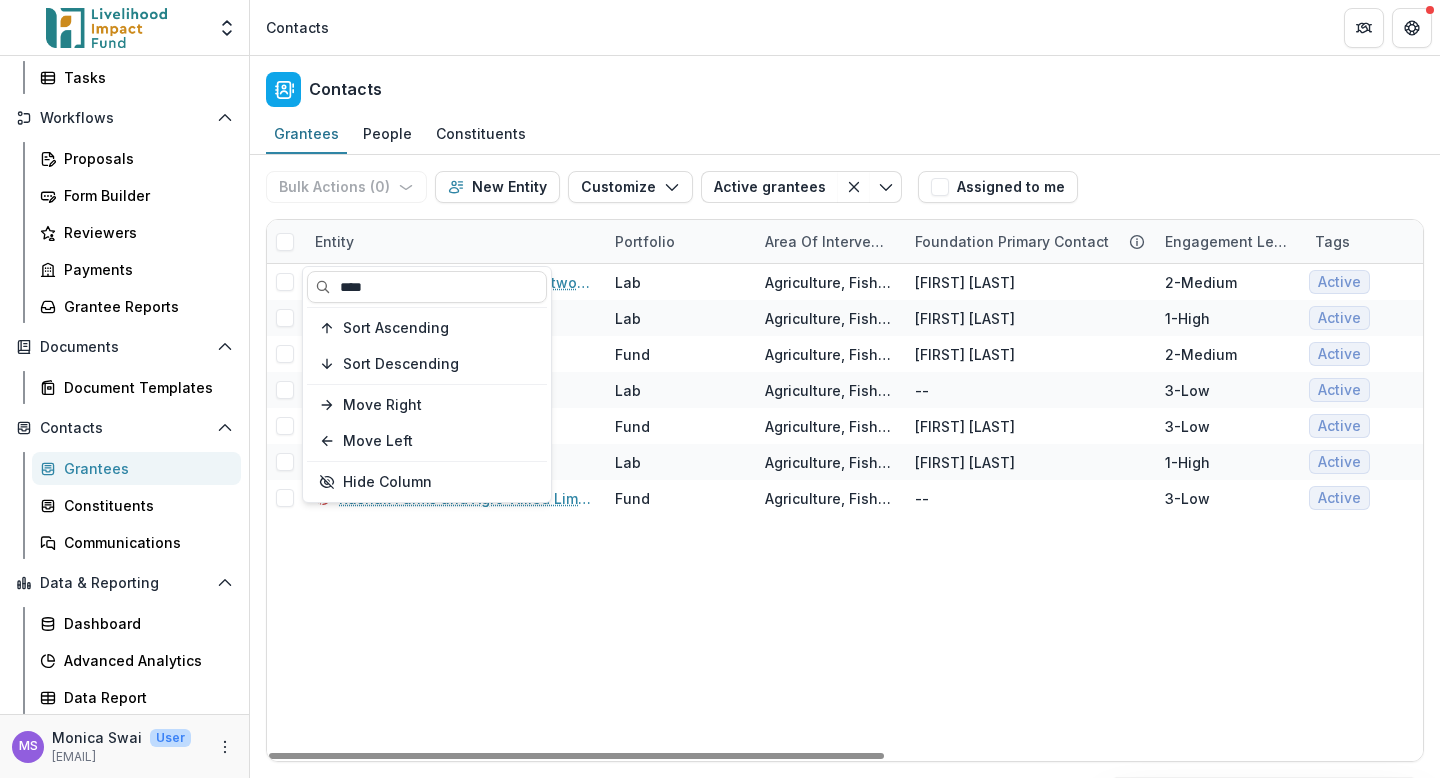 type on "****" 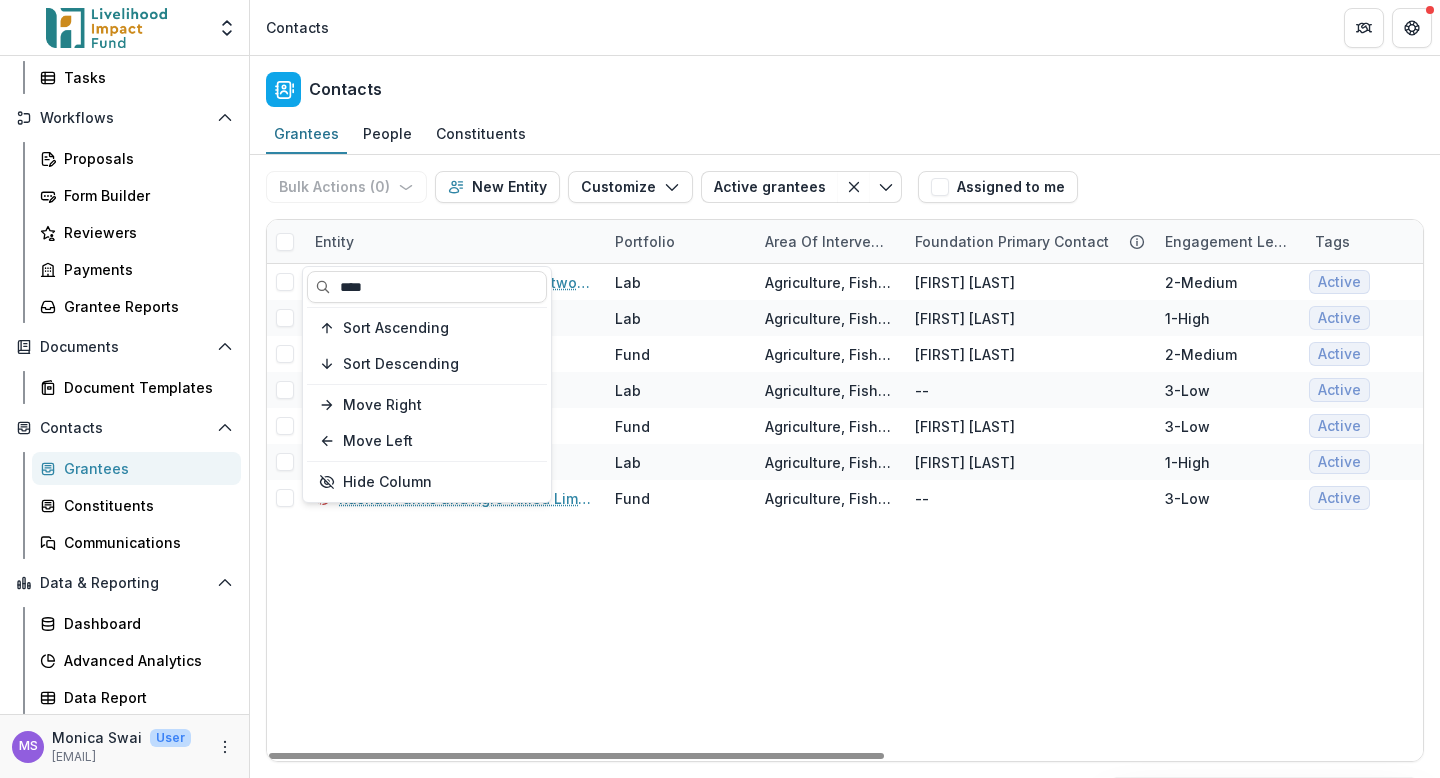 click on "Young Farmers Champions Network (YOFCHAN) Lab Agriculture, Fishing & Conservation Muthoni T 2-Medium Active Active Grantee Previous Grantee $437,500 Eastern Africa Uganda Tumwebaze K GGEM Farming Lab Agriculture, Fishing & Conservation Jana K 1-High Active Active Grantee Previous Grantee $3,565,000 Southern Africa Malawi Dee P Farmerline Fund Agriculture, Fishing & Conservation Jan-Maarten M 2-Medium Active Active Grantee $1,000,000 Western Africa Ghana Alloysius A Farmz2U Lab Agriculture, Fishing & Conservation -- 3-Low Active Active Grantee $25,000 Global Aisha R FarmWorks Fund Agriculture, Fishing & Conservation Tom P 3-Low Active Active Grantee $1,000,000 Eastern Africa Kenya Yi L Afri-Farmers Market Lab Agriculture, Fishing & Conservation Muthoni T 1-High Active Previous Grantee $25,000 Eastern Africa Rwanda Norman M Rashak Farms and Agro-Allied Limited Fund Agriculture, Fishing & Conservation -- 3-Low Active Previous Grantee $850,000 Western Africa Nigeria Rashak A" at bounding box center (1350, 512) 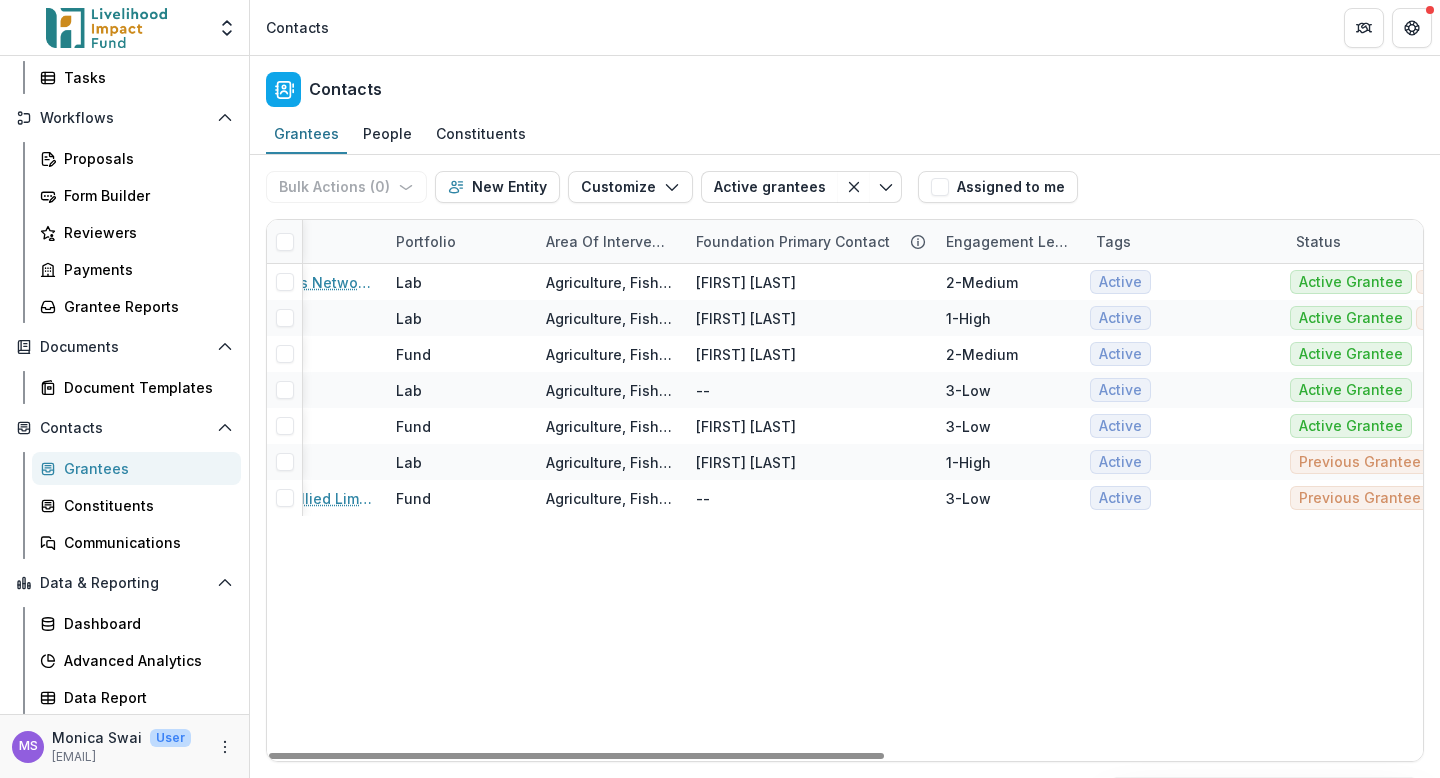 scroll, scrollTop: 0, scrollLeft: 0, axis: both 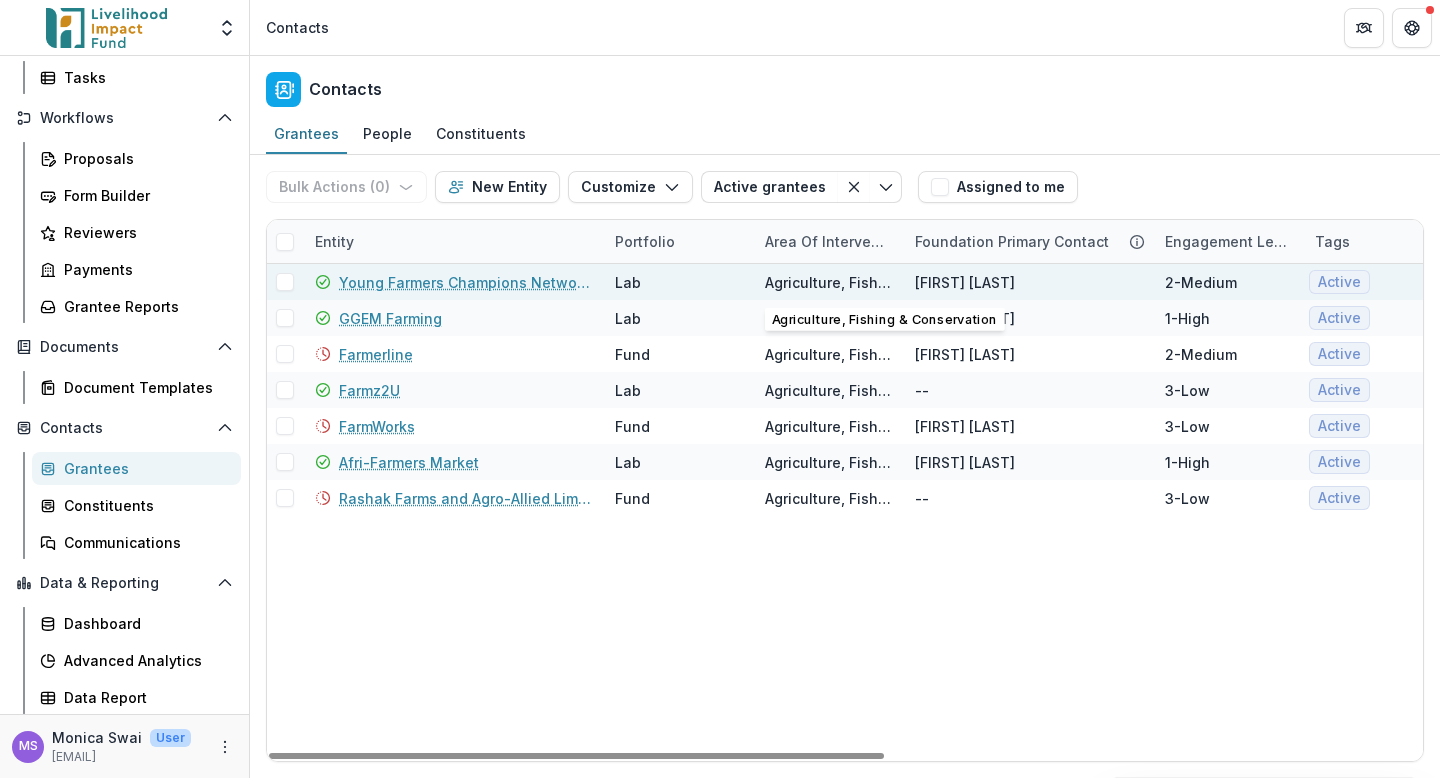 click on "Agriculture, Fishing & Conservation" at bounding box center (828, 282) 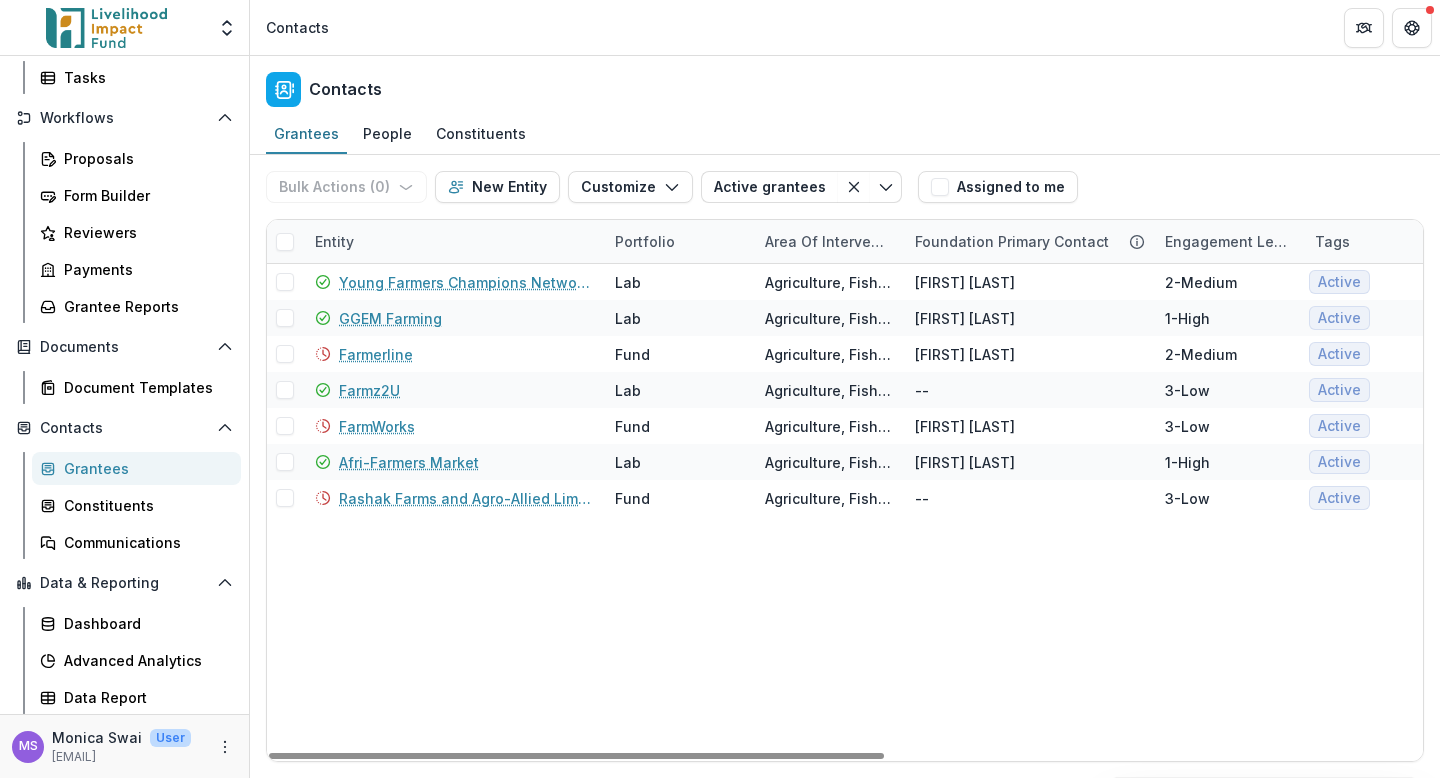 click on "Entity" at bounding box center (453, 241) 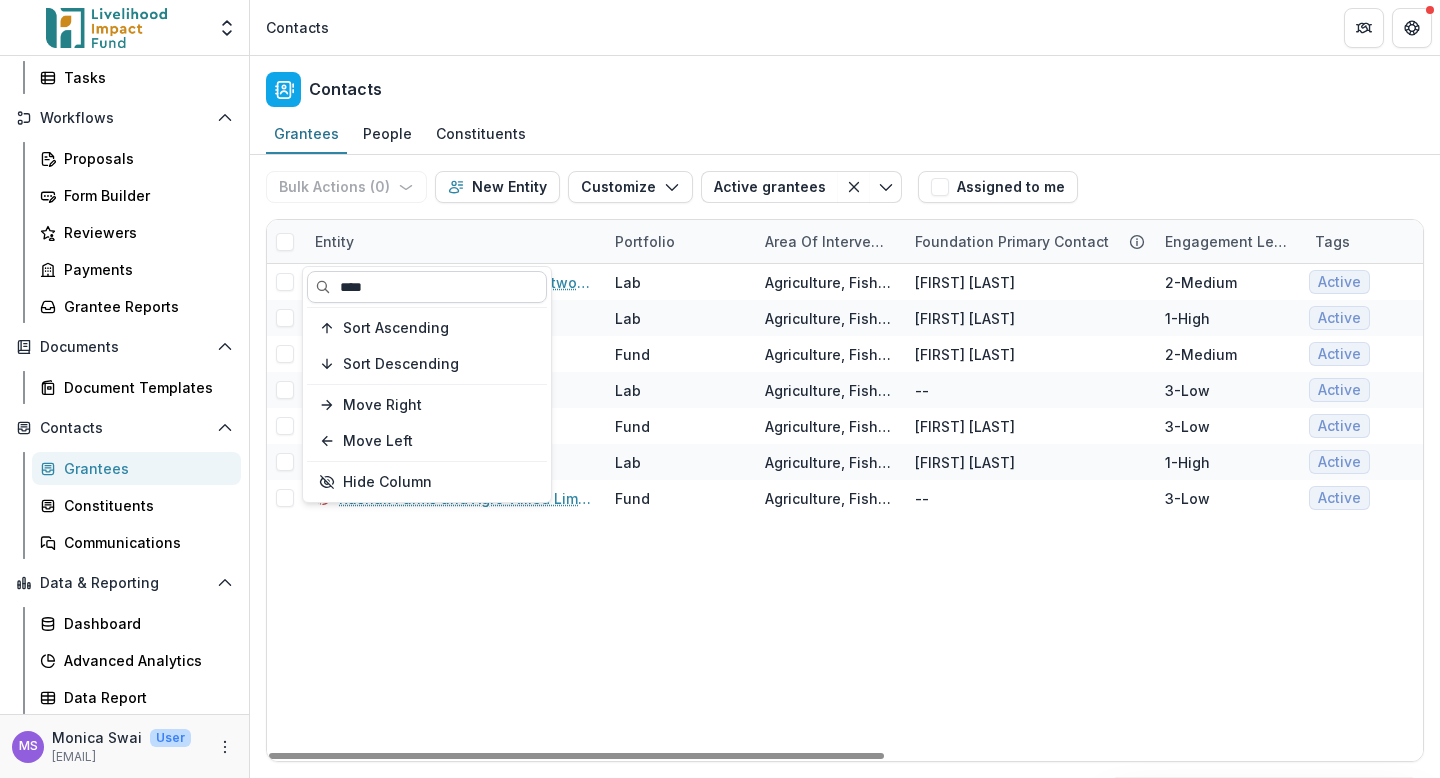 click on "****" at bounding box center [427, 287] 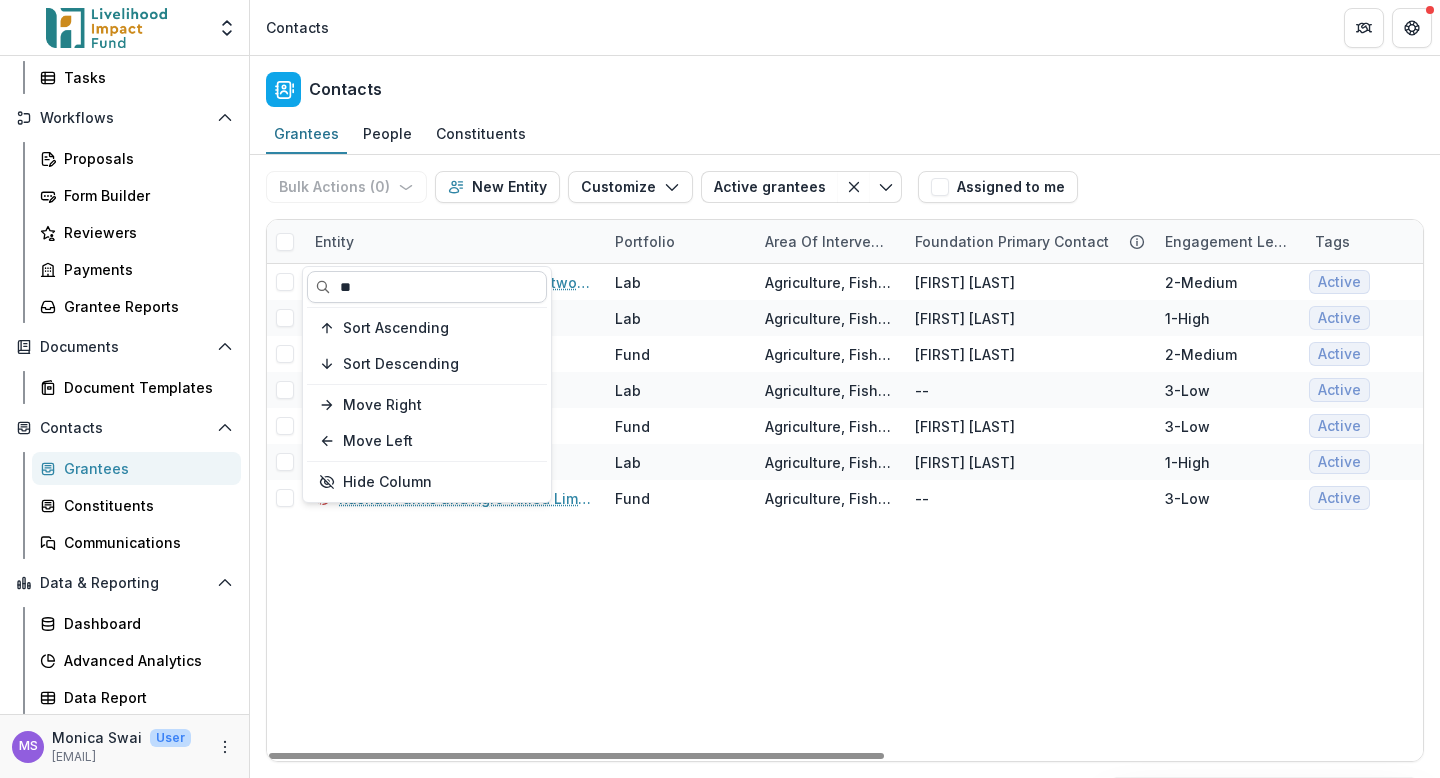 type on "*" 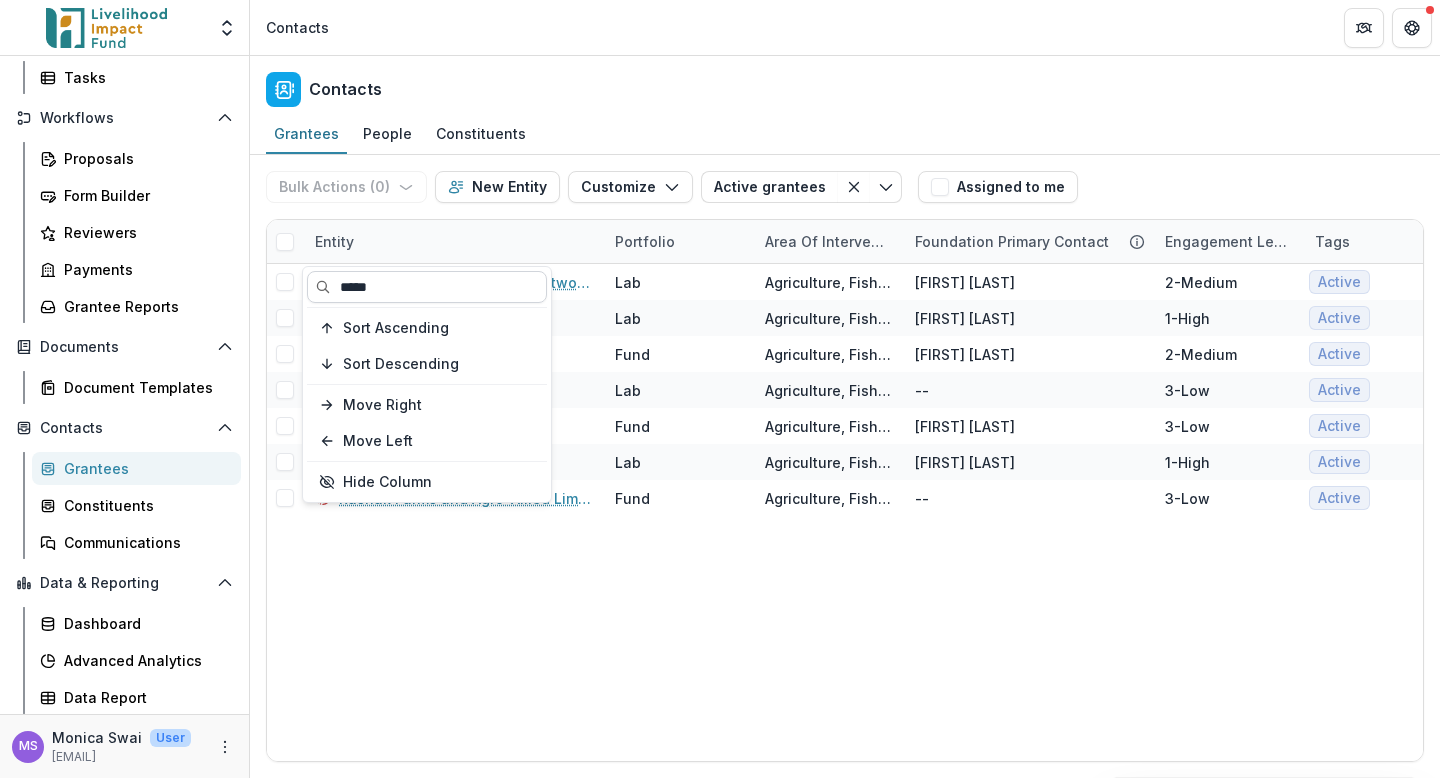 type on "*****" 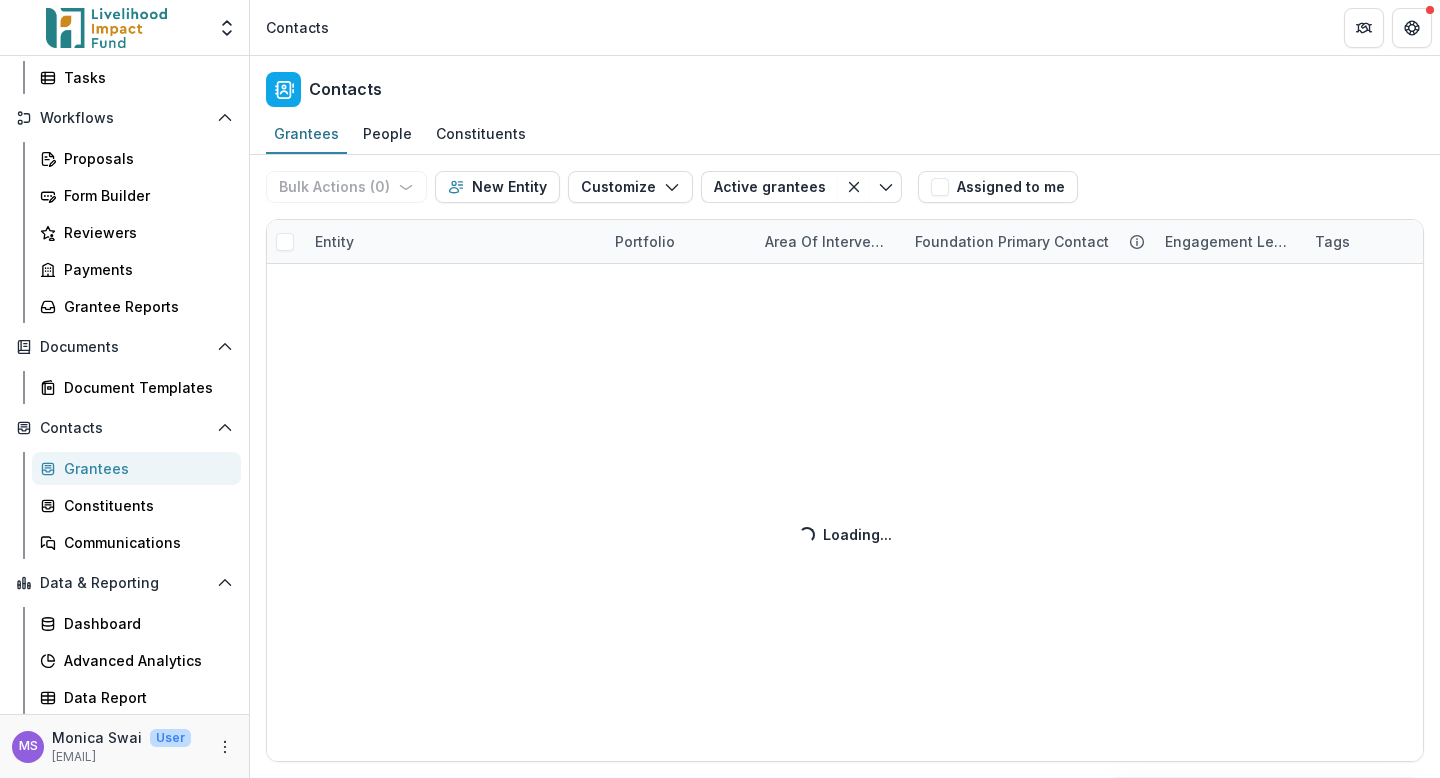 click on "Bulk Actions ( 0 ) Send Email Create Proposals Create Tasks New Entity Customize New Custom Field Manage Custom Fields Manage Grantee Status Active grantees Exited post DD Alumni ALL TIME (Tag) Active Fund grants (Tag) Spotting new grantees Lab grantees Active (Tag) Peer funders Active grantees Save changes New Filter Assigned to me Entity Portfolio Area of intervention Foundation Primary Contact Engagement level Tags Status Total Awarded Region Operate in Primary Contact Loading... Loading..." at bounding box center [845, 466] 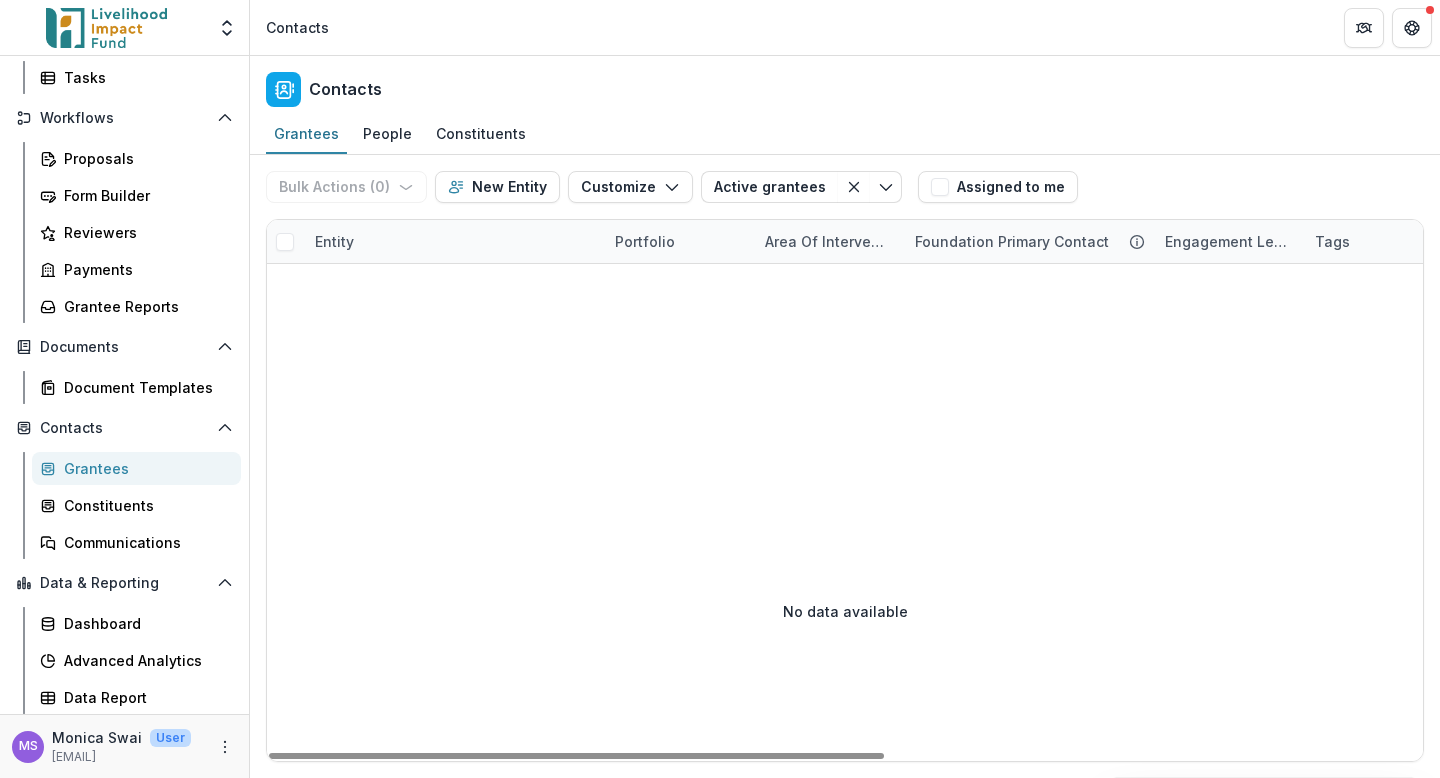 click on "Entity" at bounding box center (453, 241) 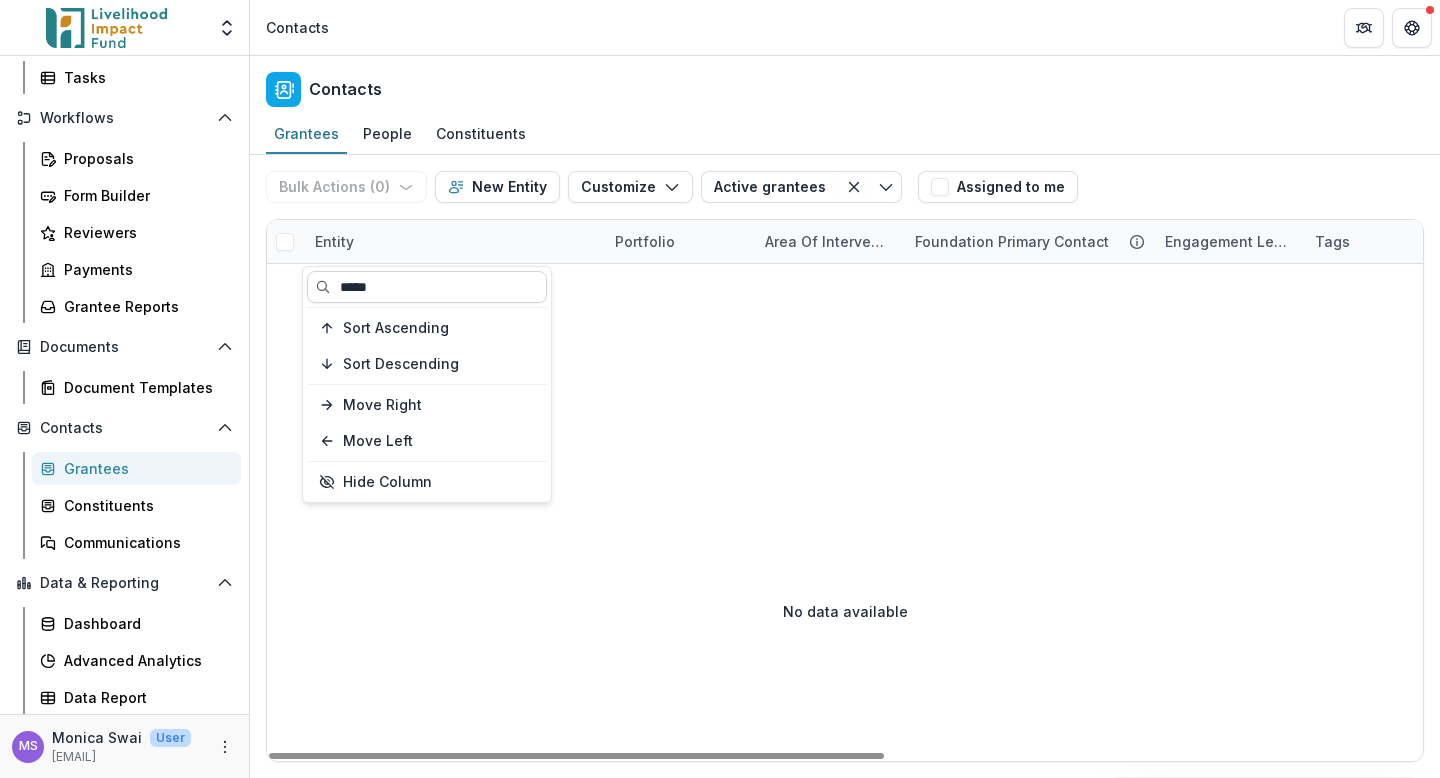 click on "*****" at bounding box center [427, 287] 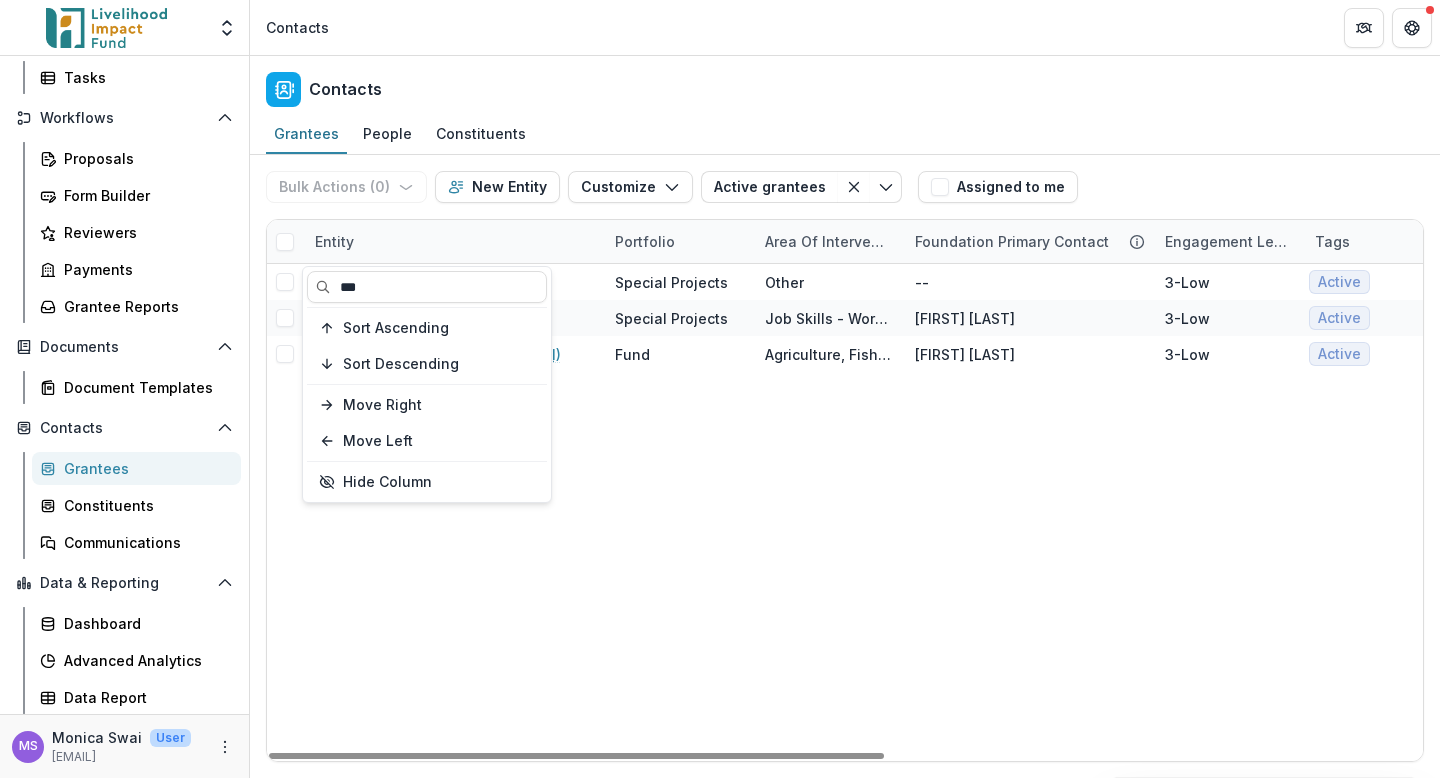type on "***" 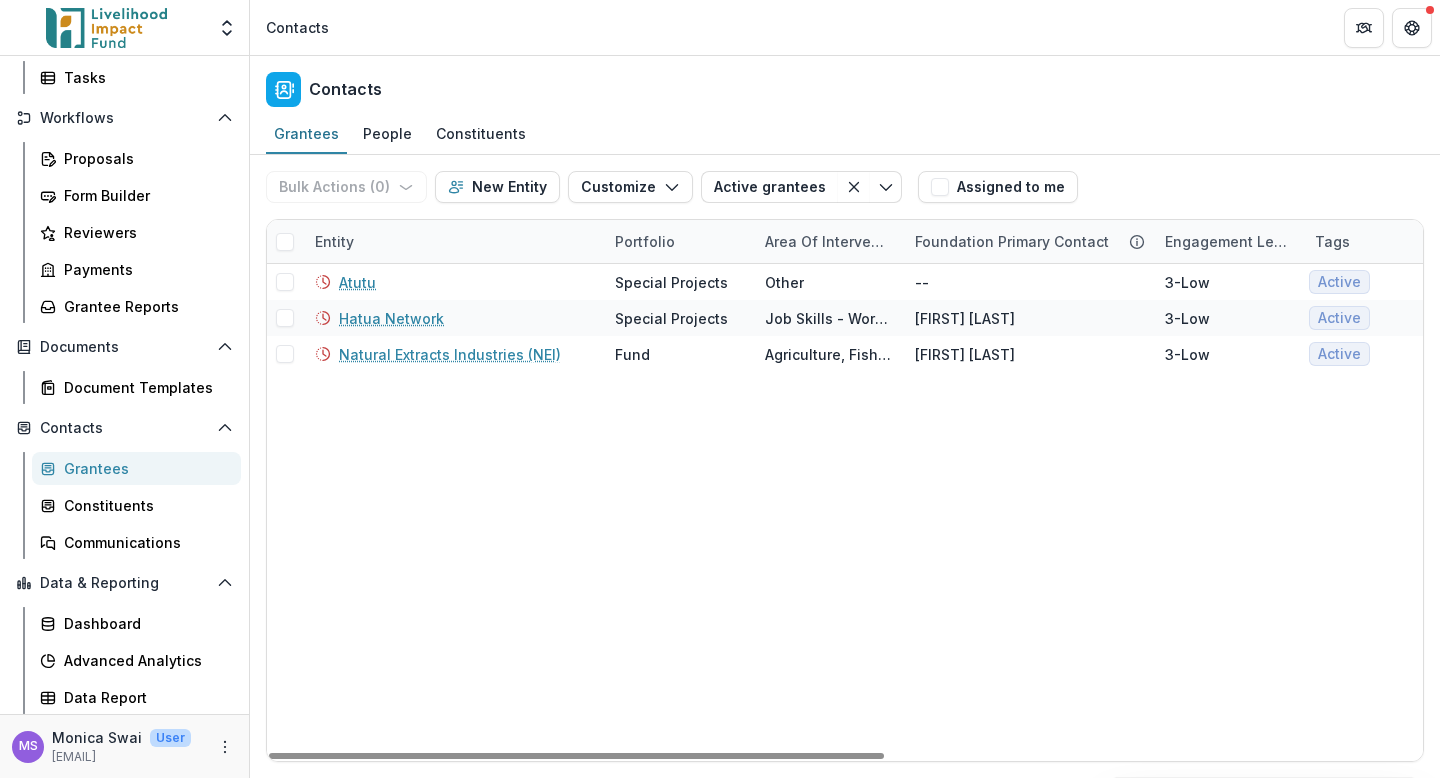 click on "Atutu Special Projects Other -- 3-Low Active Active Grantee $50,000 Asia -- Hatua Network Special Projects Job Skills - Workforce Jeremy H 3-Low Active Active Grantee $1,050,000 Eastern Africa Kenya -- Natural Extracts Industries (NEI) Fund Agriculture, Fishing & Conservation Jana K 3-Low Active Previous Grantee Active Applicant $500,000 Eastern Africa Tanzania Juan G" at bounding box center (1350, 512) 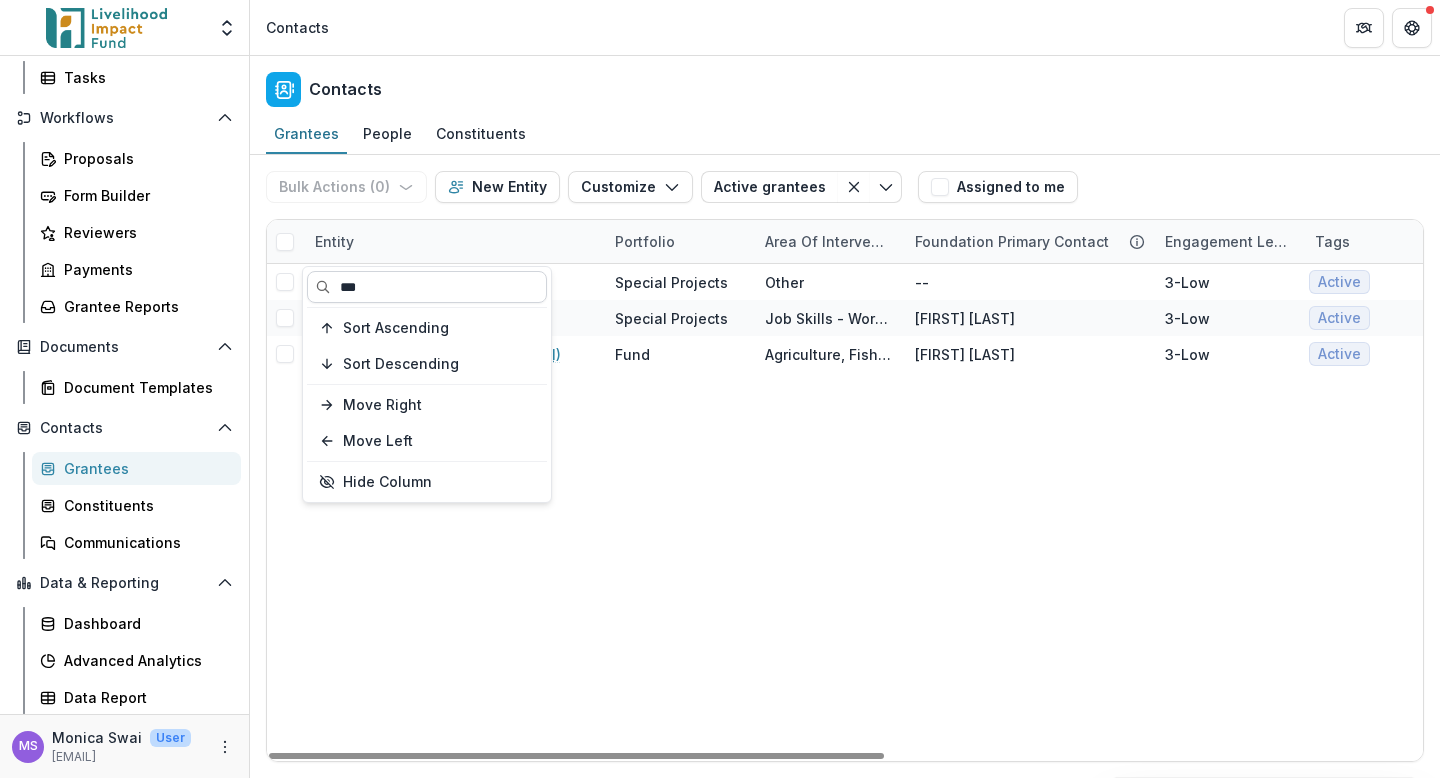 click on "***" at bounding box center [427, 287] 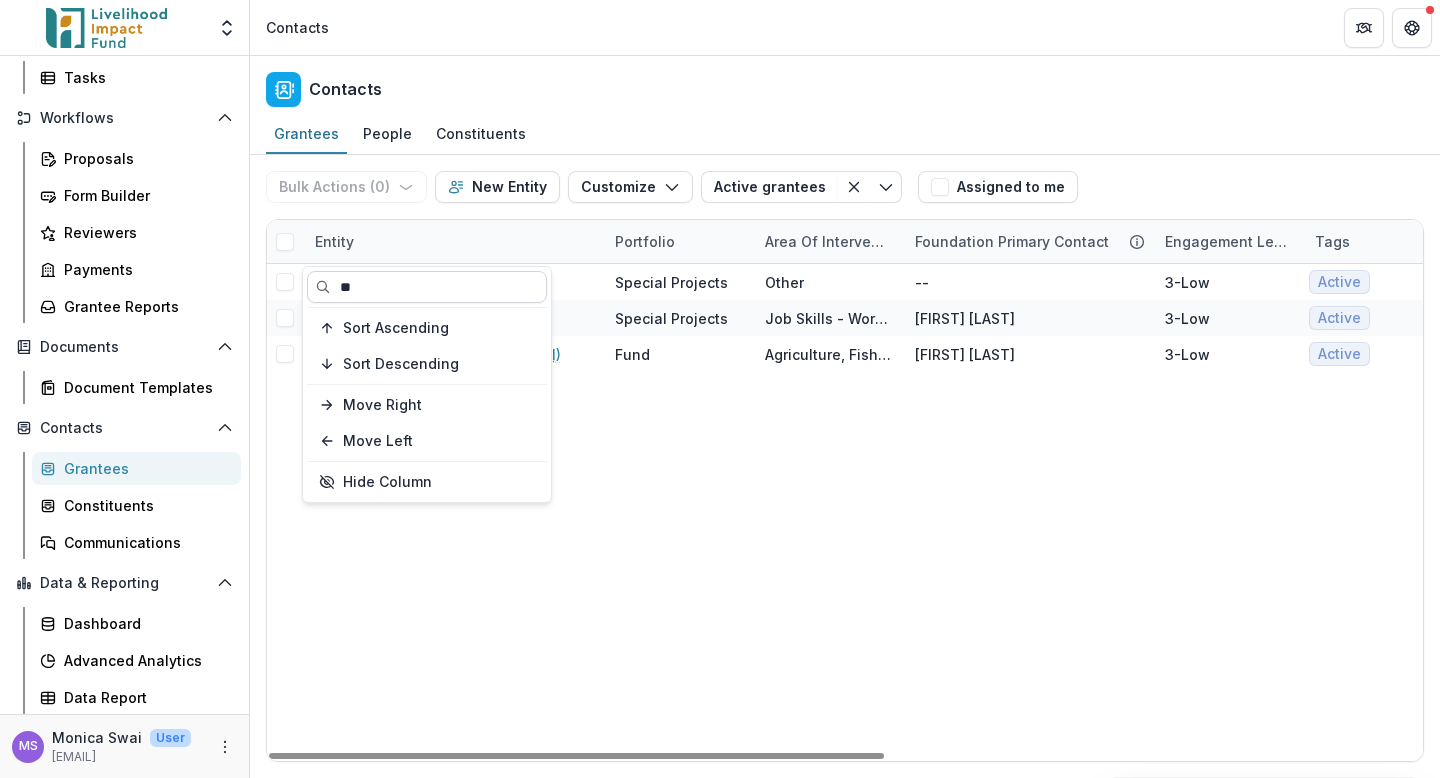 type on "*" 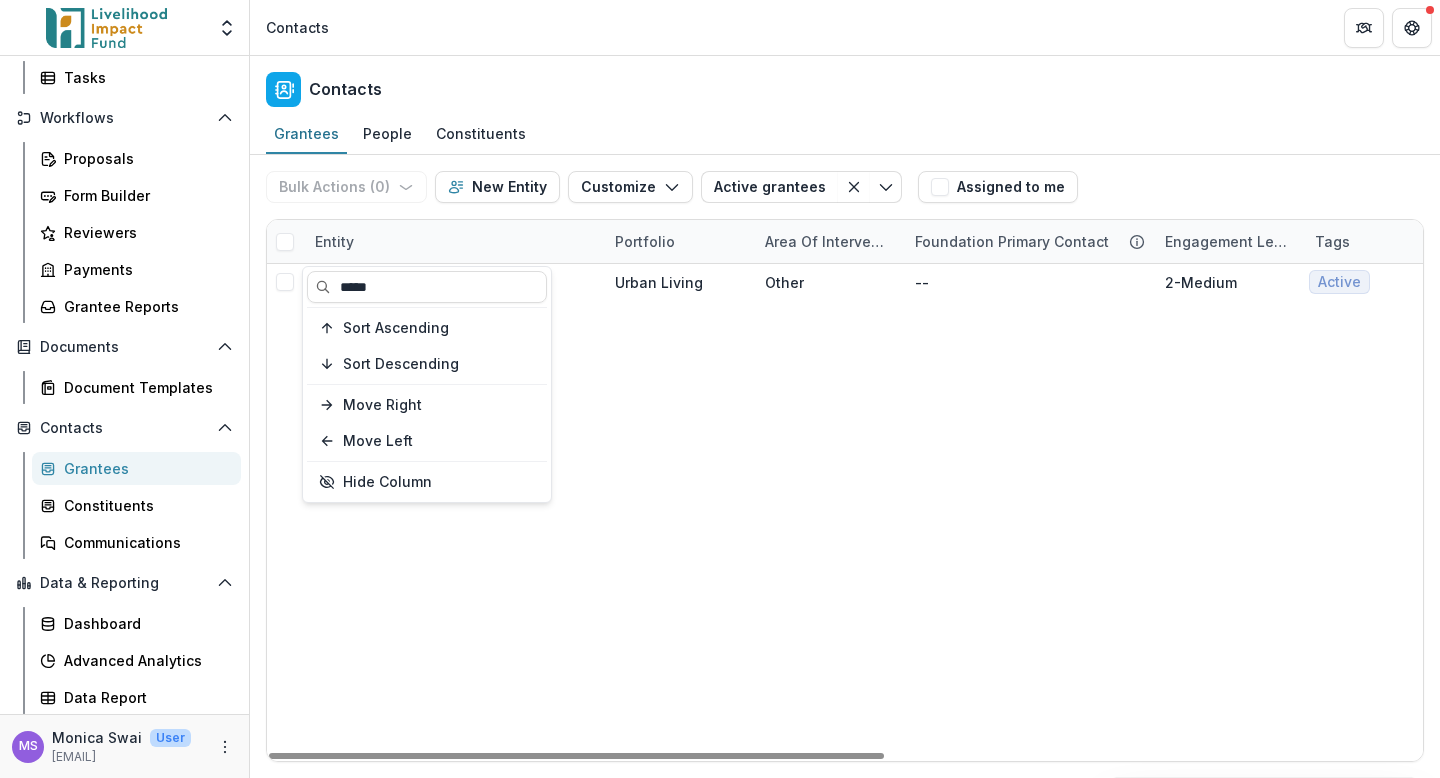 type on "*****" 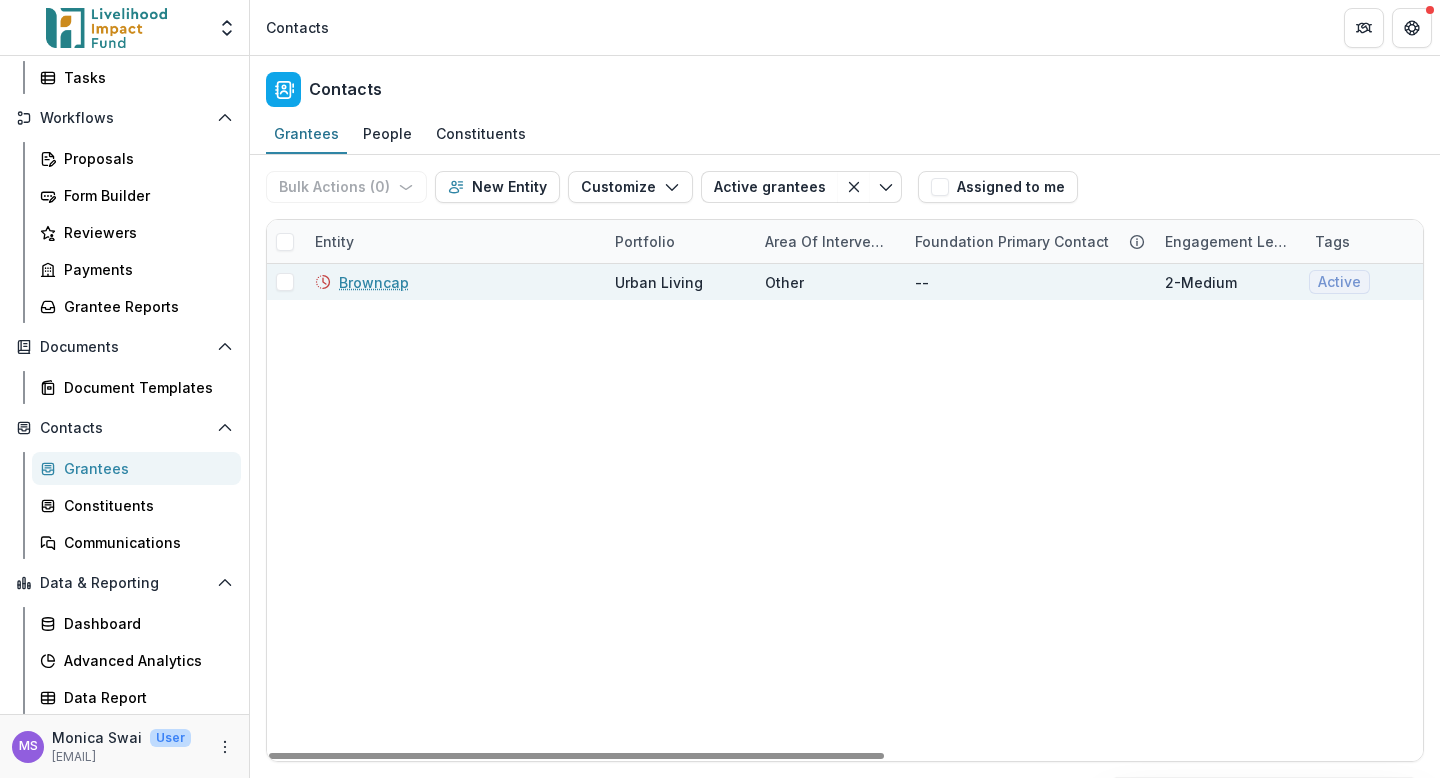 click on "Browncap" at bounding box center [453, 282] 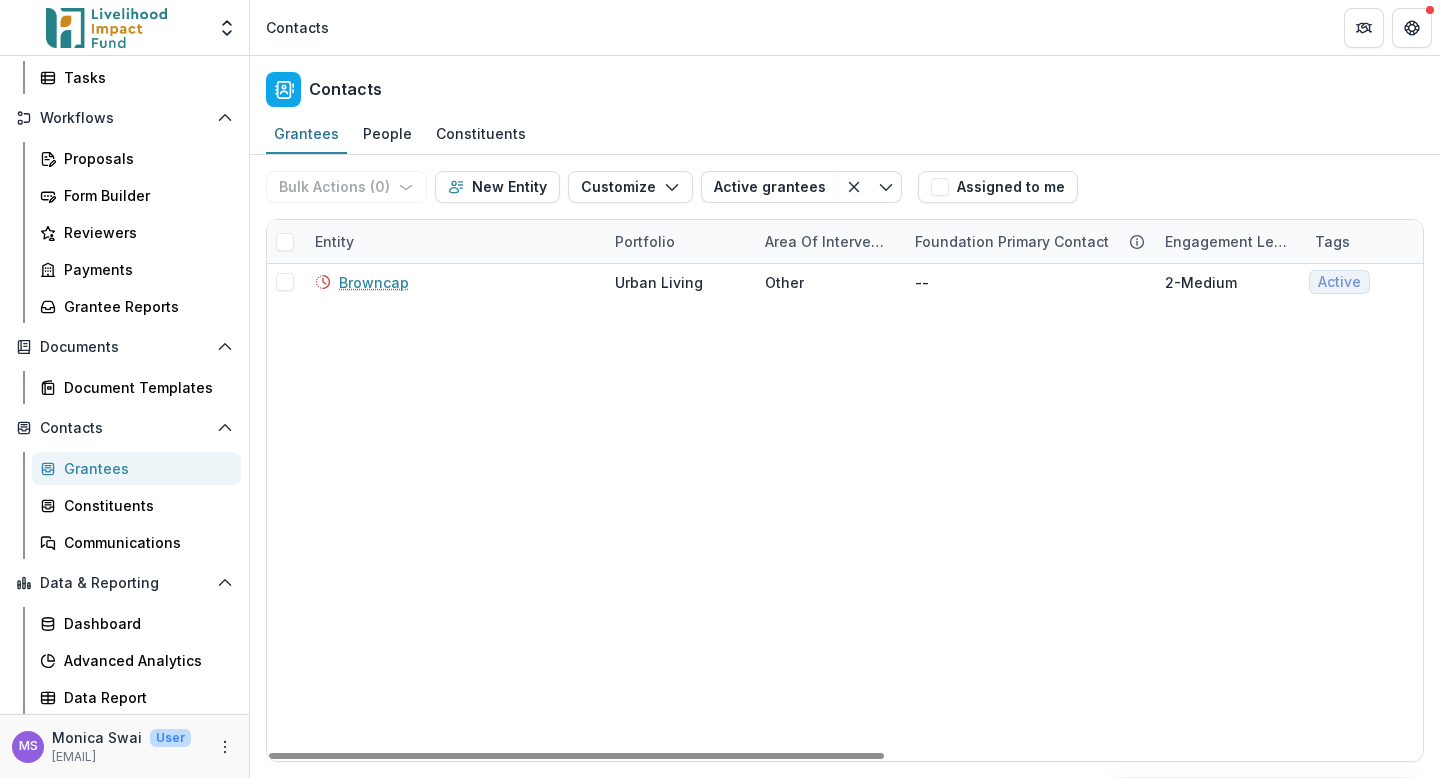 click on "Entity" at bounding box center (453, 241) 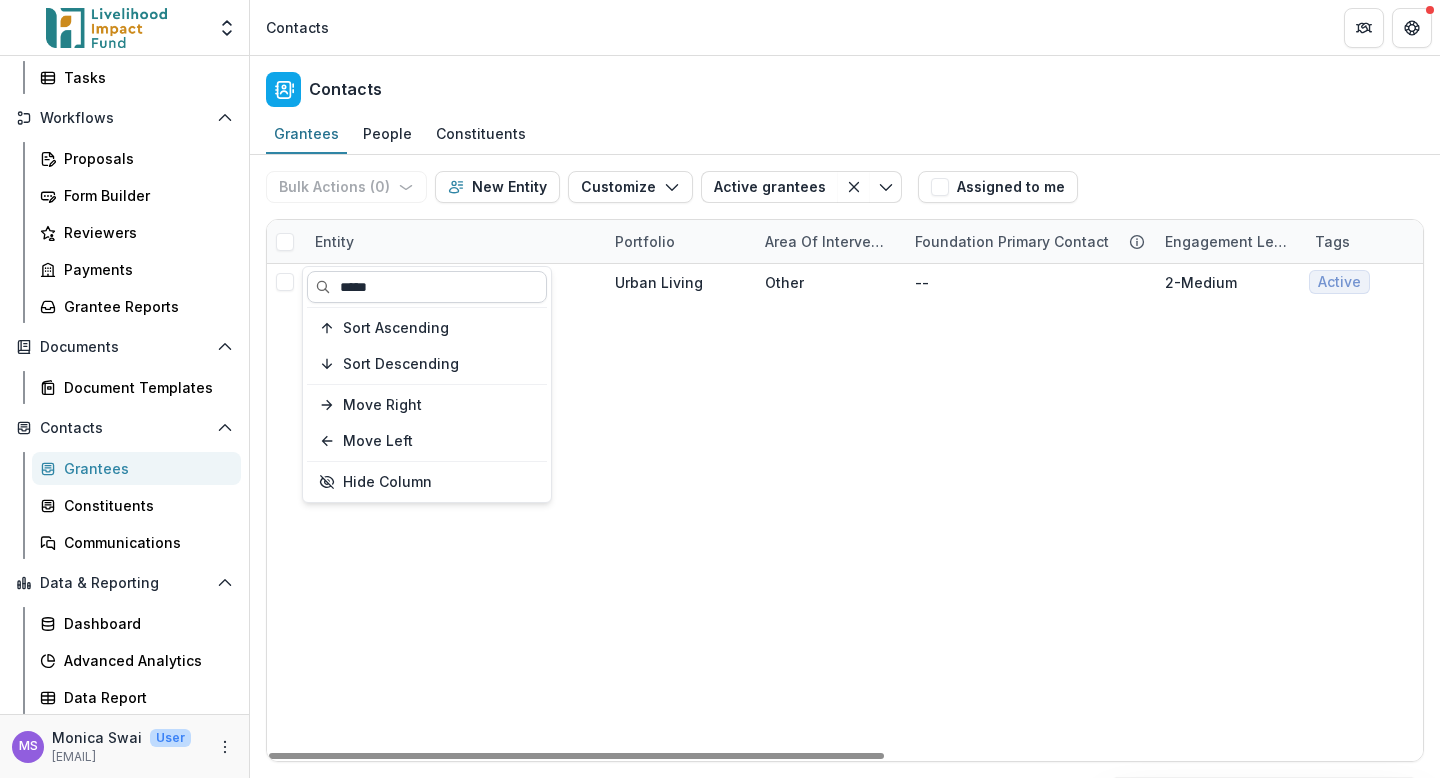 click on "*****" at bounding box center (427, 287) 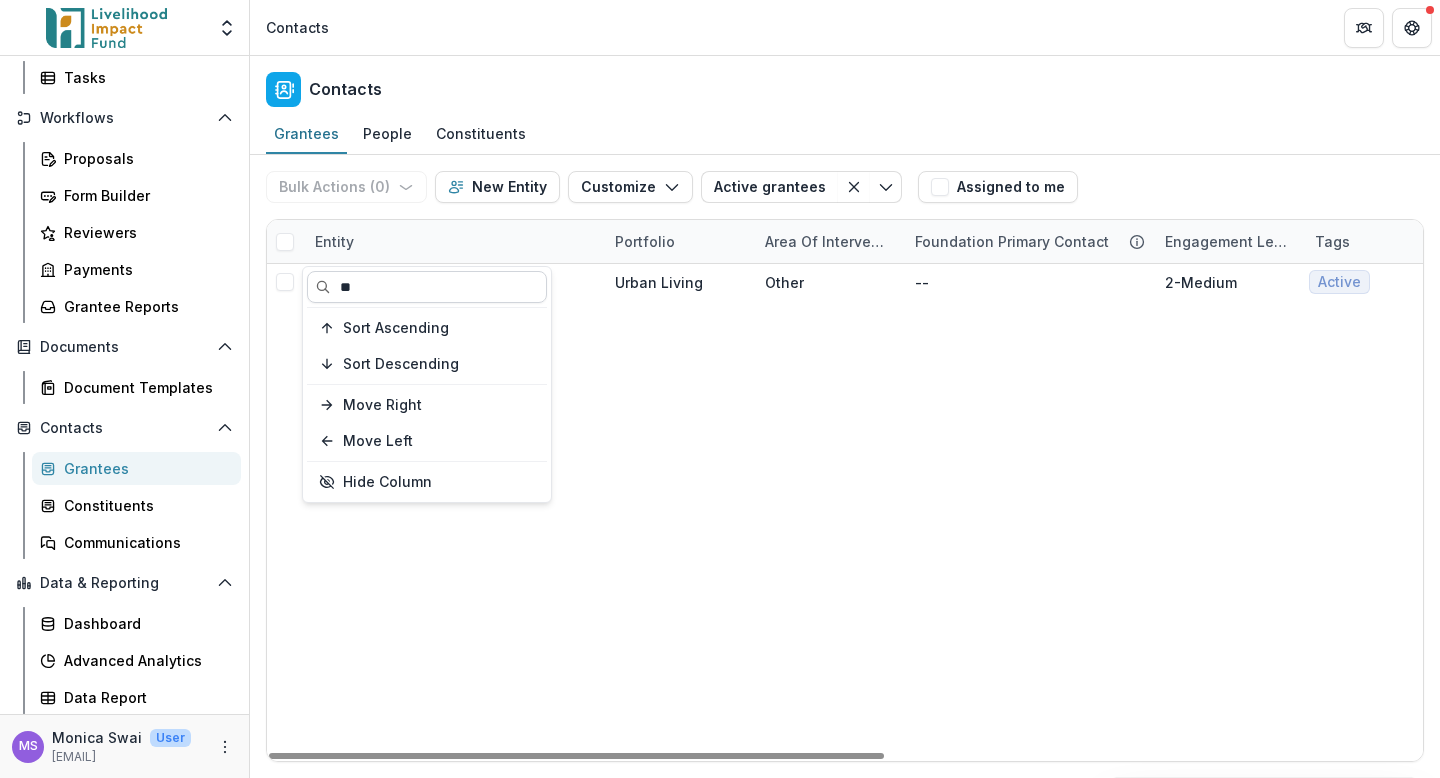 type on "*" 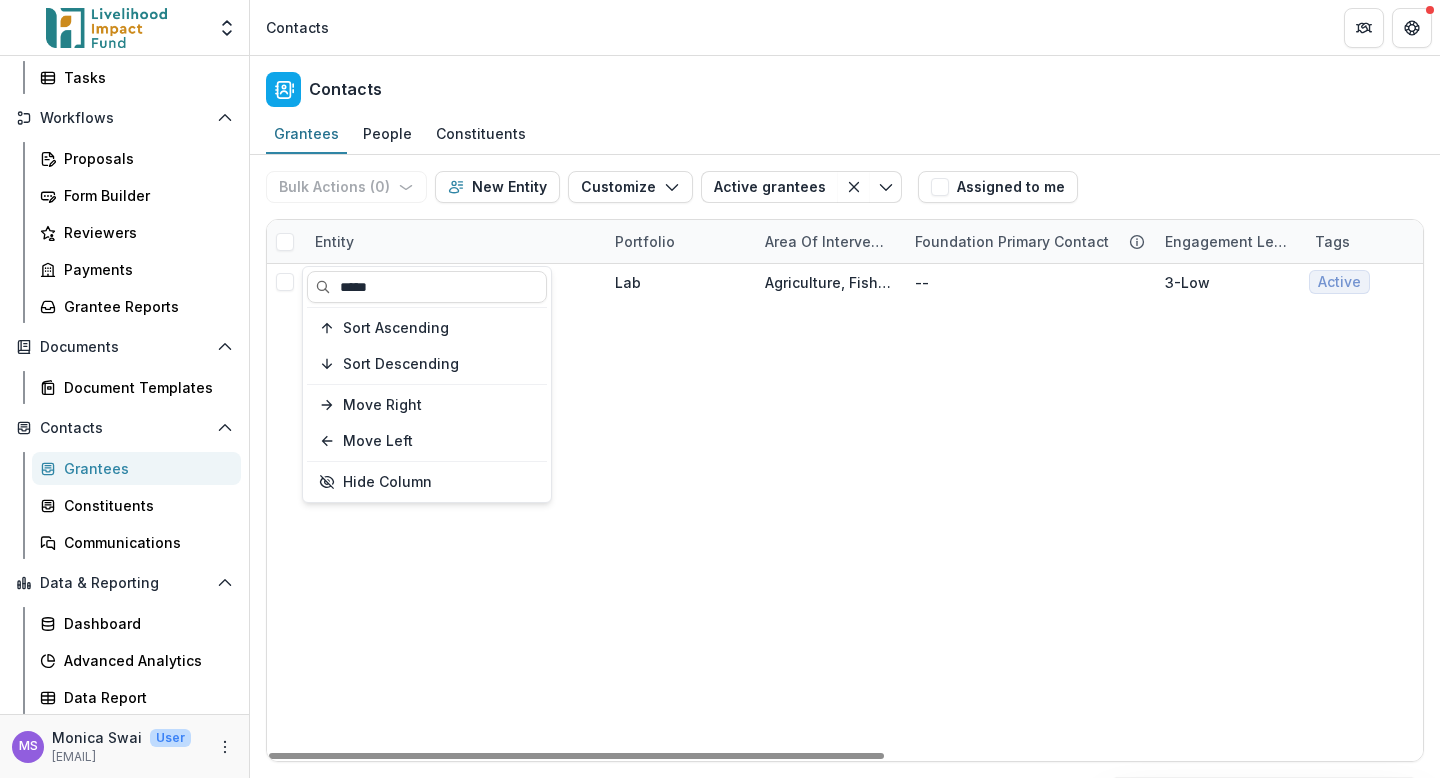 type on "*****" 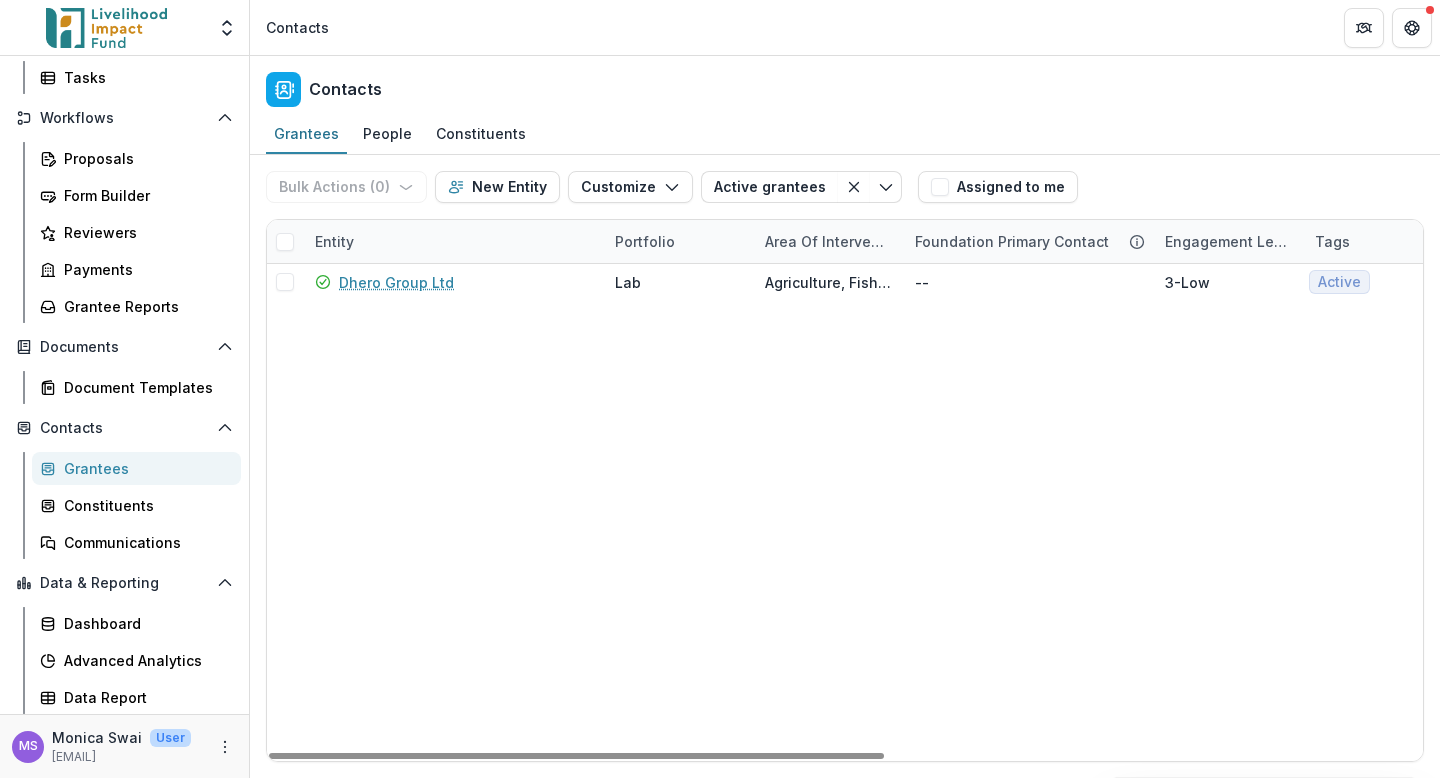 click on "Dhero Group Ltd Lab Agriculture, Fishing & Conservation -- 3-Low Active Active Grantee $25,000 Eastern Africa Uganda Samuel M" at bounding box center (1350, 512) 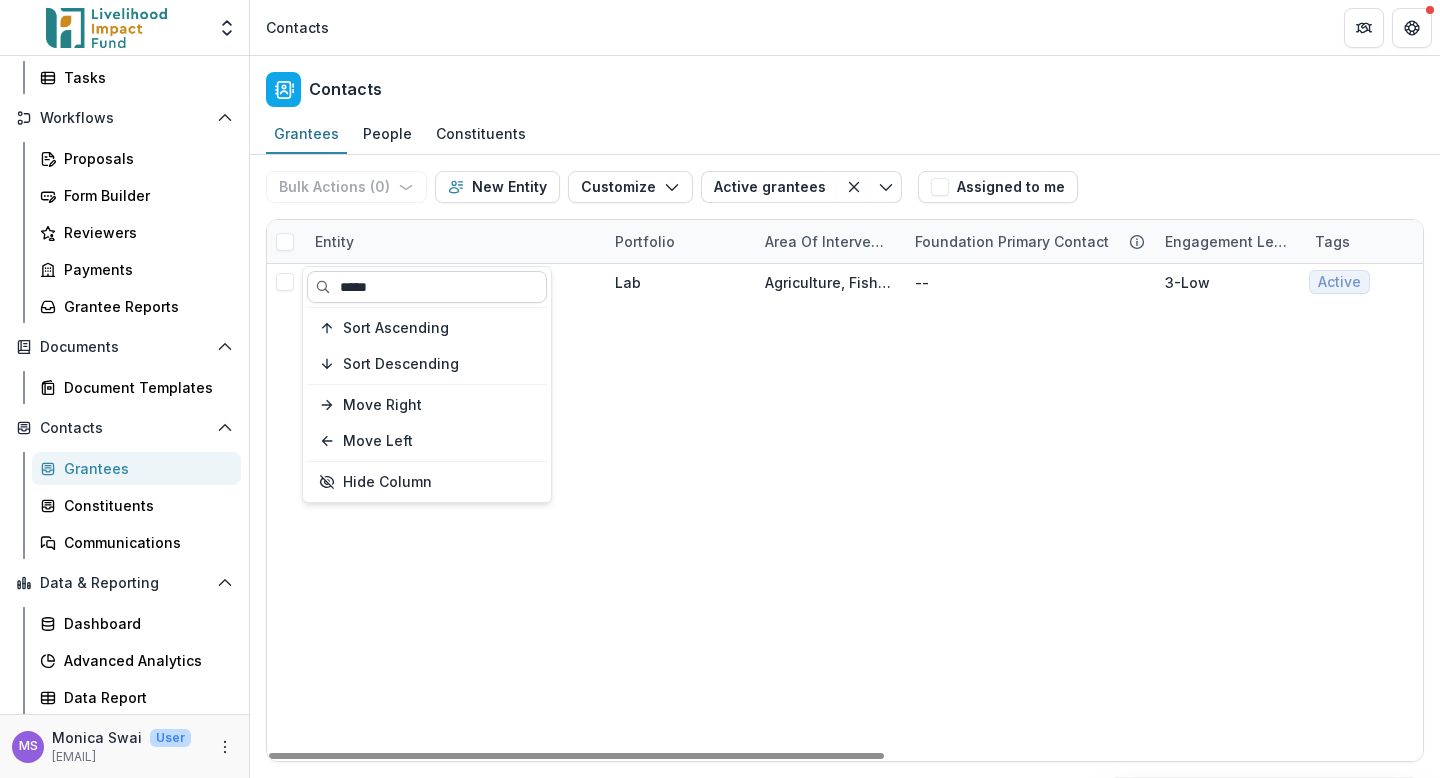 click on "*****" at bounding box center [427, 287] 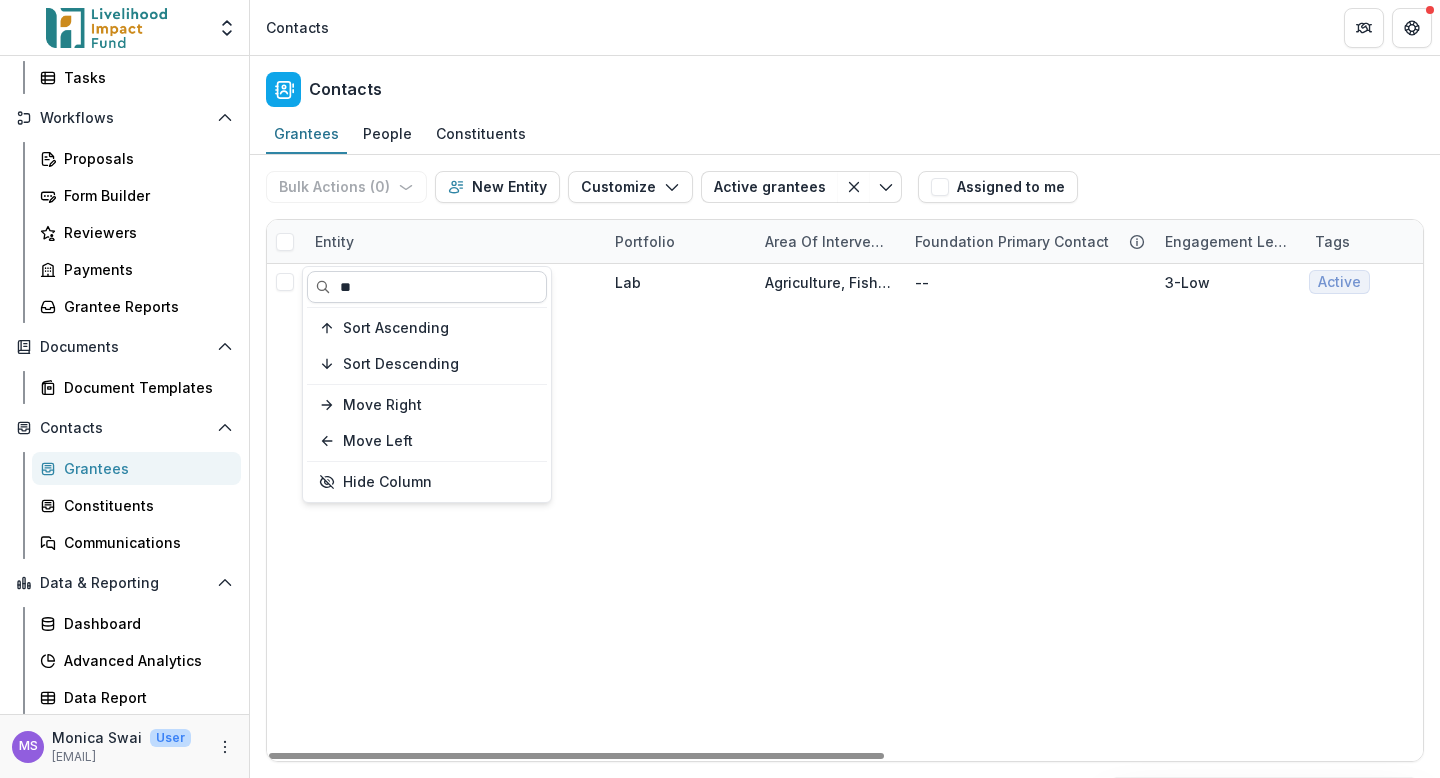type on "*" 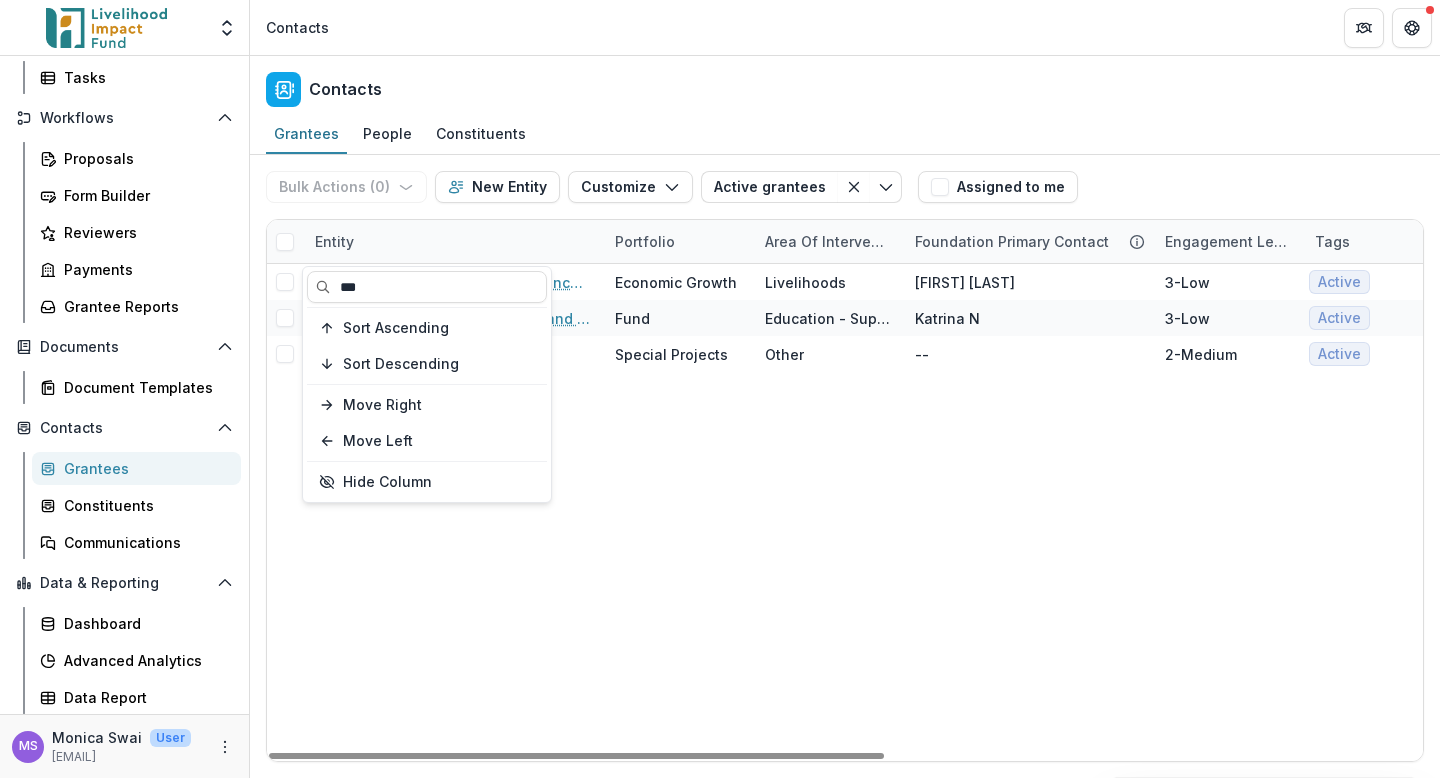 type on "***" 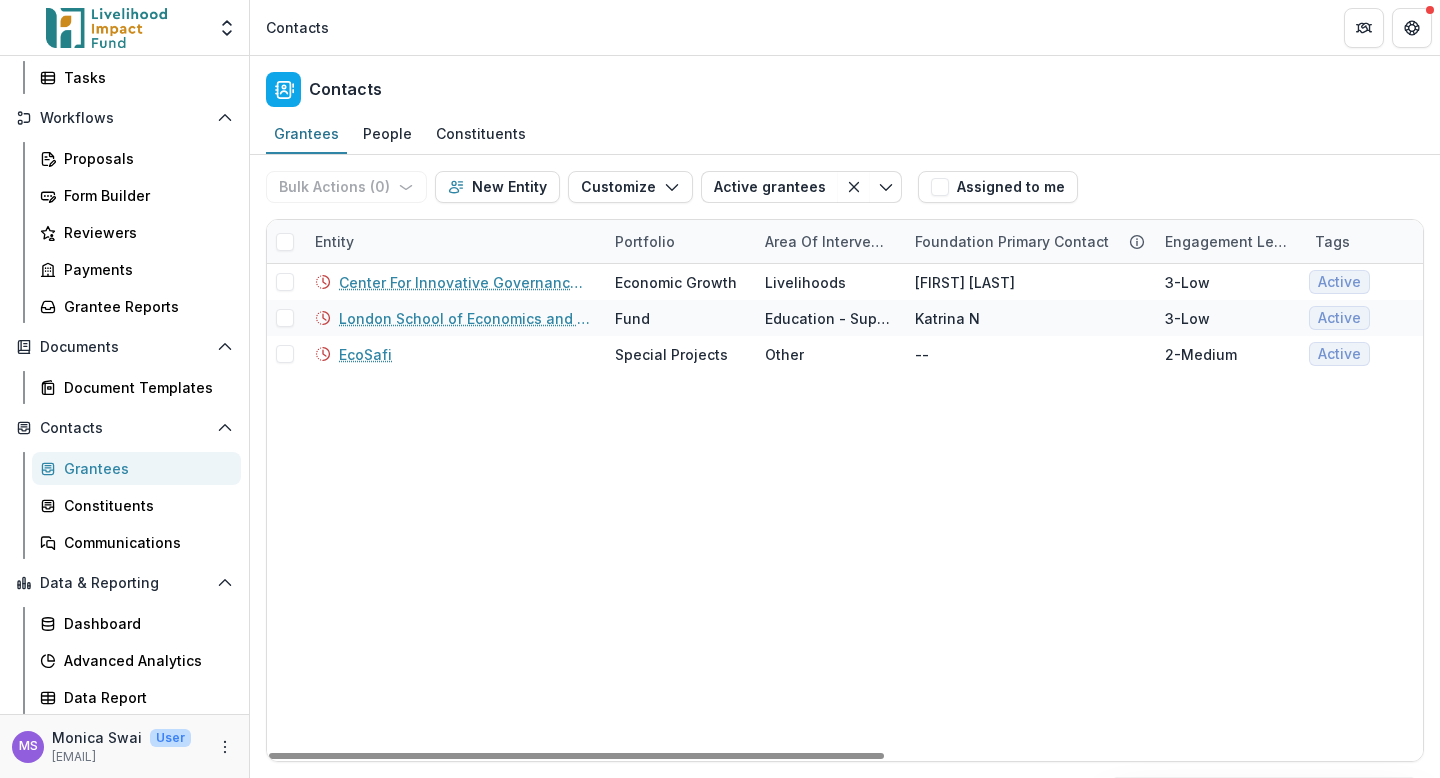click on "Entity" at bounding box center (453, 241) 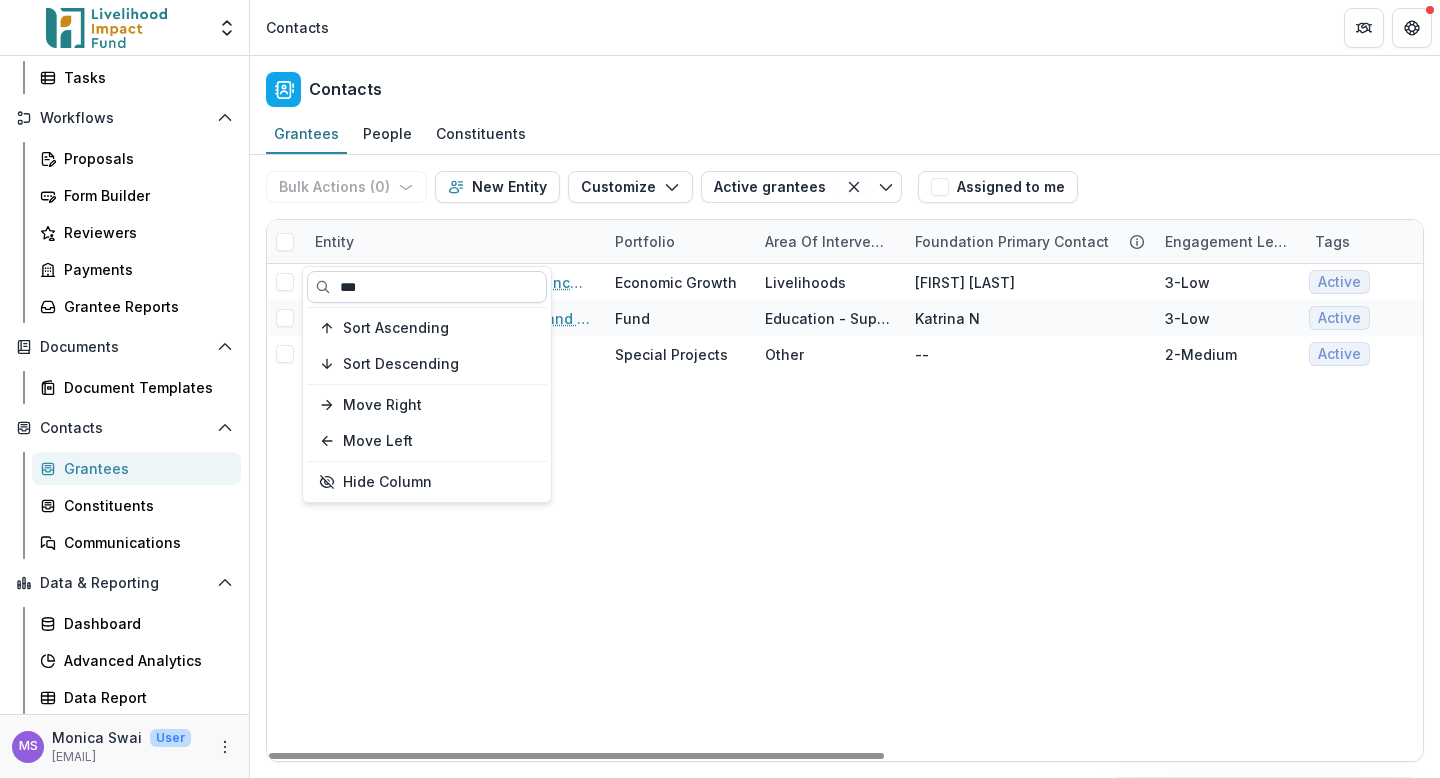 click on "***" at bounding box center (427, 287) 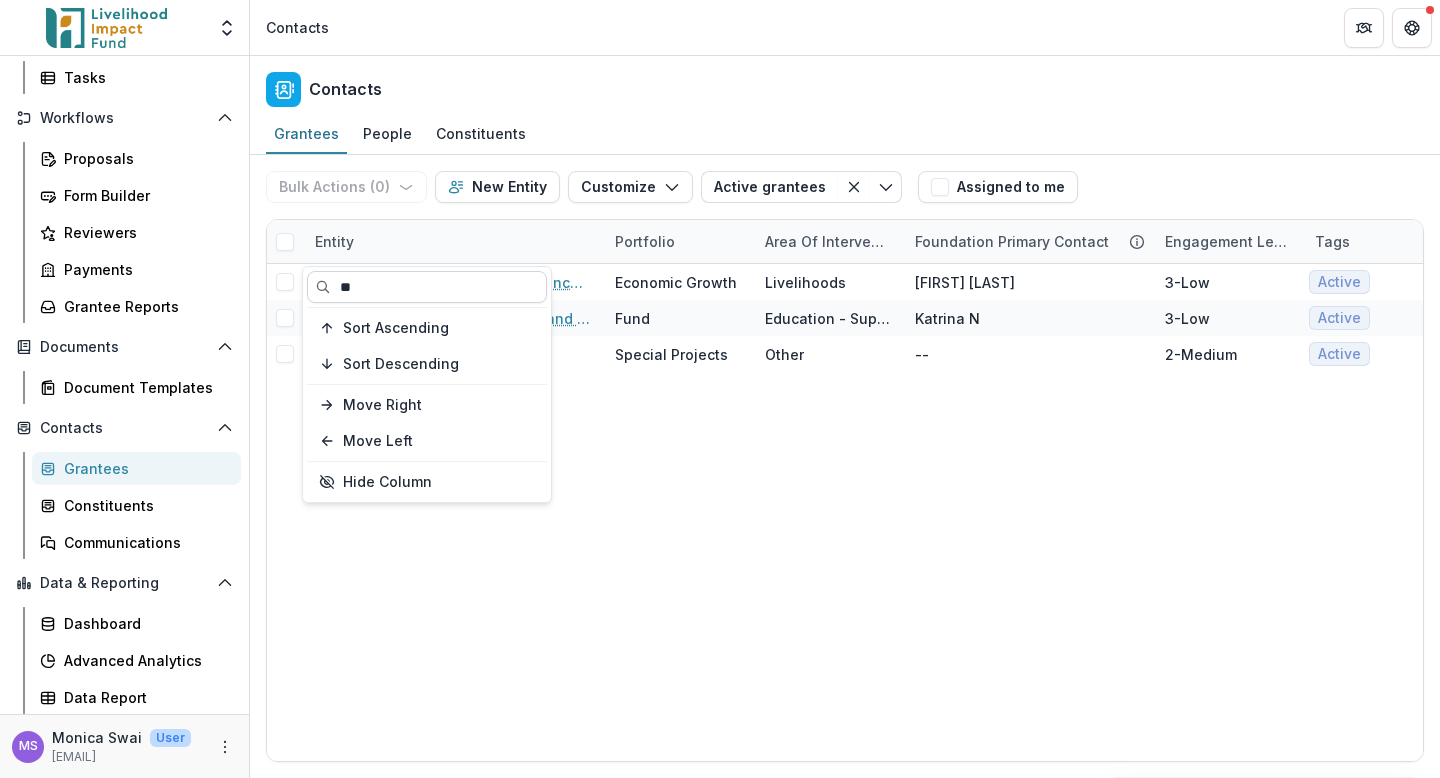 type on "*" 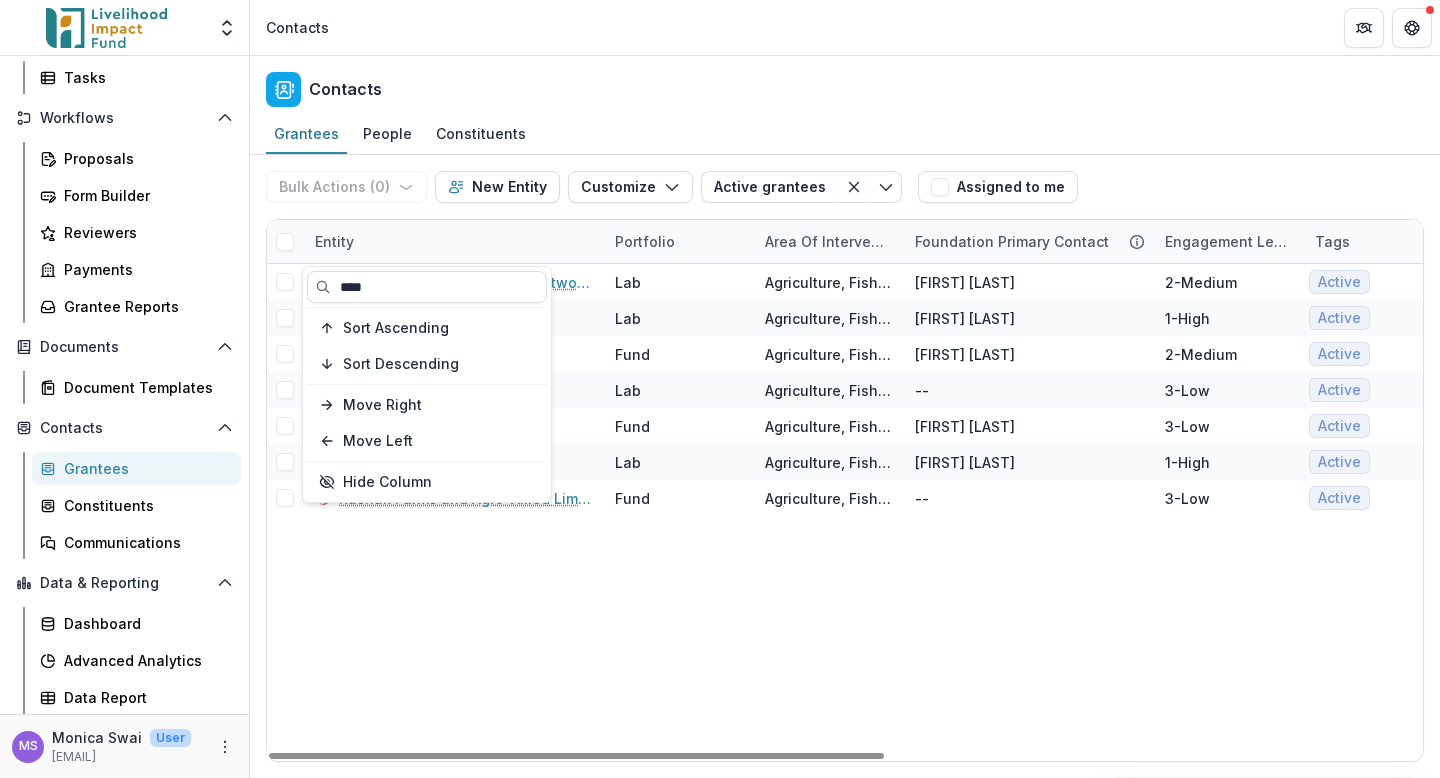 type on "****" 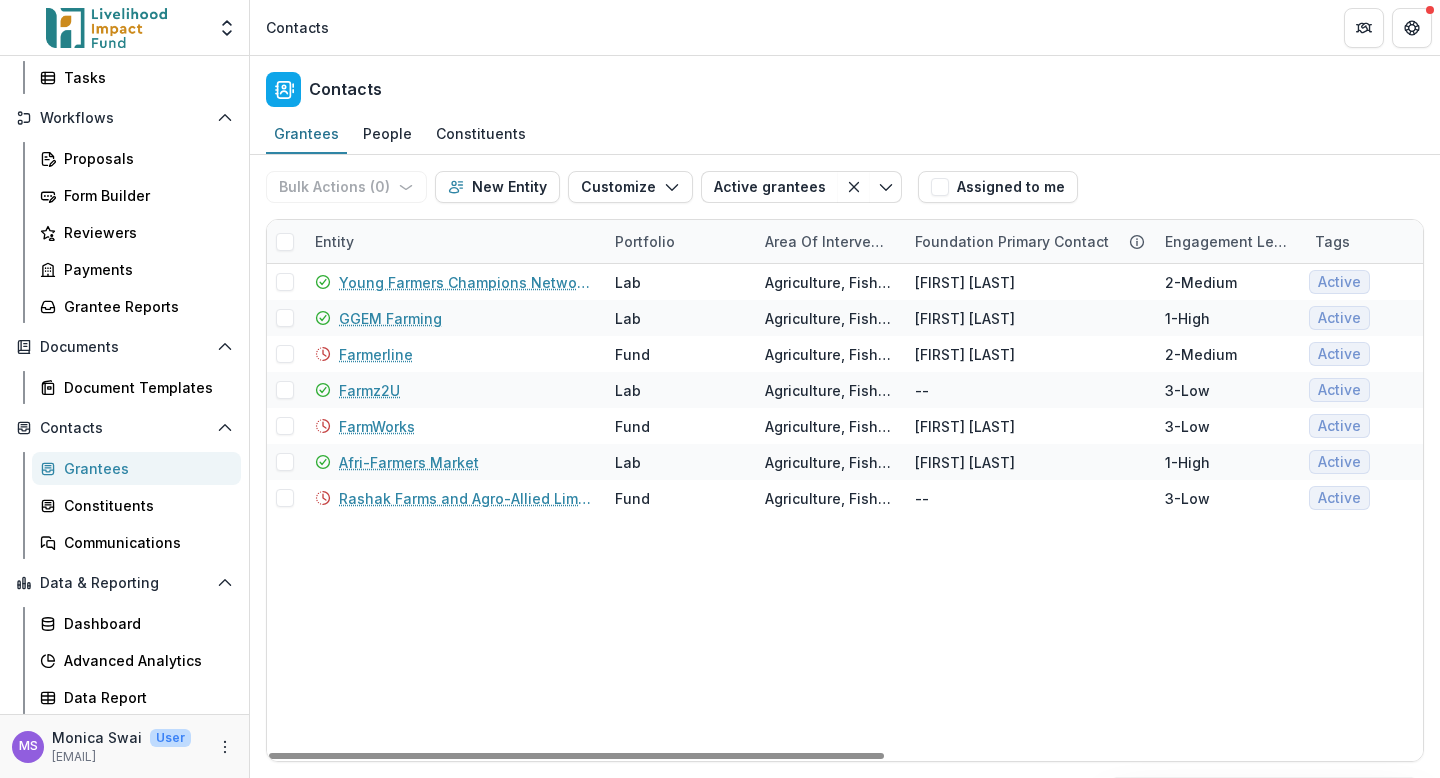 click on "Young Farmers Champions Network (YOFCHAN) Lab Agriculture, Fishing & Conservation Muthoni T 2-Medium Active Active Grantee Previous Grantee $437,500 Eastern Africa Uganda Tumwebaze K GGEM Farming Lab Agriculture, Fishing & Conservation Jana K 1-High Active Active Grantee Previous Grantee $3,565,000 Southern Africa Malawi Dee P Farmerline Fund Agriculture, Fishing & Conservation Jan-Maarten M 2-Medium Active Active Grantee $1,000,000 Western Africa Ghana Alloysius A Farmz2U Lab Agriculture, Fishing & Conservation -- 3-Low Active Active Grantee $25,000 Global Aisha R FarmWorks Fund Agriculture, Fishing & Conservation Tom P 3-Low Active Active Grantee $1,000,000 Eastern Africa Kenya Yi L Afri-Farmers Market Lab Agriculture, Fishing & Conservation Muthoni T 1-High Active Previous Grantee $25,000 Eastern Africa Rwanda Norman M Rashak Farms and Agro-Allied Limited Fund Agriculture, Fishing & Conservation -- 3-Low Active Previous Grantee $850,000 Western Africa Nigeria Rashak A" at bounding box center [1350, 512] 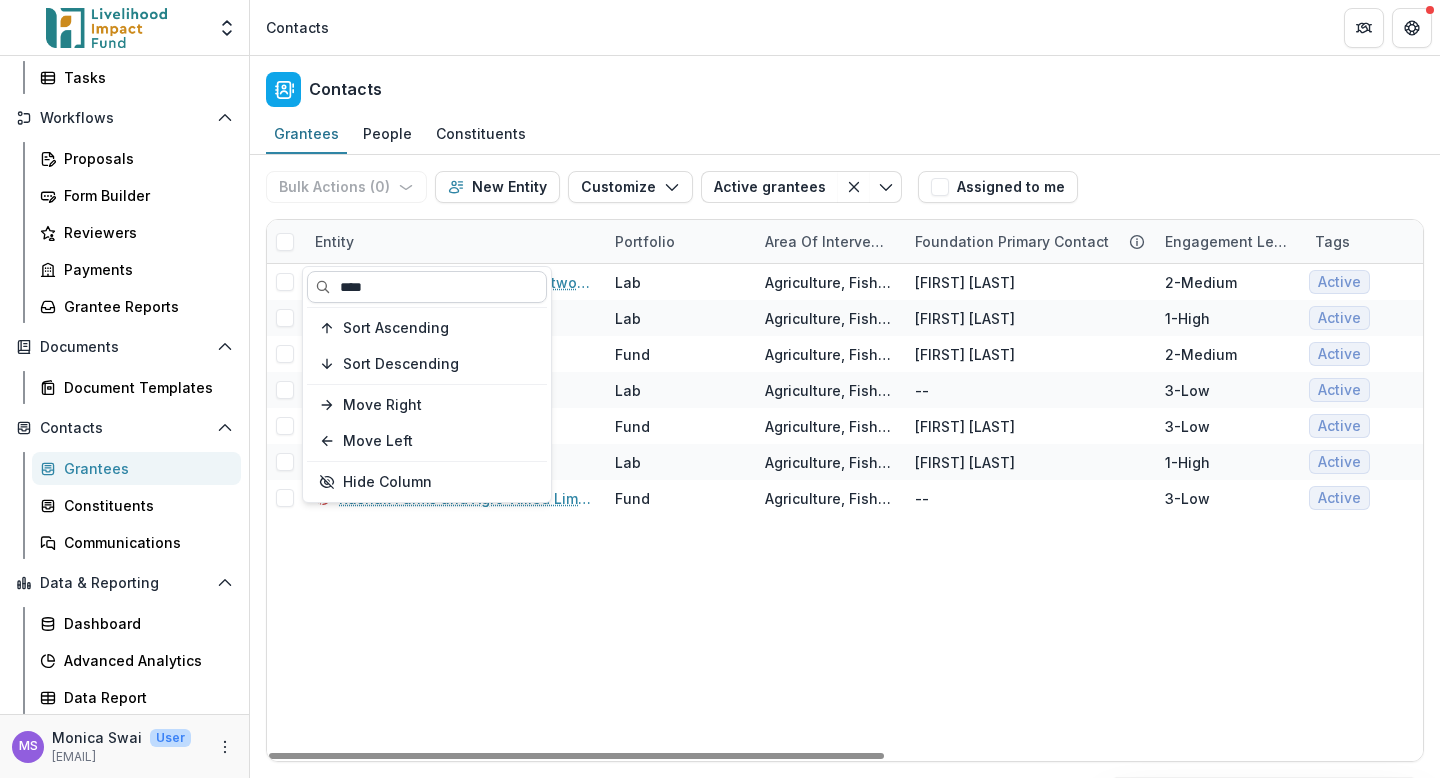 click on "****" at bounding box center [427, 287] 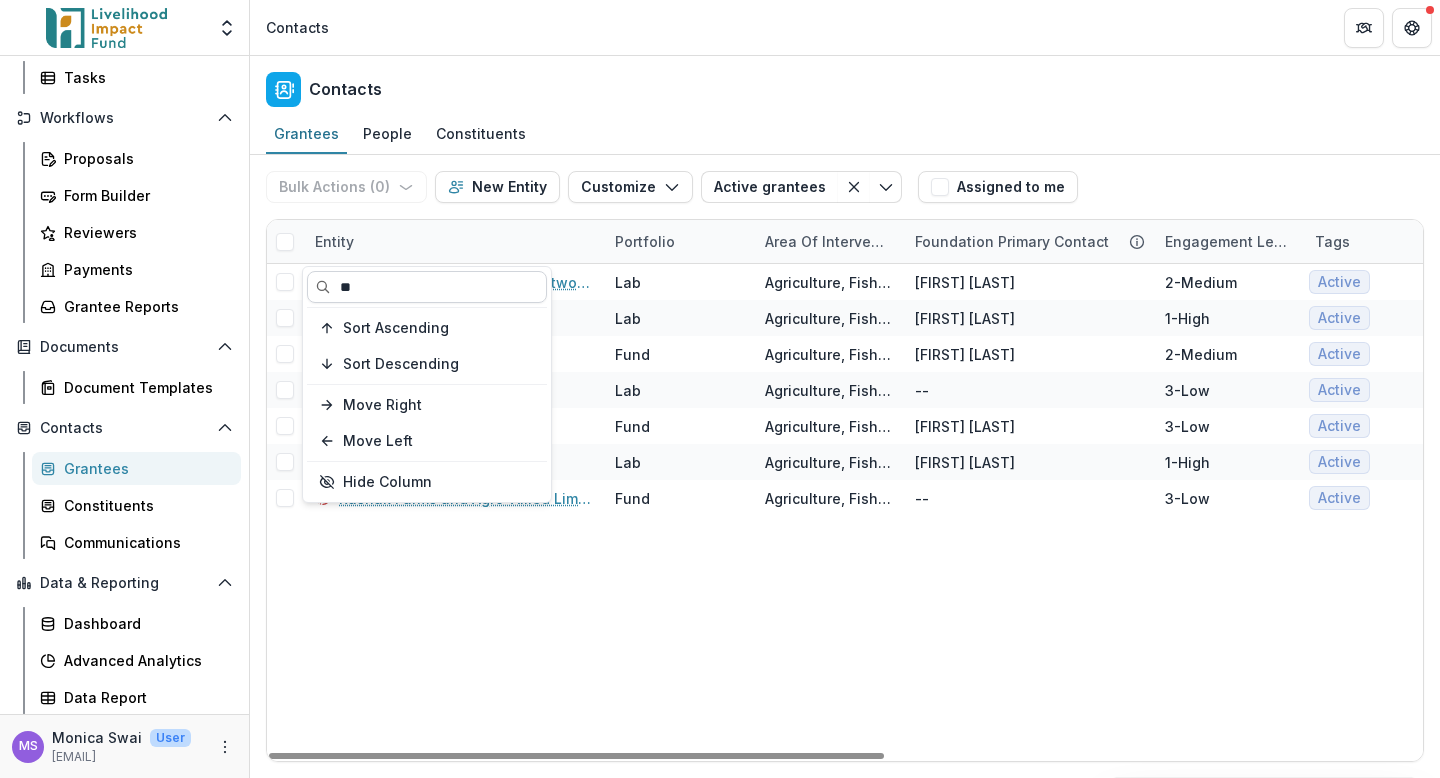 type on "*" 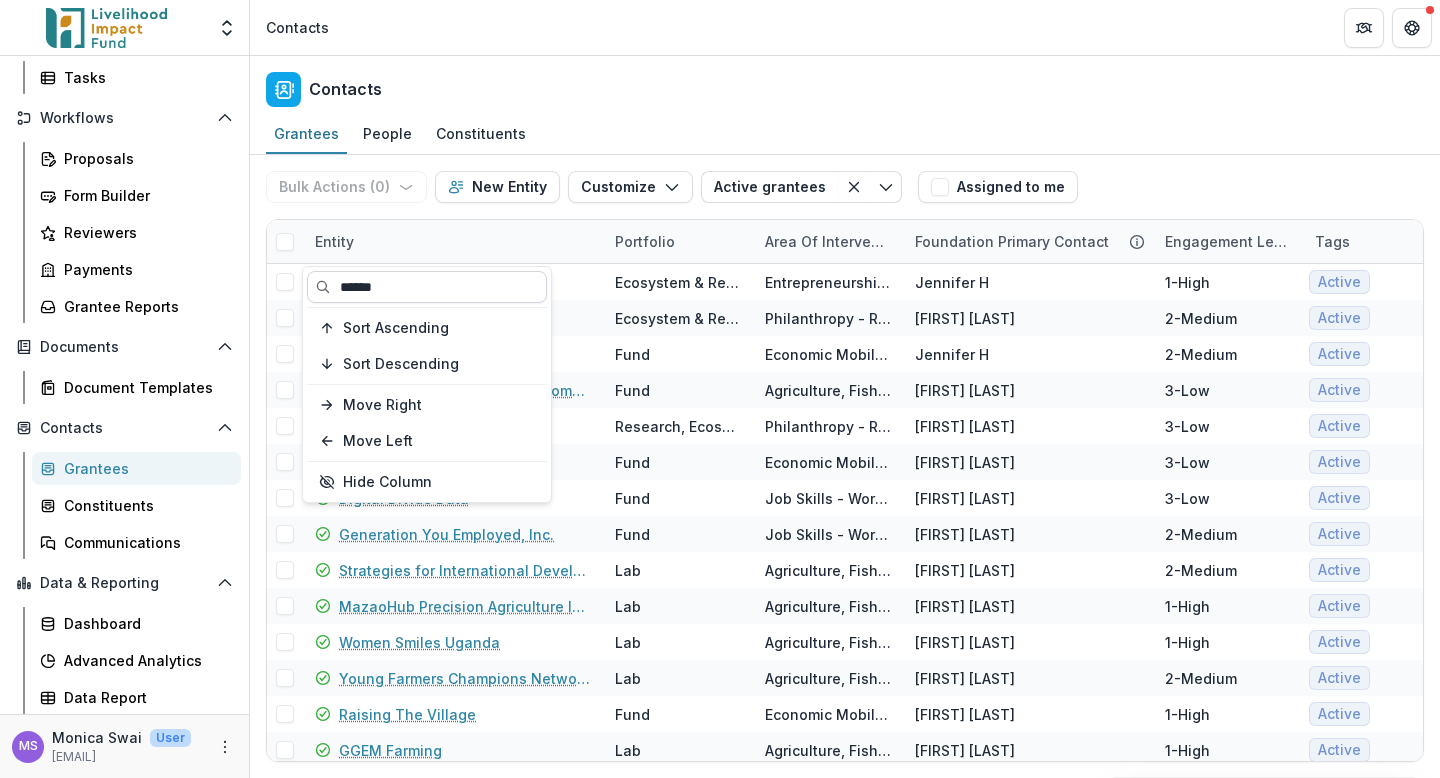 type on "******" 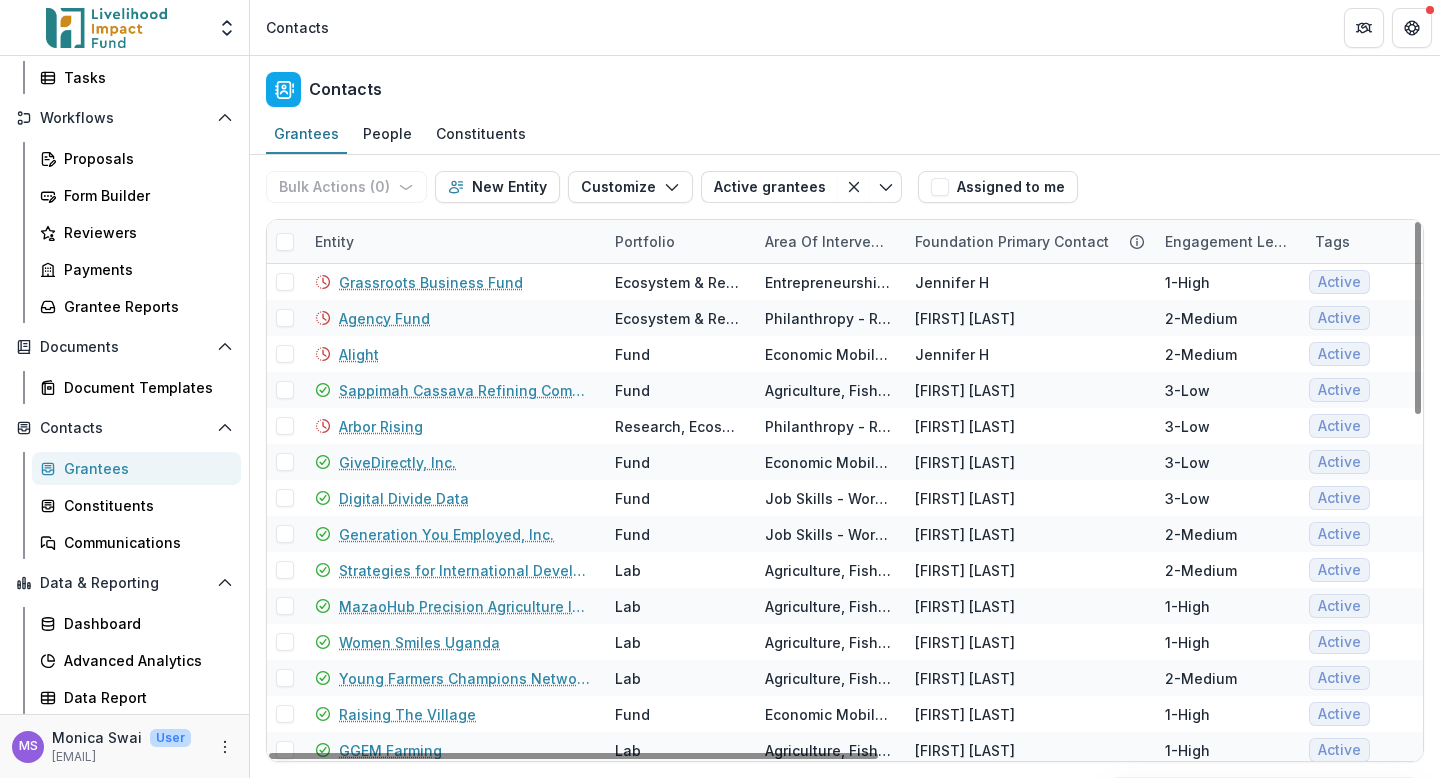 click on "Entity" at bounding box center [453, 241] 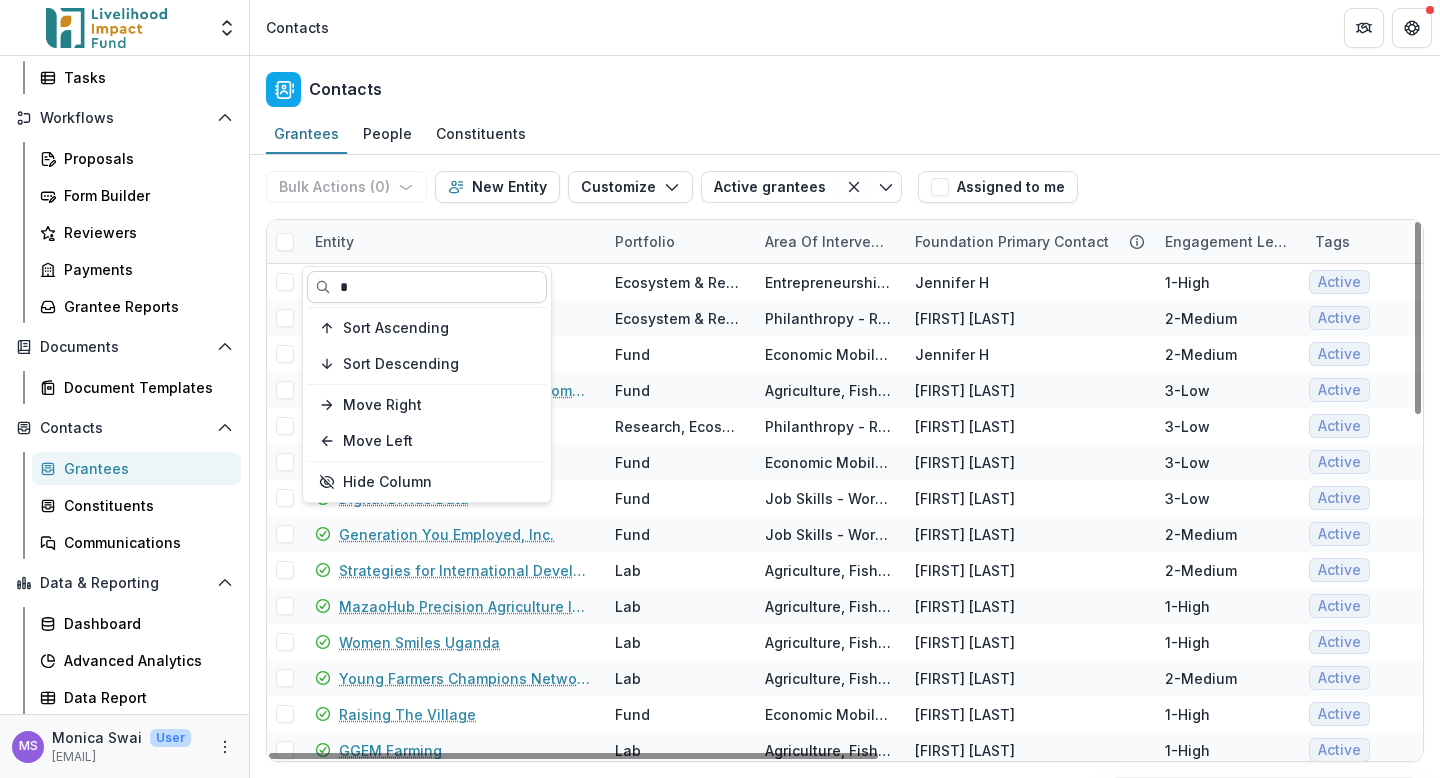 click on "*" at bounding box center (427, 287) 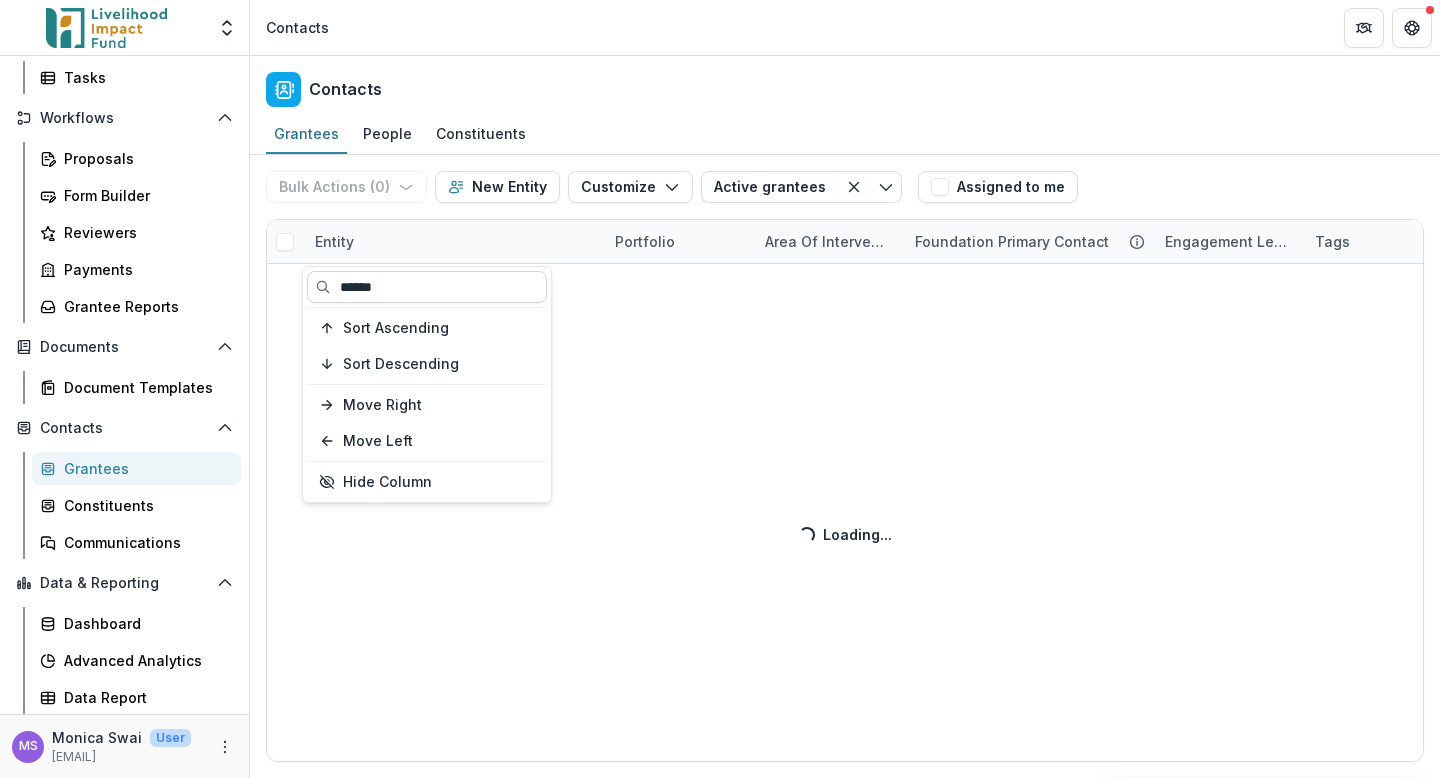 type on "******" 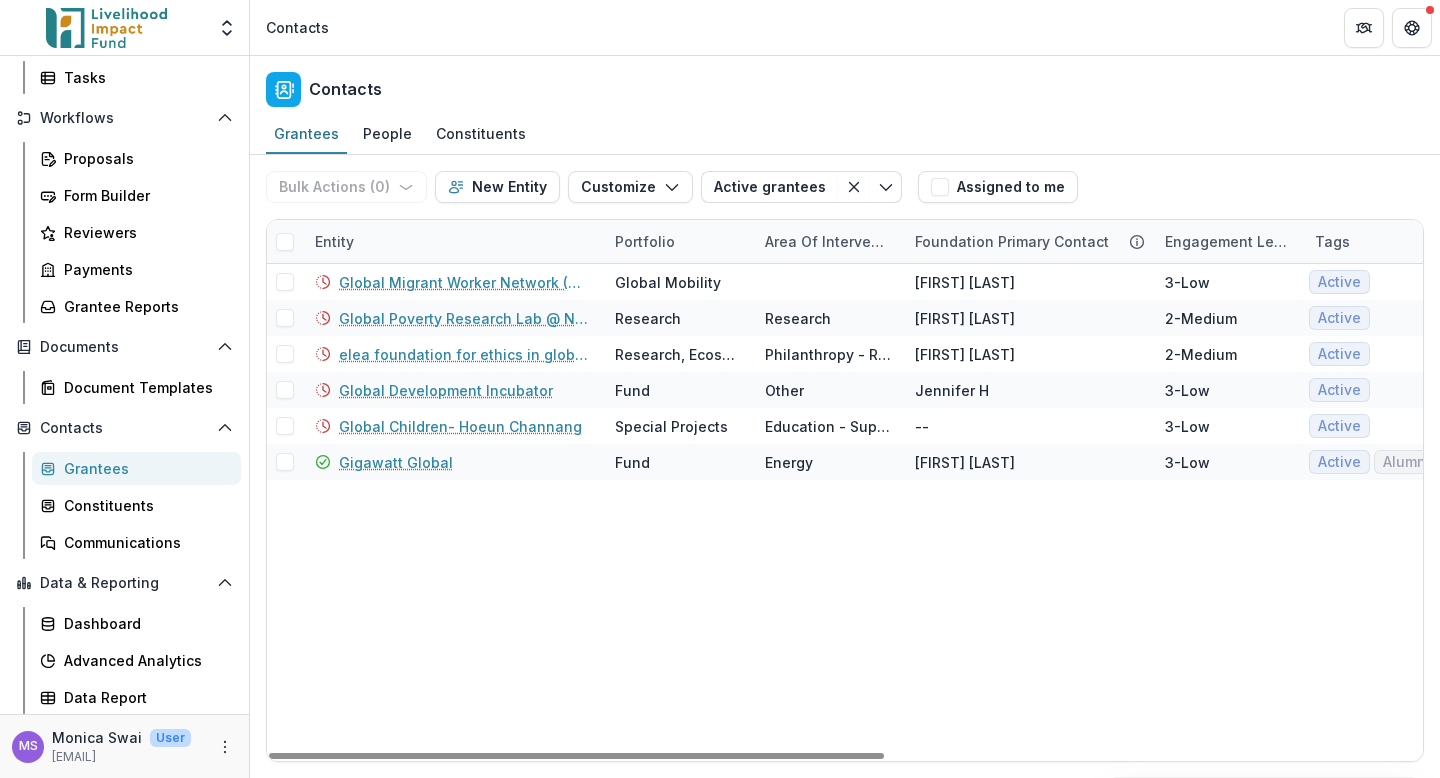 click on "Entity" at bounding box center [453, 241] 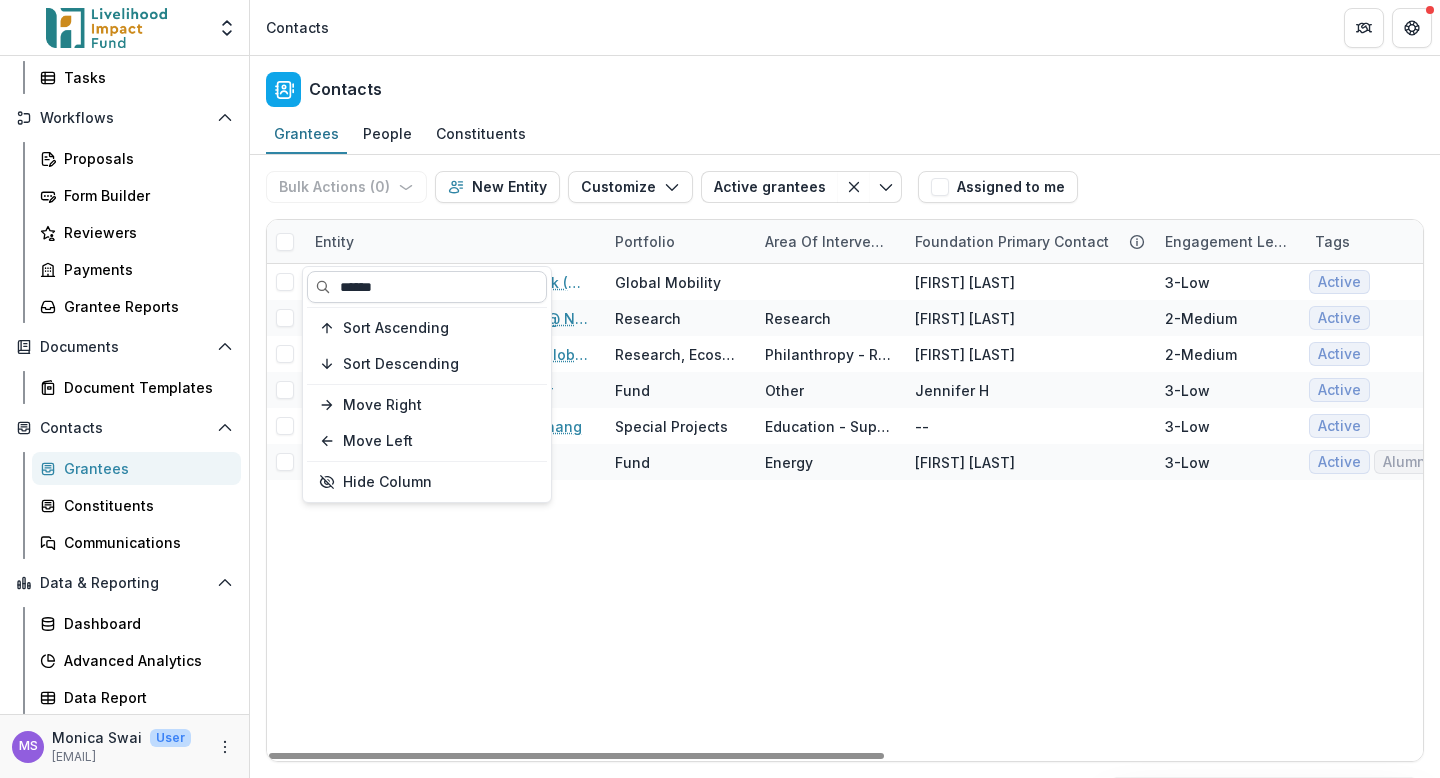 click on "******" at bounding box center (427, 287) 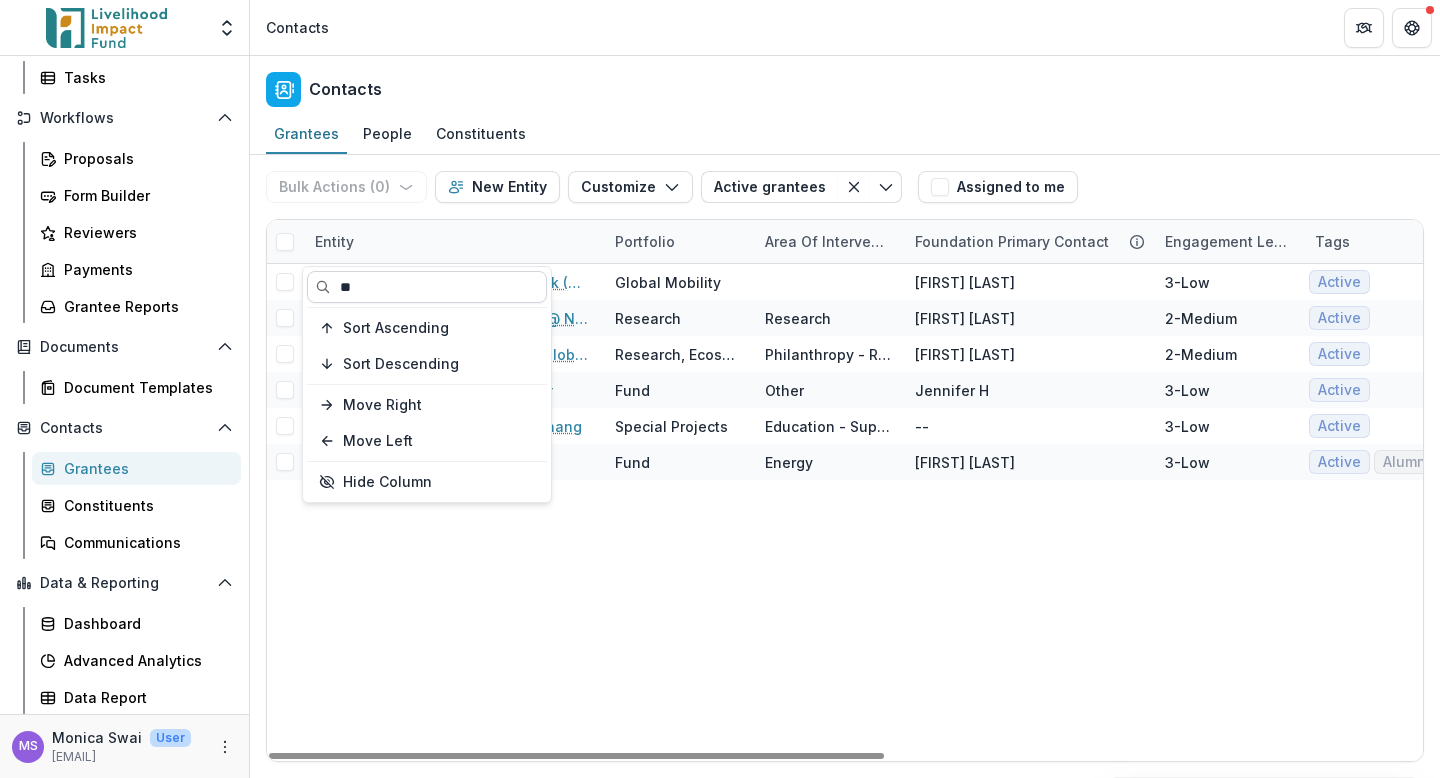 type on "*" 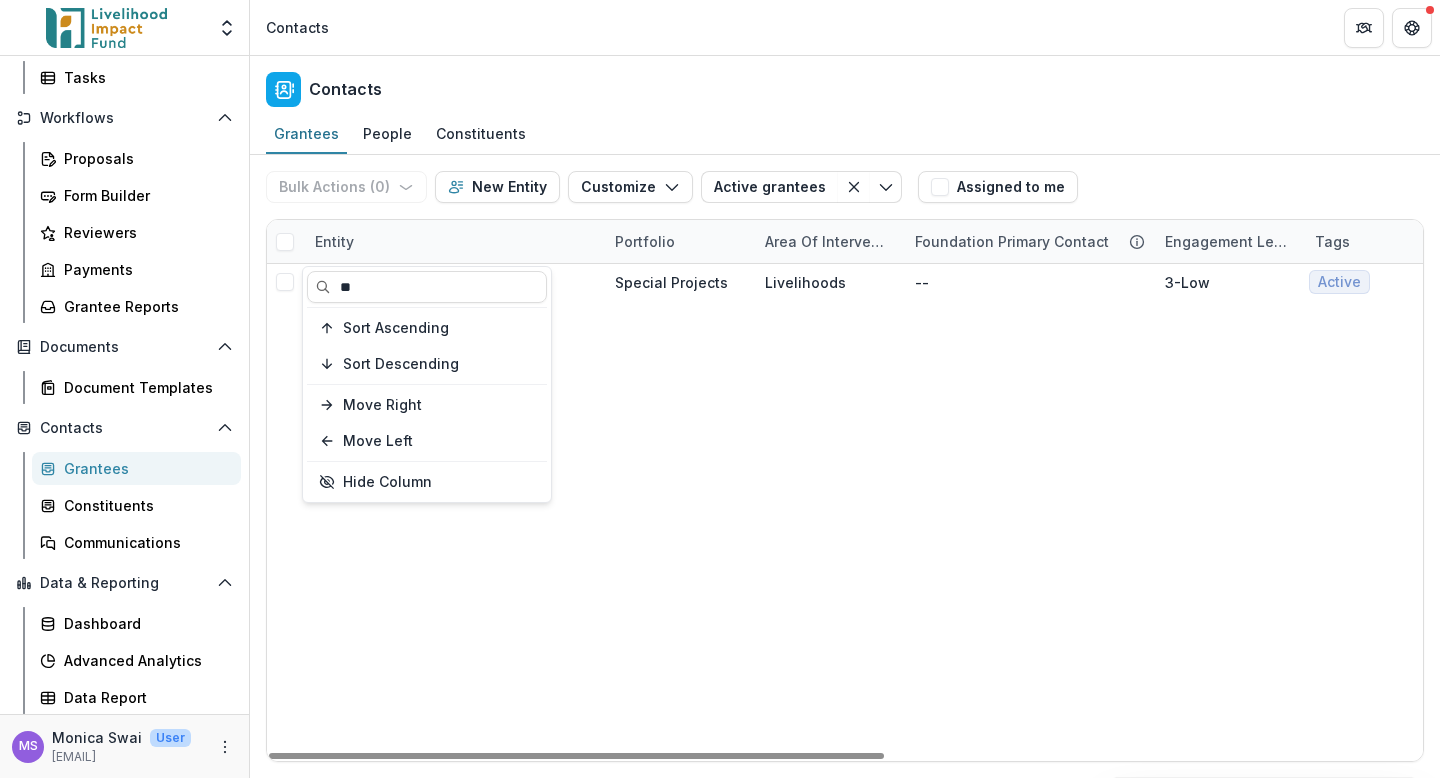type on "*" 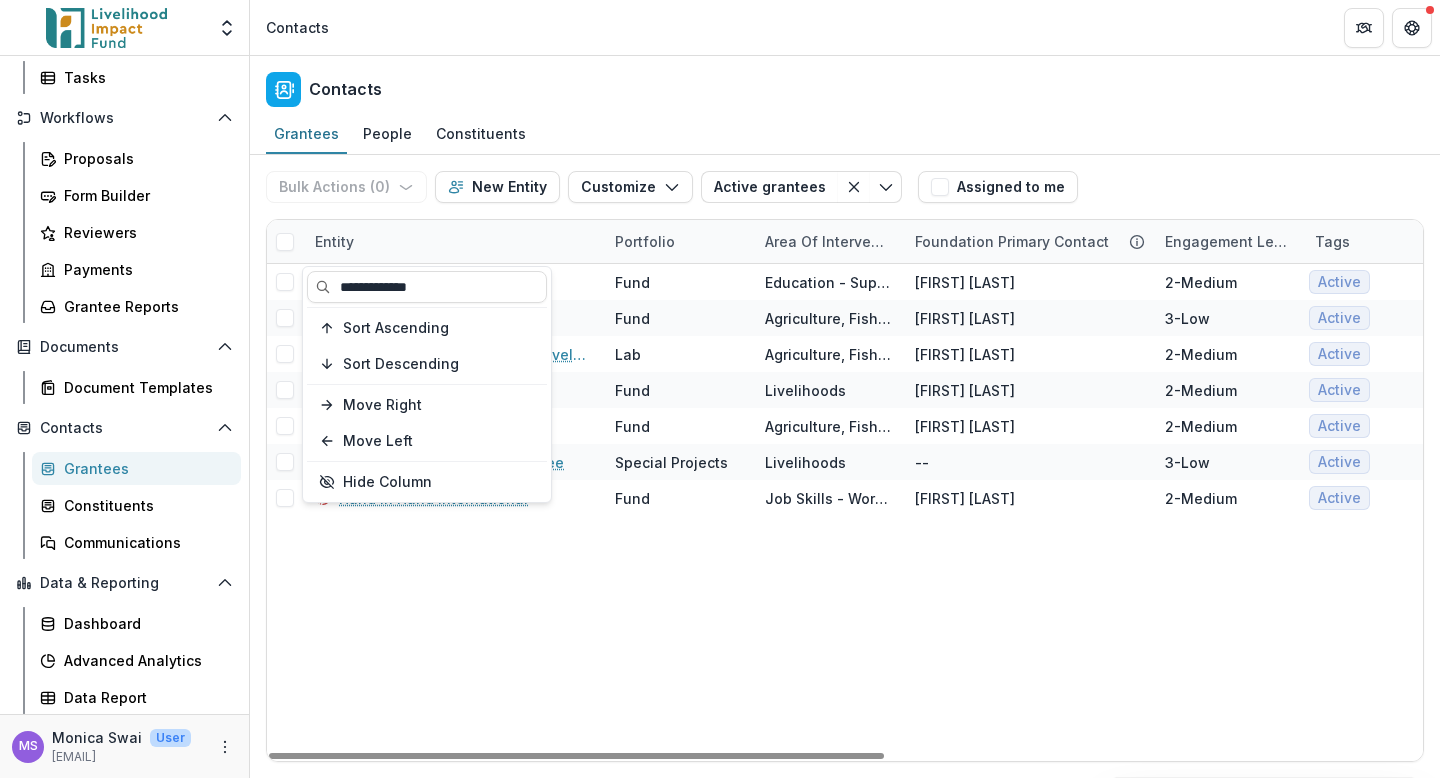 type on "**********" 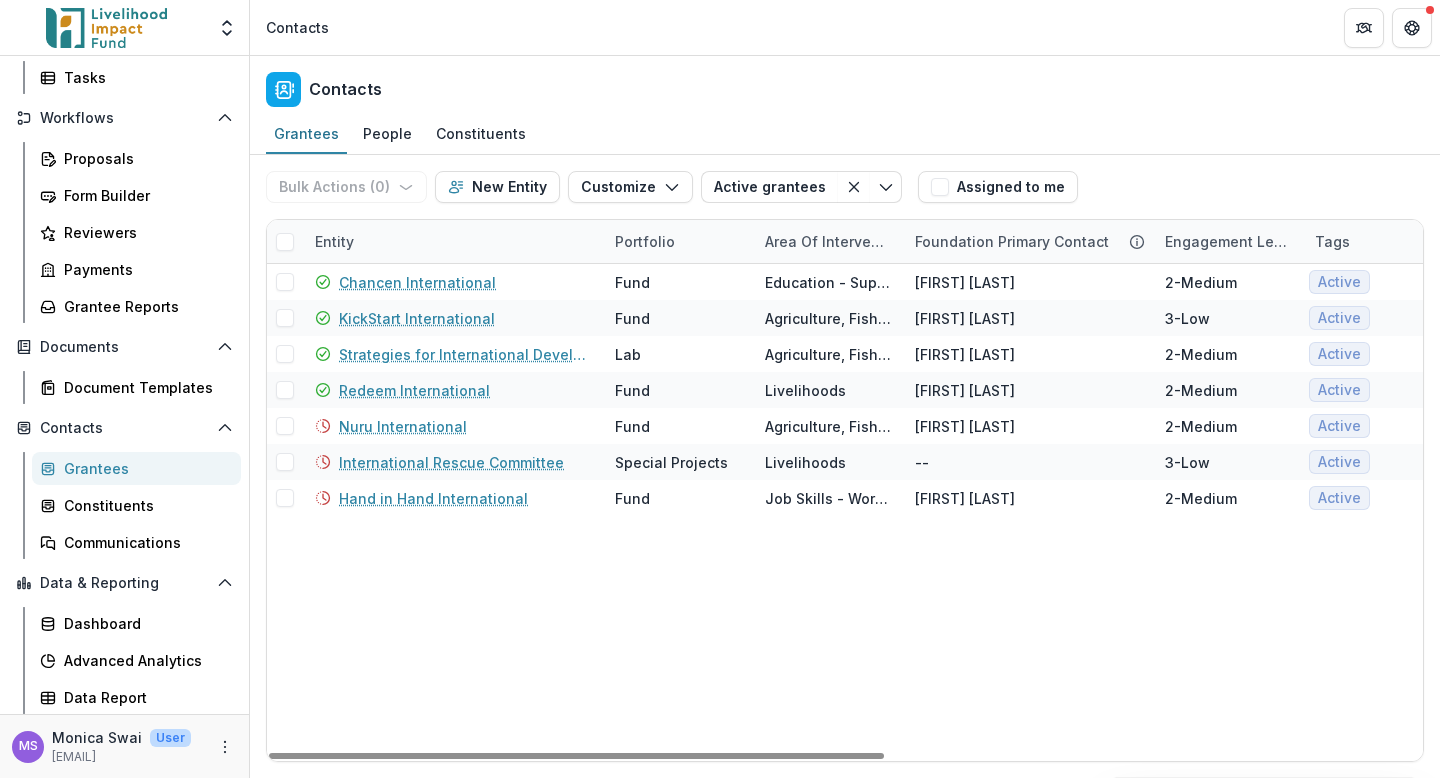 click on "Entity" at bounding box center (453, 241) 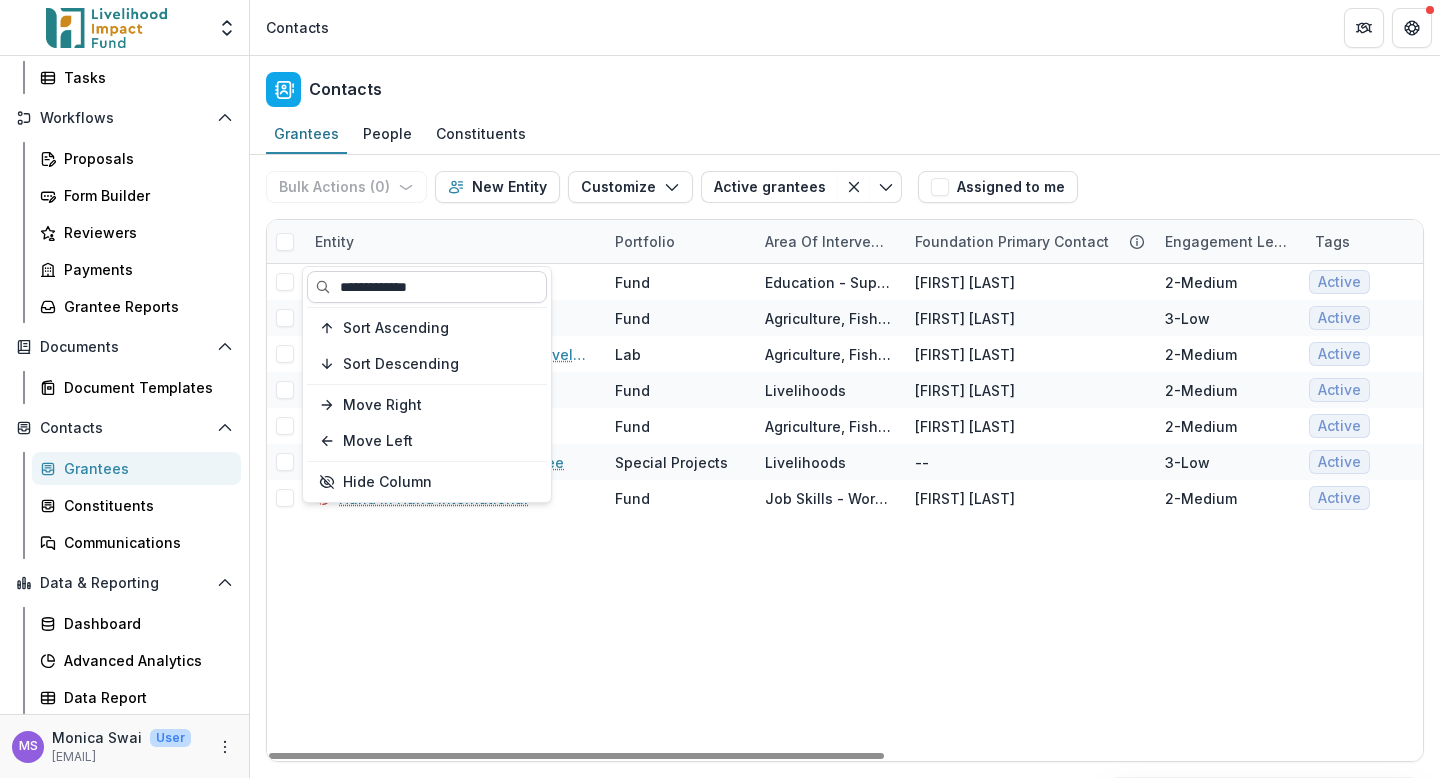 click on "**********" at bounding box center (427, 287) 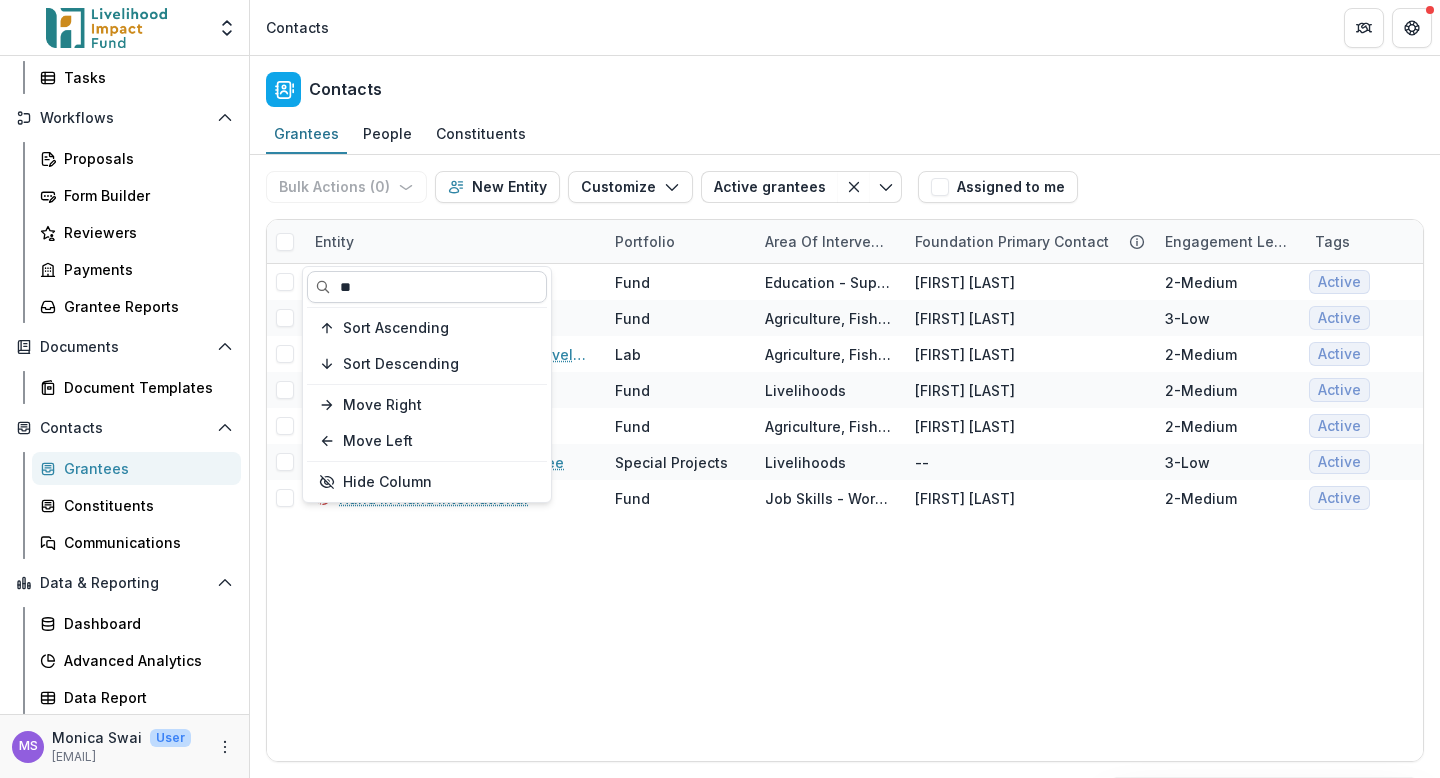 type on "*" 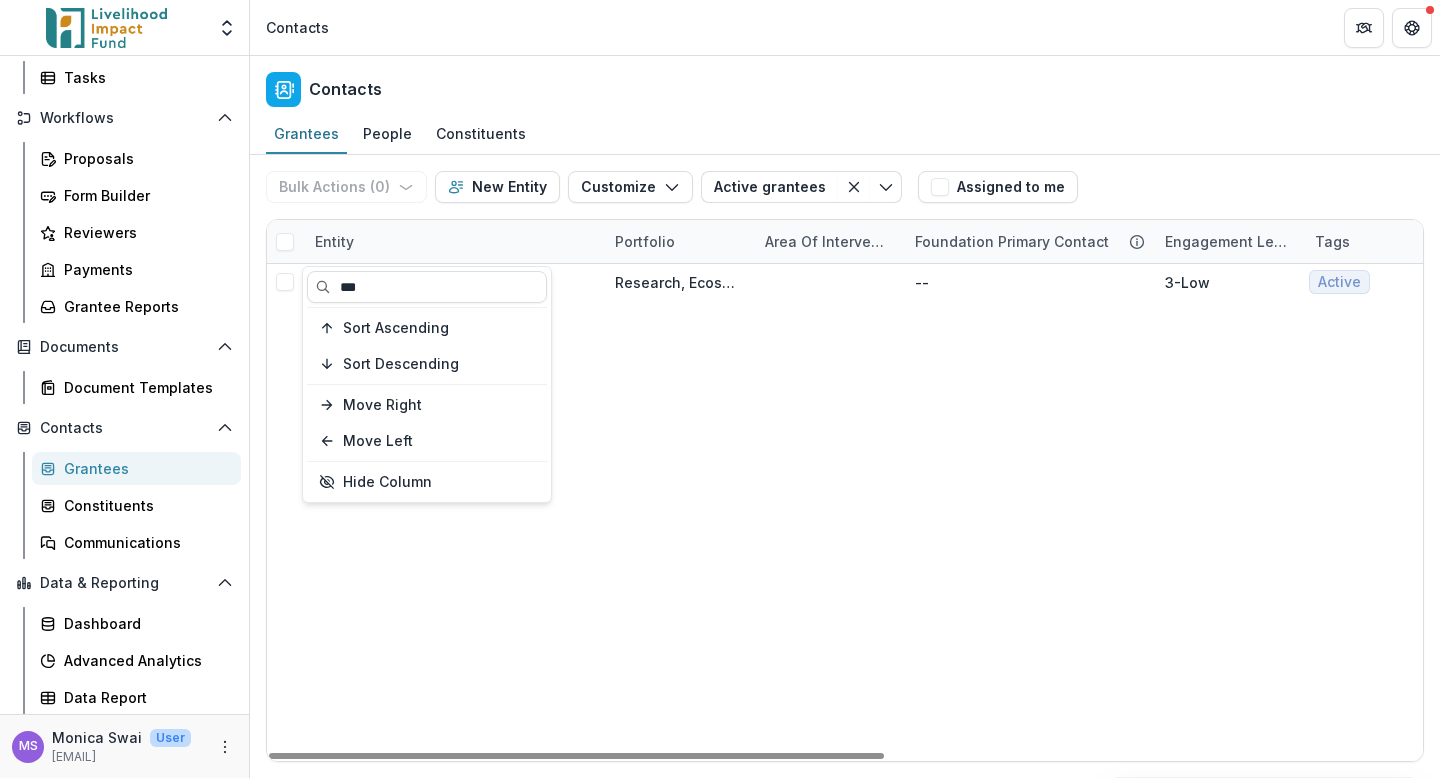 type on "***" 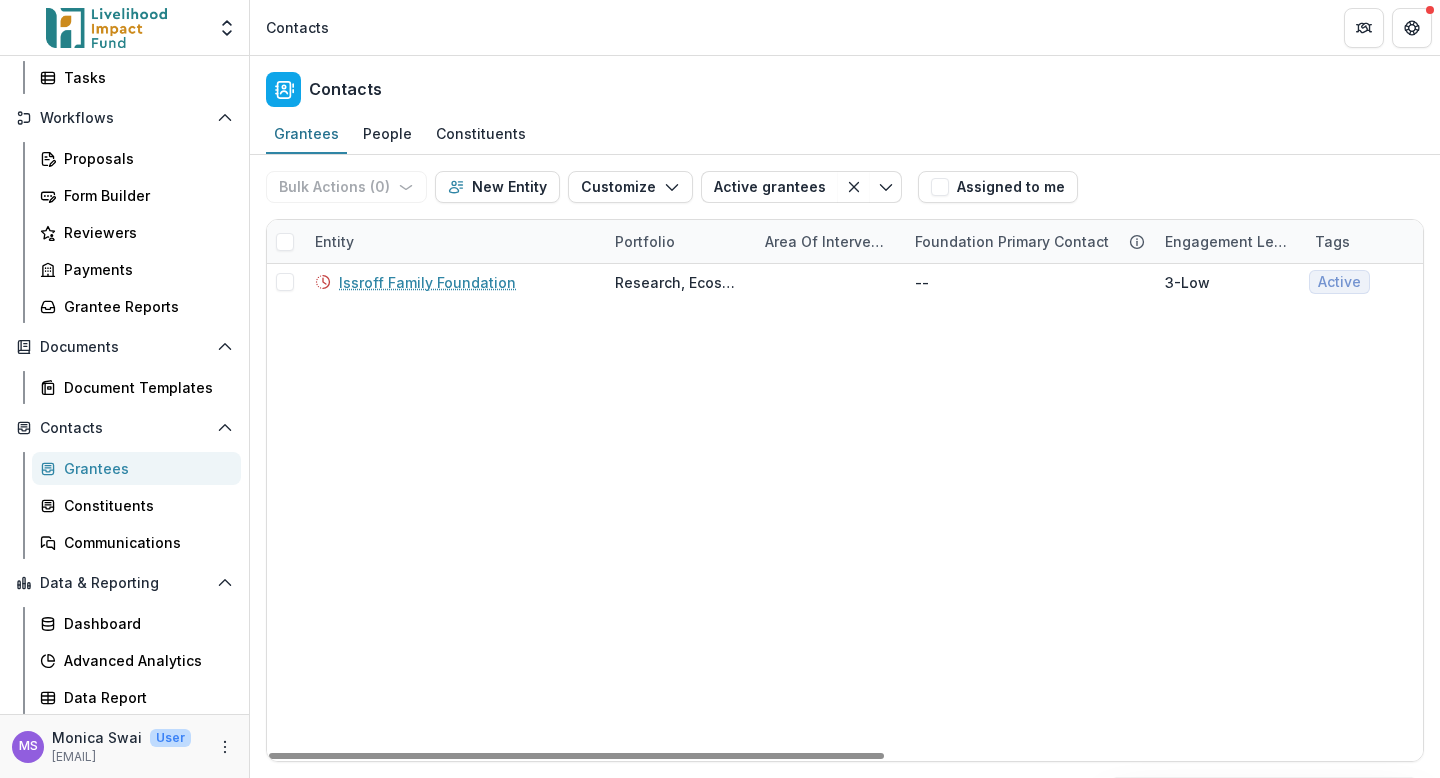 click on "Issroff Family Foundation Research, Ecosystem & Regrantors -- 3-Low Active Active Grantee $270,000 Global Lisa I" at bounding box center [1350, 512] 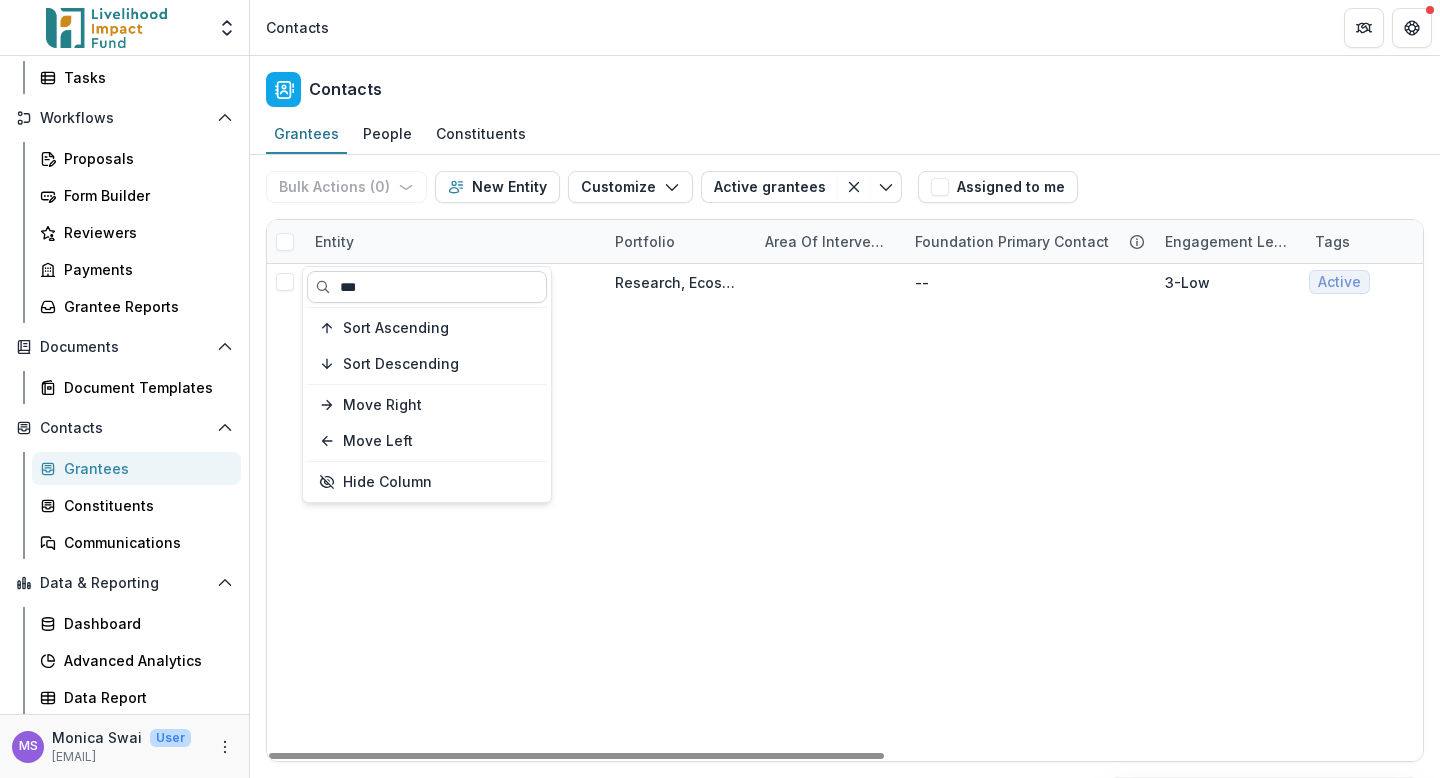 click on "***" at bounding box center [427, 287] 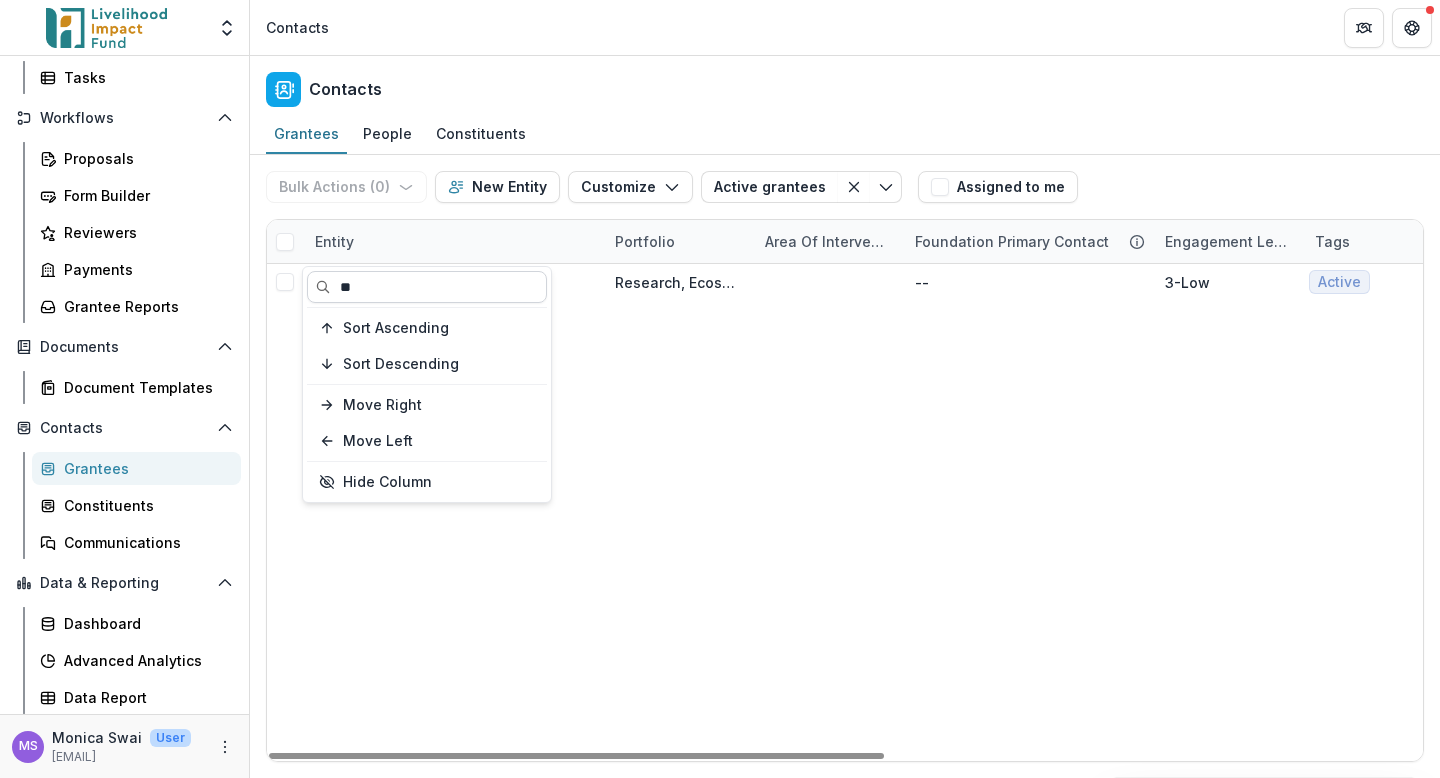 type on "*" 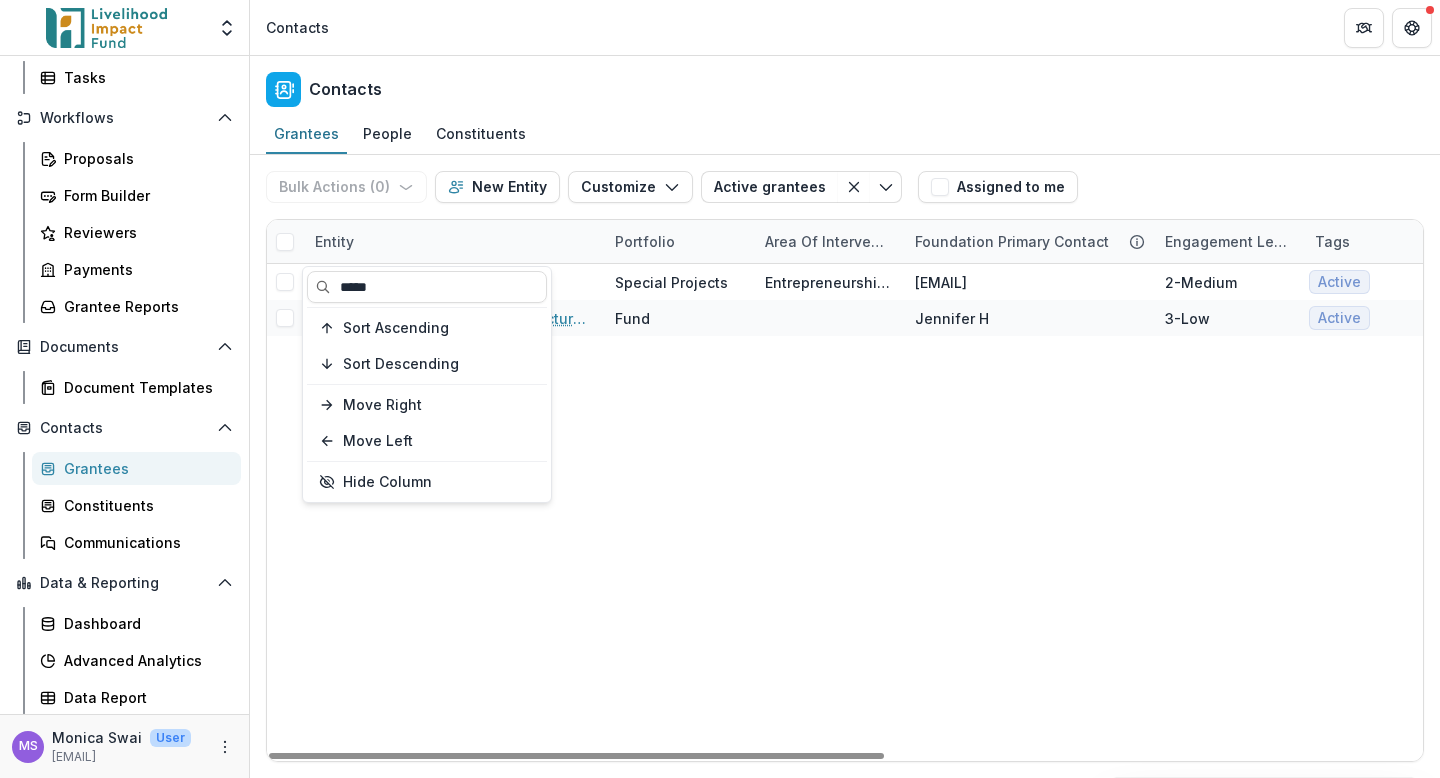 type on "*****" 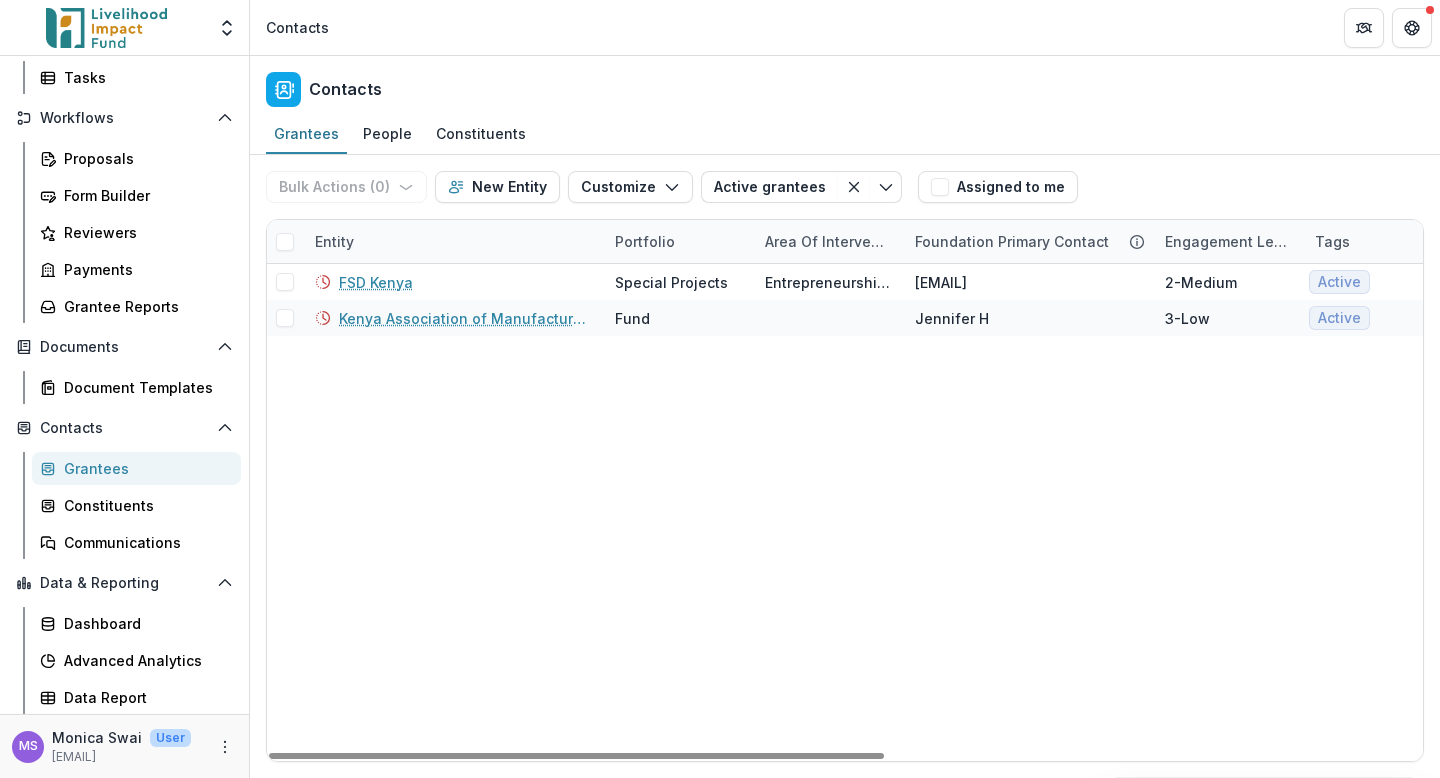 click on "Entity" at bounding box center [453, 241] 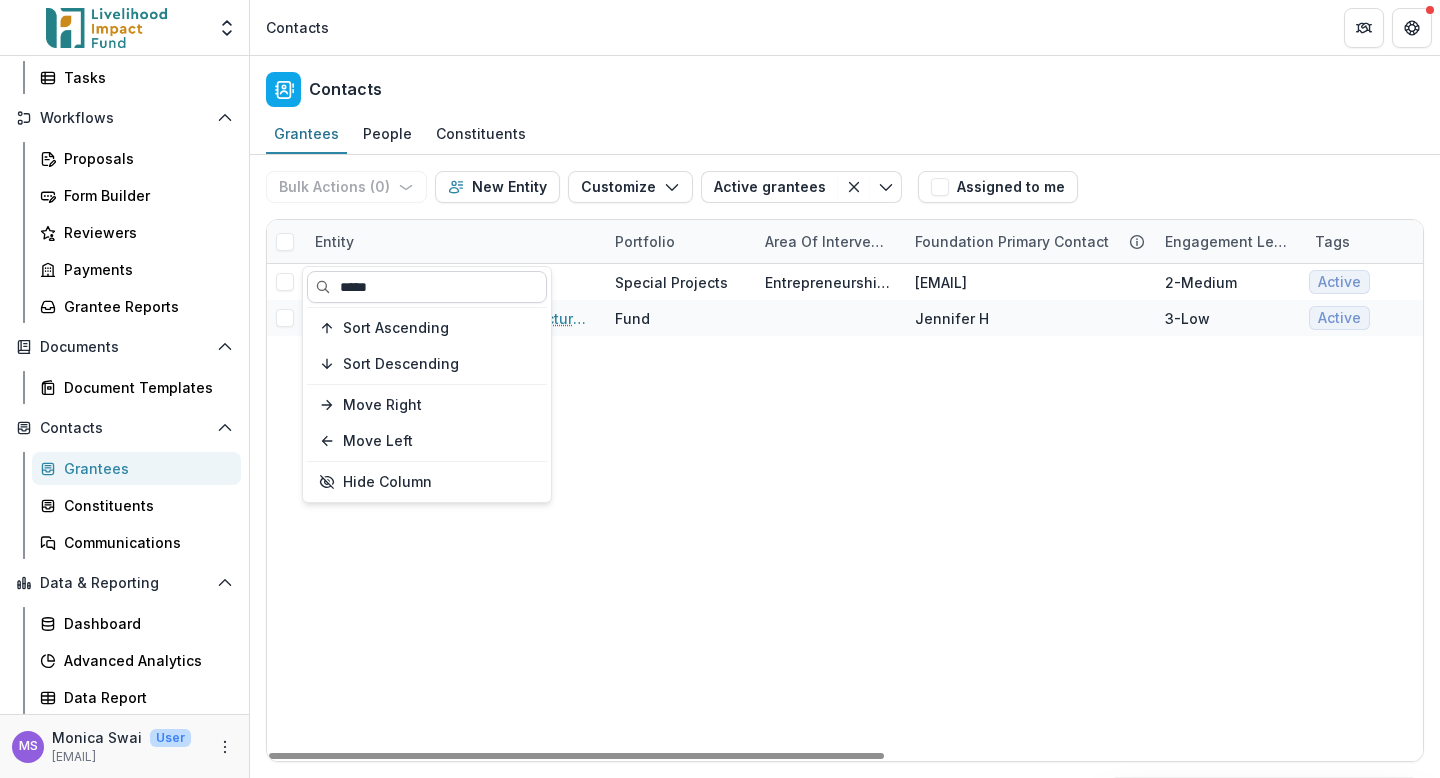 click on "*****" at bounding box center [427, 287] 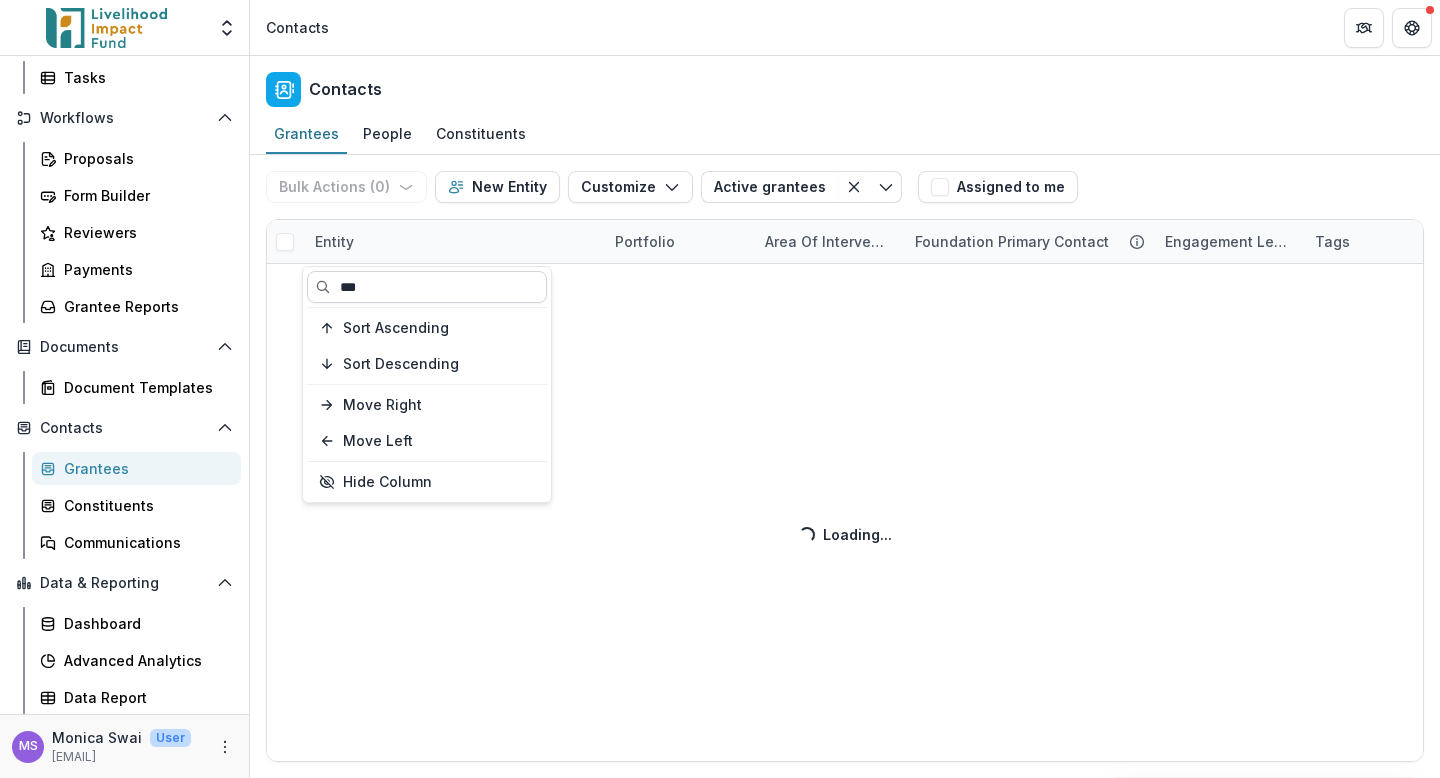 type on "***" 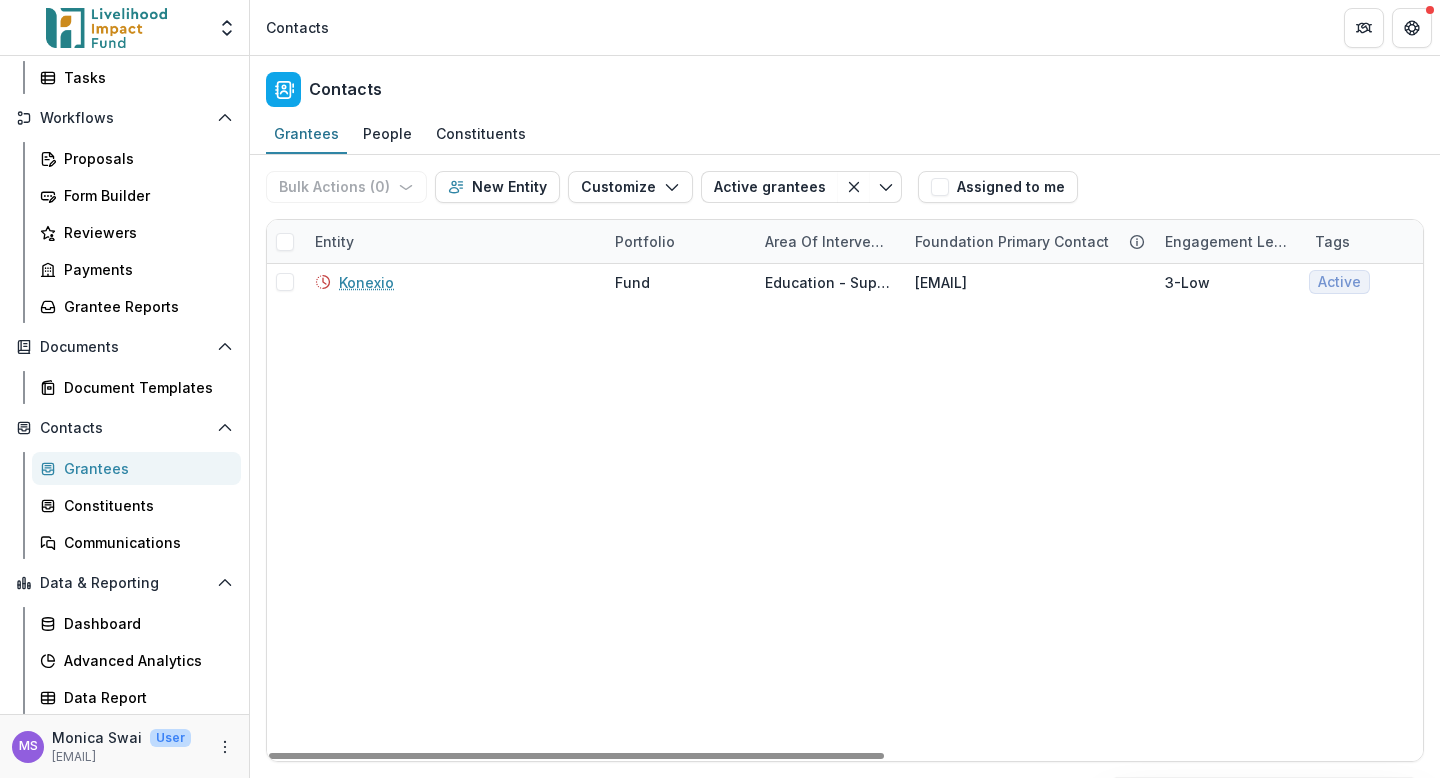 click on "Entity" at bounding box center (453, 241) 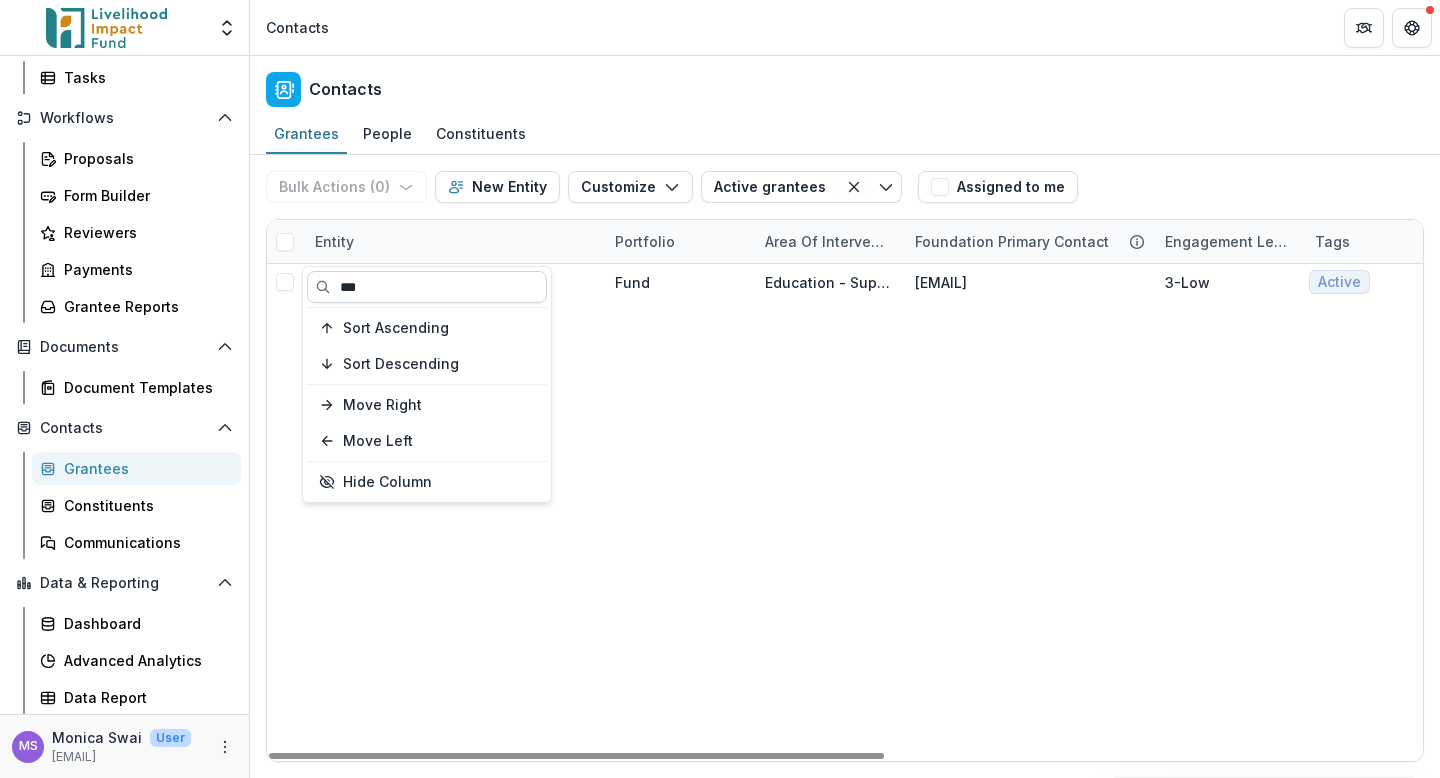 click on "***" at bounding box center (427, 287) 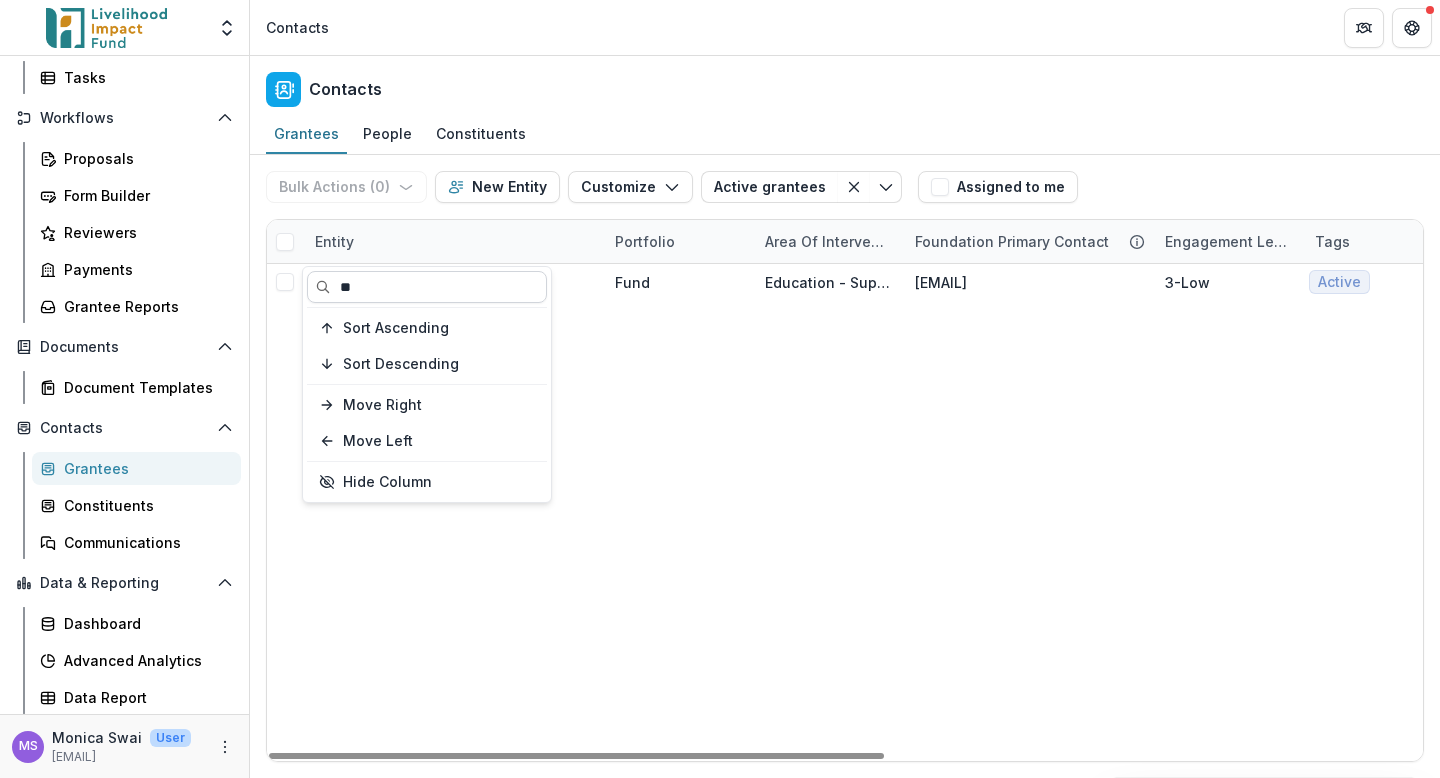 type on "*" 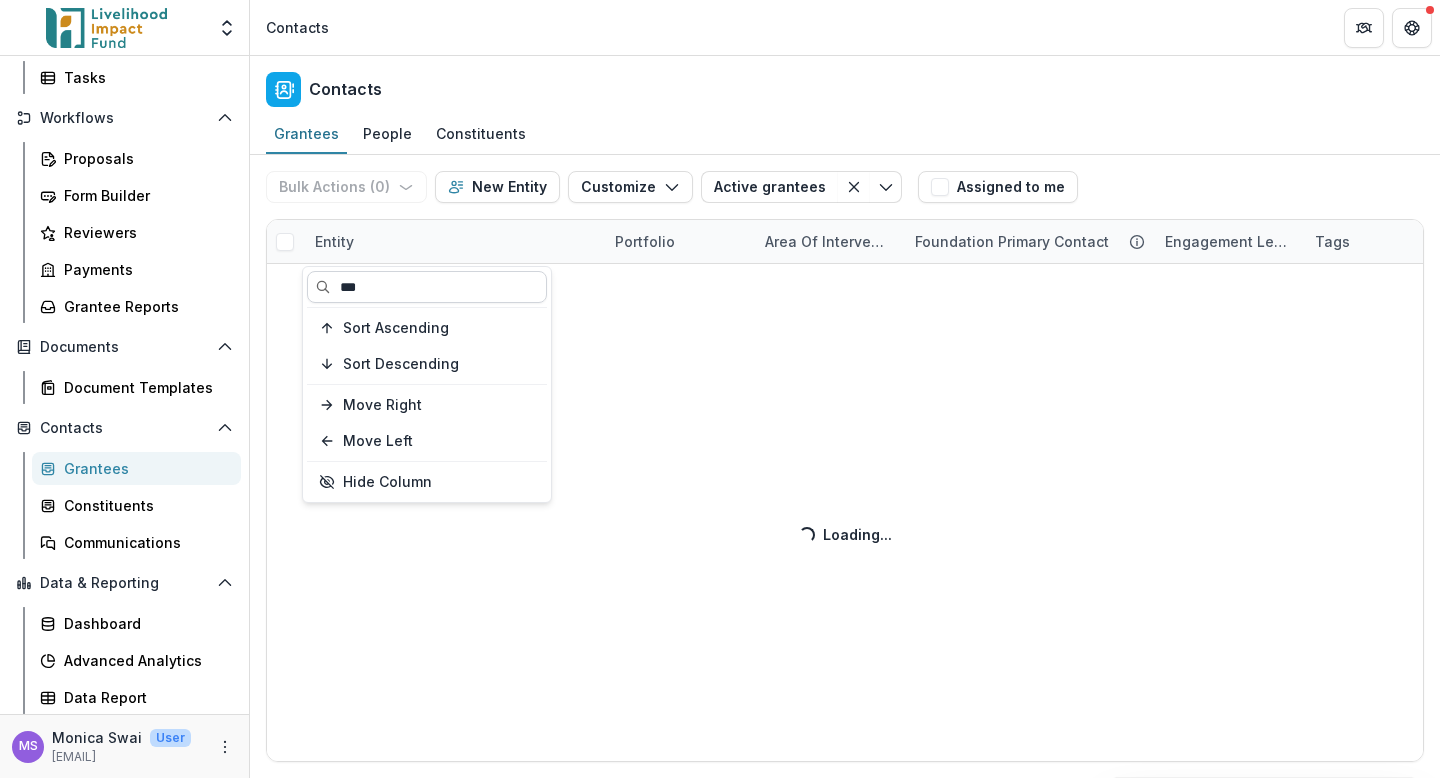 type on "***" 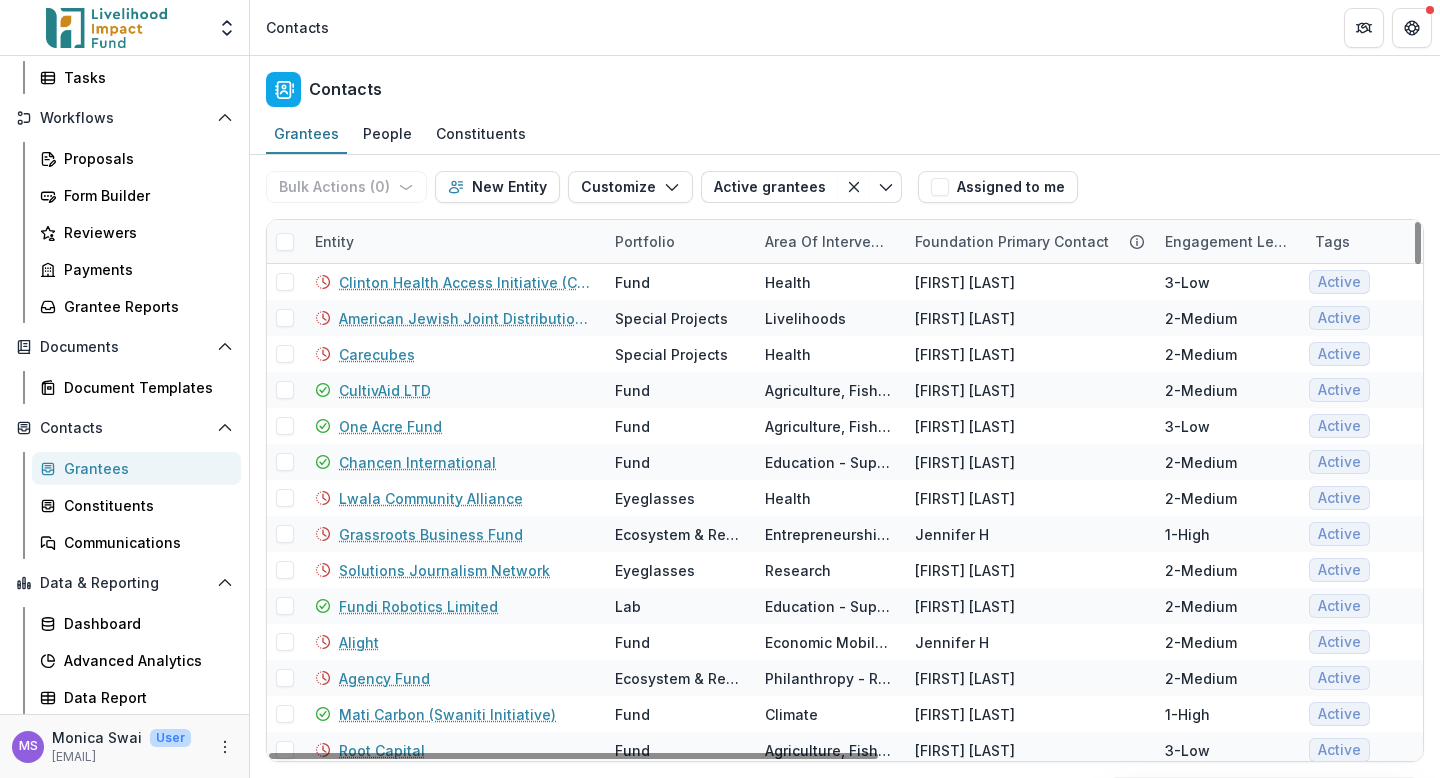 click on "Entity" at bounding box center [453, 241] 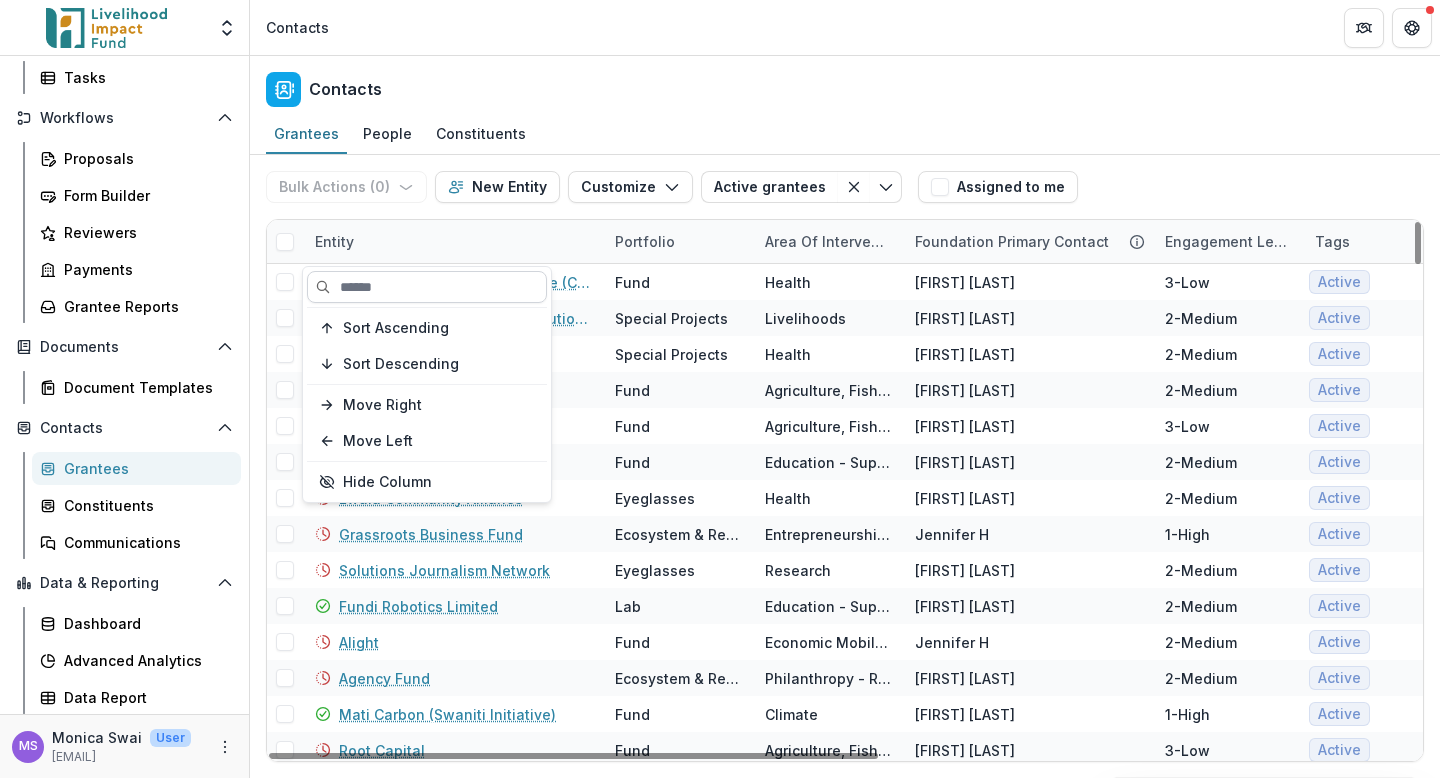 click at bounding box center [427, 287] 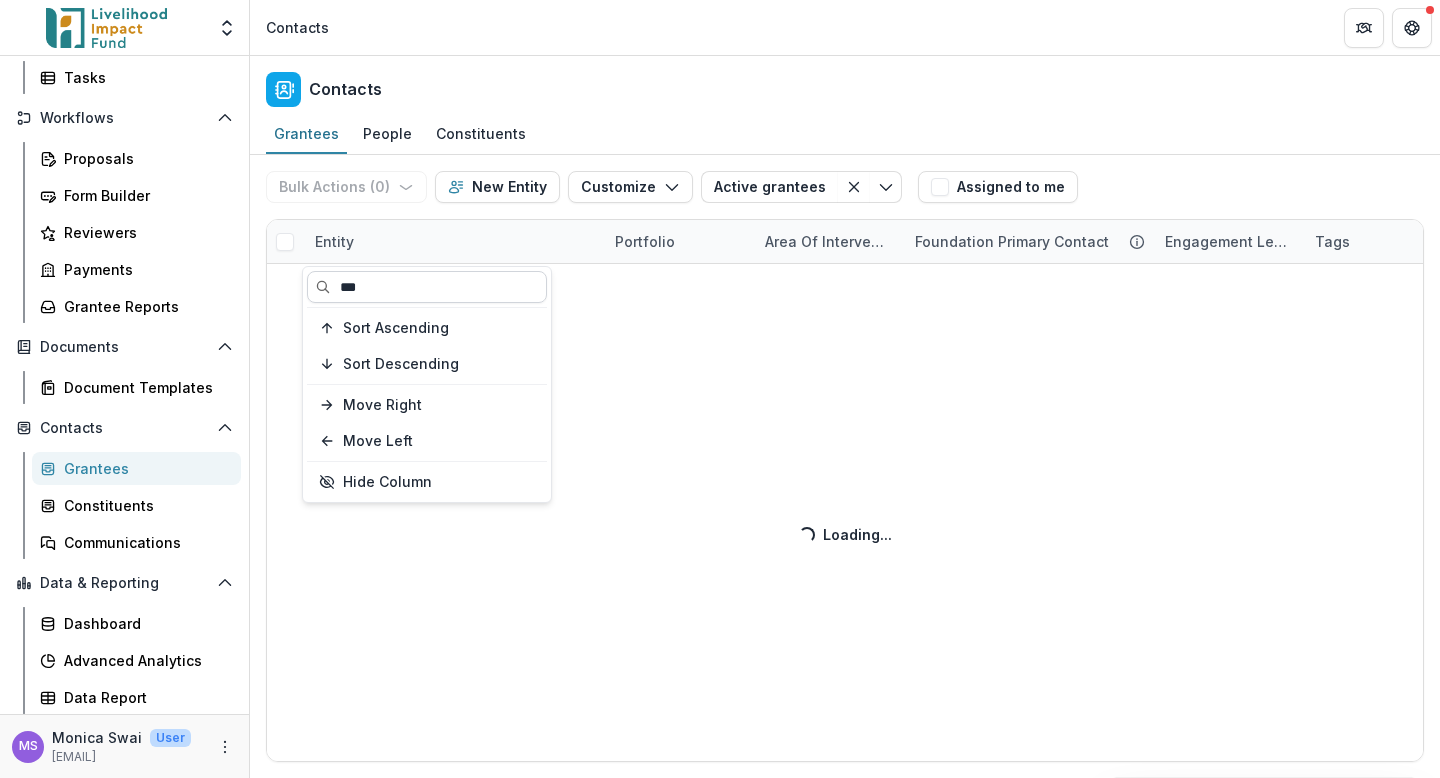 type on "***" 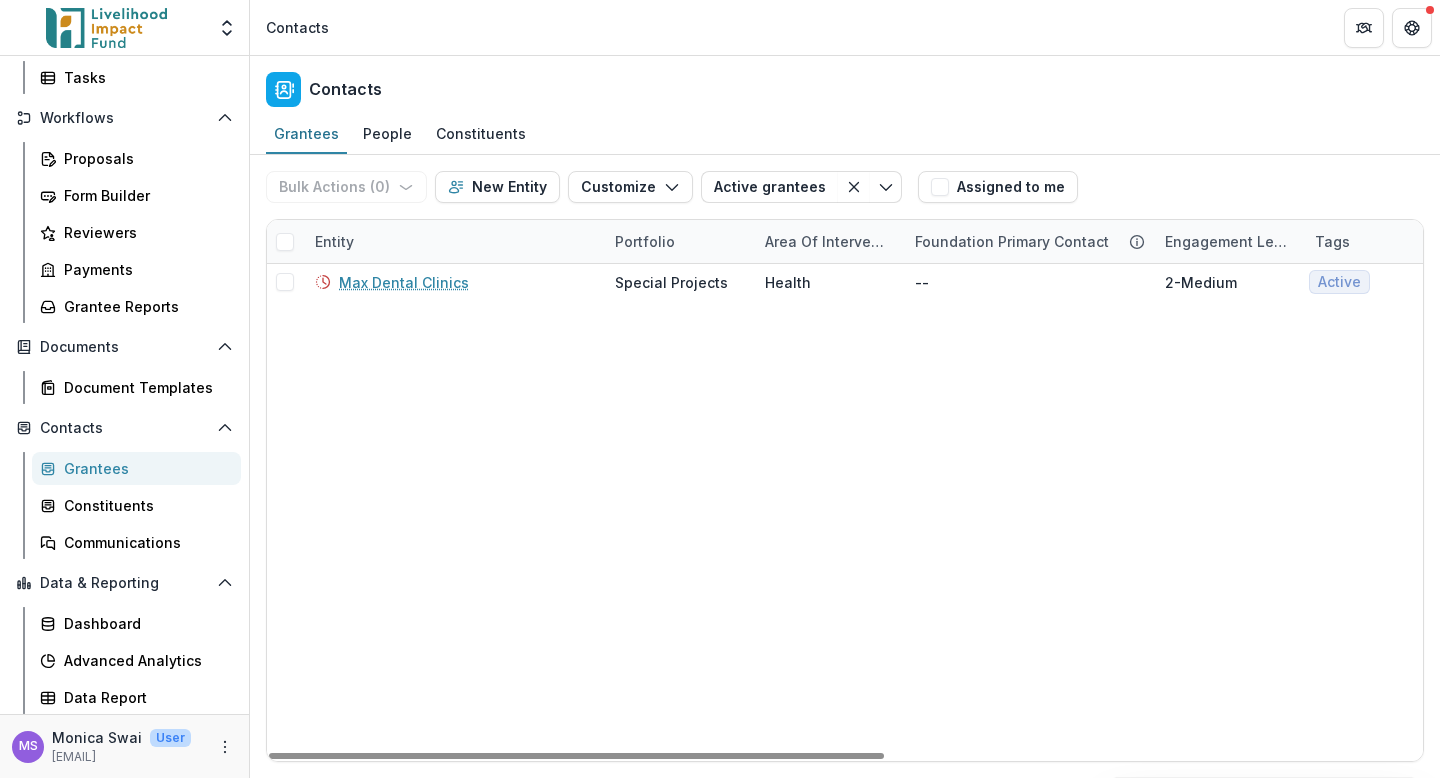 click on "Entity" at bounding box center (453, 241) 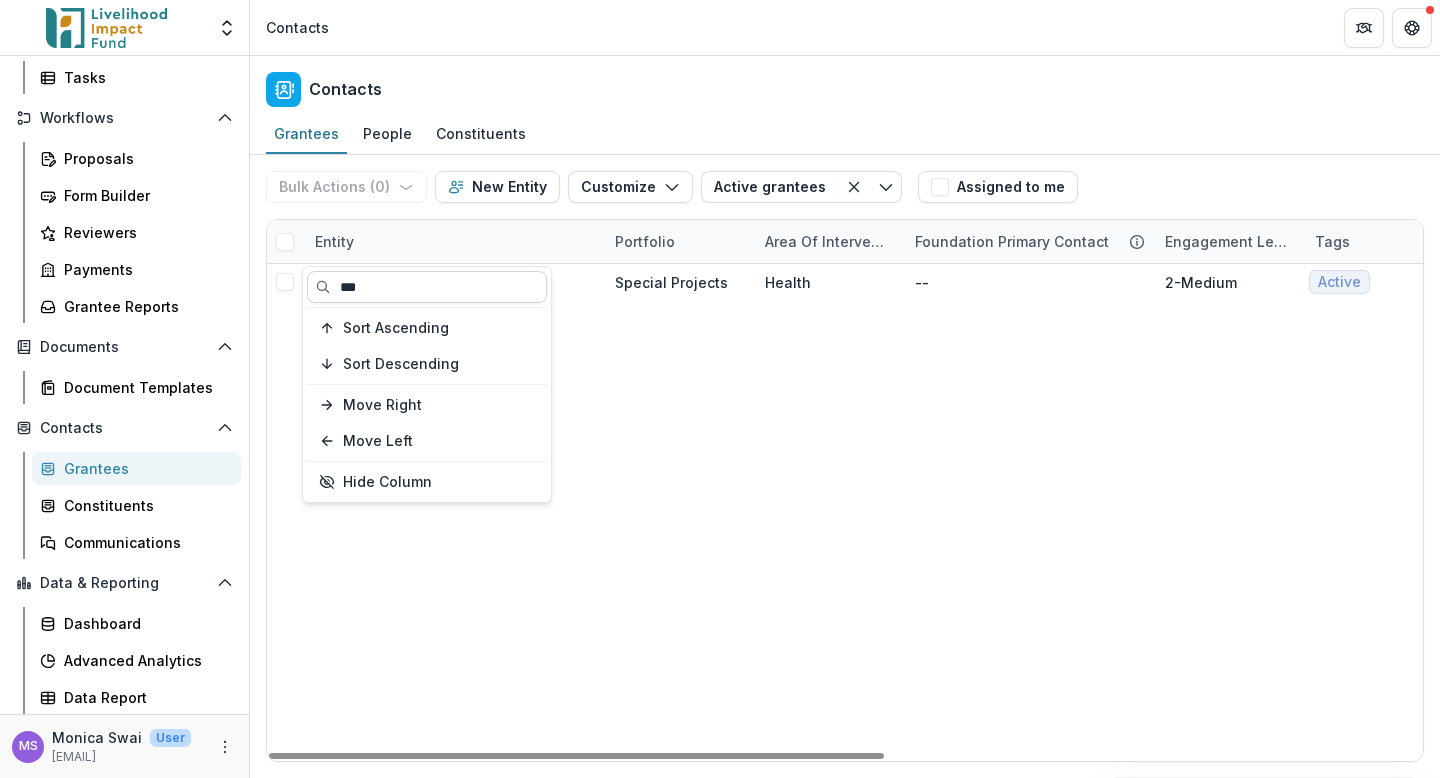 click on "***" at bounding box center (427, 287) 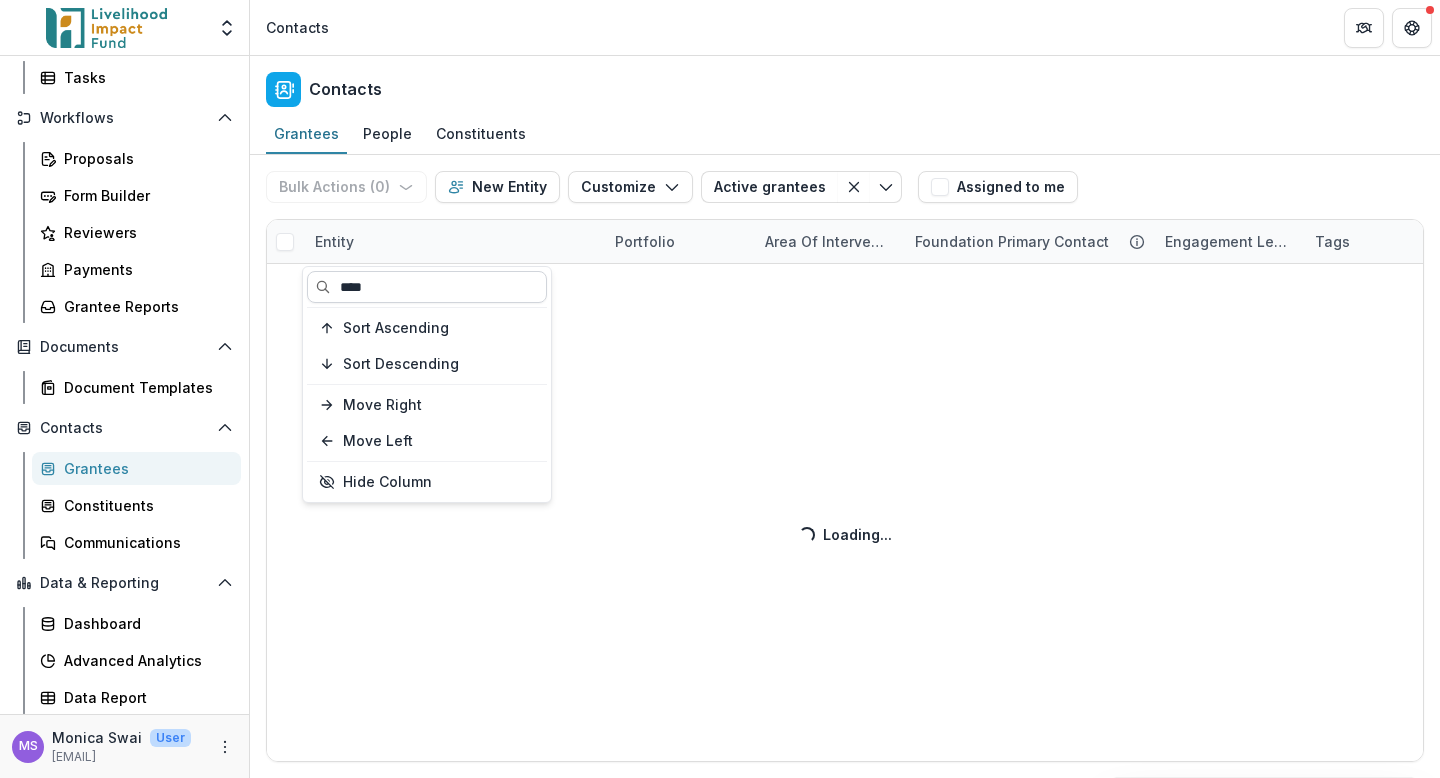 type on "****" 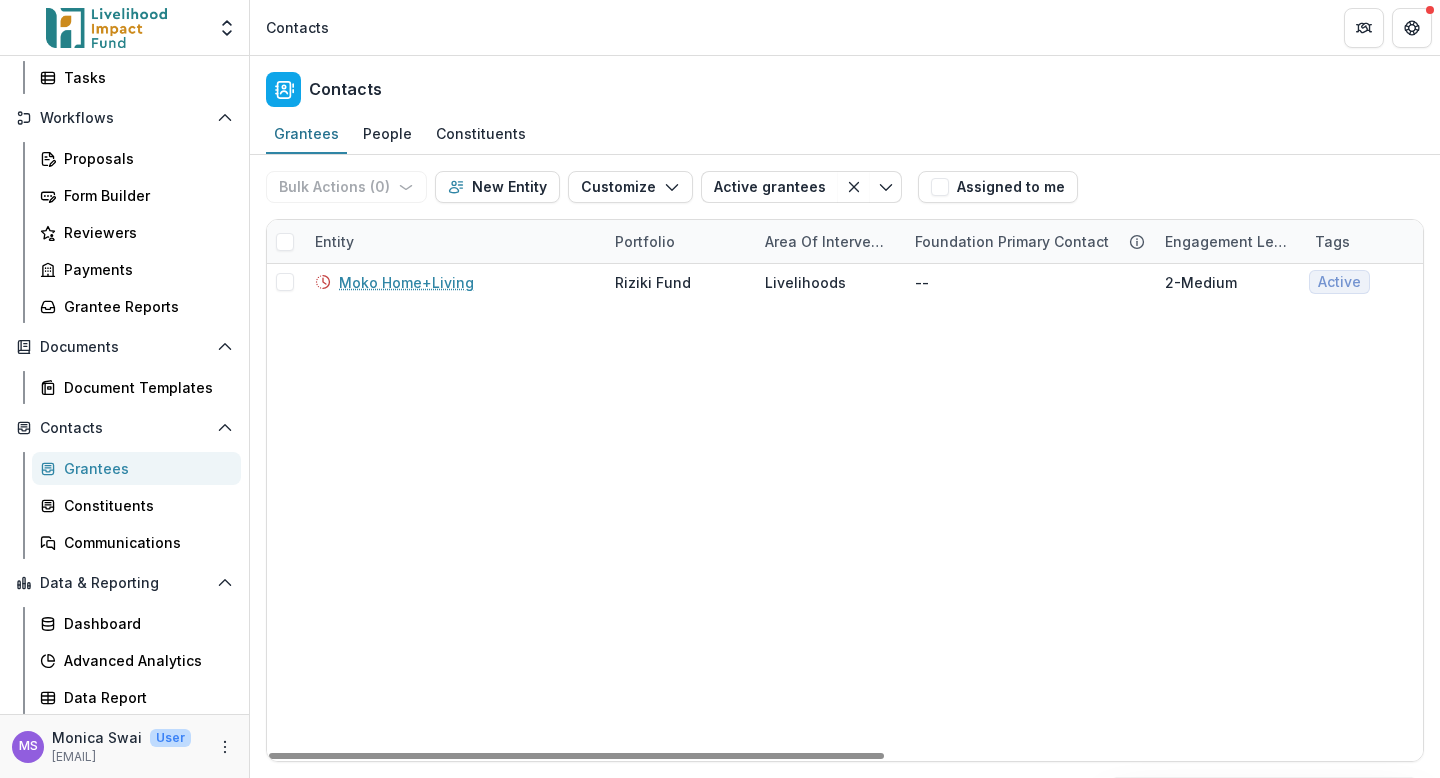 click on "Entity" at bounding box center [453, 241] 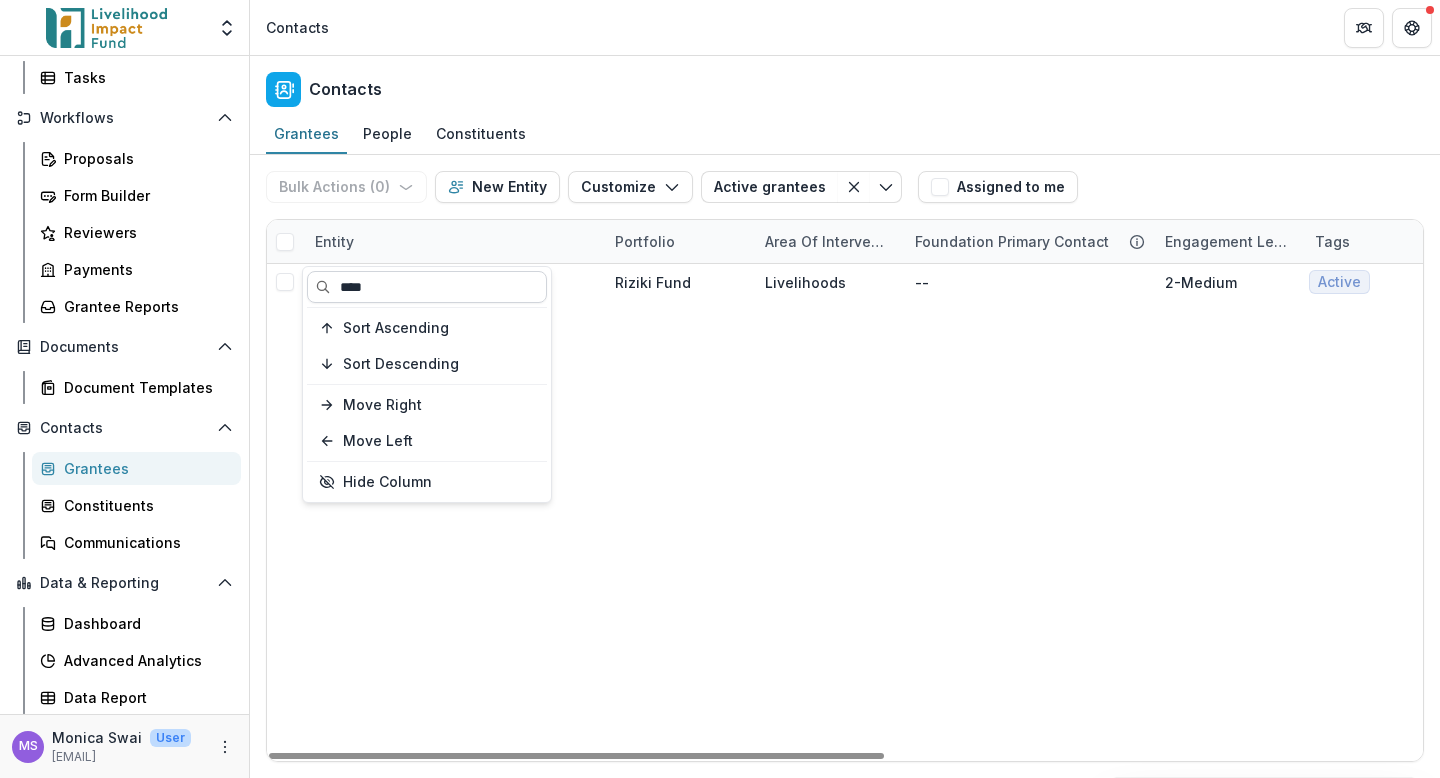 click on "****" at bounding box center [427, 287] 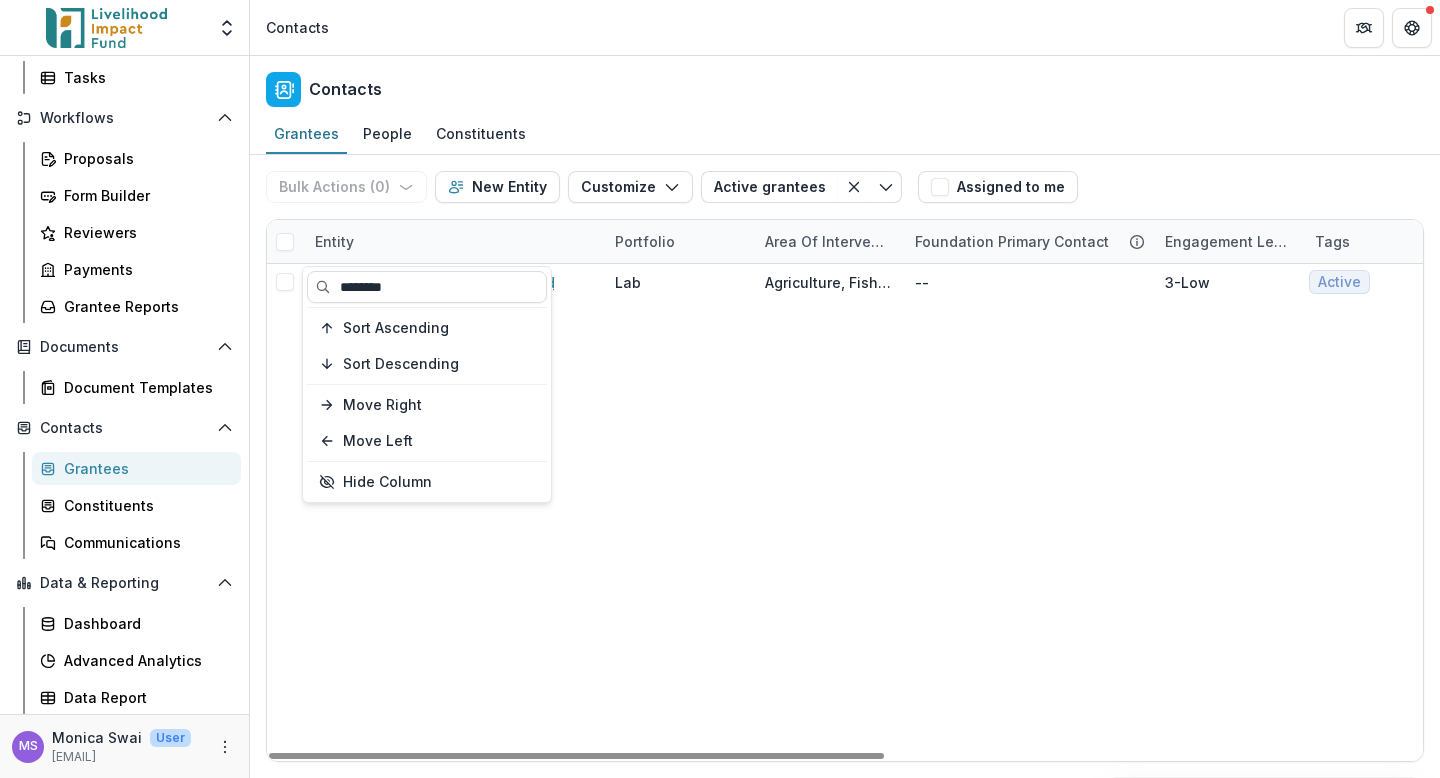 type on "********" 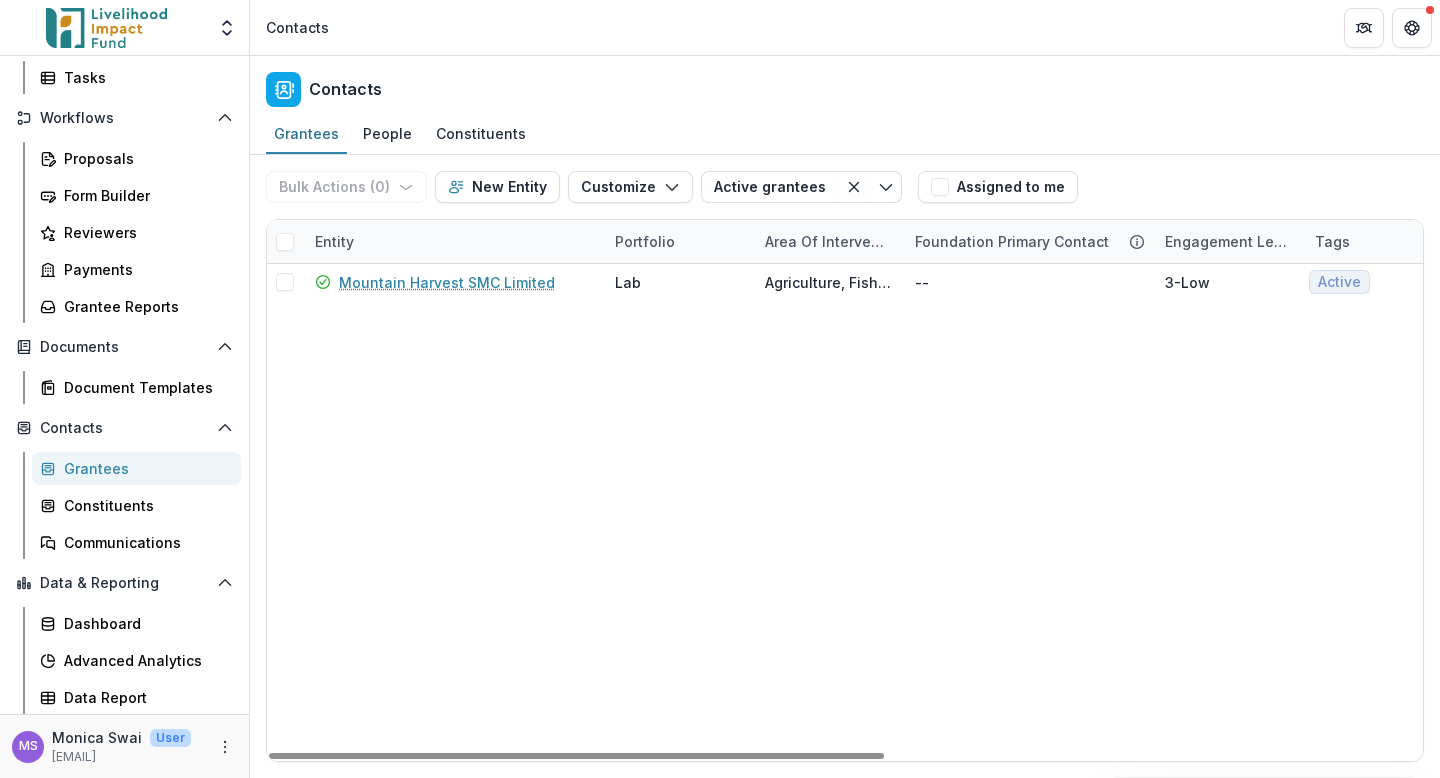 click on "Entity" at bounding box center (453, 241) 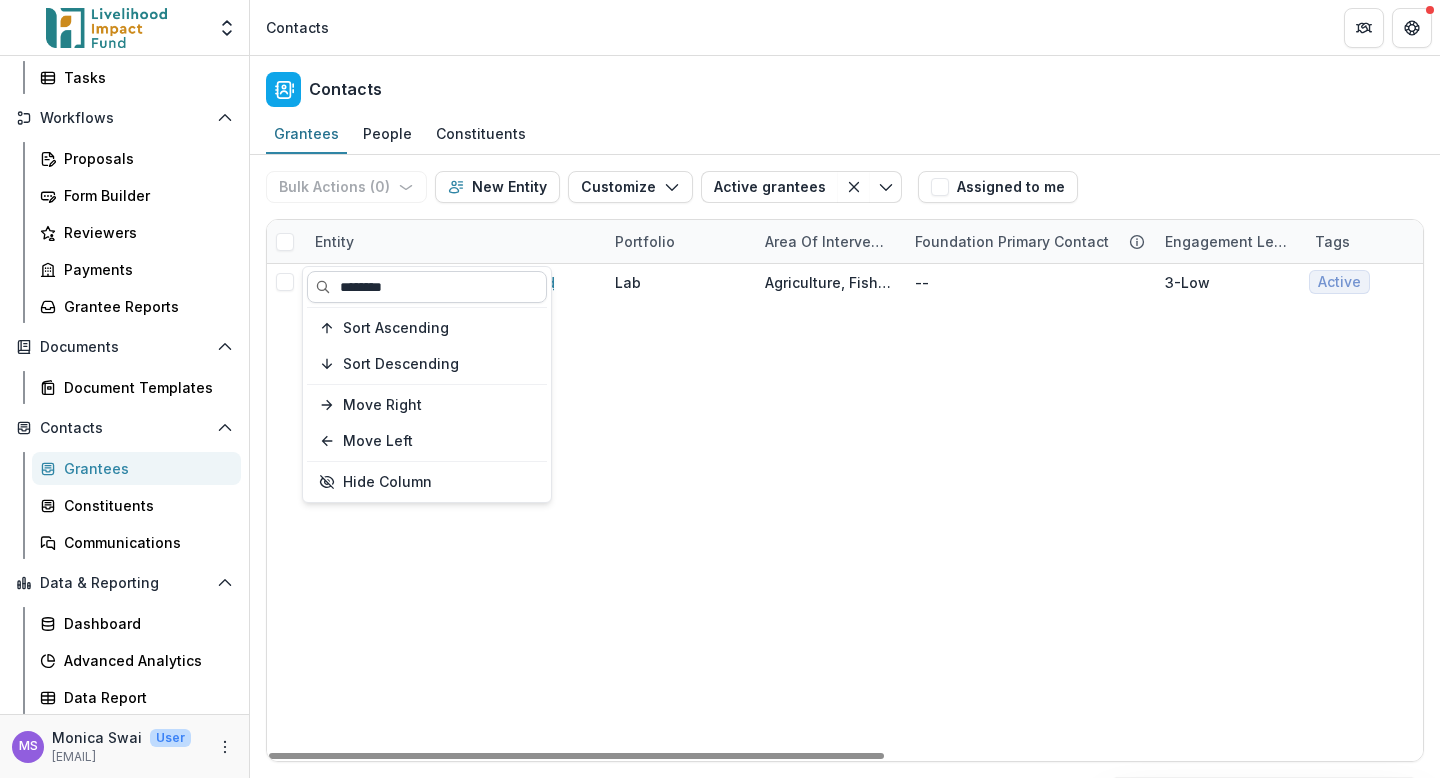 click on "********" at bounding box center [427, 287] 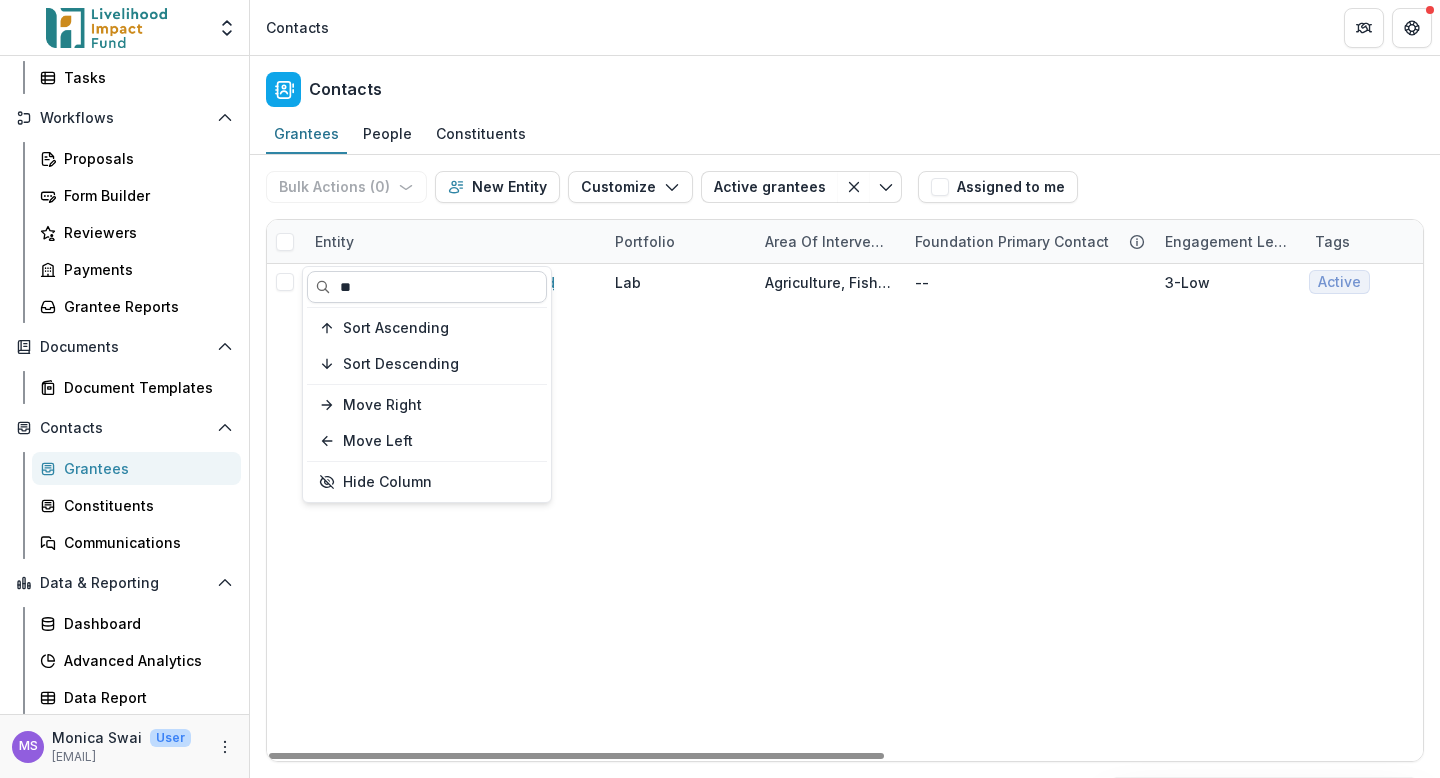 type on "*" 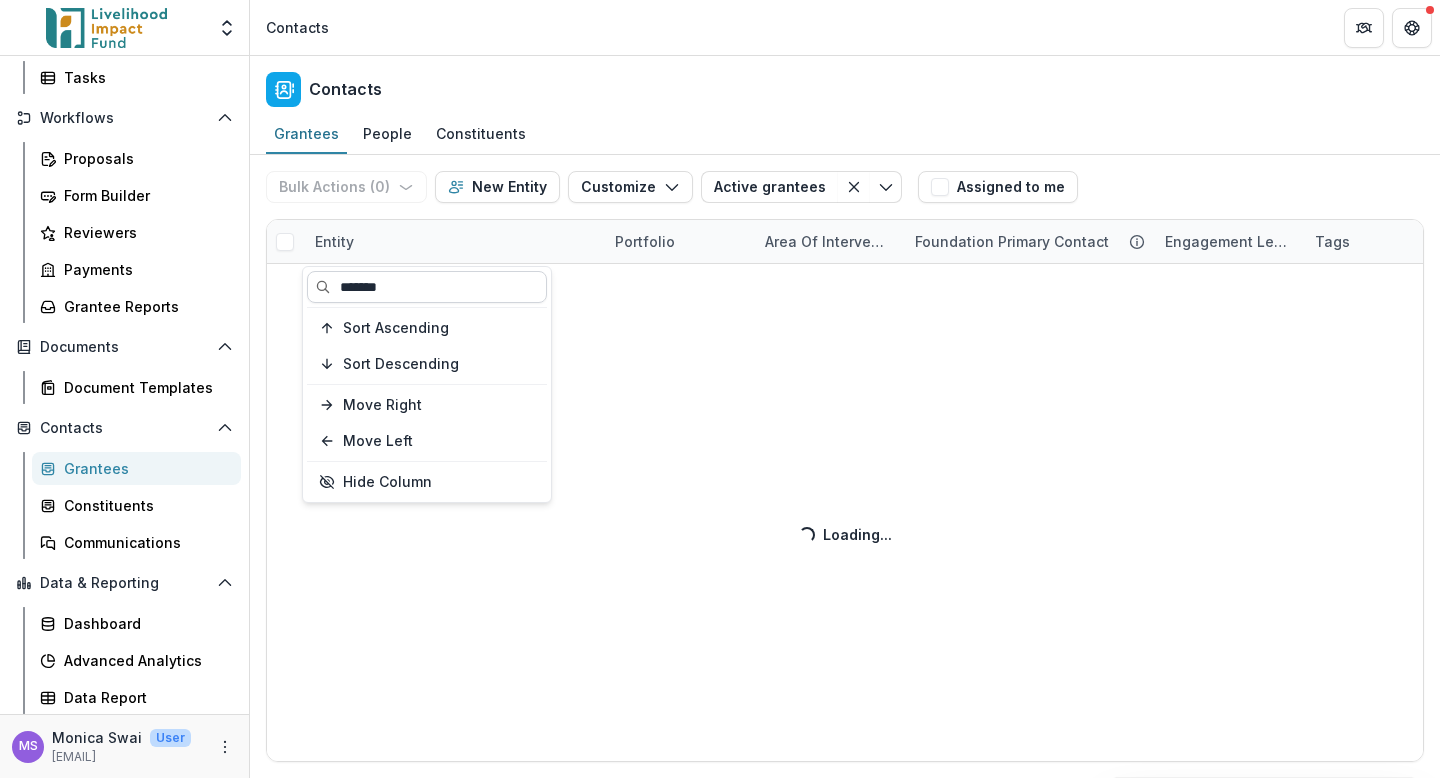 type on "*******" 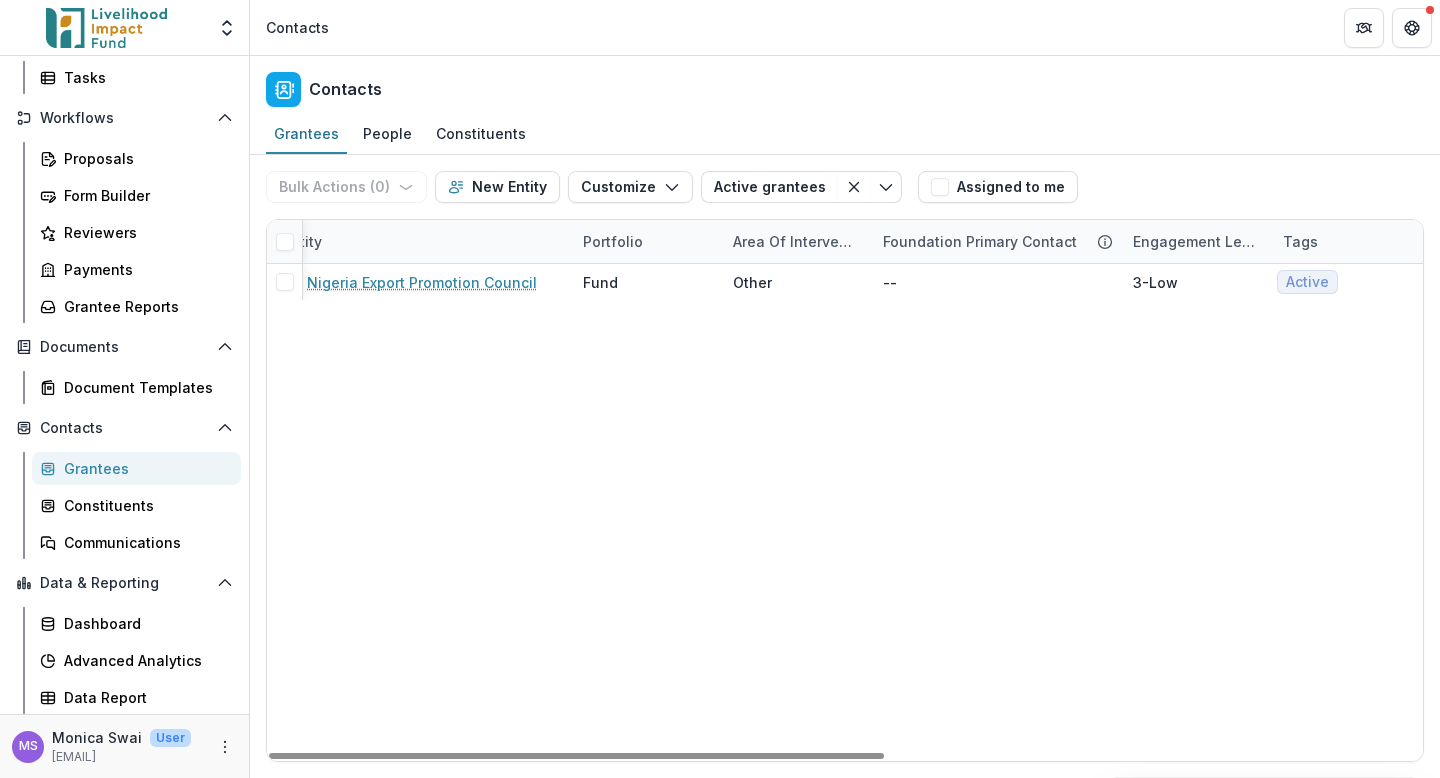 scroll, scrollTop: 0, scrollLeft: 0, axis: both 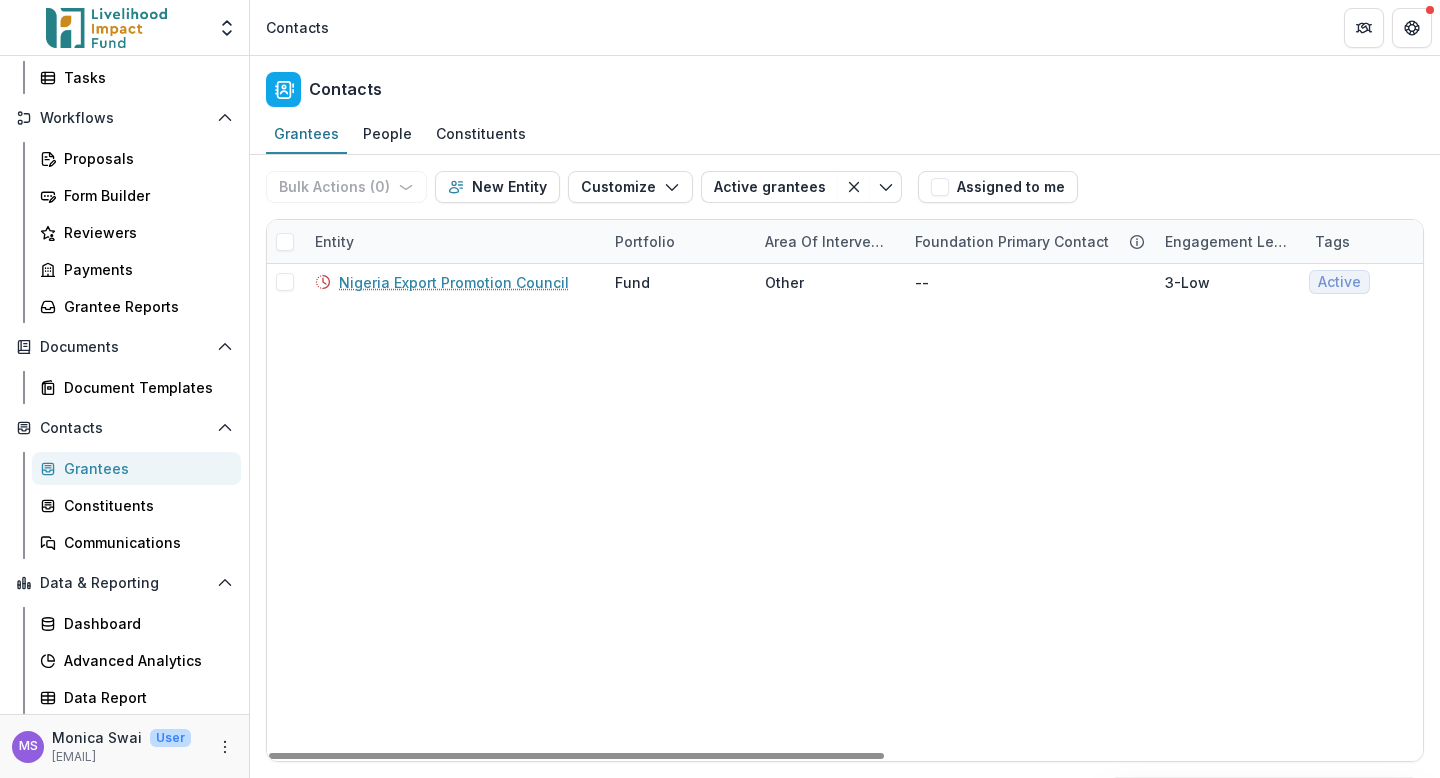 click on "Entity" at bounding box center (453, 241) 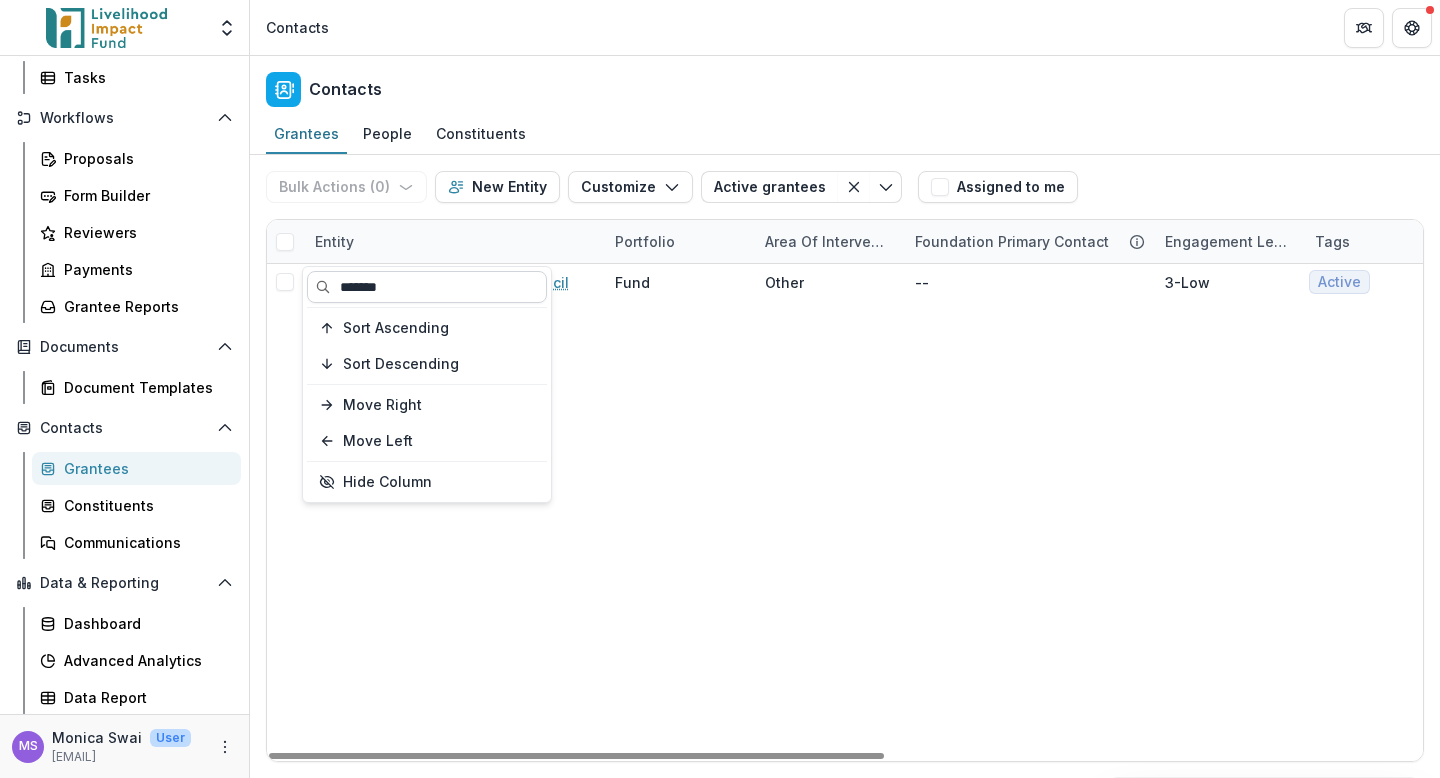 click on "*******" at bounding box center (427, 287) 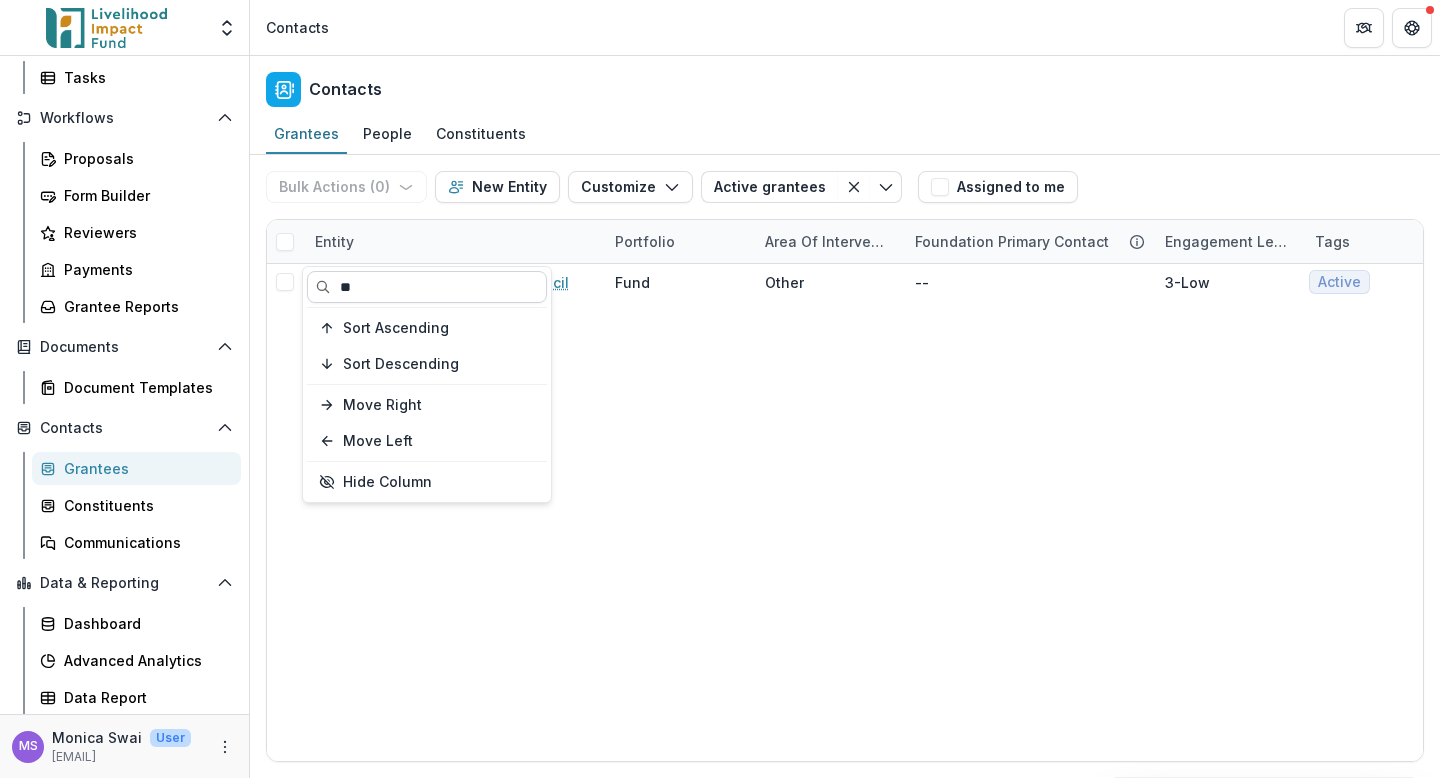 type on "*" 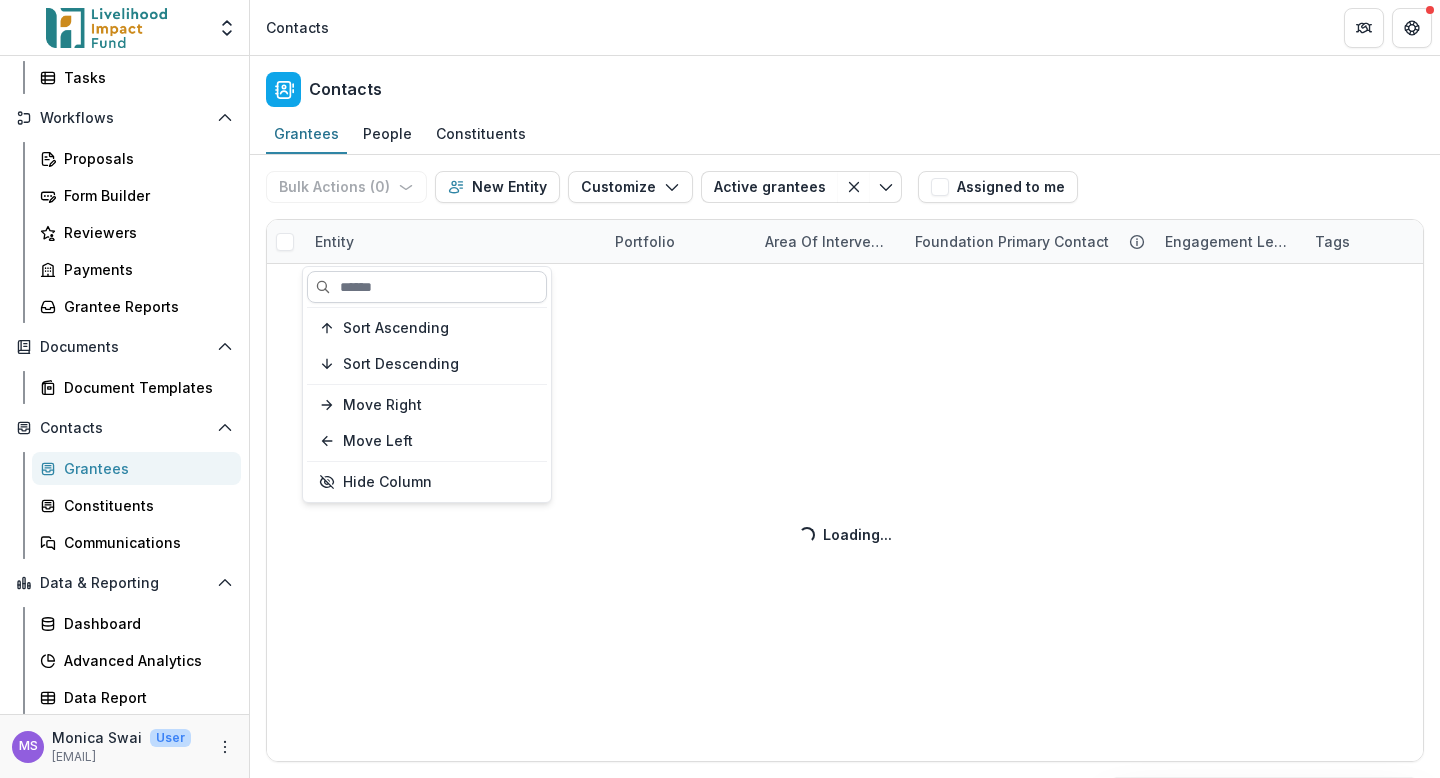 type on "*" 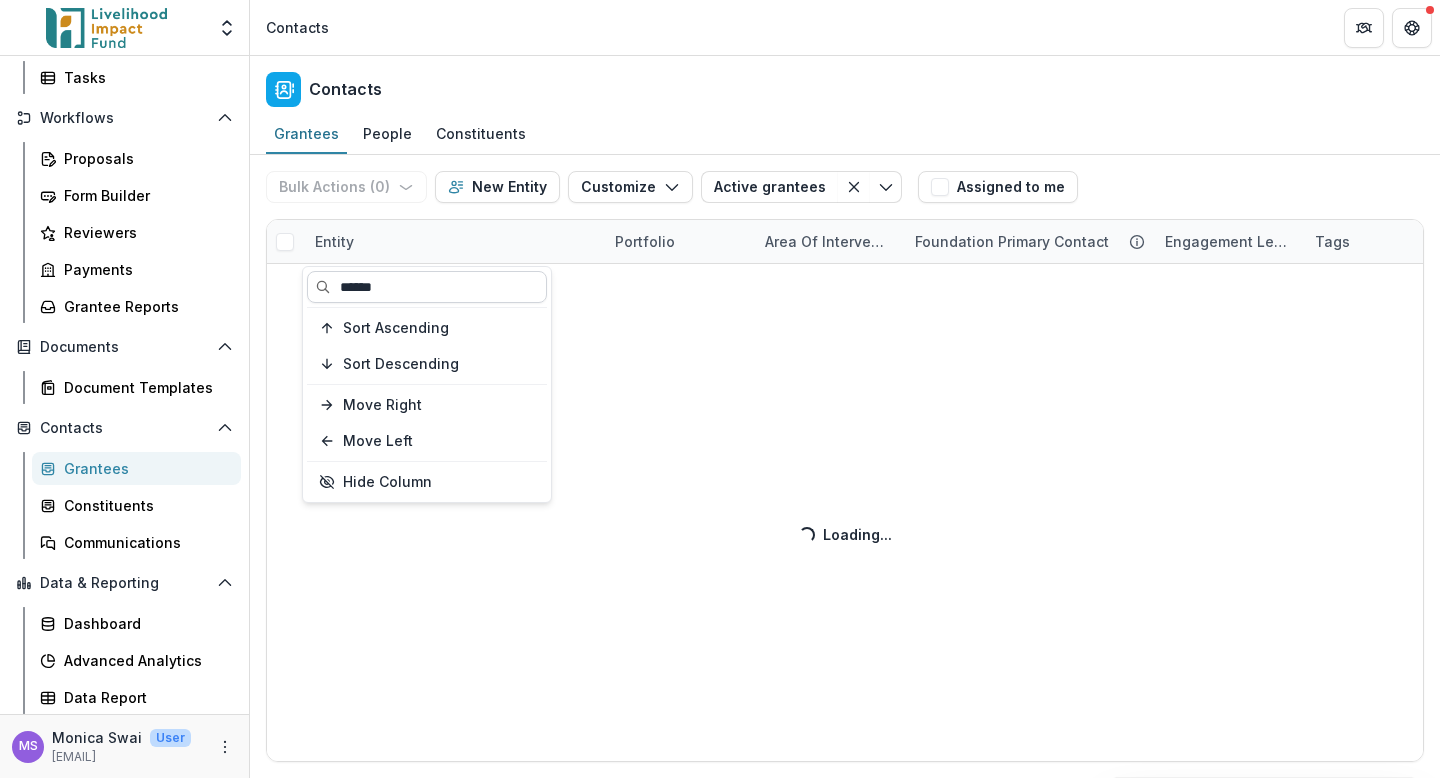 type on "*******" 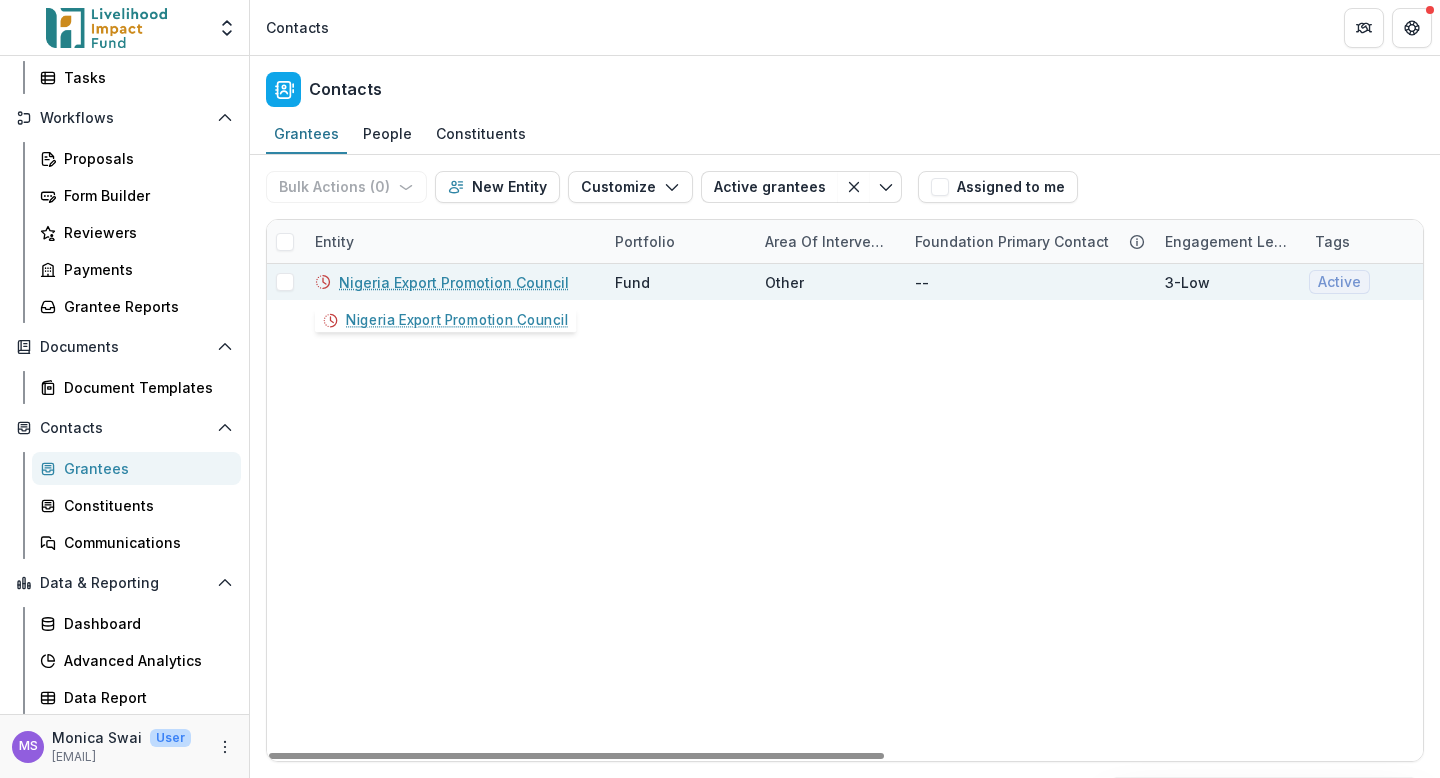 click on "Nigeria Export Promotion Council" at bounding box center [454, 282] 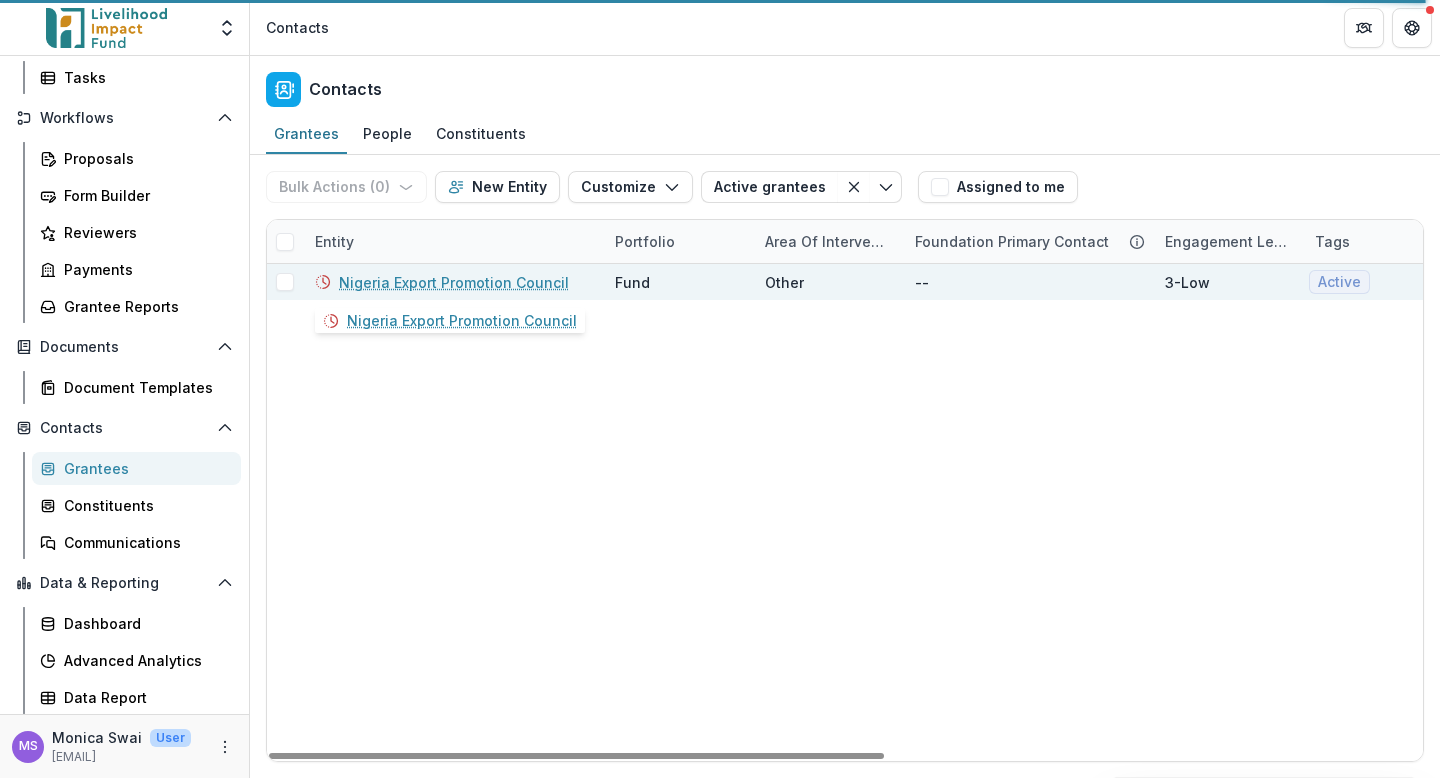 click on "Nigeria Export Promotion Council" at bounding box center [454, 282] 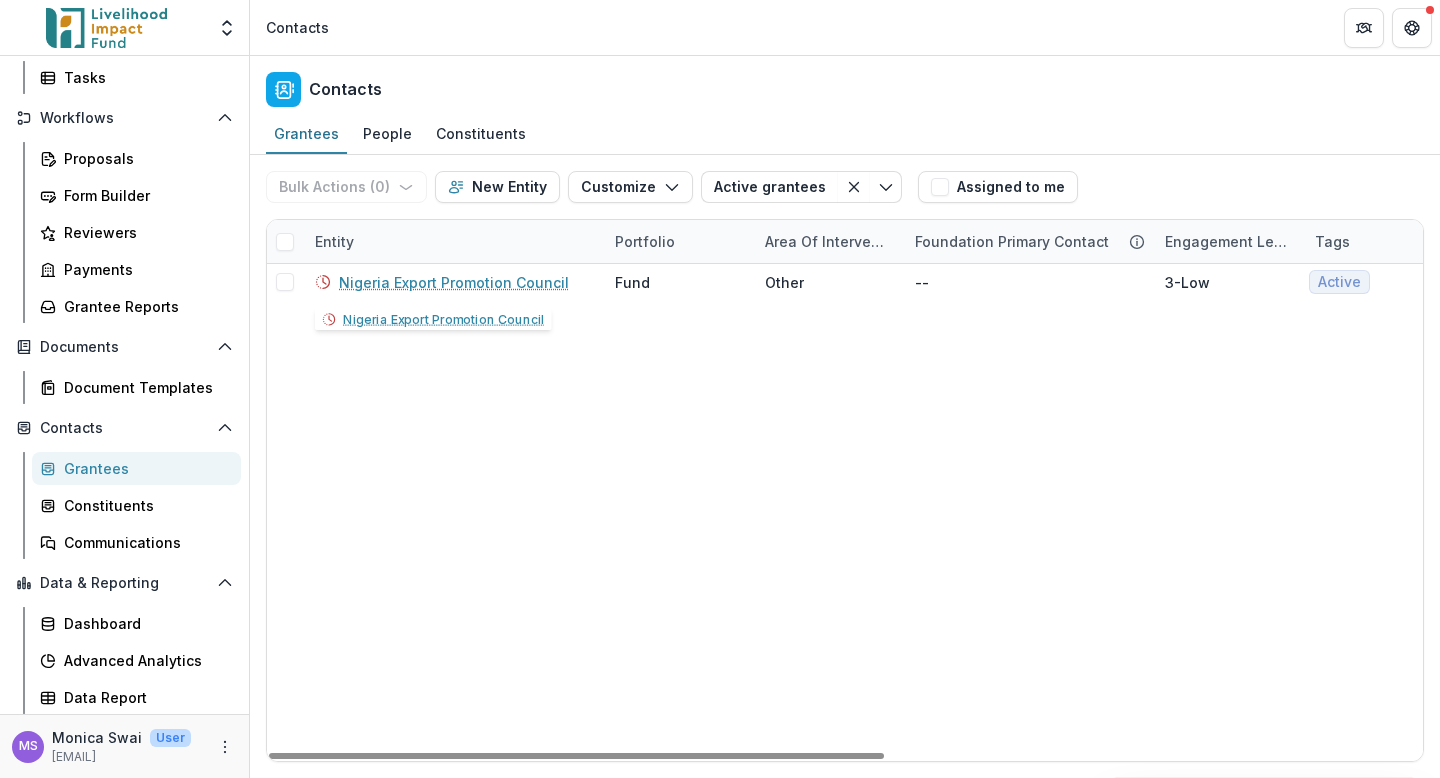 click on "Nigeria Export Promotion Council Fund Other -- 3-Low Active Active Grantee $50,000 Western Africa Nigeria --" at bounding box center (1350, 512) 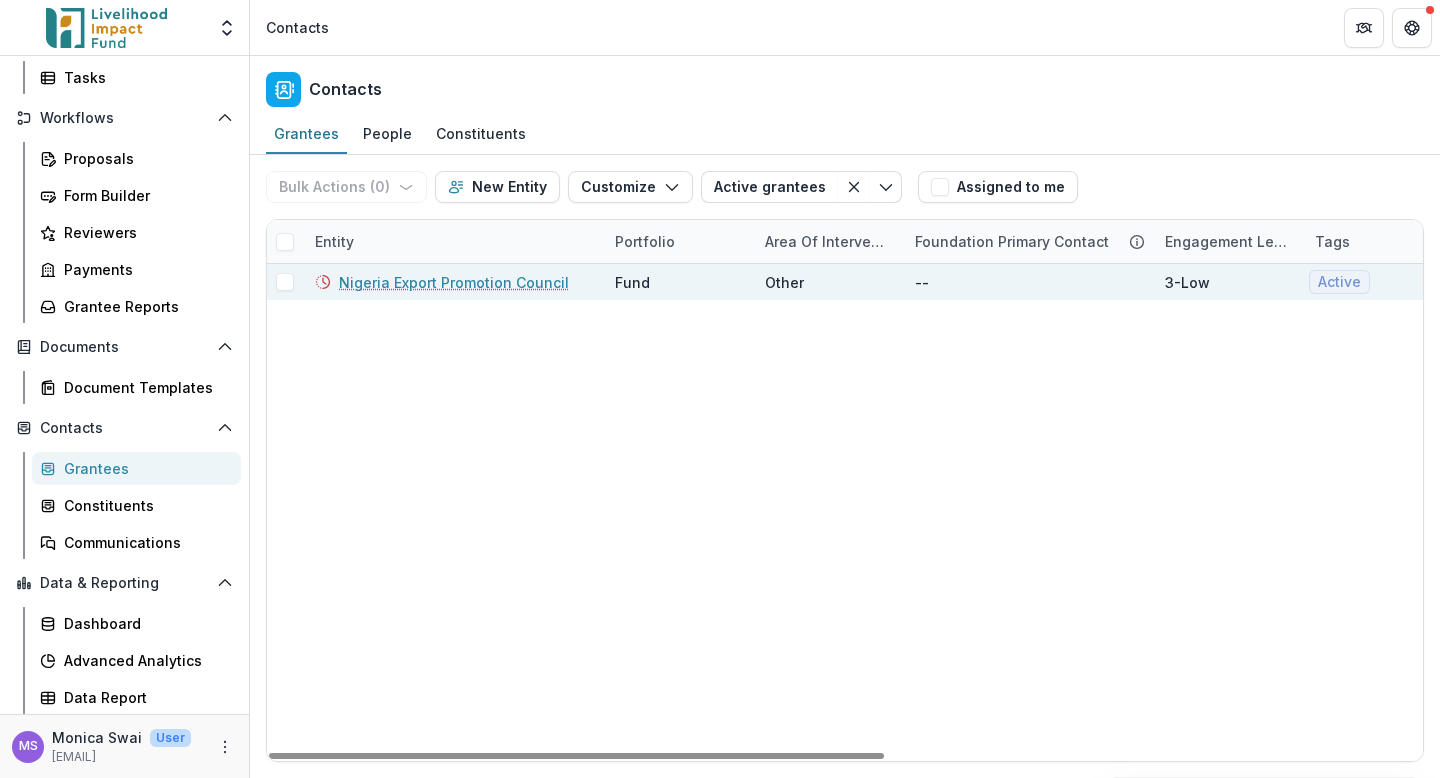 click on "Nigeria Export Promotion Council" at bounding box center (454, 282) 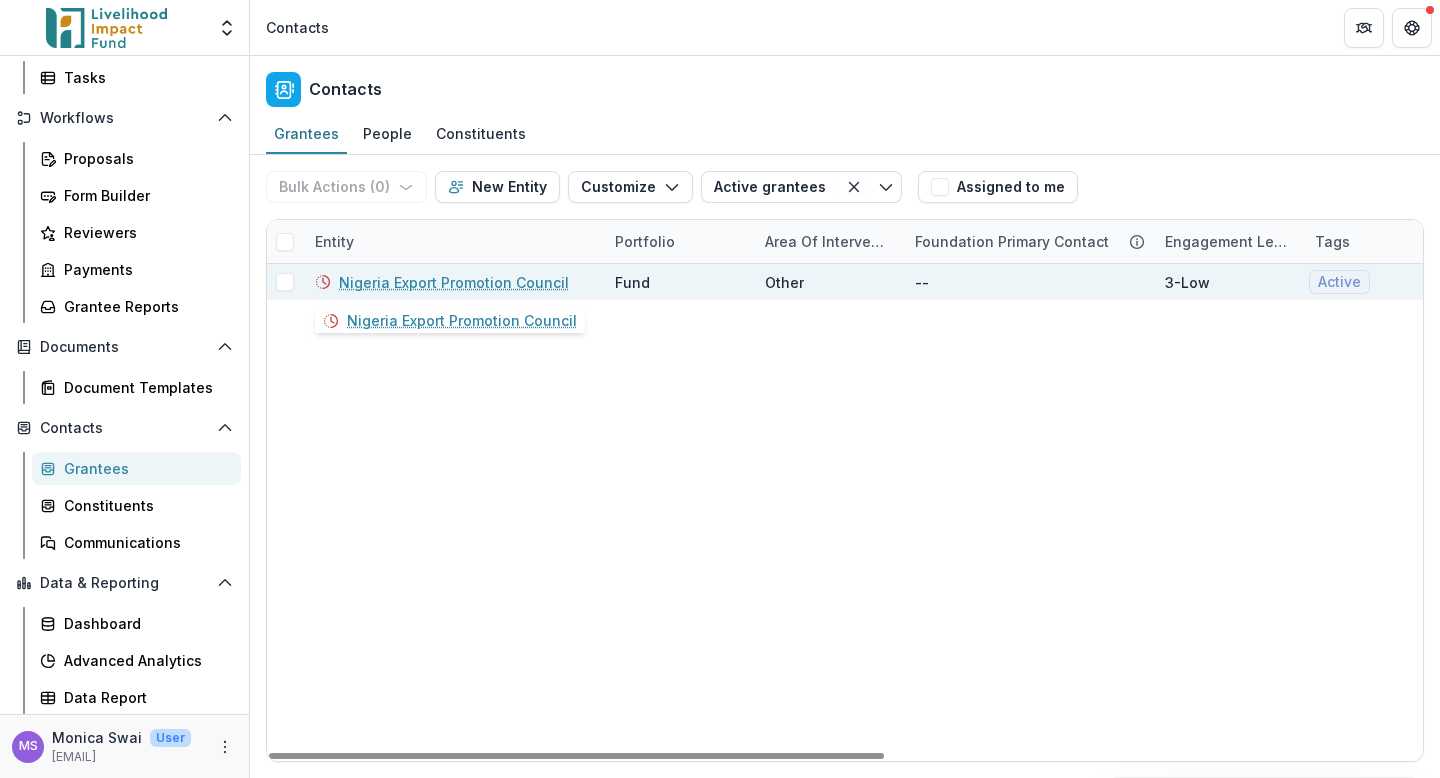 click on "Nigeria Export Promotion Council" at bounding box center [454, 282] 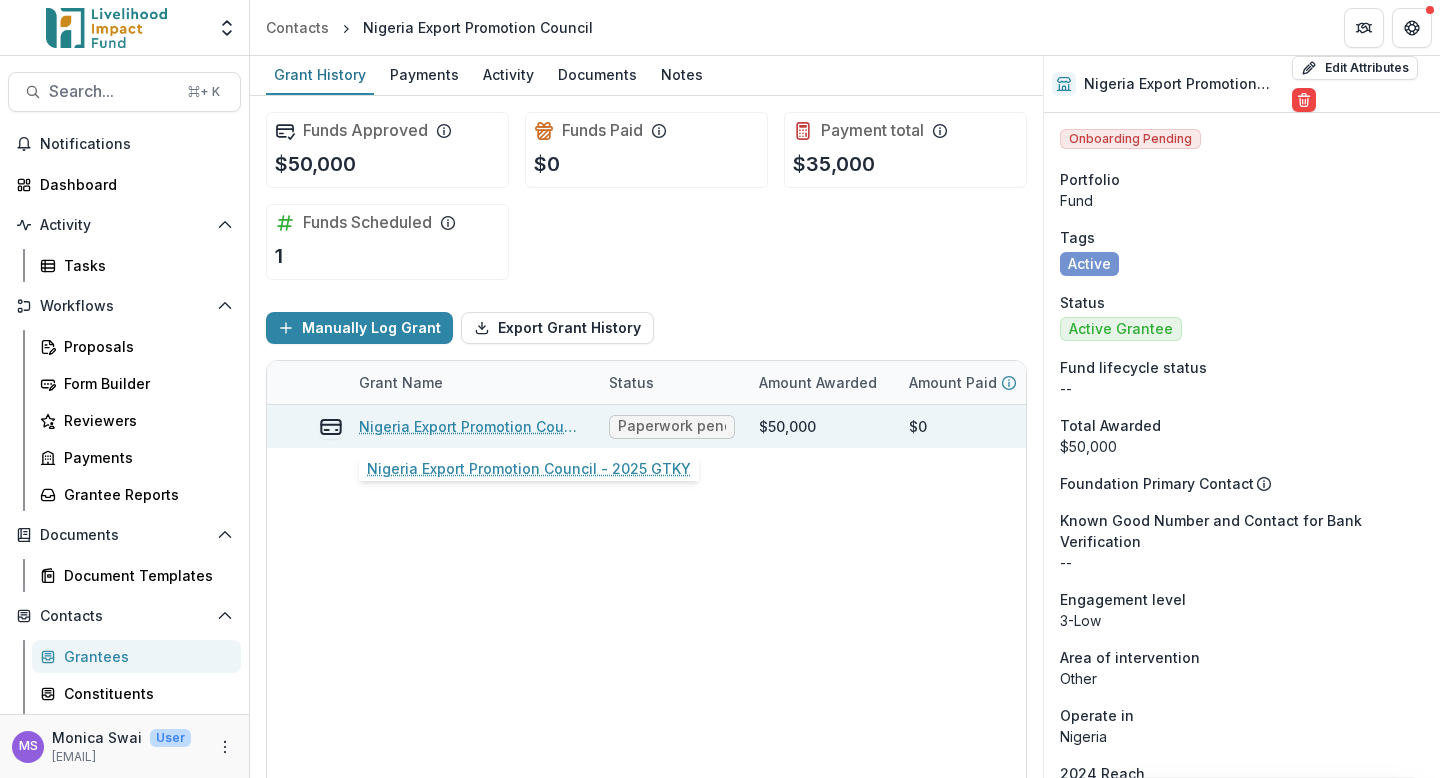 click on "Nigeria Export Promotion Council - 2025 GTKY" at bounding box center (472, 426) 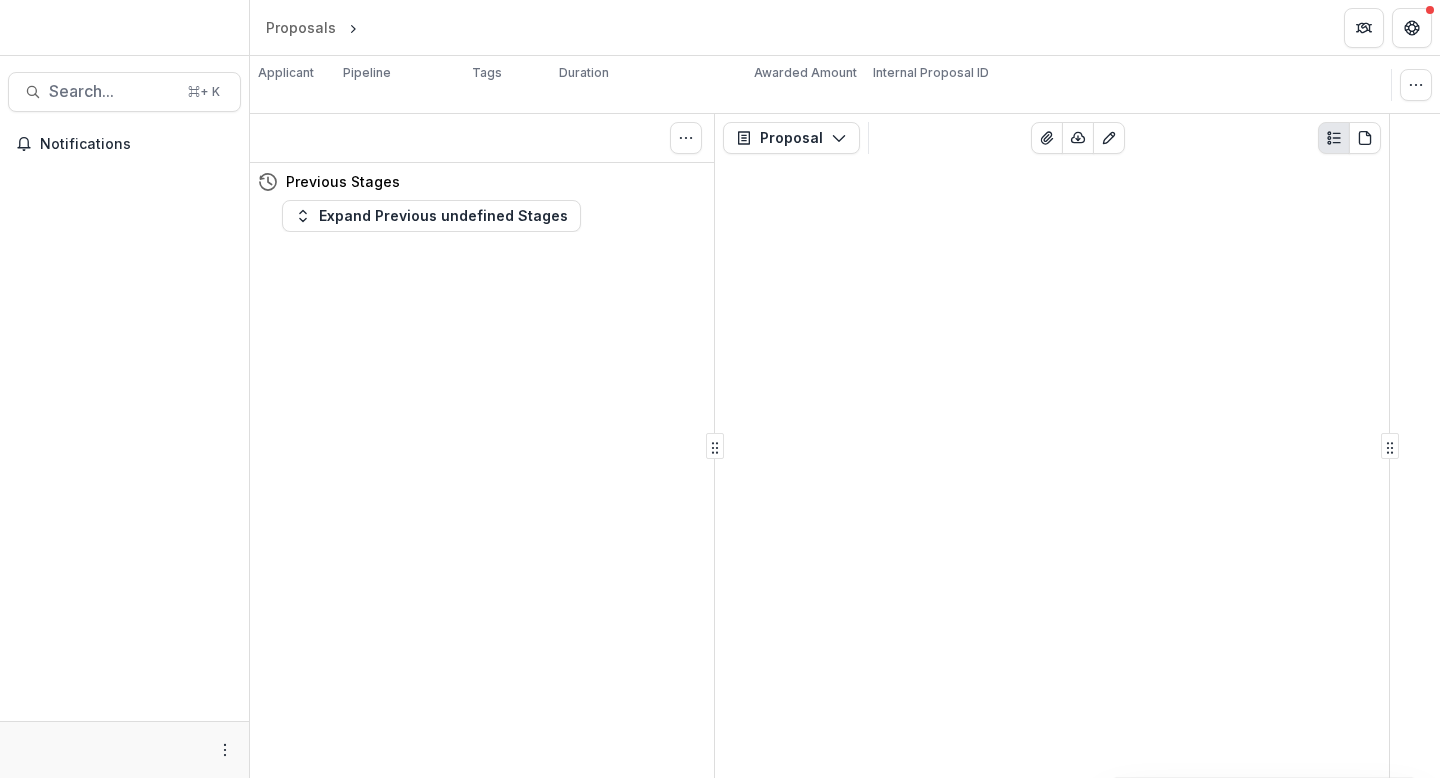 scroll, scrollTop: 0, scrollLeft: 0, axis: both 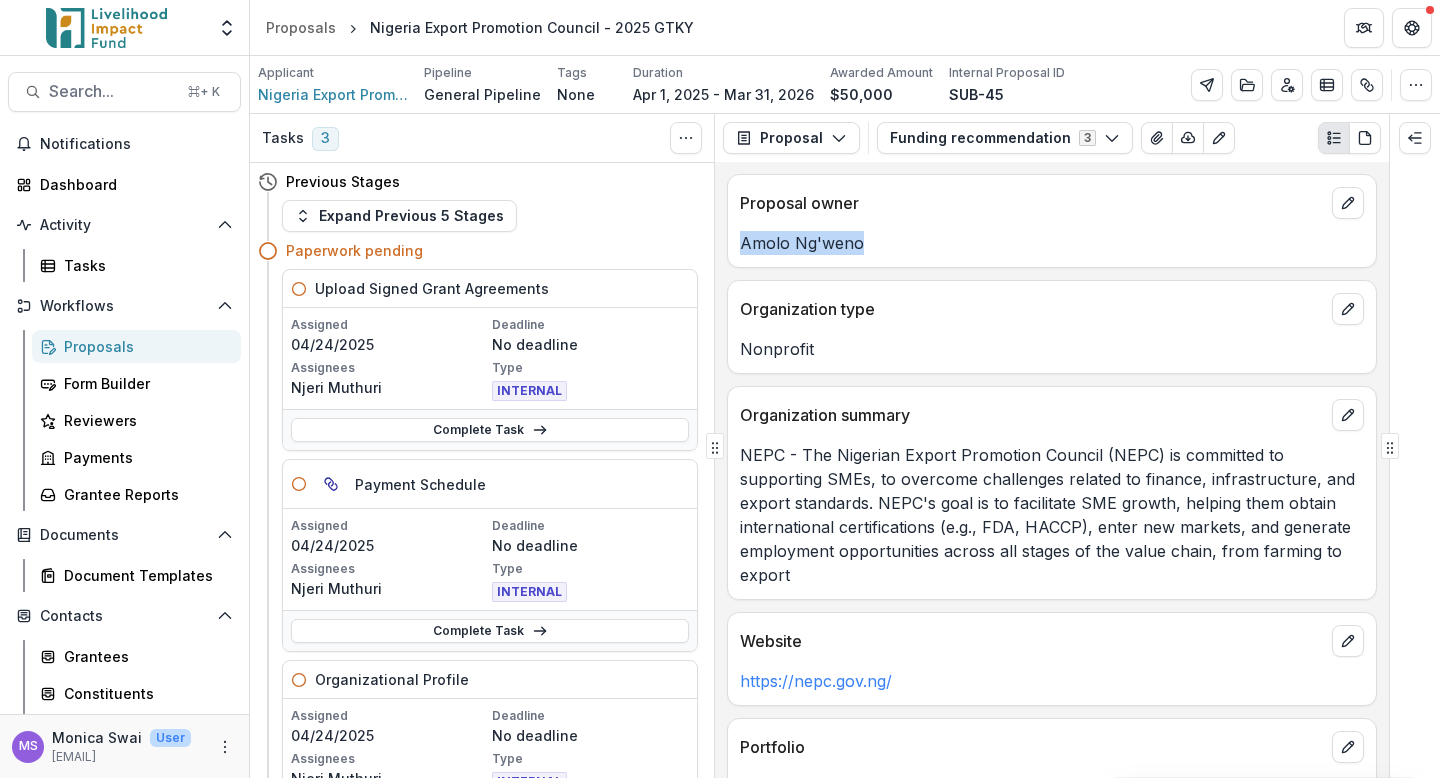 drag, startPoint x: 866, startPoint y: 241, endPoint x: 735, endPoint y: 245, distance: 131.06105 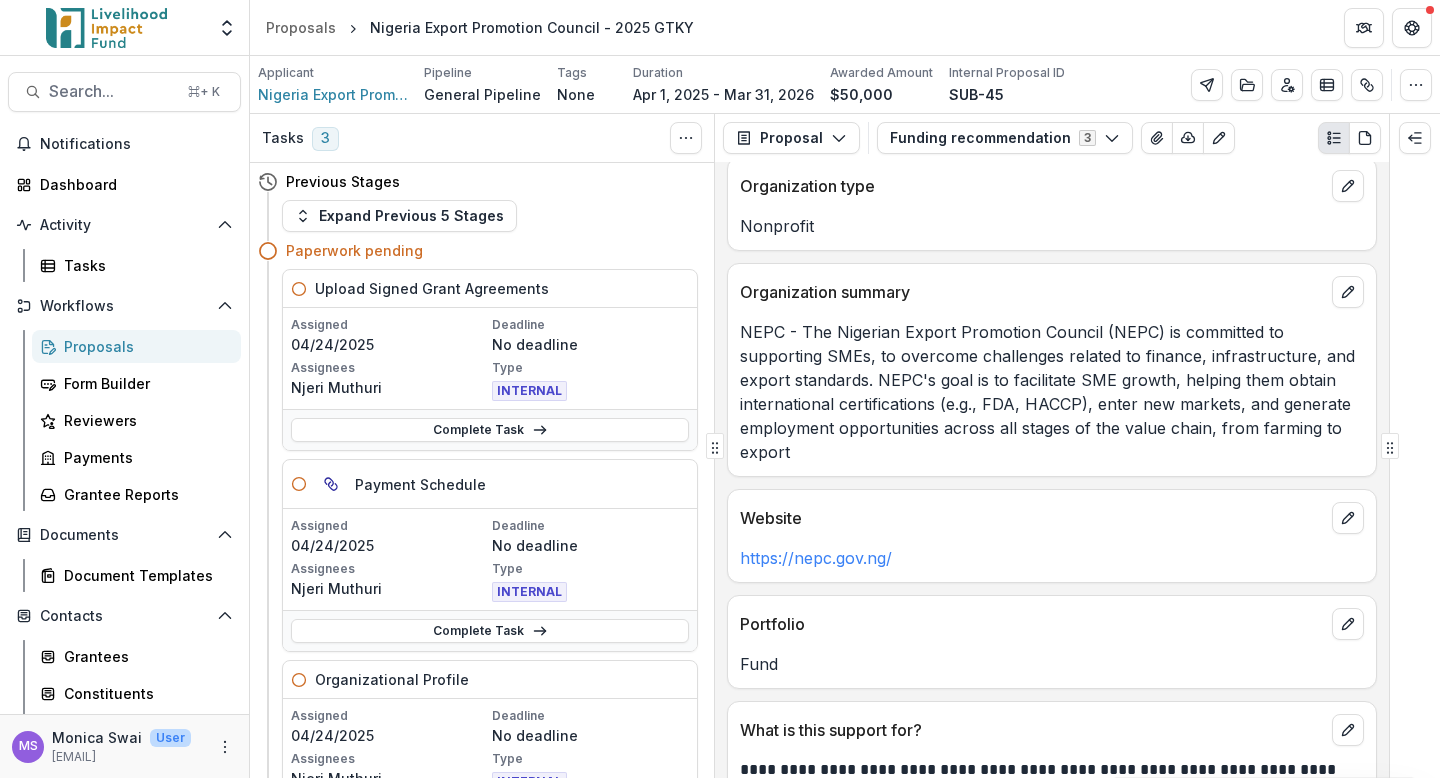 scroll, scrollTop: 0, scrollLeft: 0, axis: both 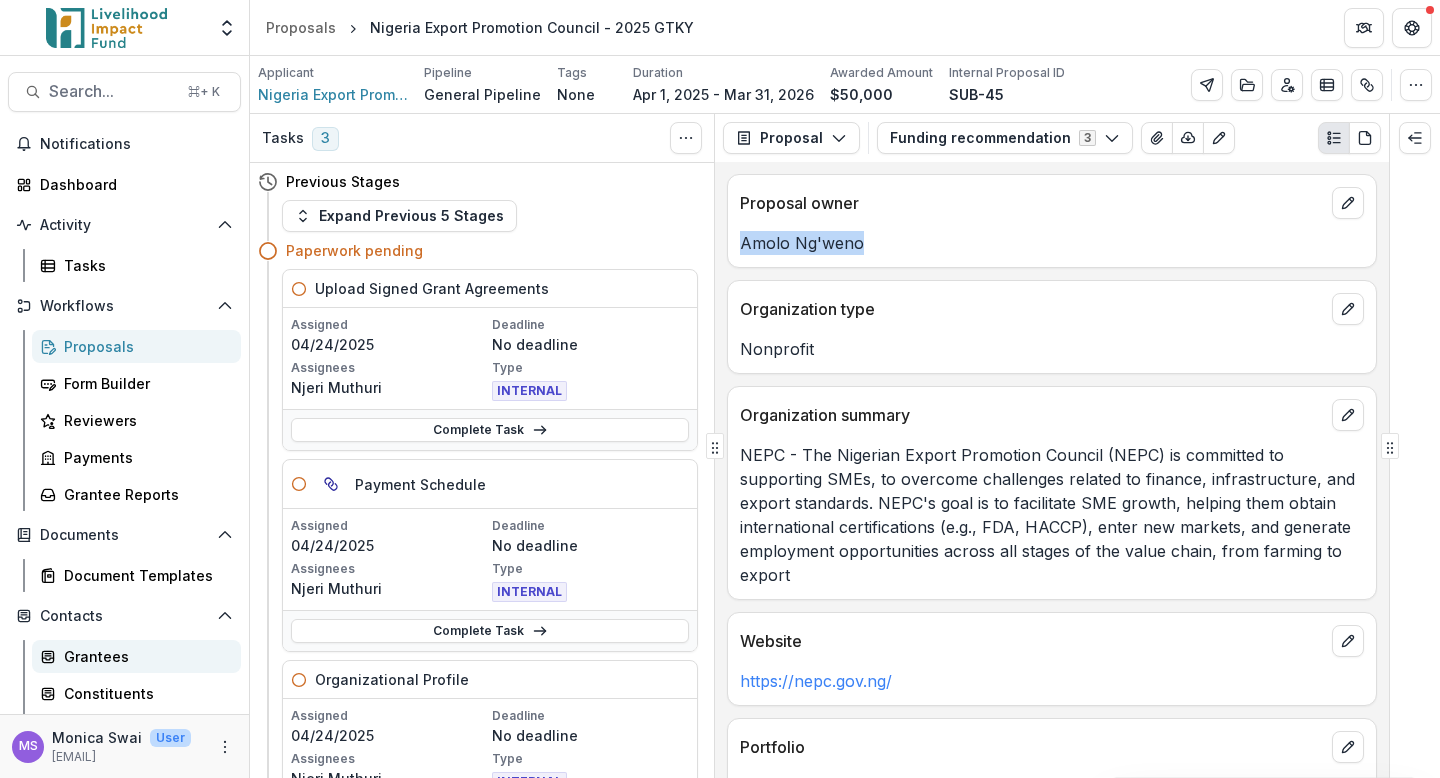 click on "Grantees" at bounding box center [144, 656] 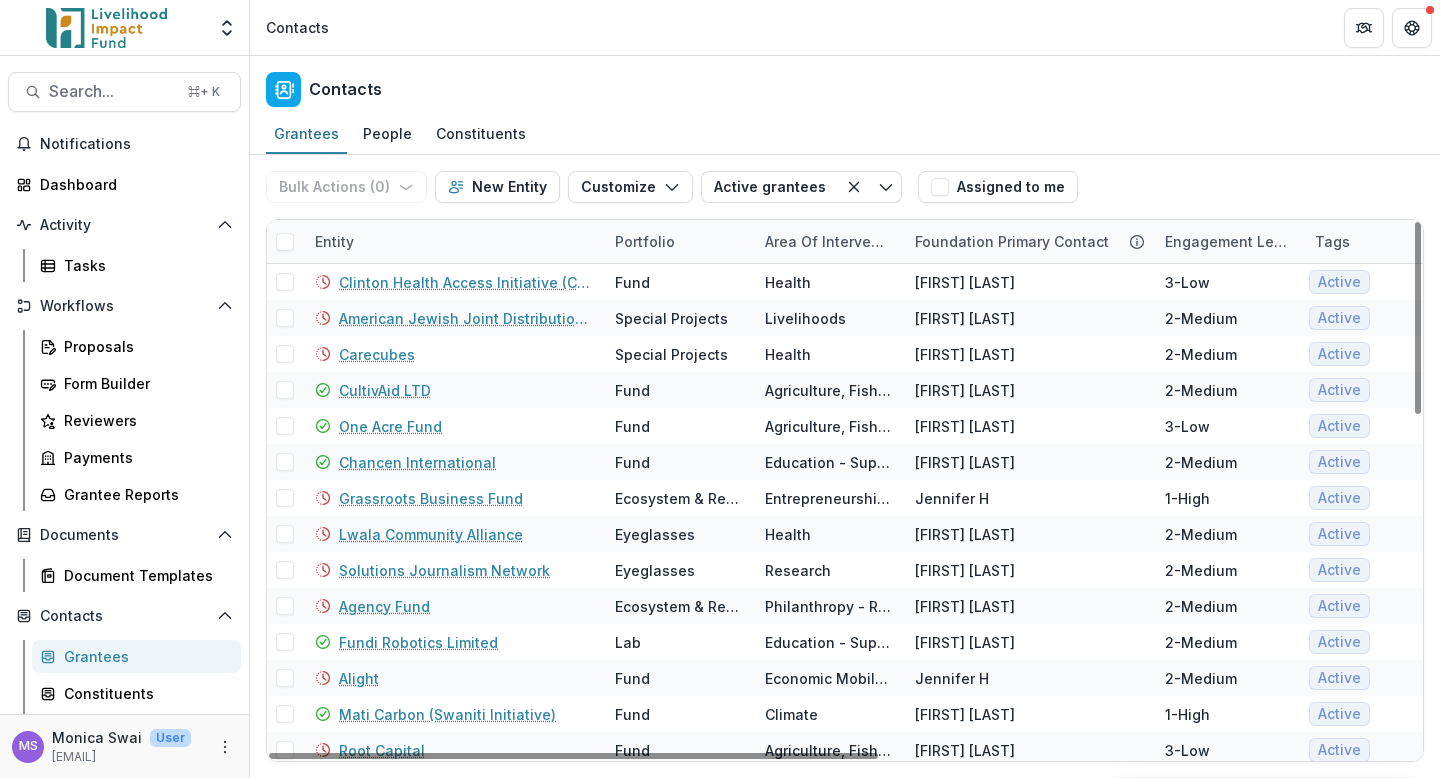 click on "Entity" at bounding box center [453, 241] 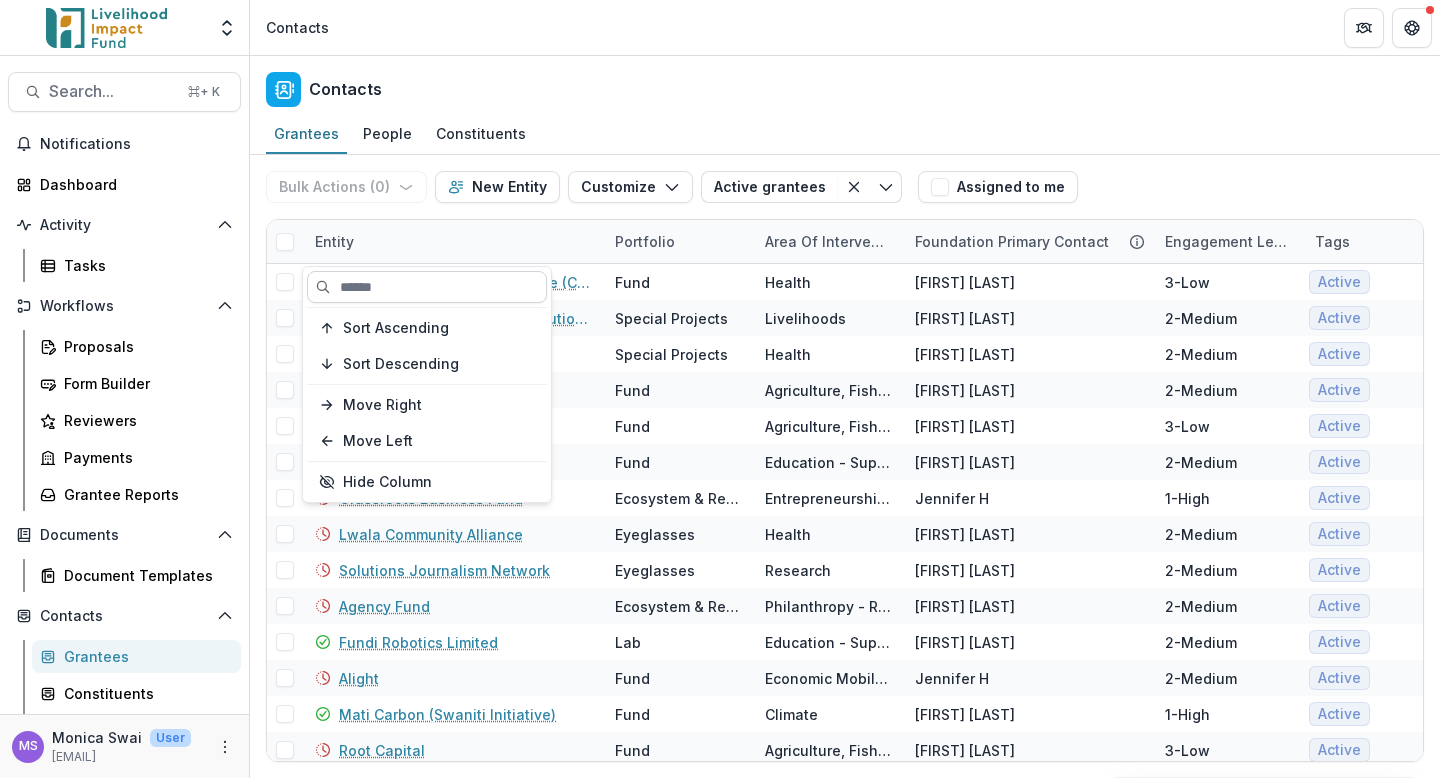 click at bounding box center [427, 287] 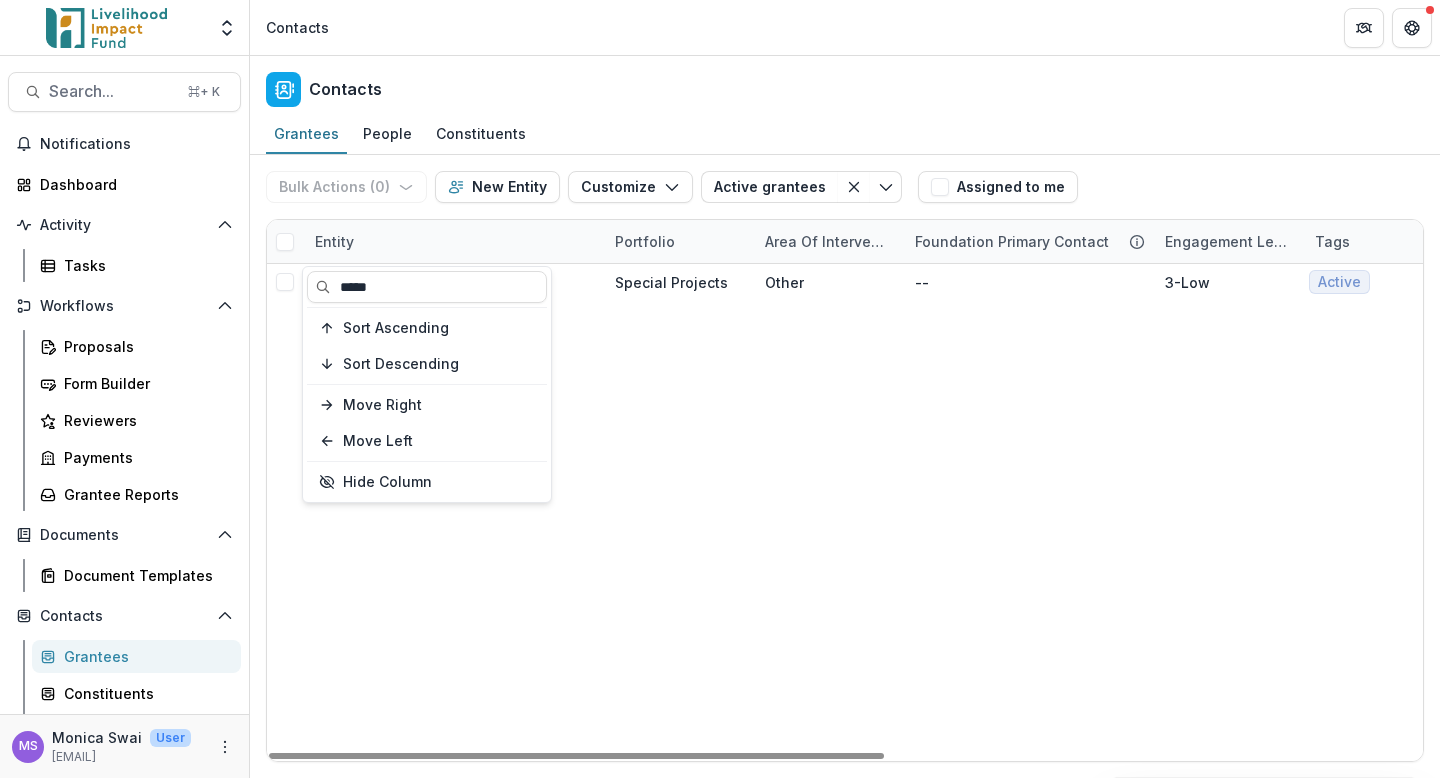 type on "*****" 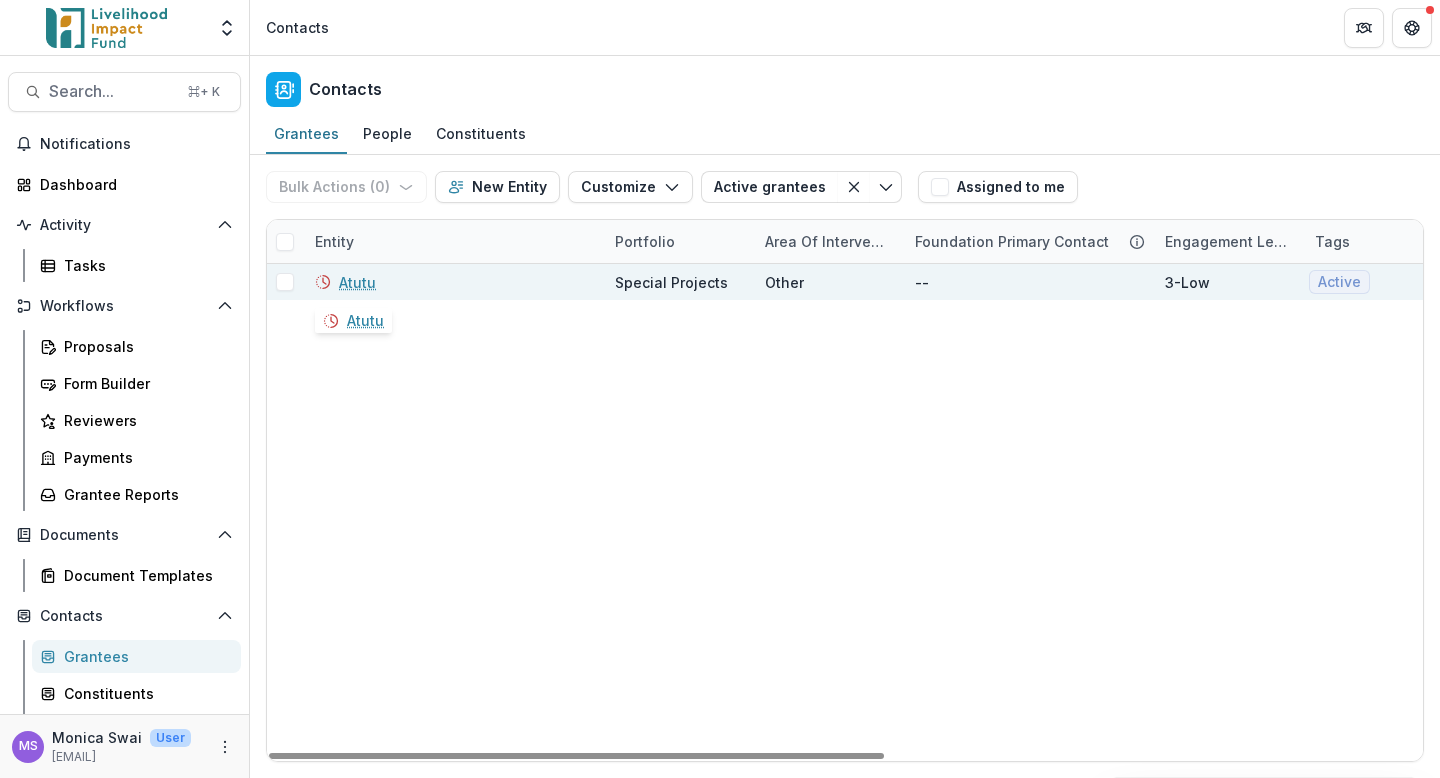 click on "Atutu" at bounding box center [357, 282] 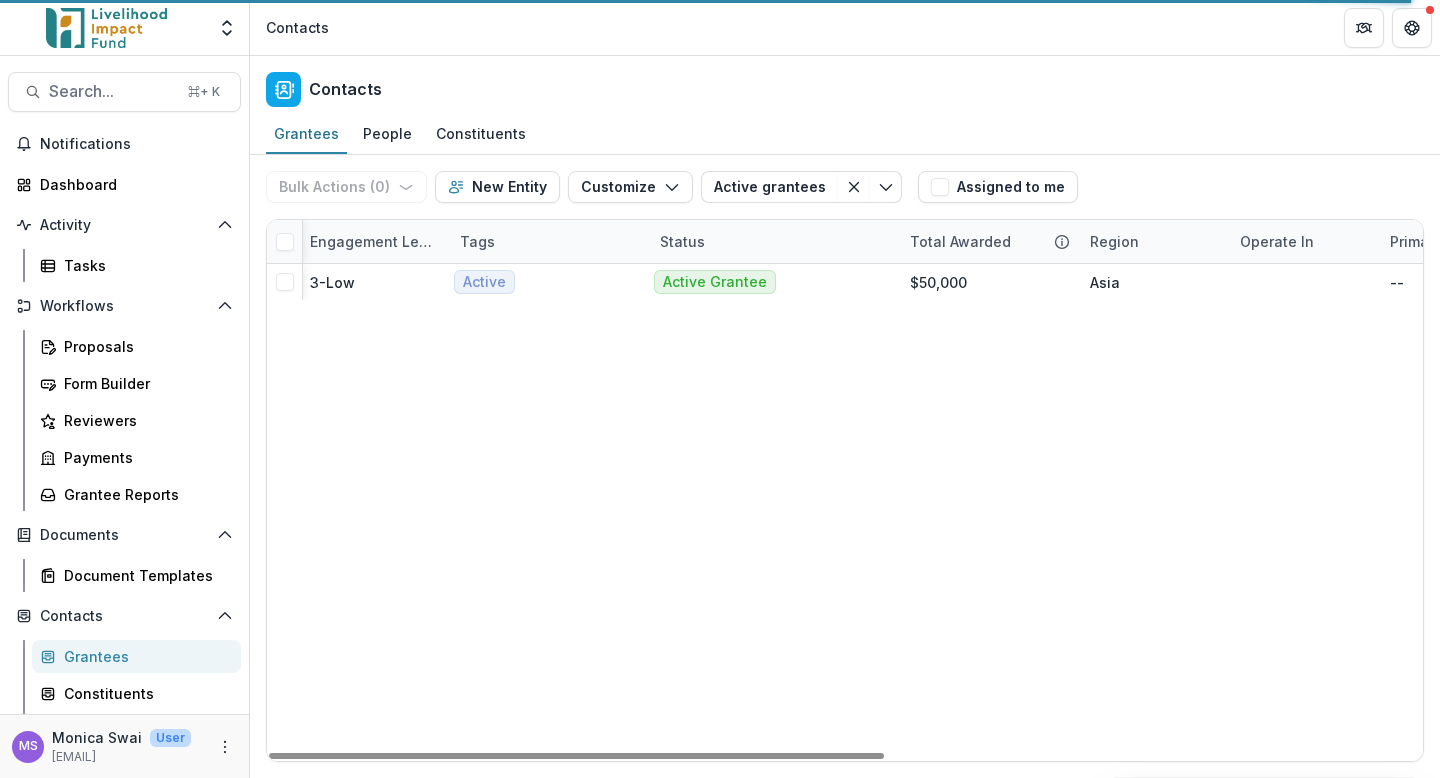 scroll, scrollTop: 0, scrollLeft: 1010, axis: horizontal 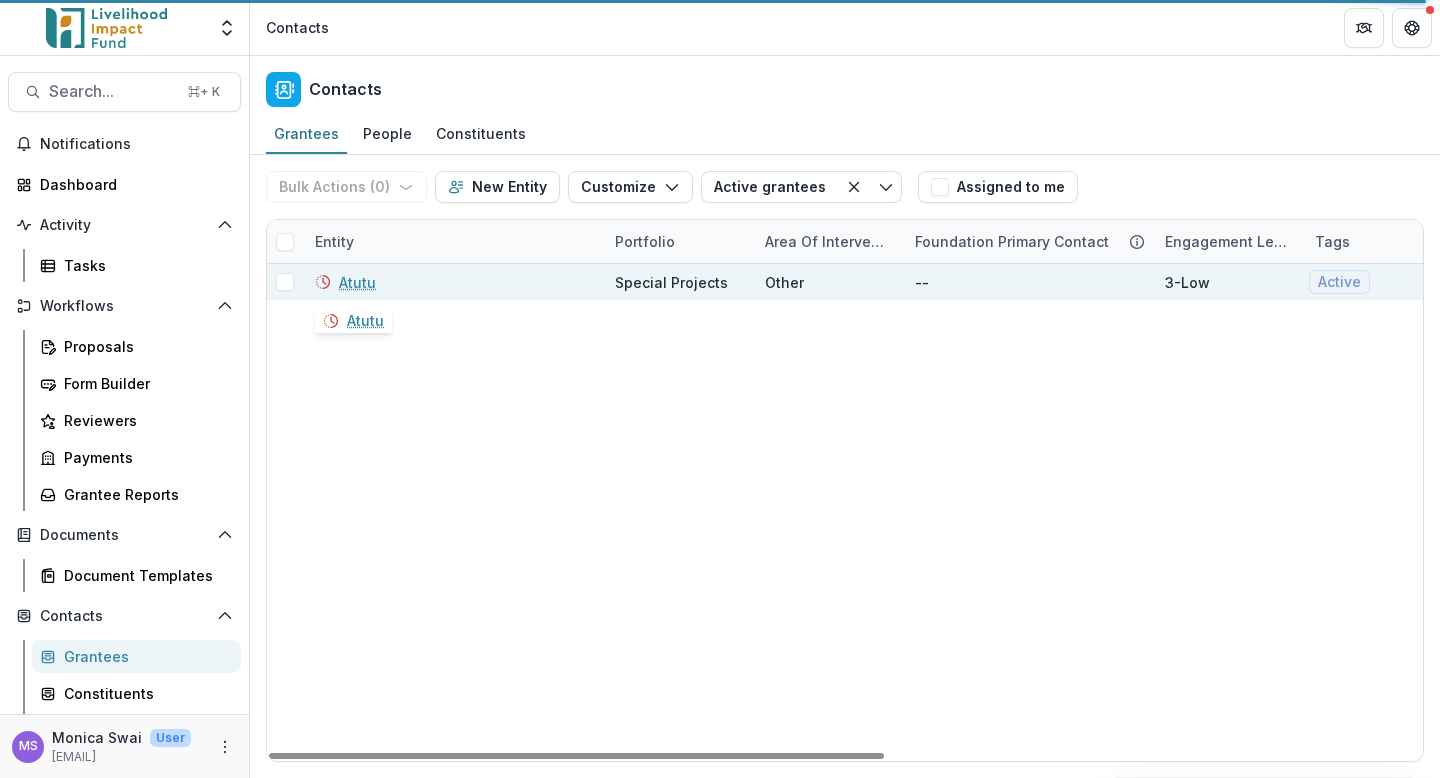 click on "Atutu" at bounding box center [357, 282] 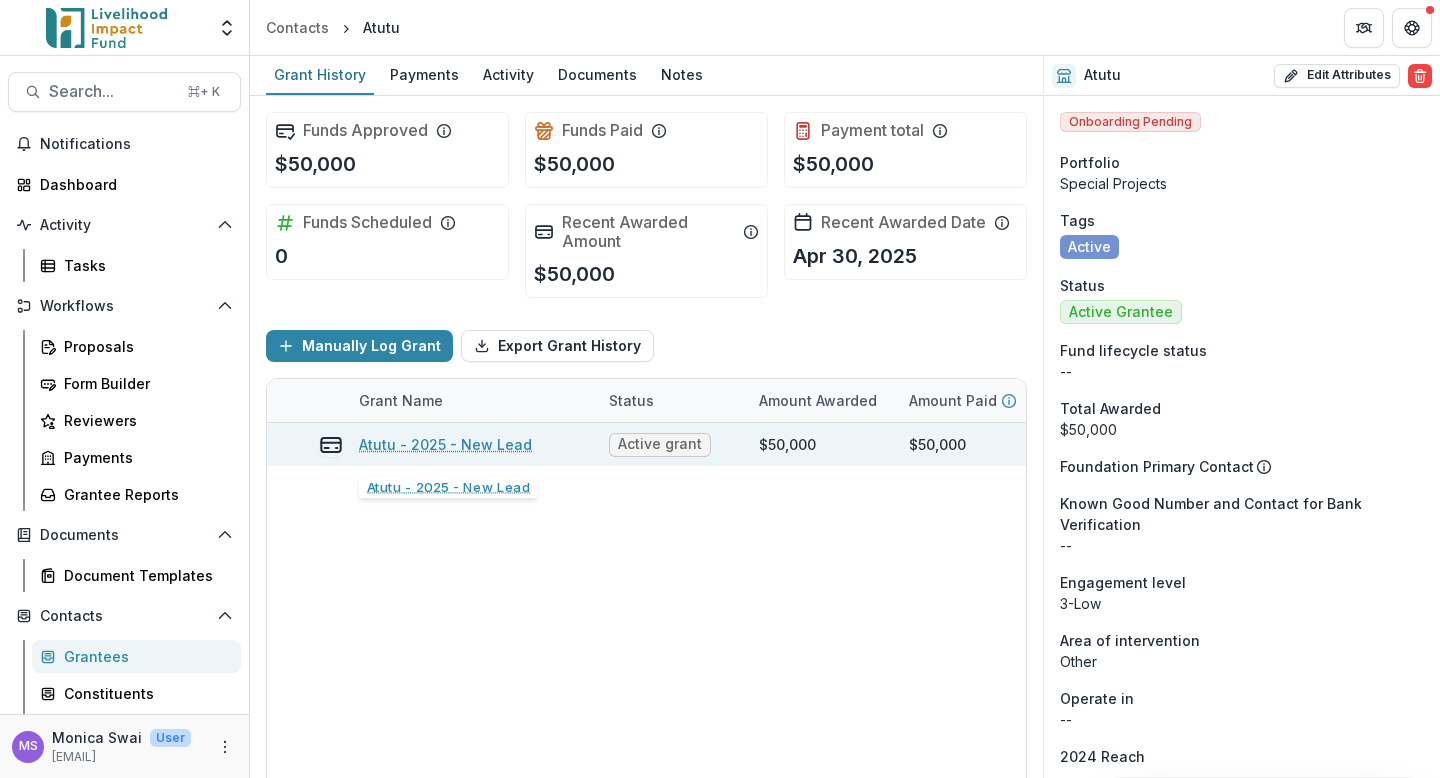 click on "Atutu - 2025 - New Lead" at bounding box center (445, 444) 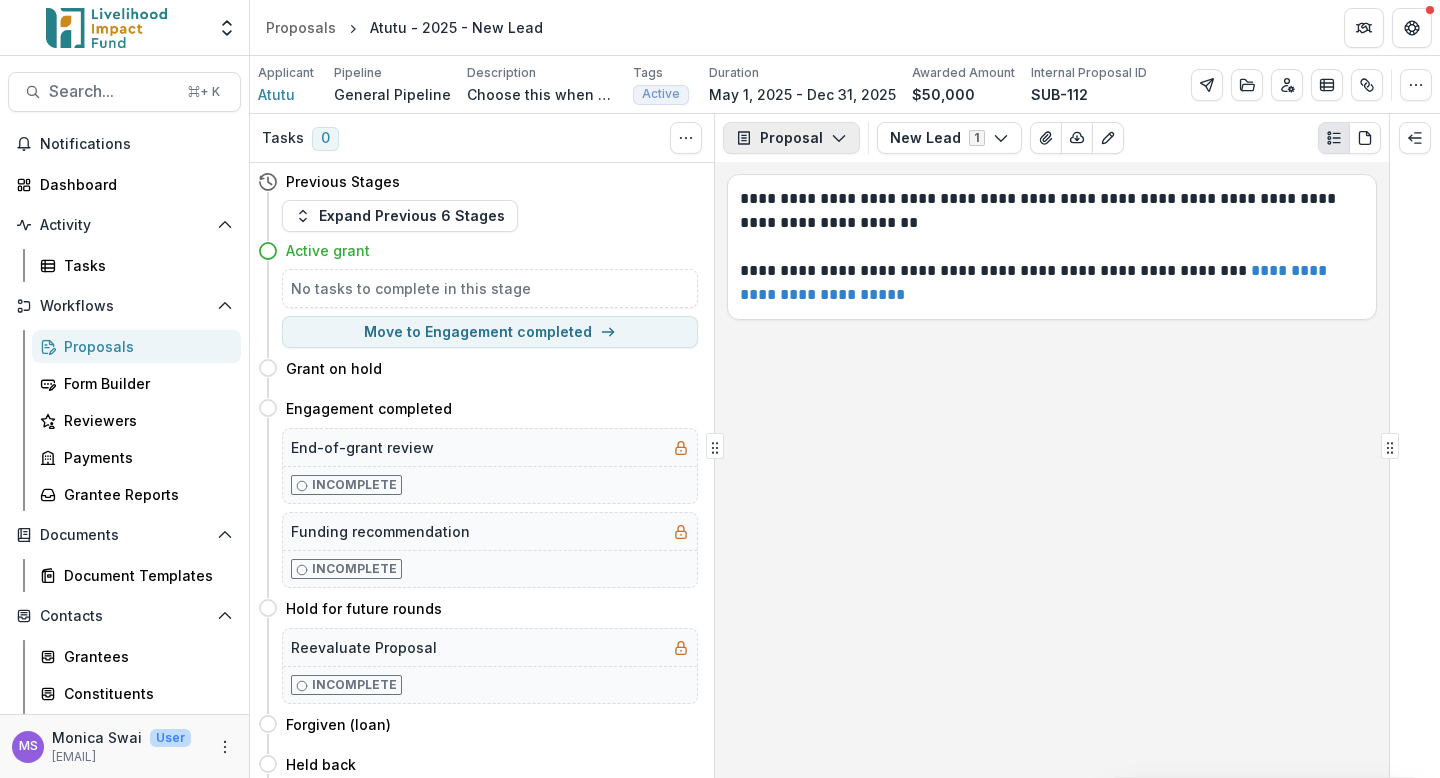 click 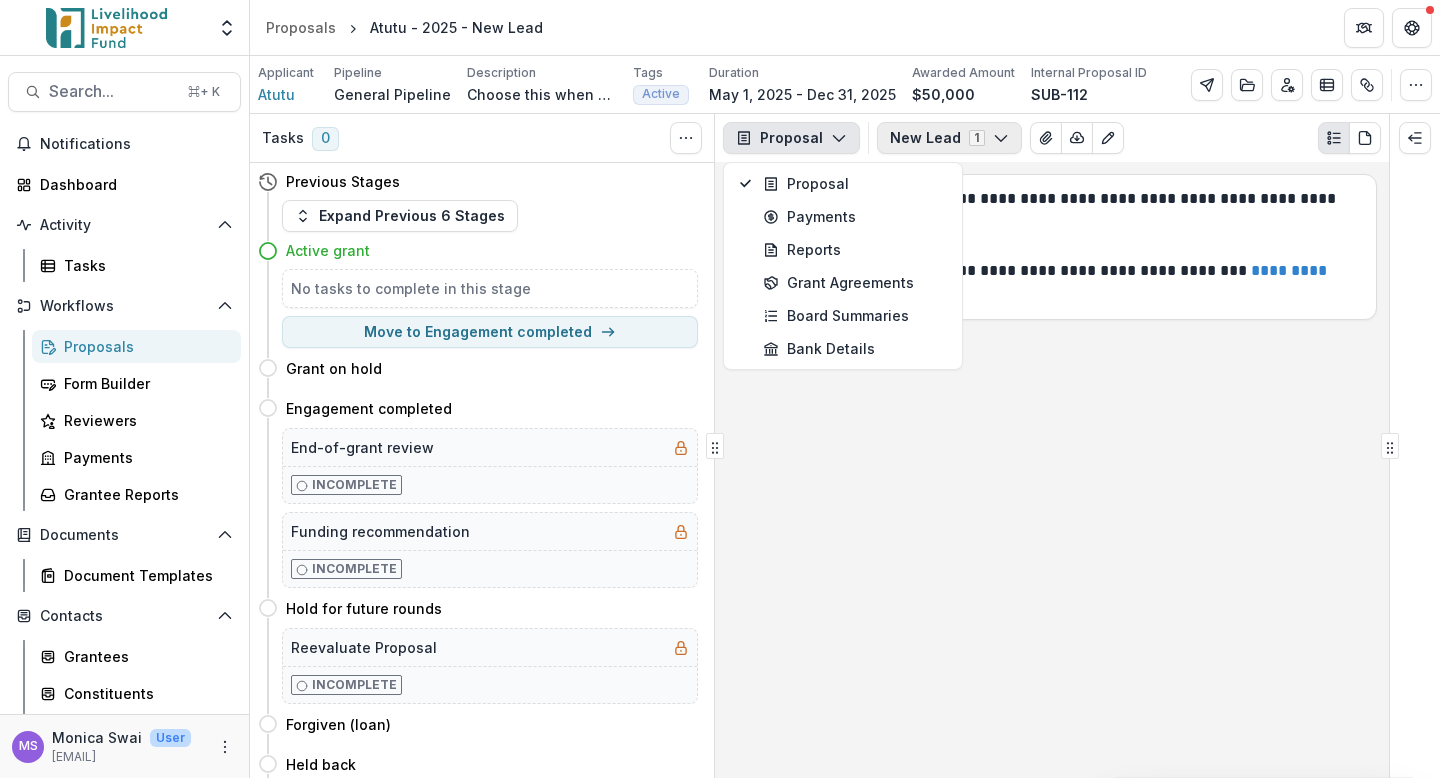 click 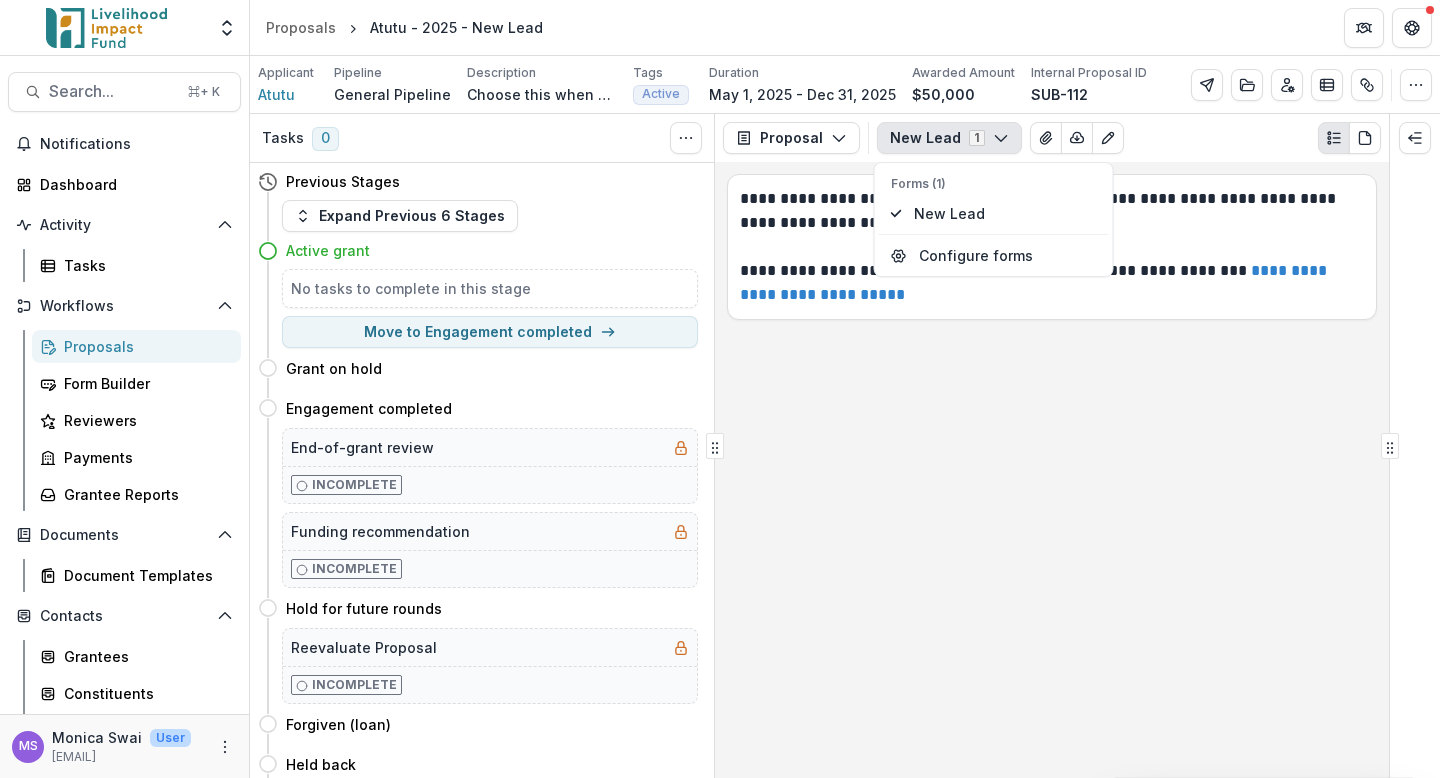 click on "**********" at bounding box center (1052, 470) 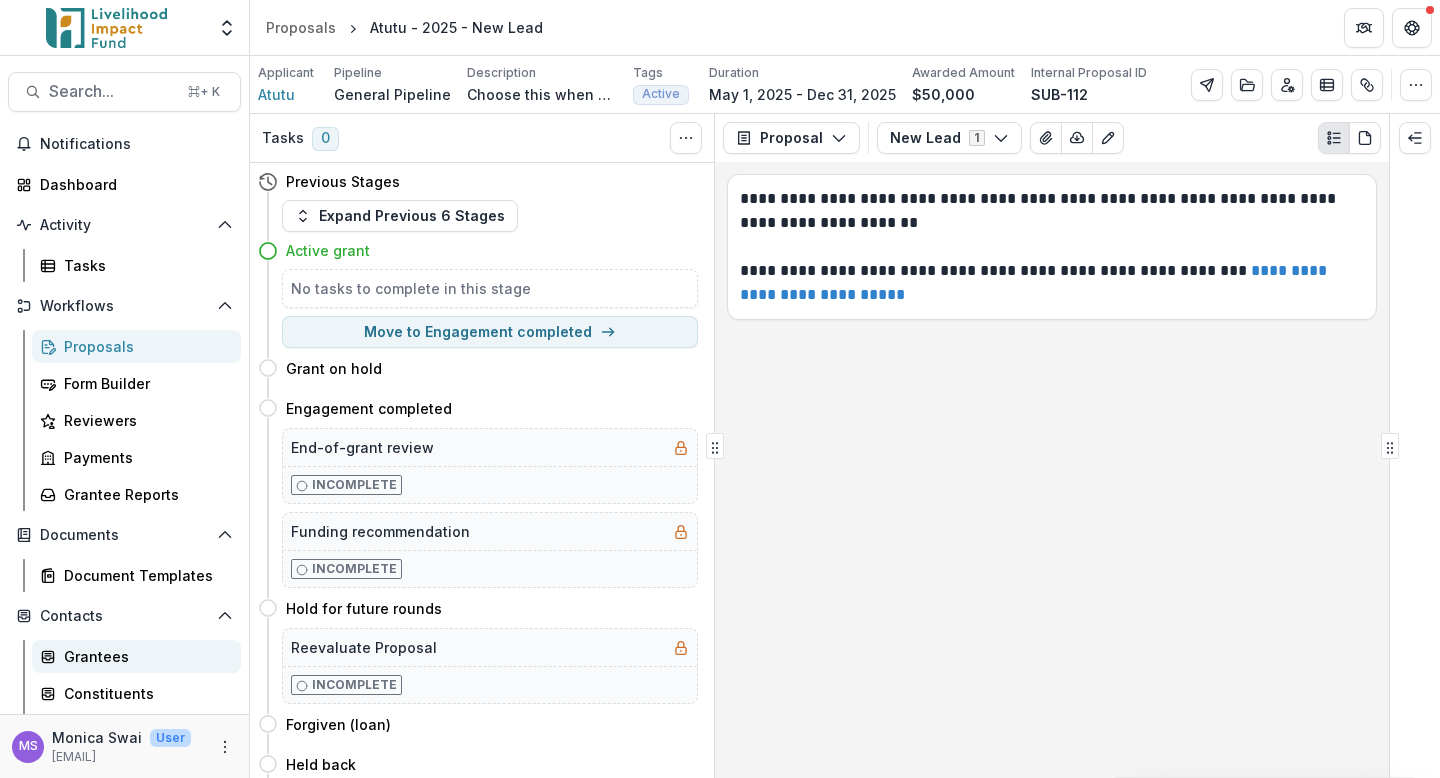 click on "Grantees" at bounding box center (144, 656) 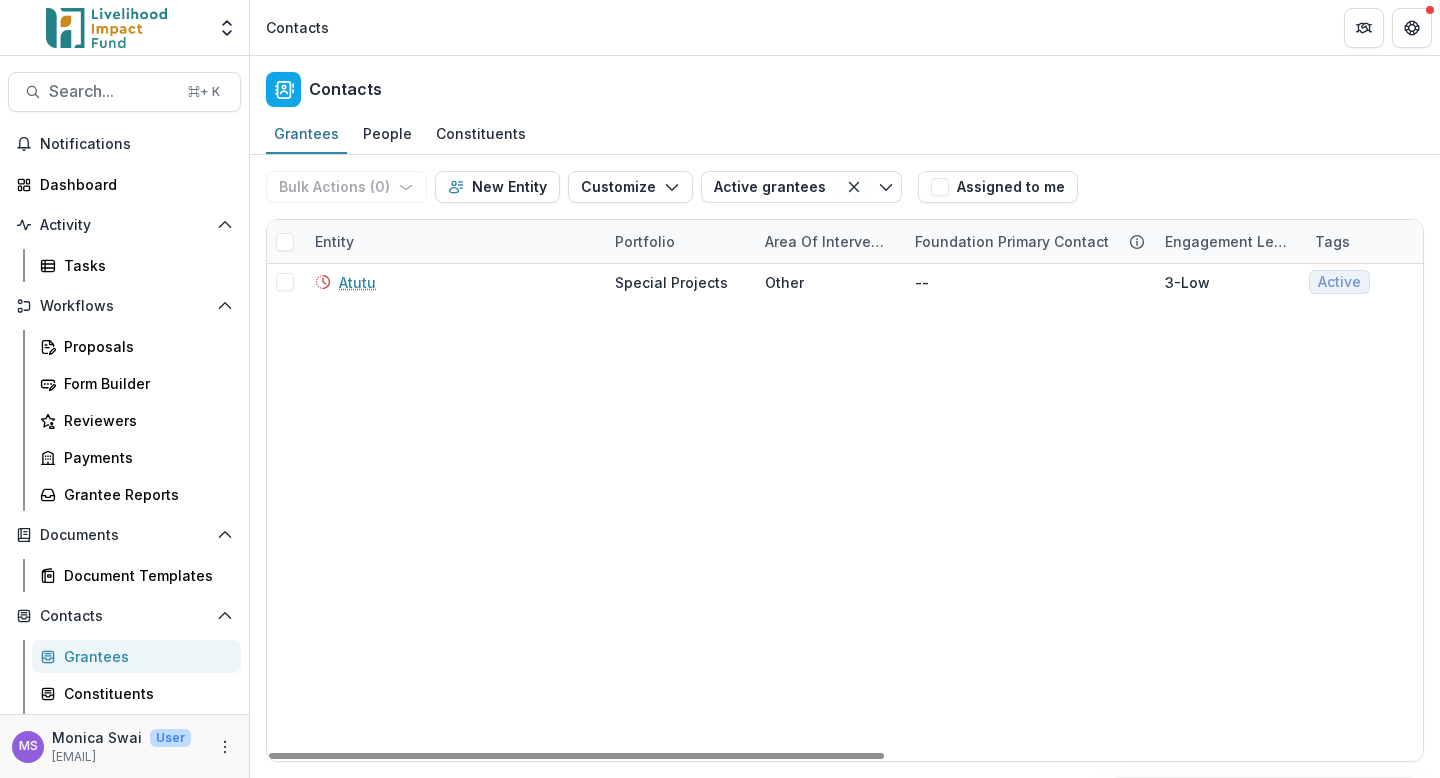 click on "Entity" at bounding box center [453, 241] 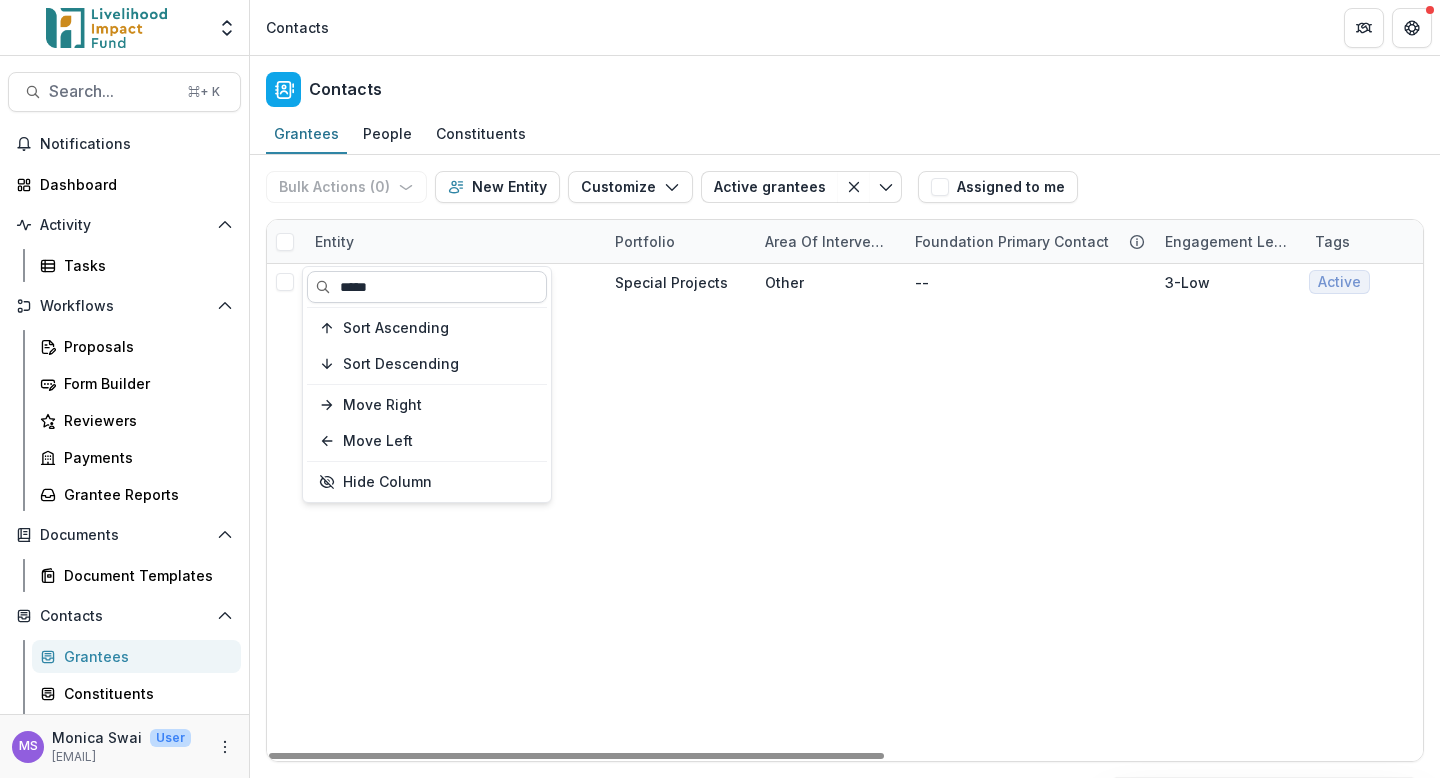 click on "*****" at bounding box center [427, 287] 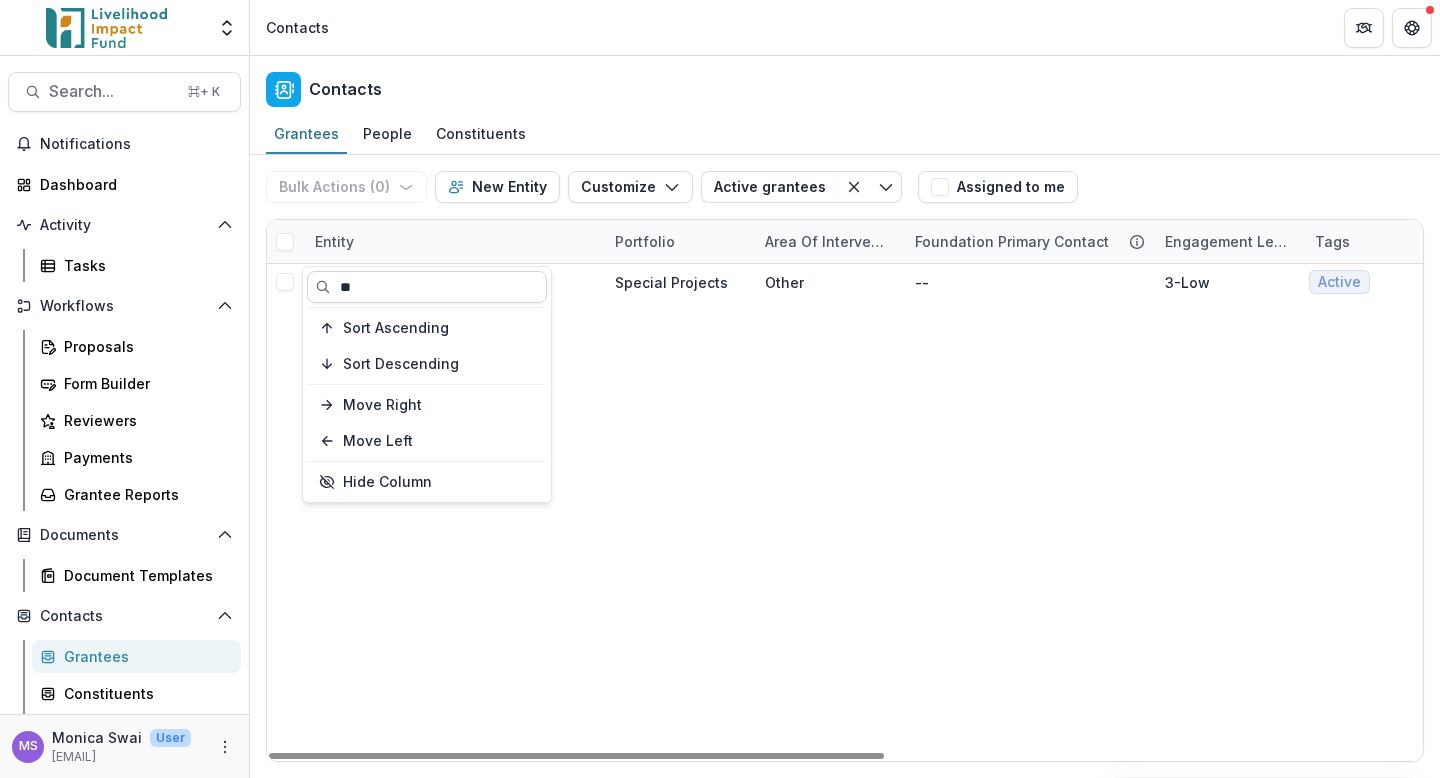 type on "*" 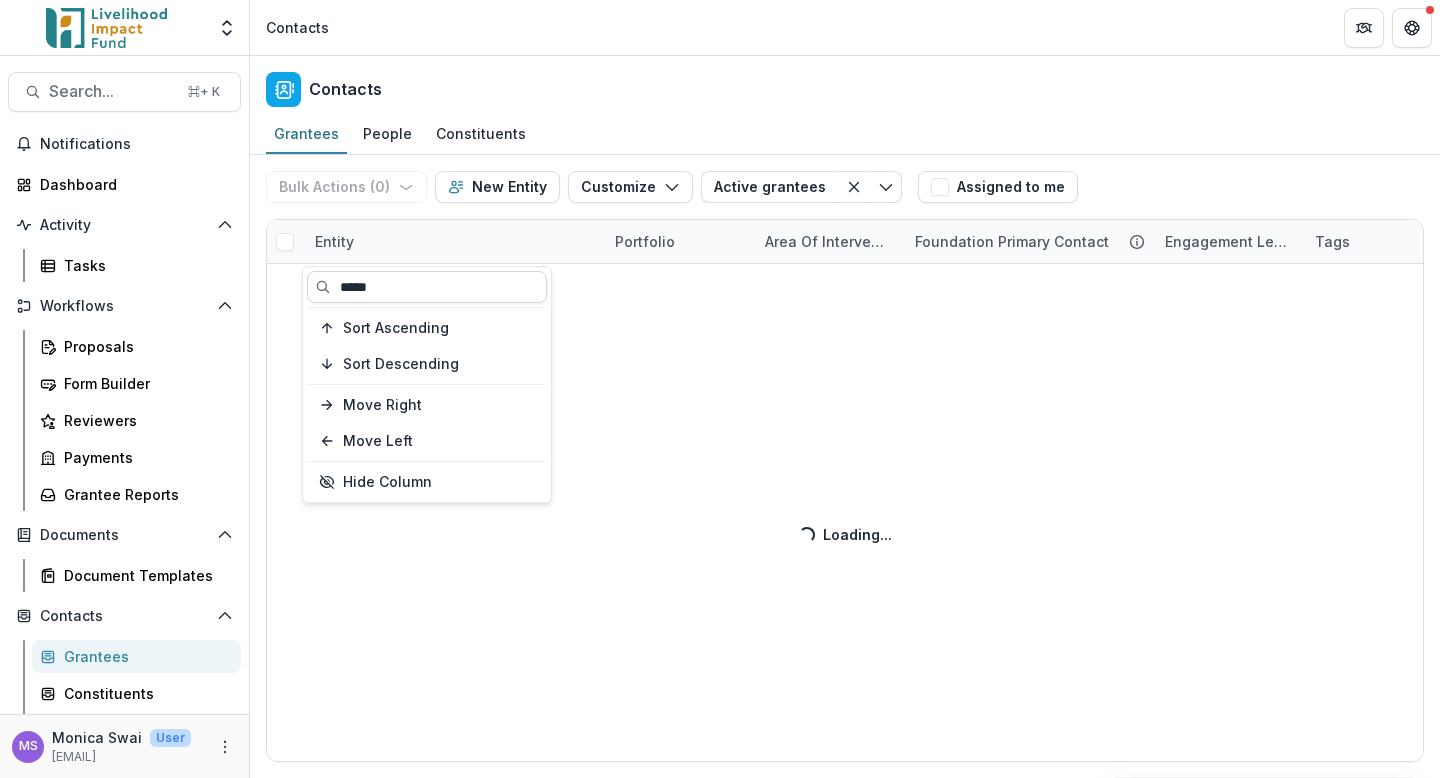type on "*****" 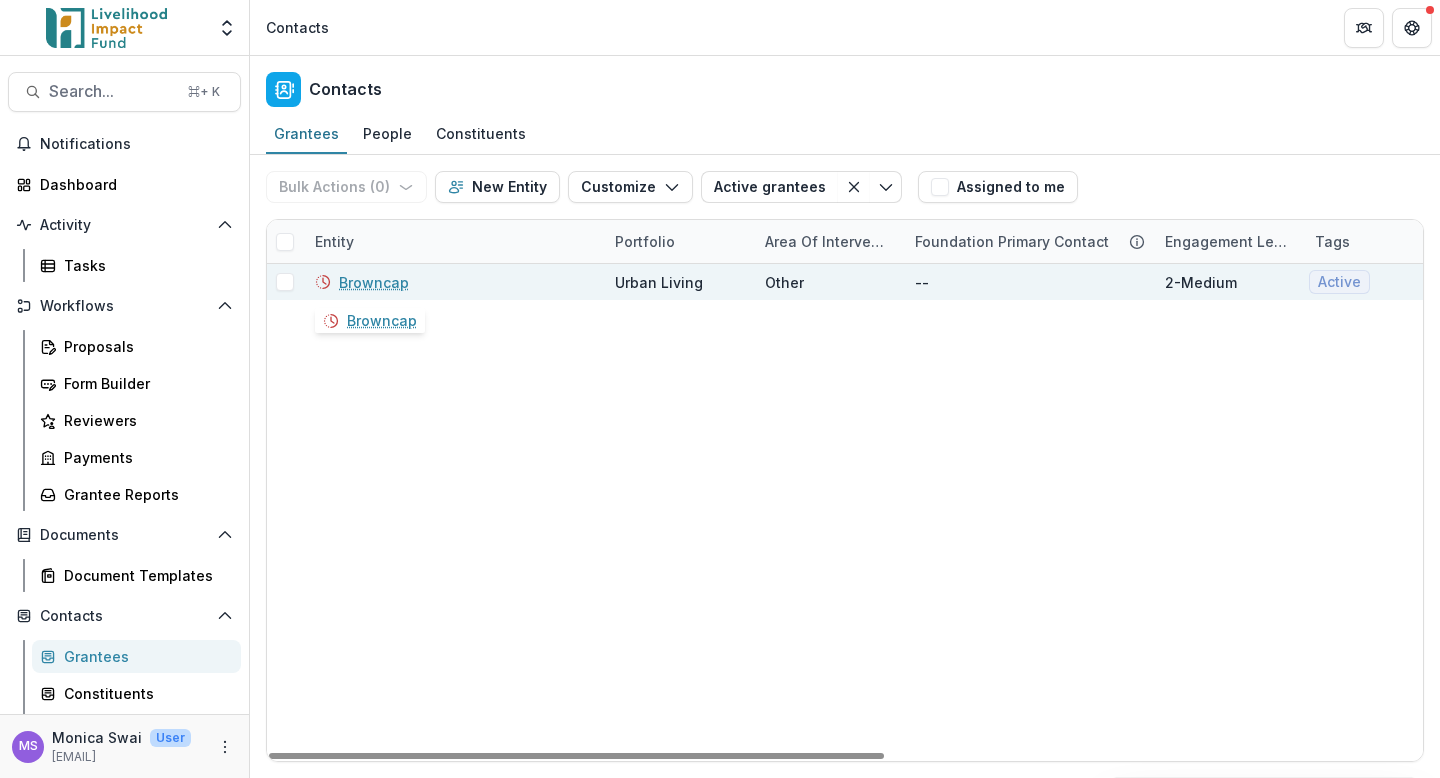 click on "Browncap" at bounding box center (374, 282) 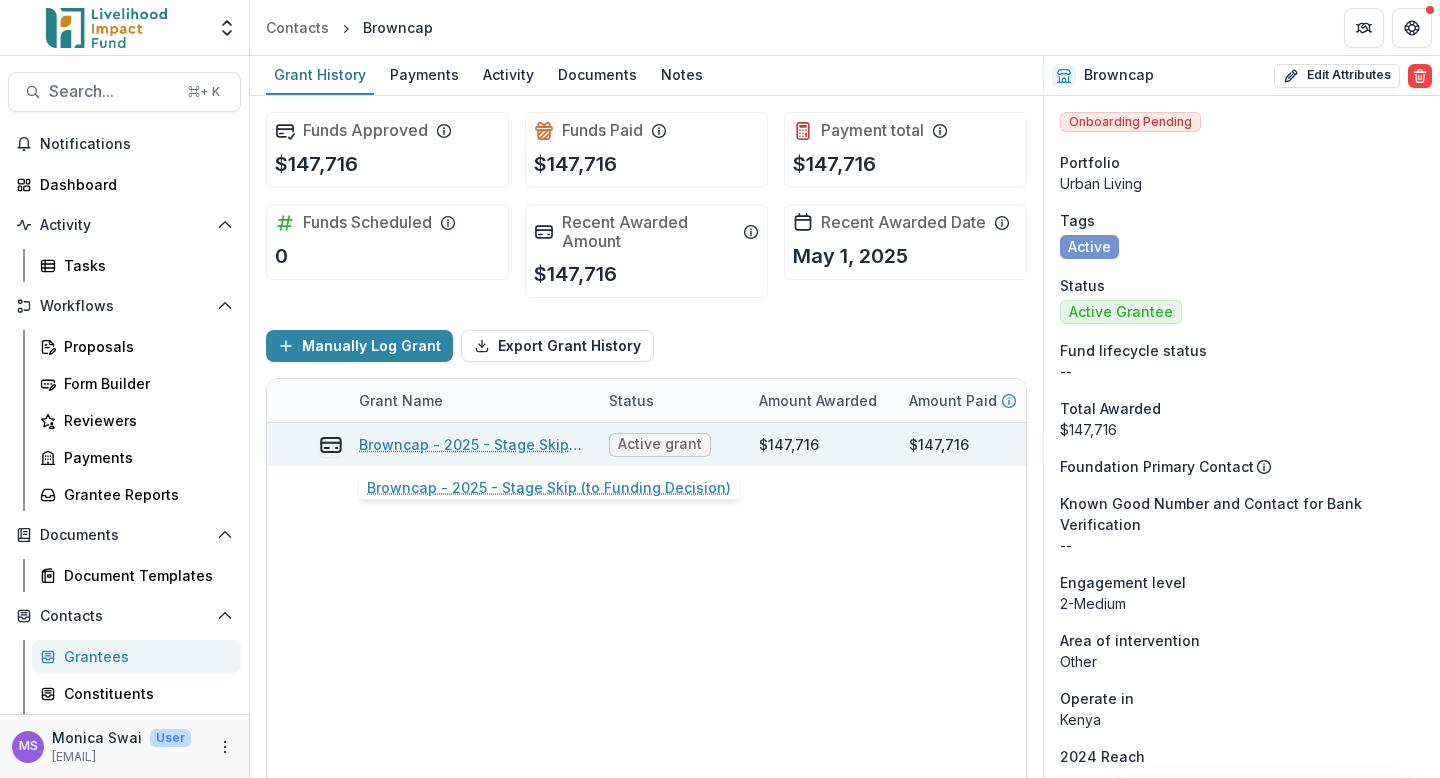 click on "Browncap - 2025 - Stage Skip (to Funding Decision)" at bounding box center [472, 444] 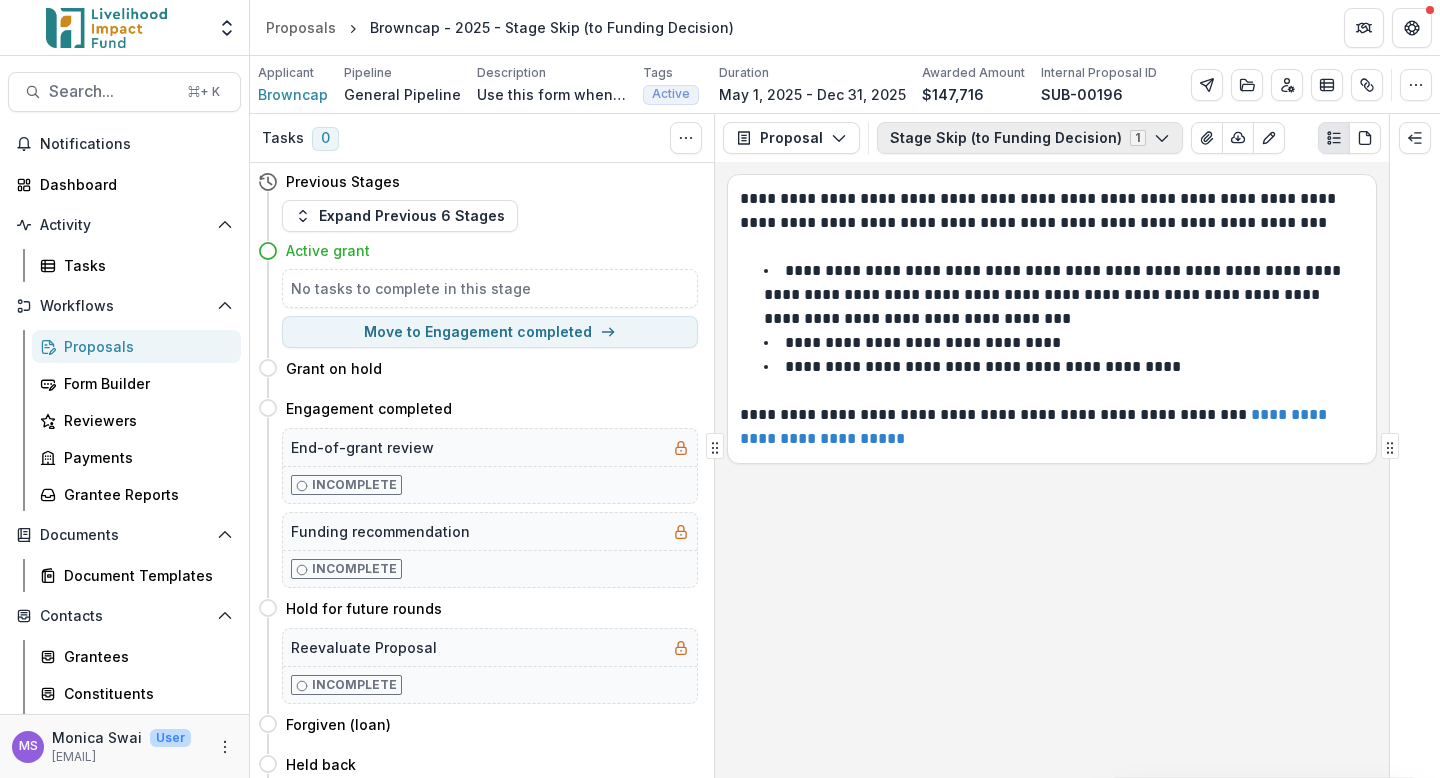 click 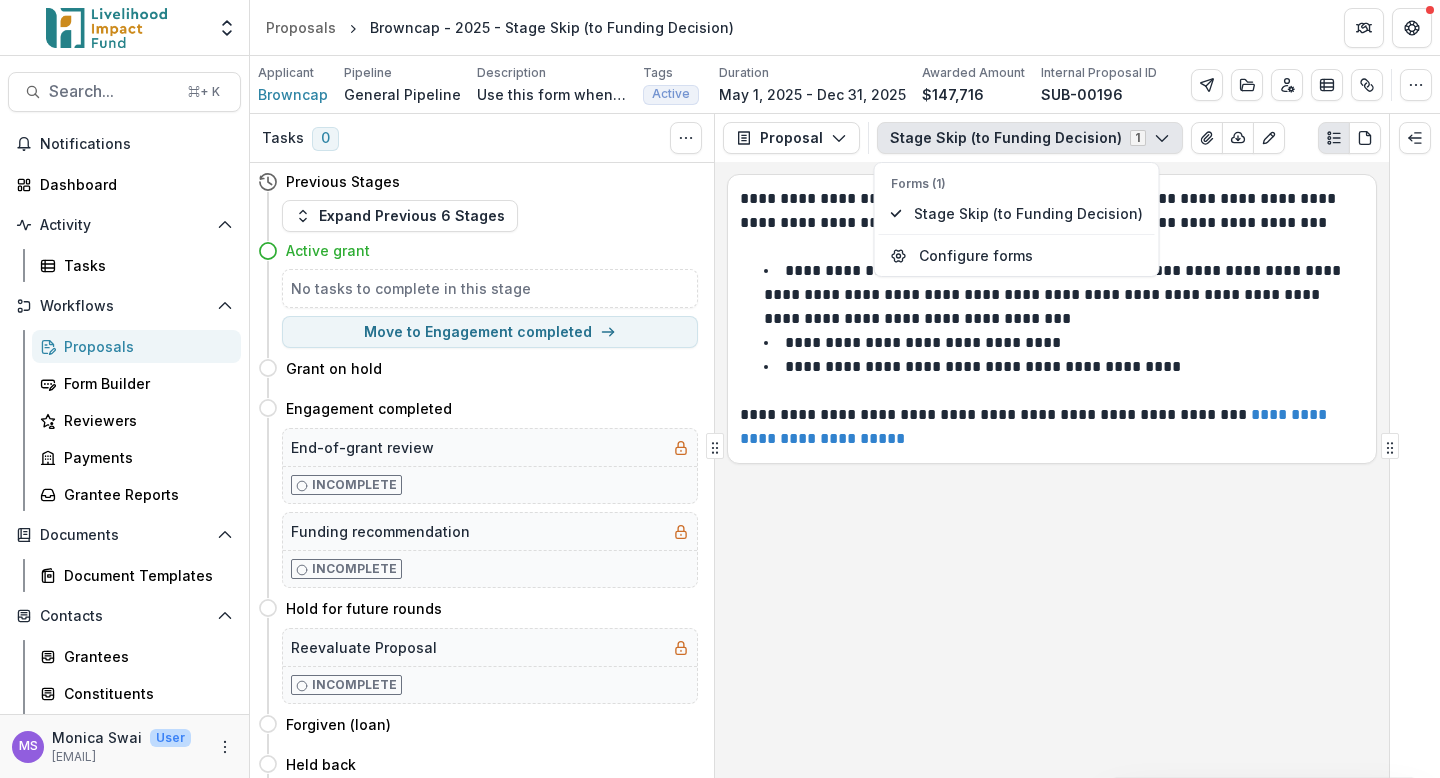 click on "**********" at bounding box center (1052, 470) 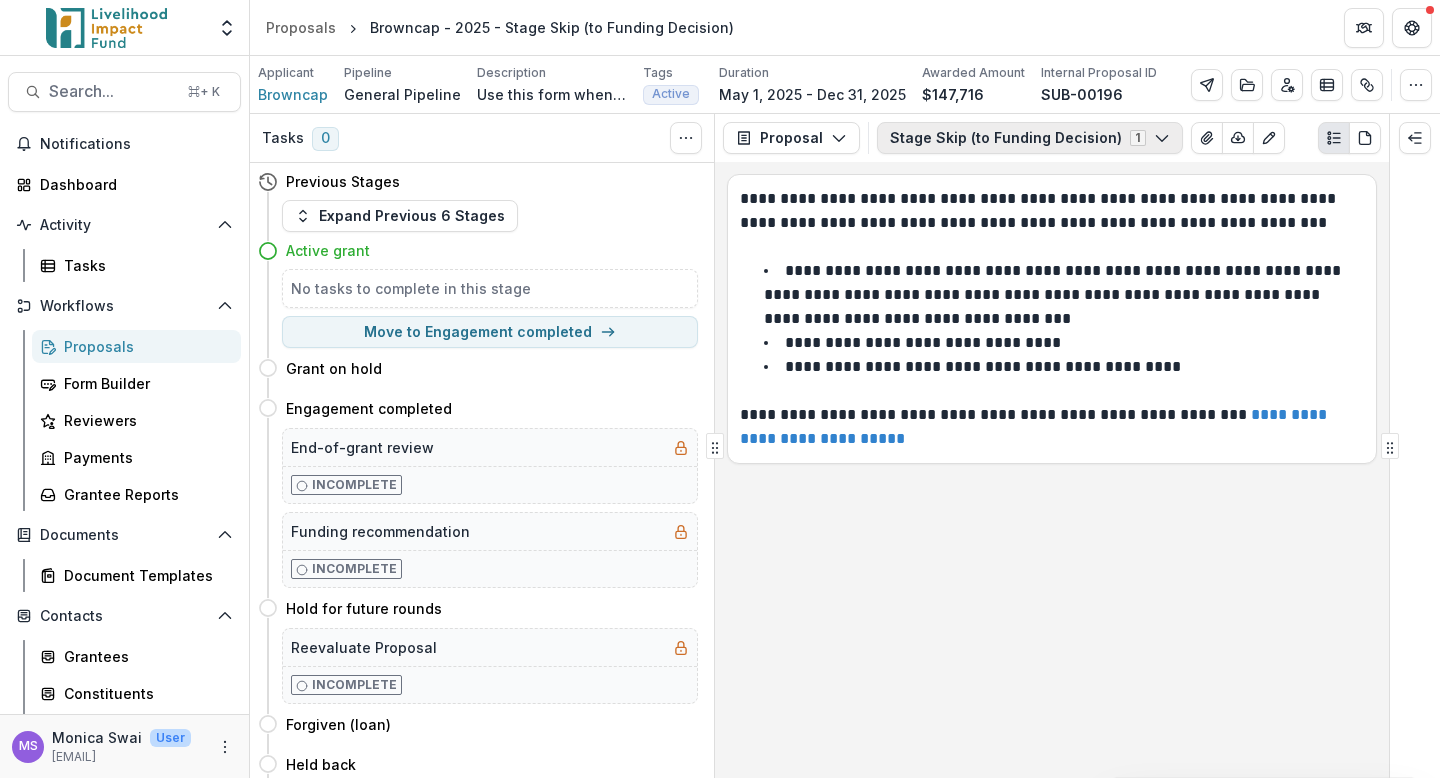 click 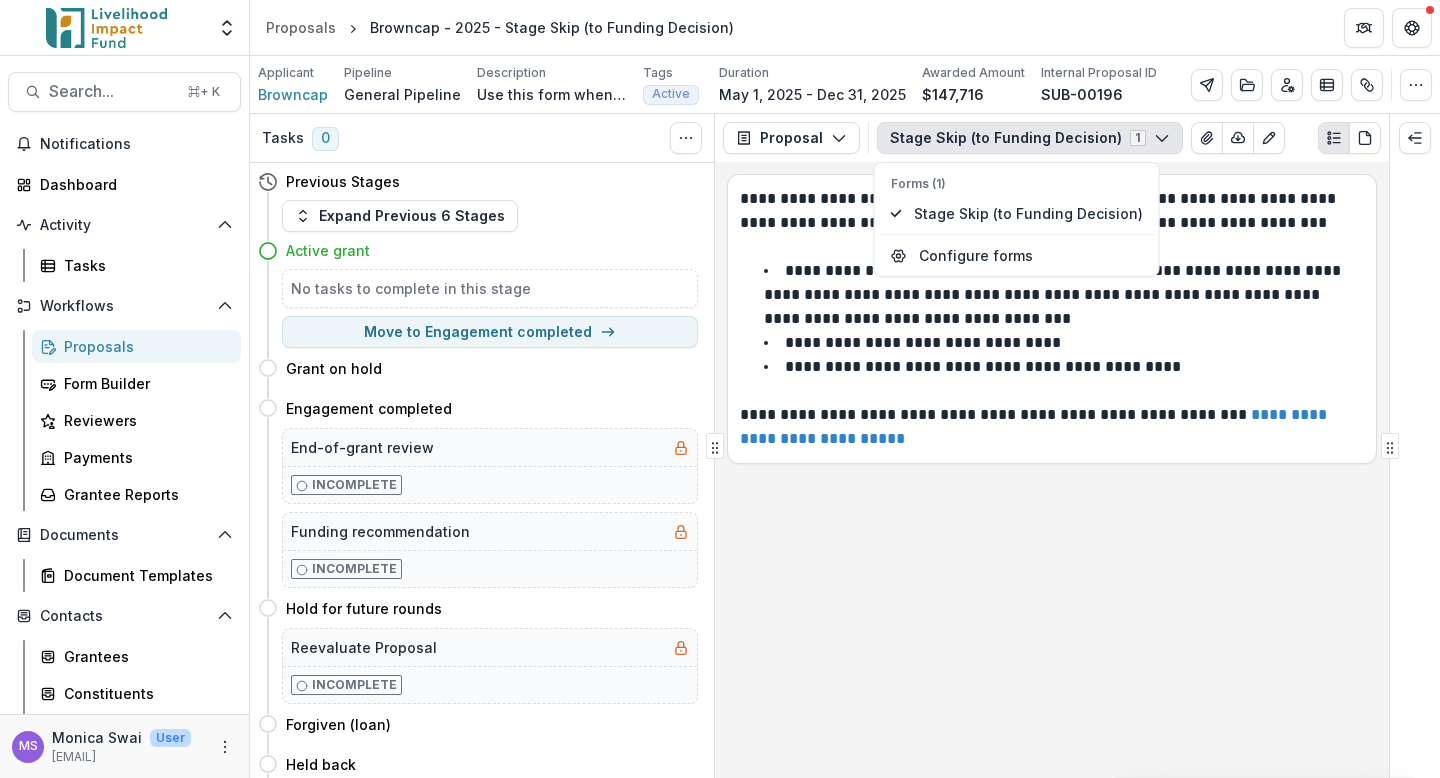 click on "**********" at bounding box center [1052, 470] 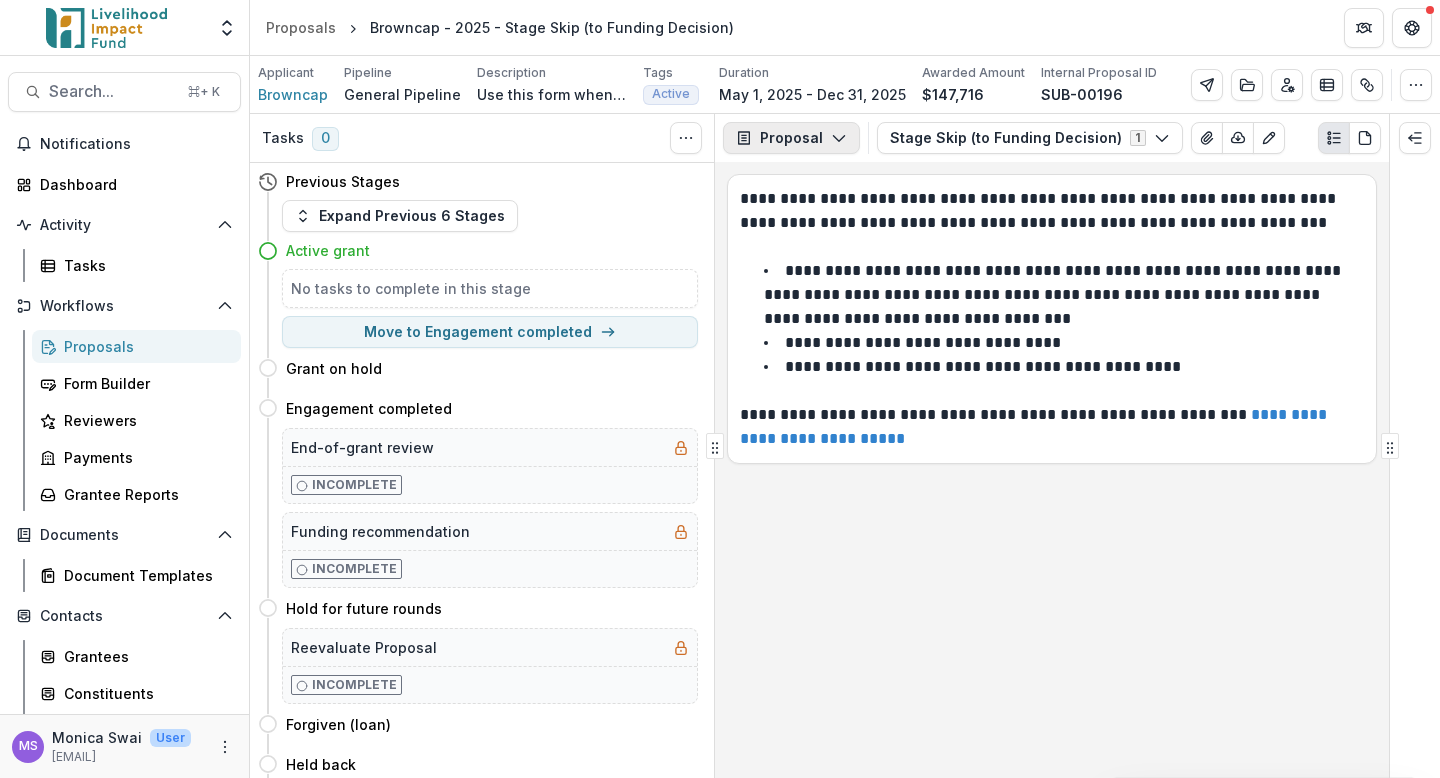 click 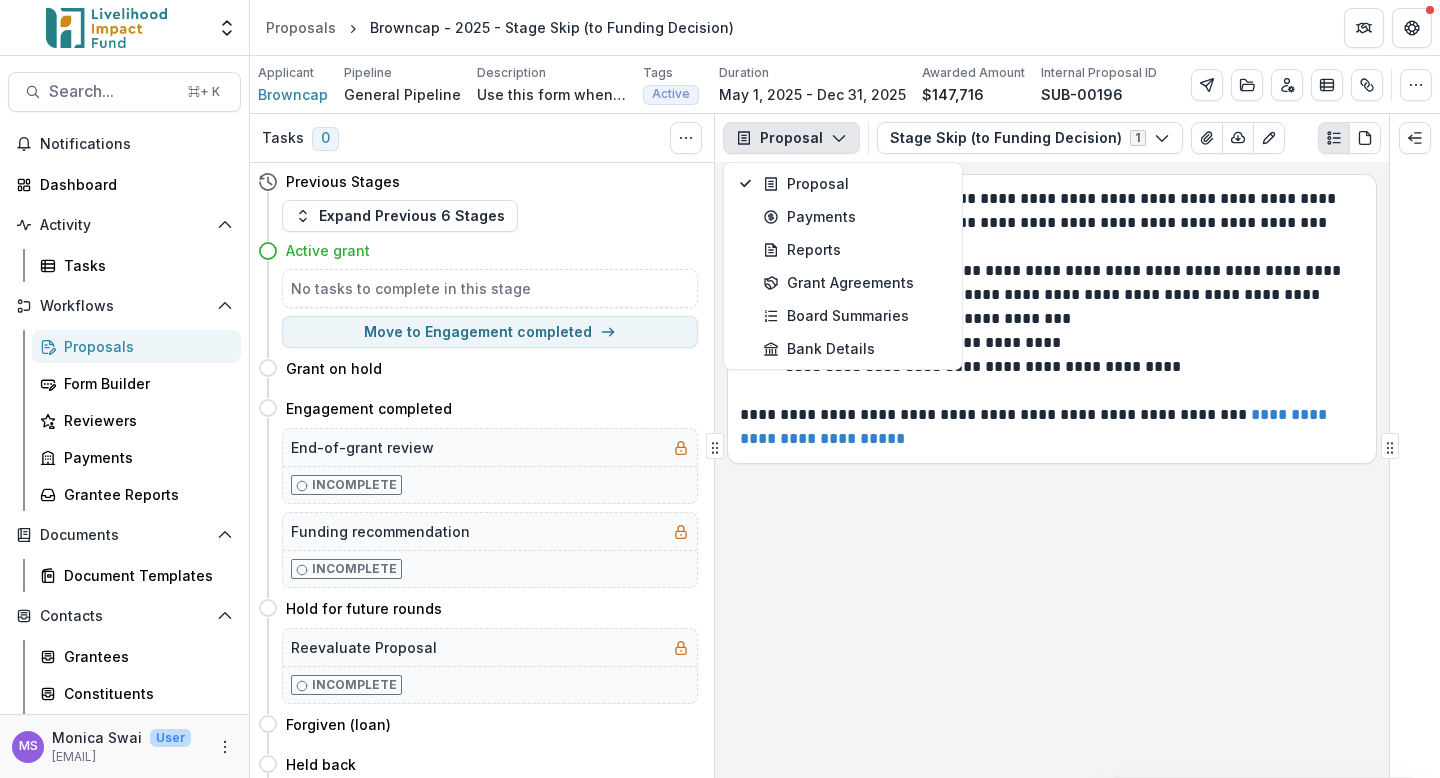 click on "**********" at bounding box center (1052, 470) 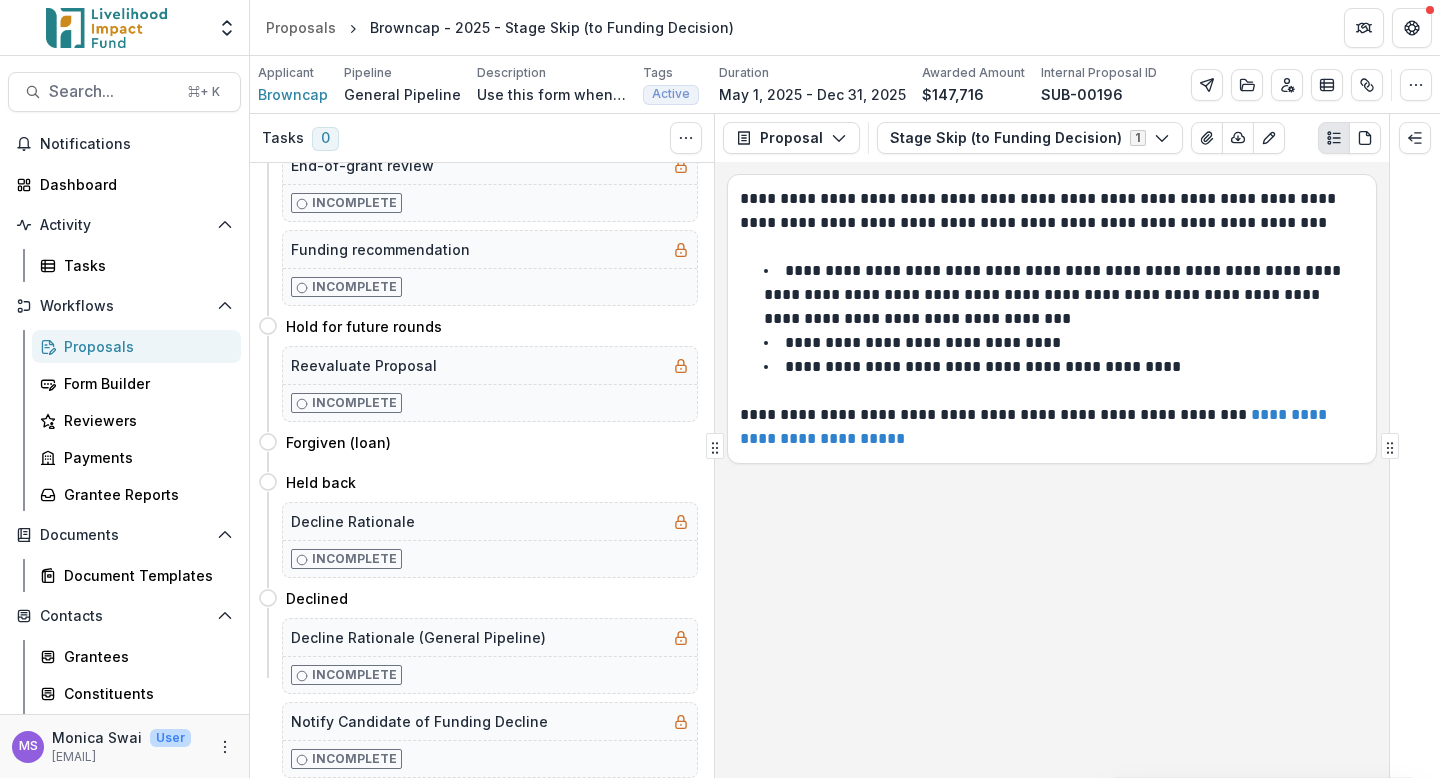scroll, scrollTop: 0, scrollLeft: 0, axis: both 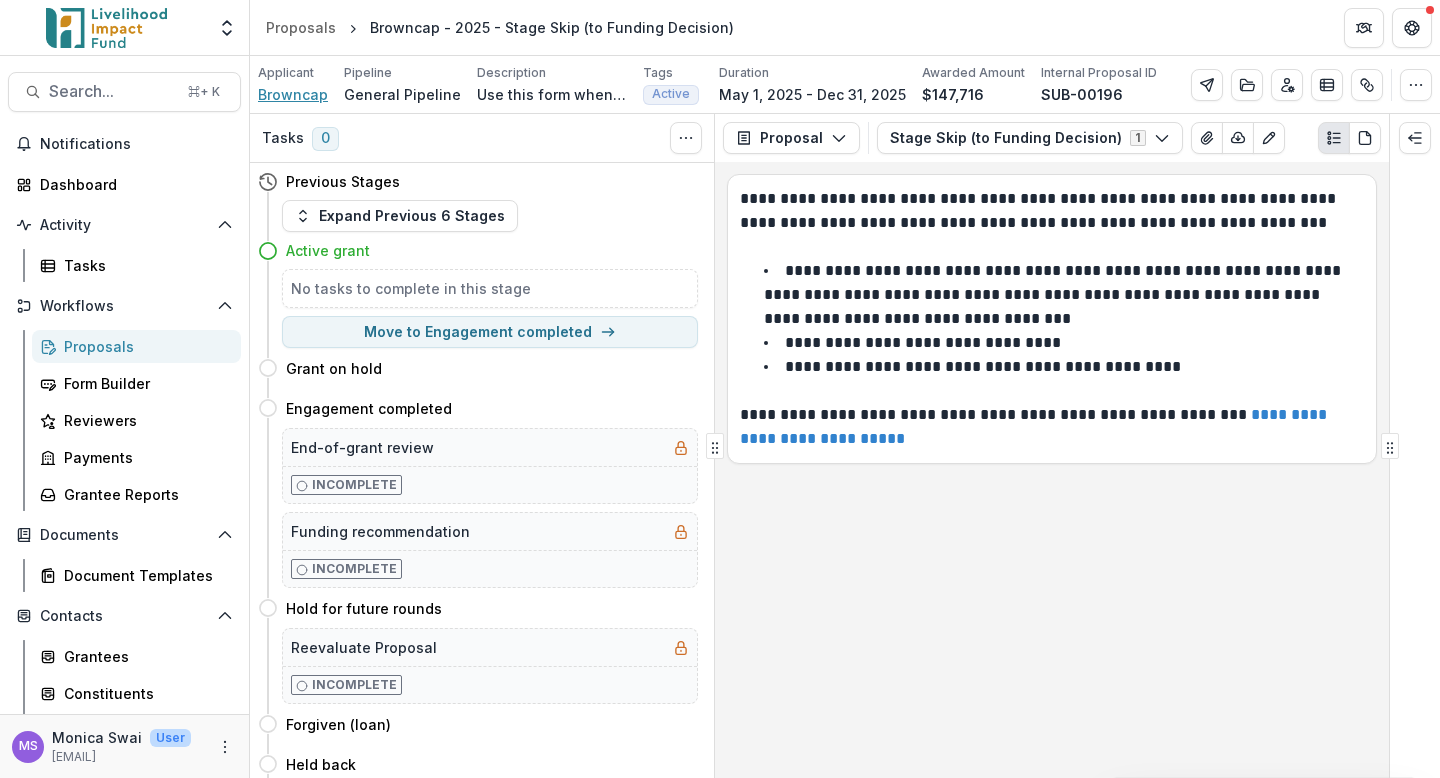 click on "Browncap" at bounding box center [293, 94] 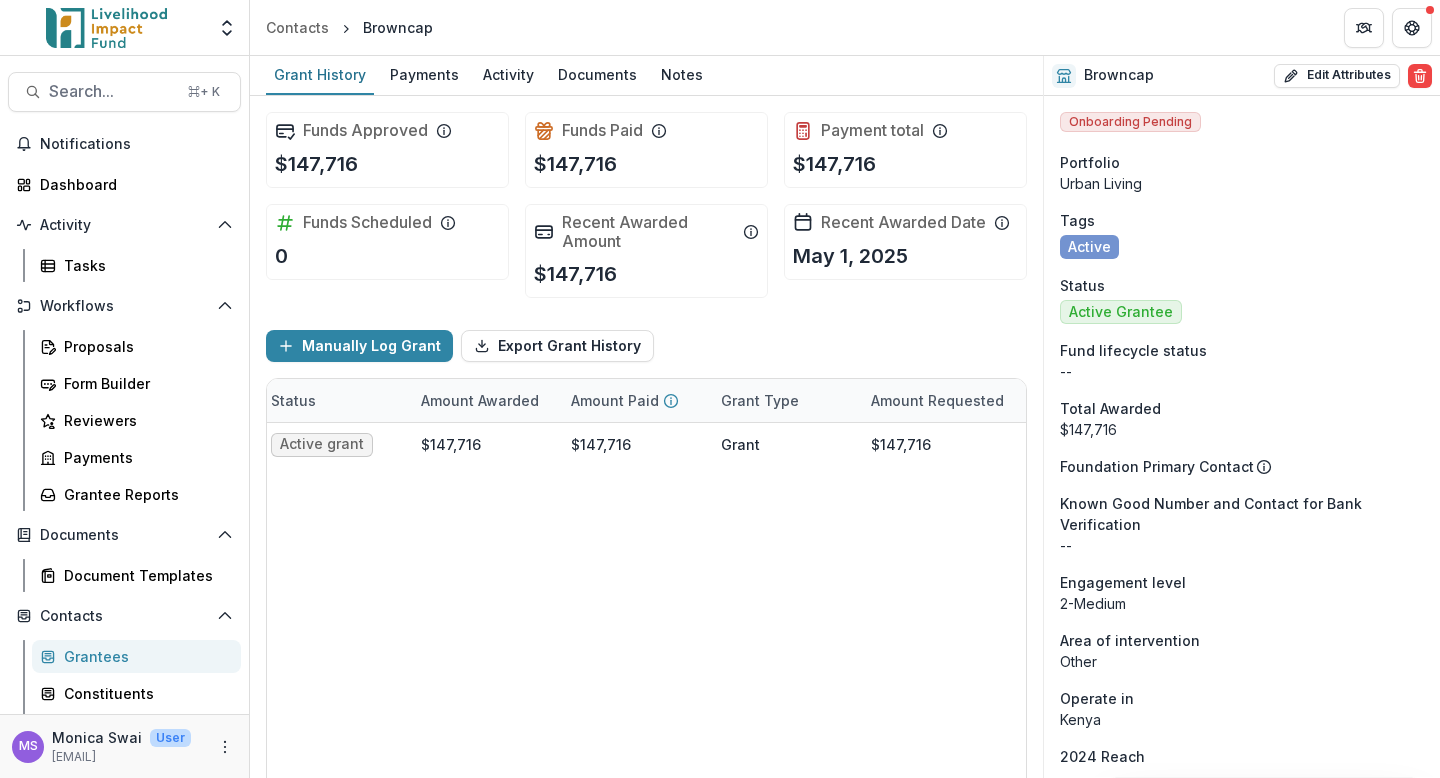 scroll, scrollTop: 0, scrollLeft: 0, axis: both 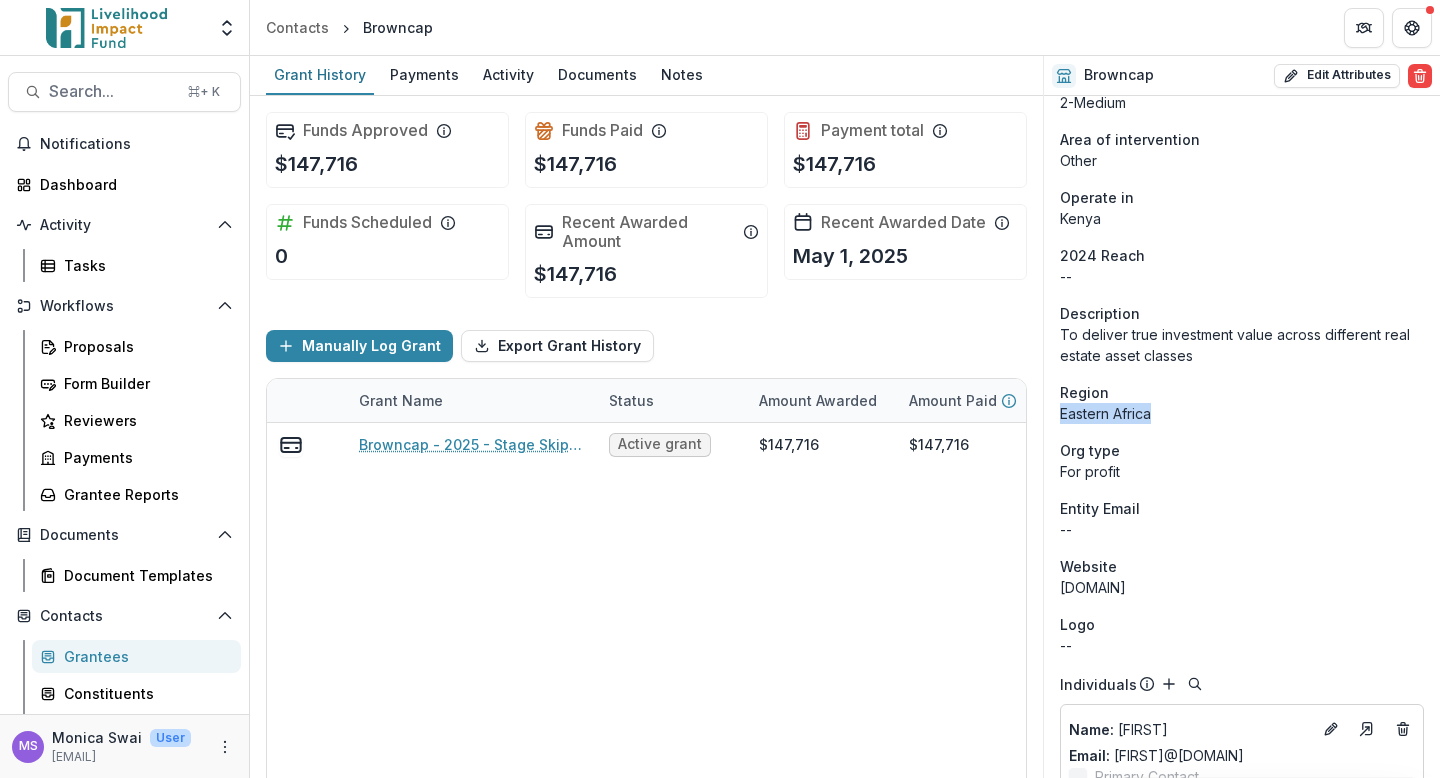 drag, startPoint x: 1152, startPoint y: 413, endPoint x: 1061, endPoint y: 413, distance: 91 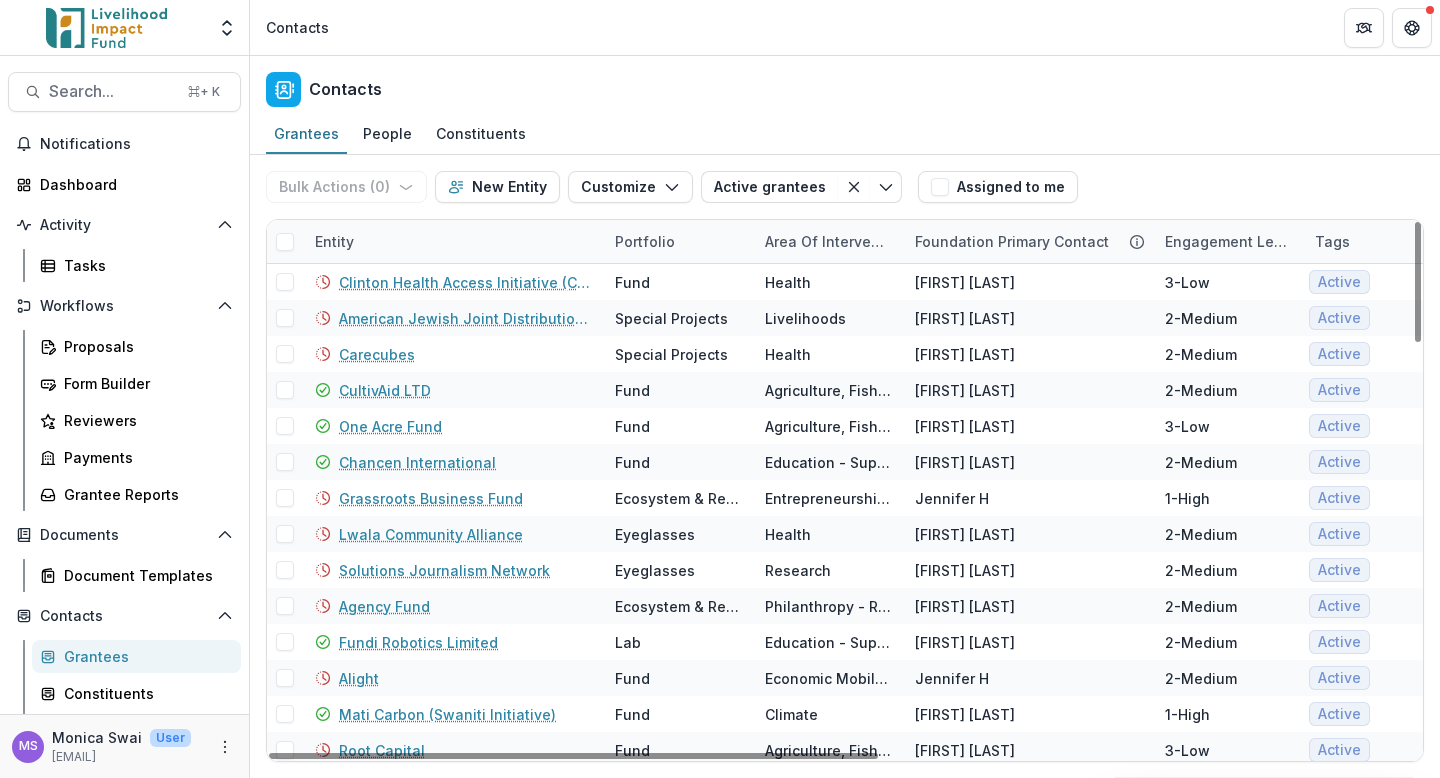 click on "Entity" at bounding box center [453, 241] 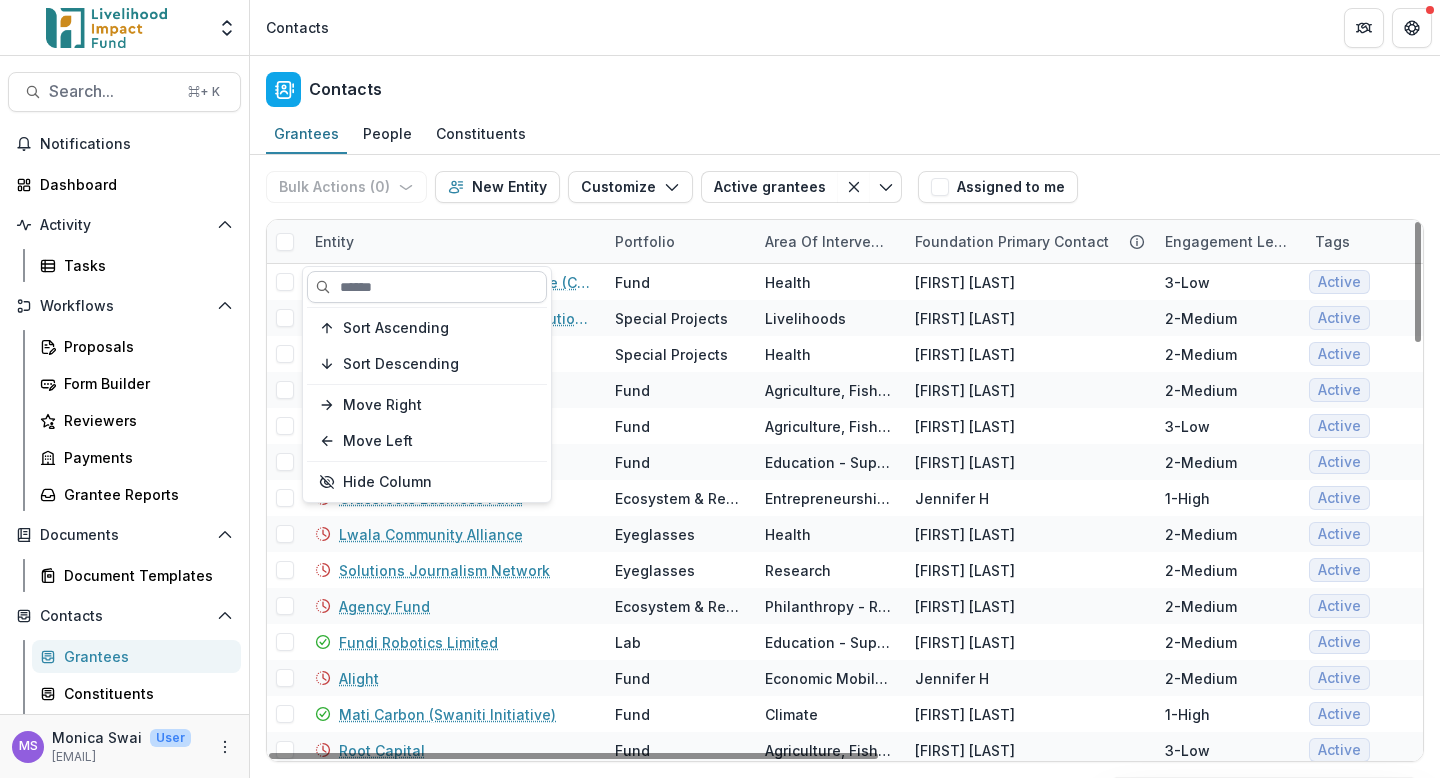 click at bounding box center [427, 287] 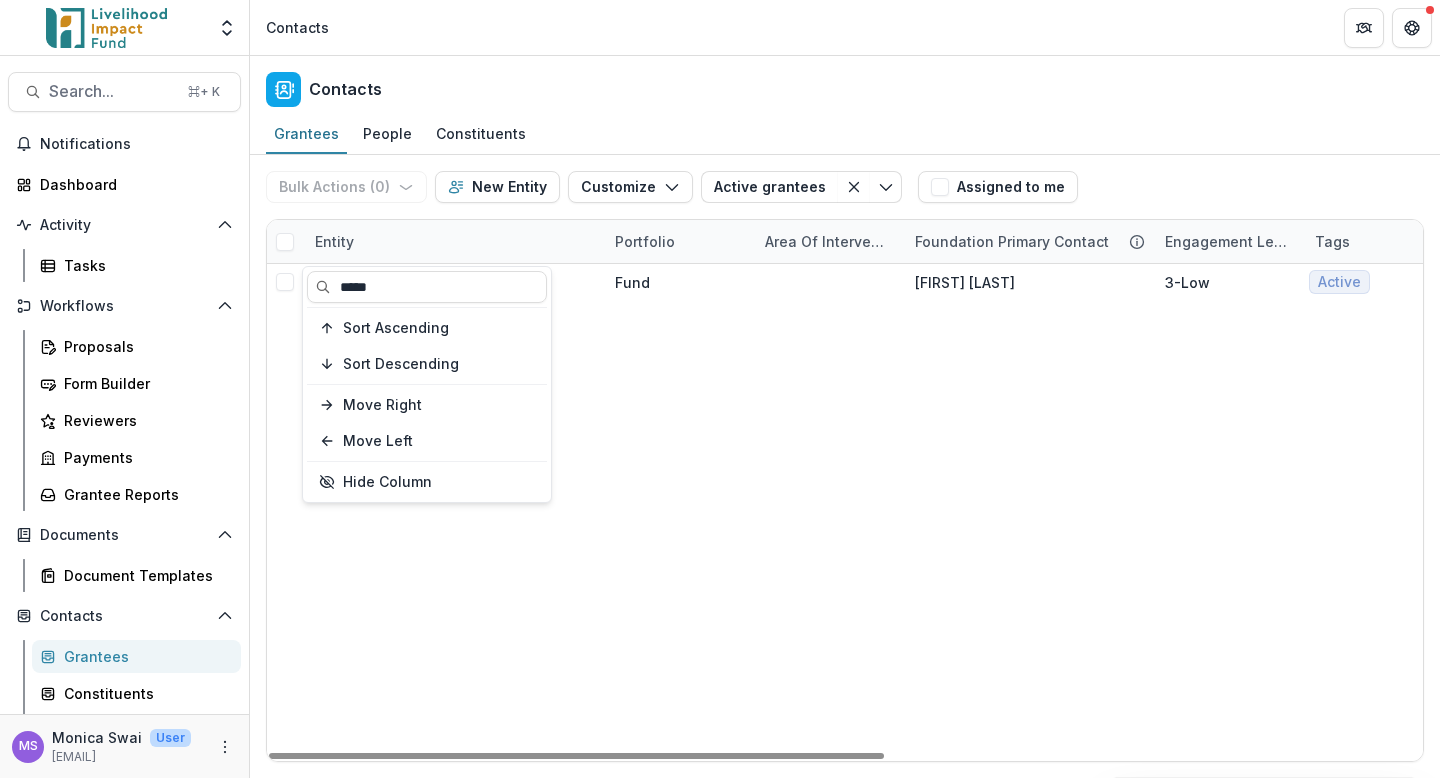 type on "*****" 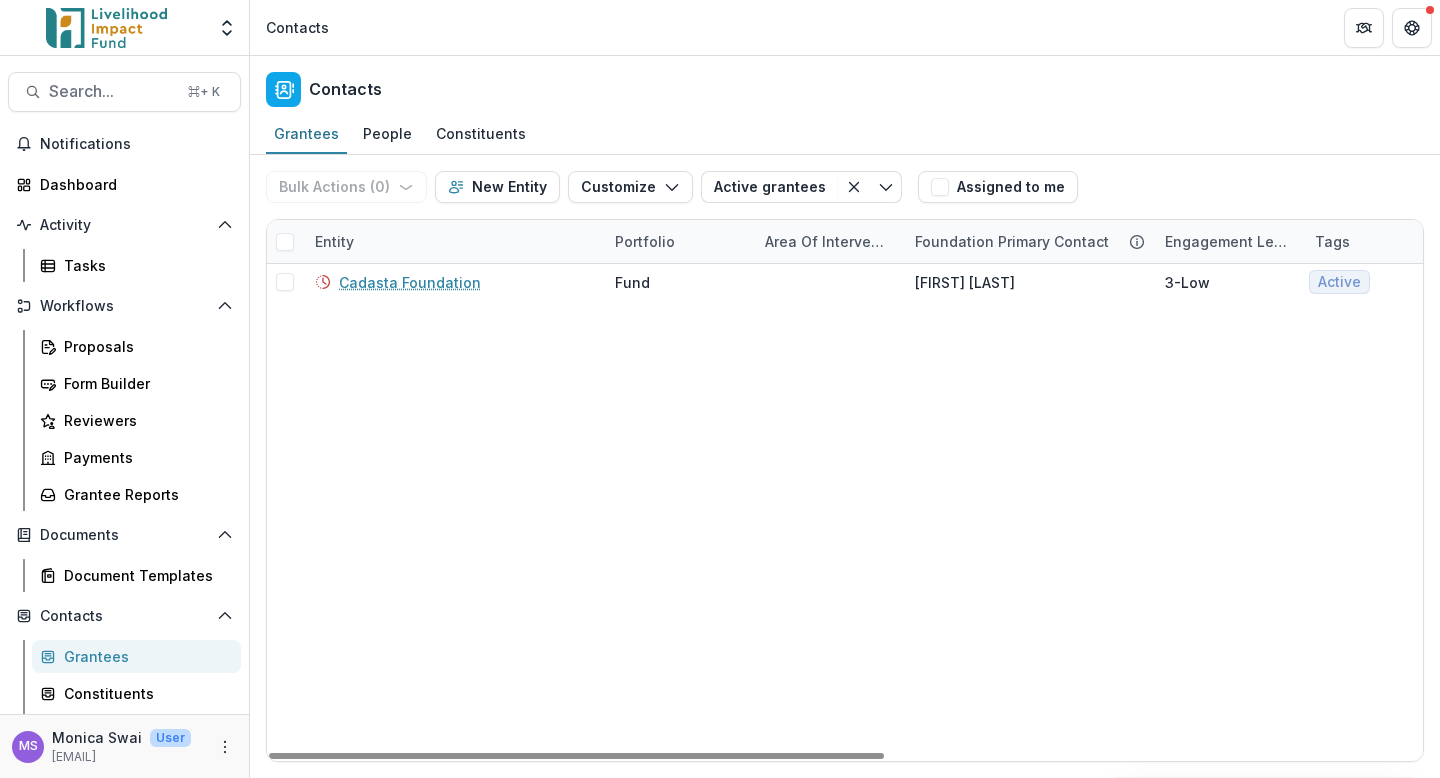 click on "Cadasta Foundation Fund Dzidzor B 3-Low Active Active Grantee $25,000 Amy C" at bounding box center (1350, 512) 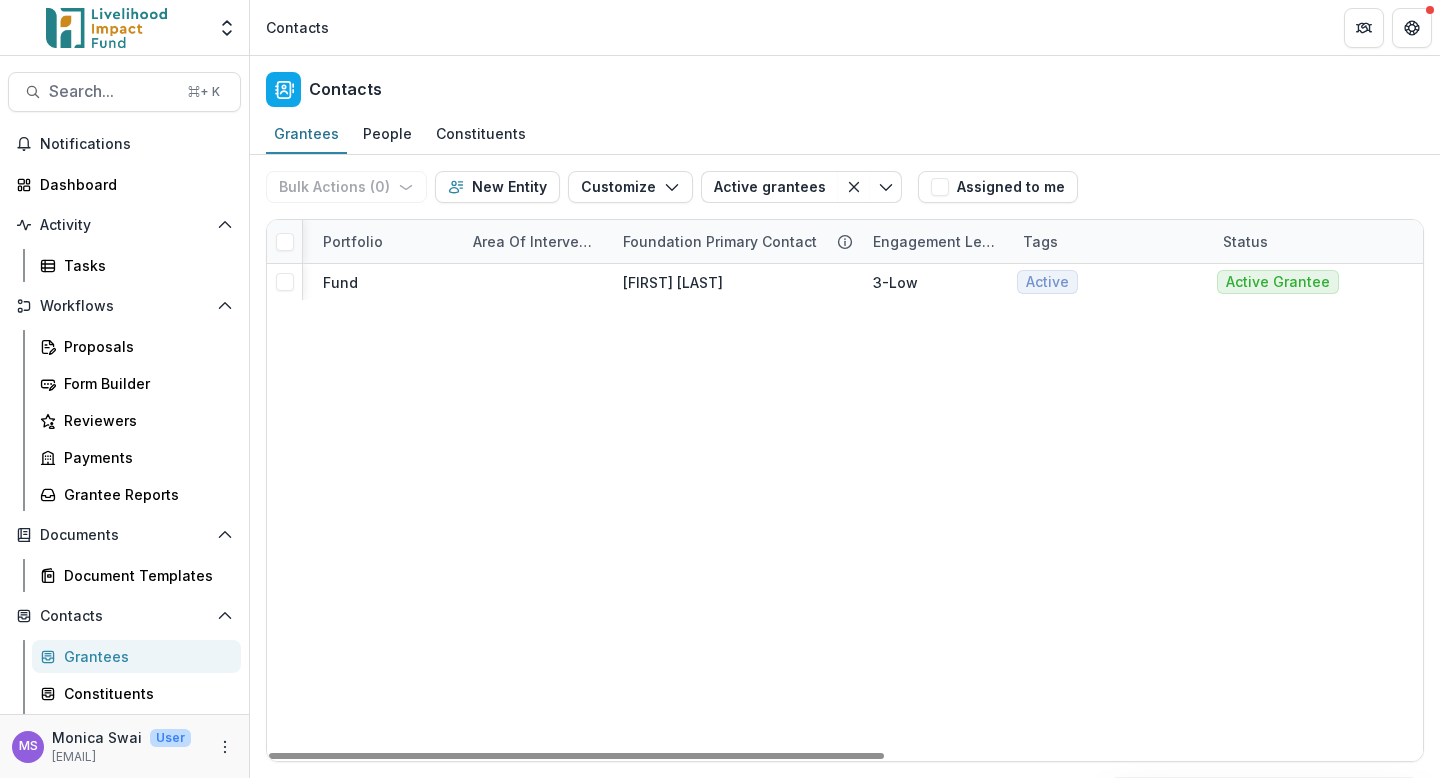 scroll, scrollTop: 0, scrollLeft: 287, axis: horizontal 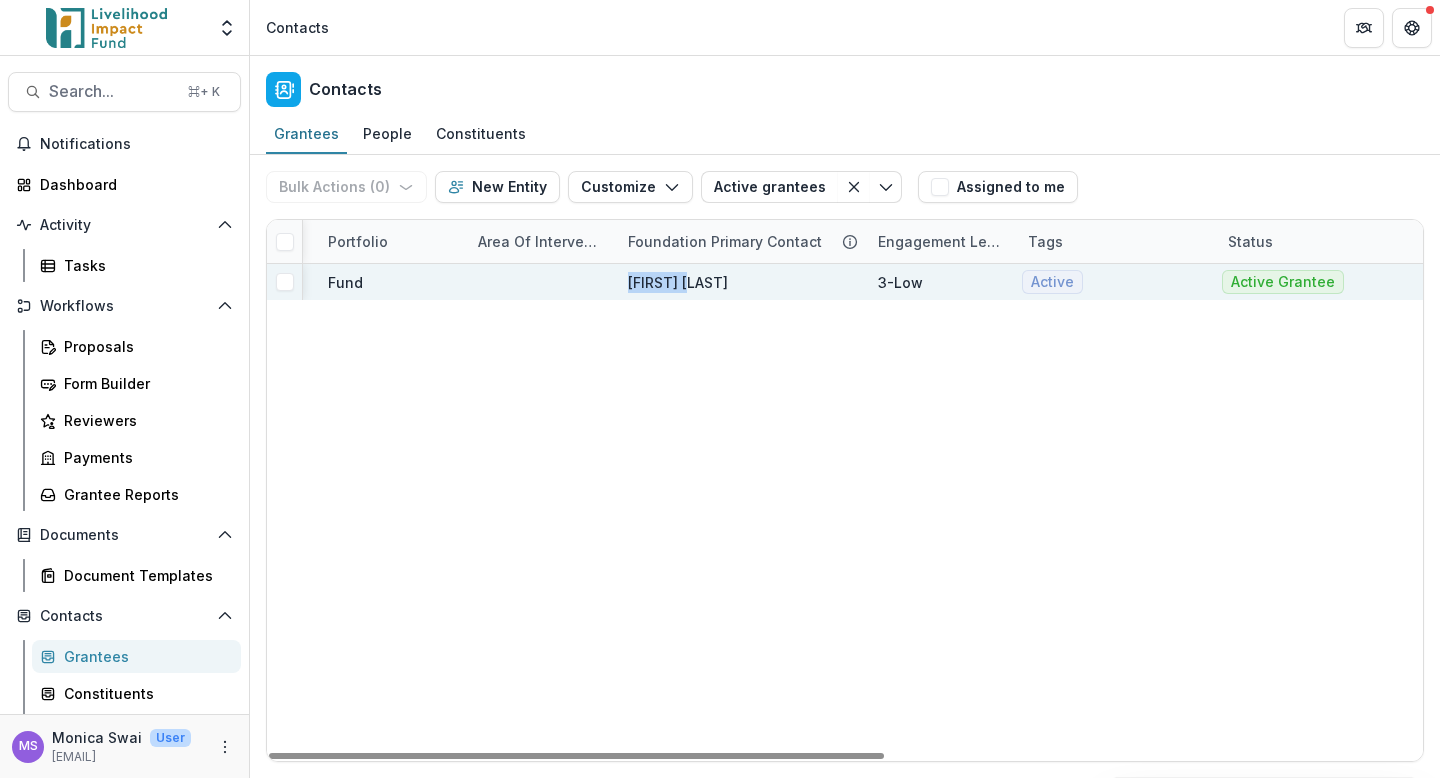 drag, startPoint x: 692, startPoint y: 283, endPoint x: 621, endPoint y: 278, distance: 71.17584 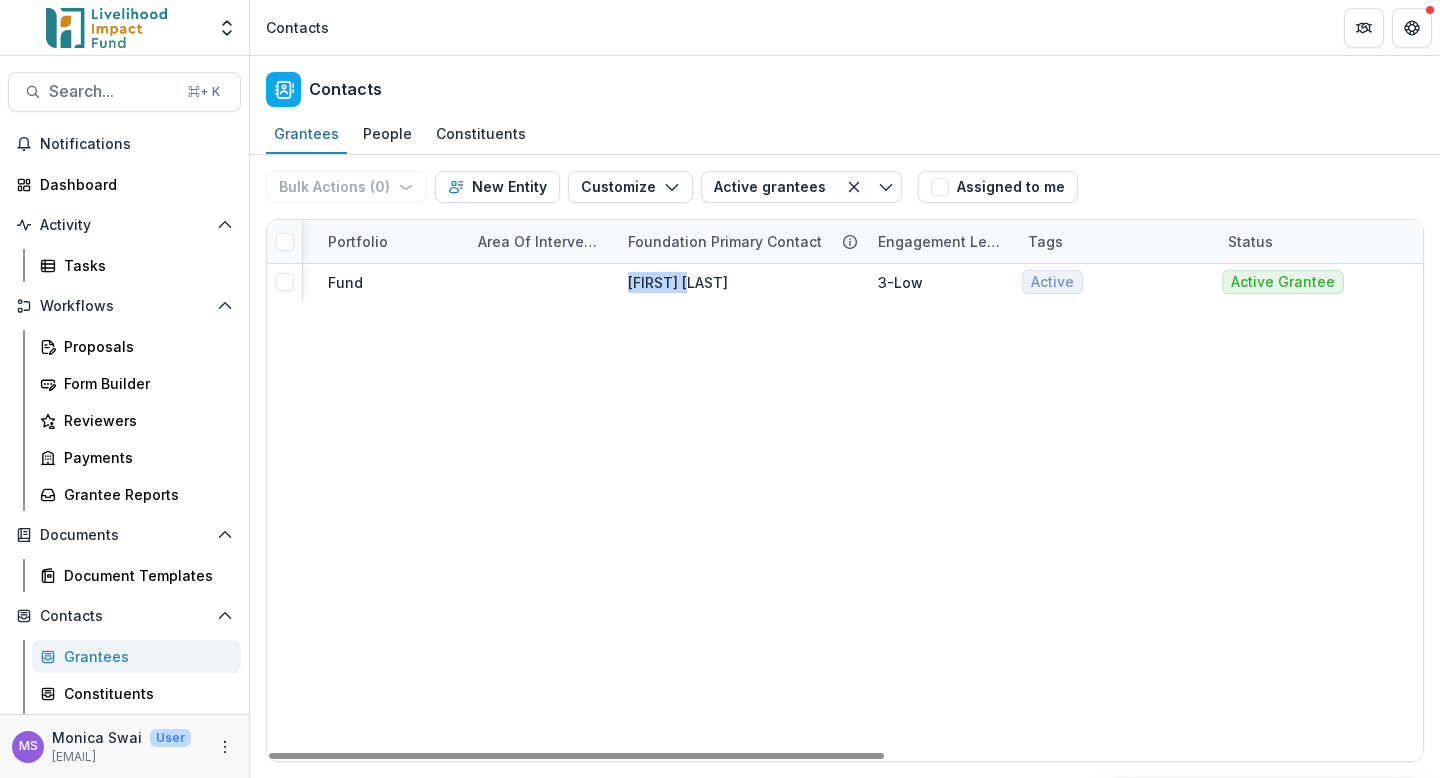 scroll, scrollTop: 0, scrollLeft: 0, axis: both 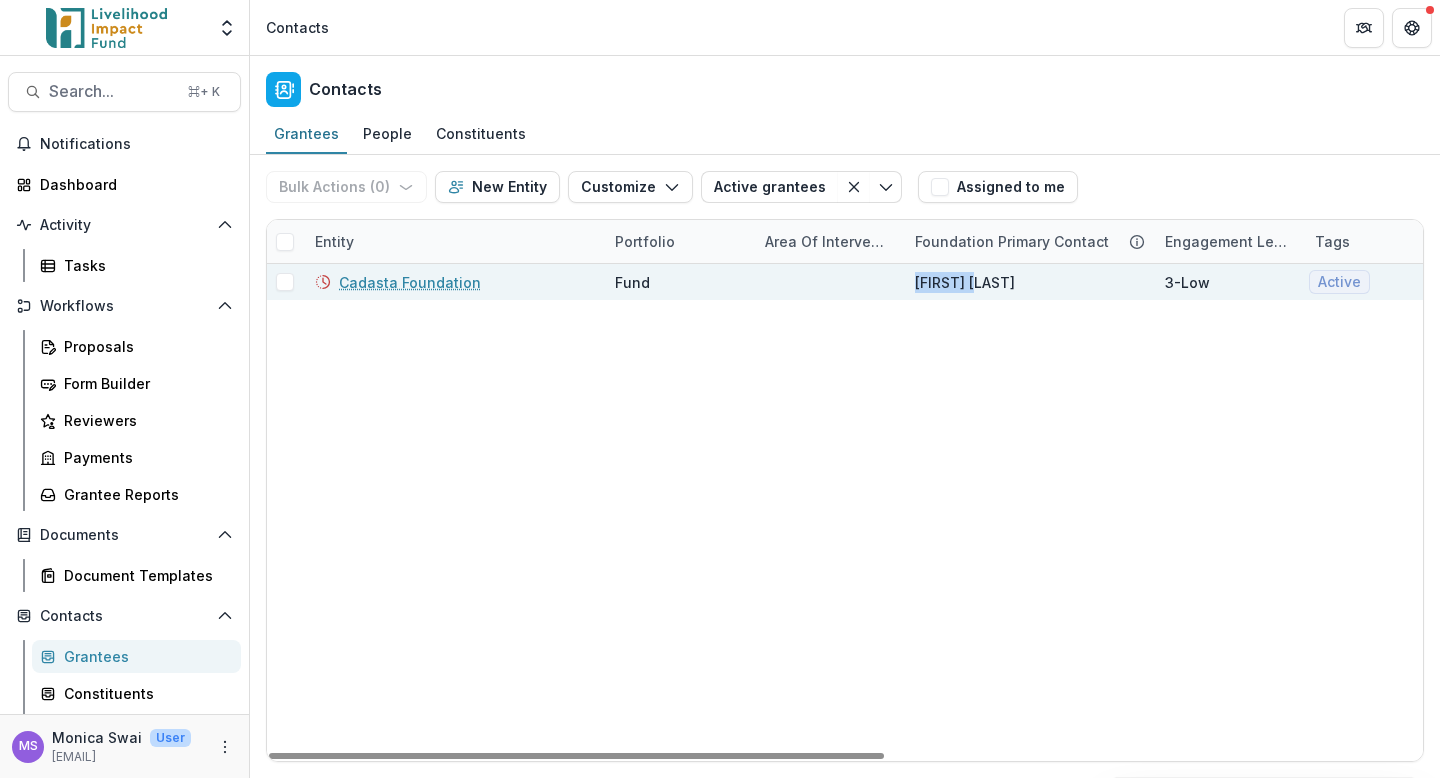 click on "Cadasta Foundation" at bounding box center [410, 282] 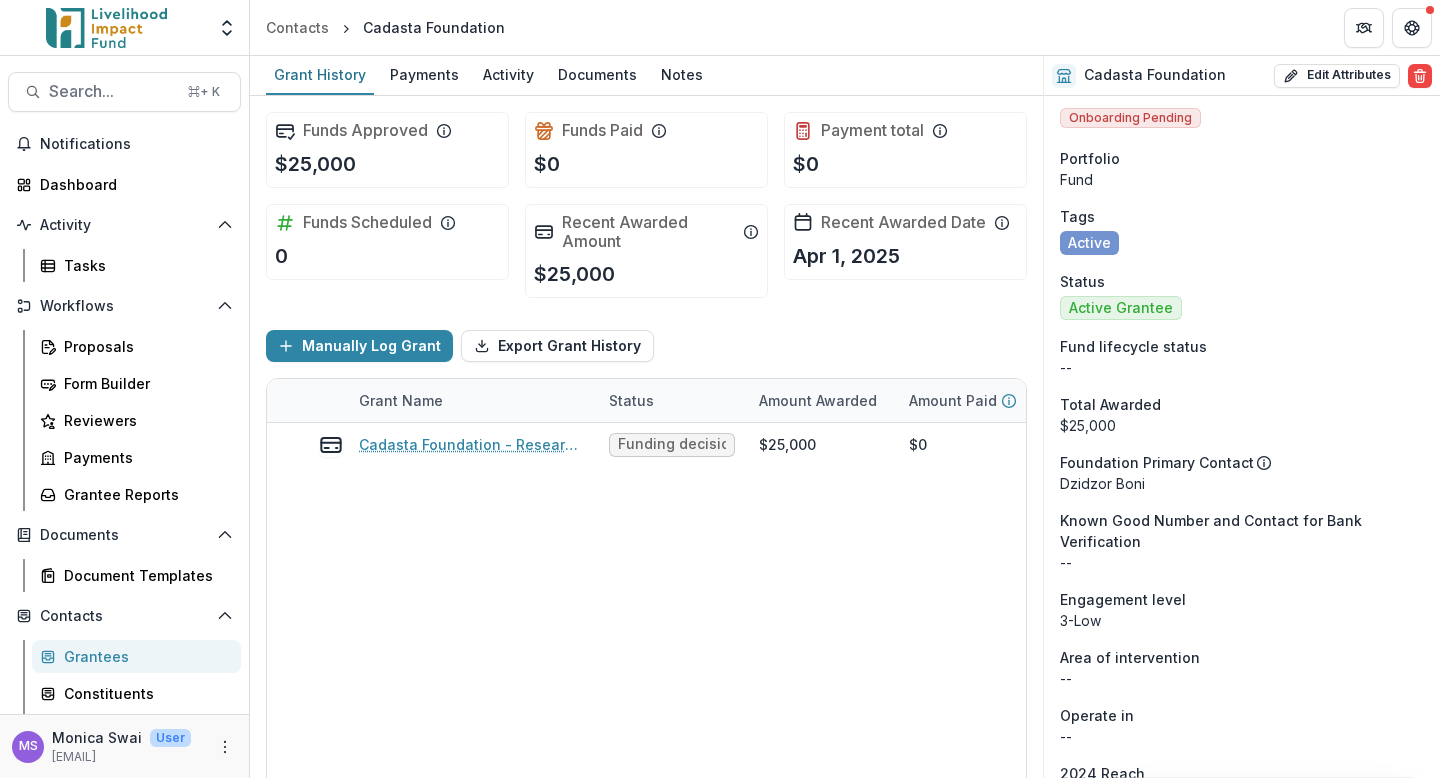 scroll, scrollTop: 0, scrollLeft: 0, axis: both 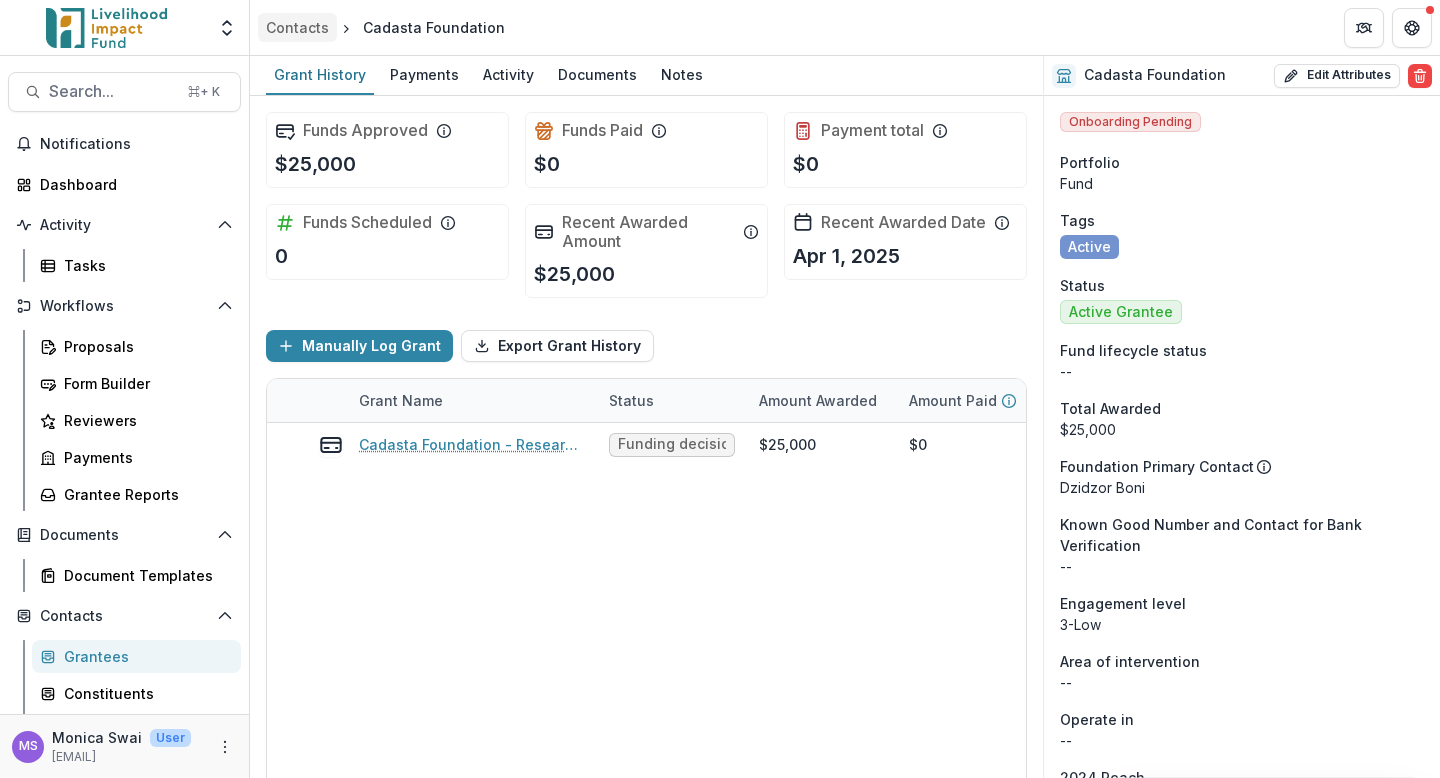 click on "Contacts" at bounding box center (297, 27) 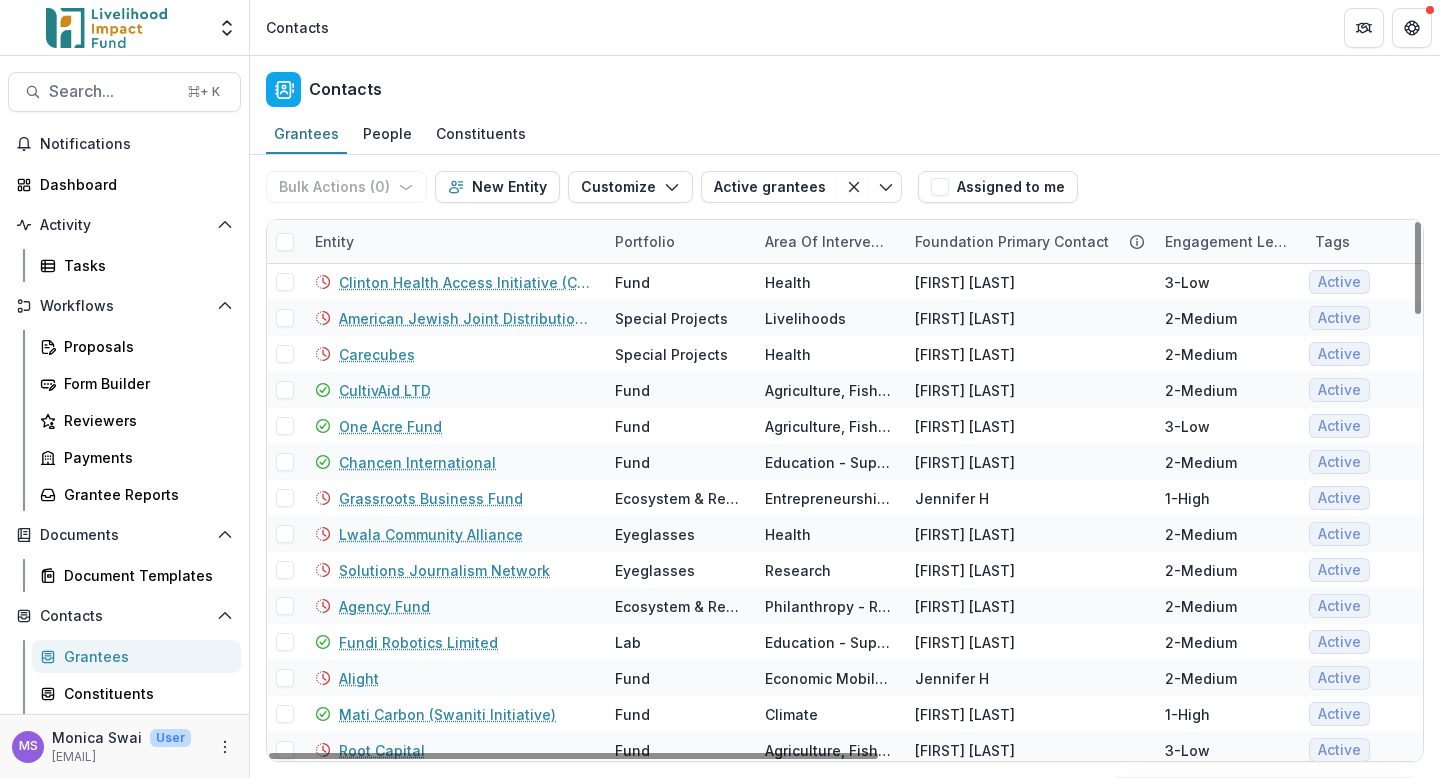 click on "Entity" at bounding box center [453, 241] 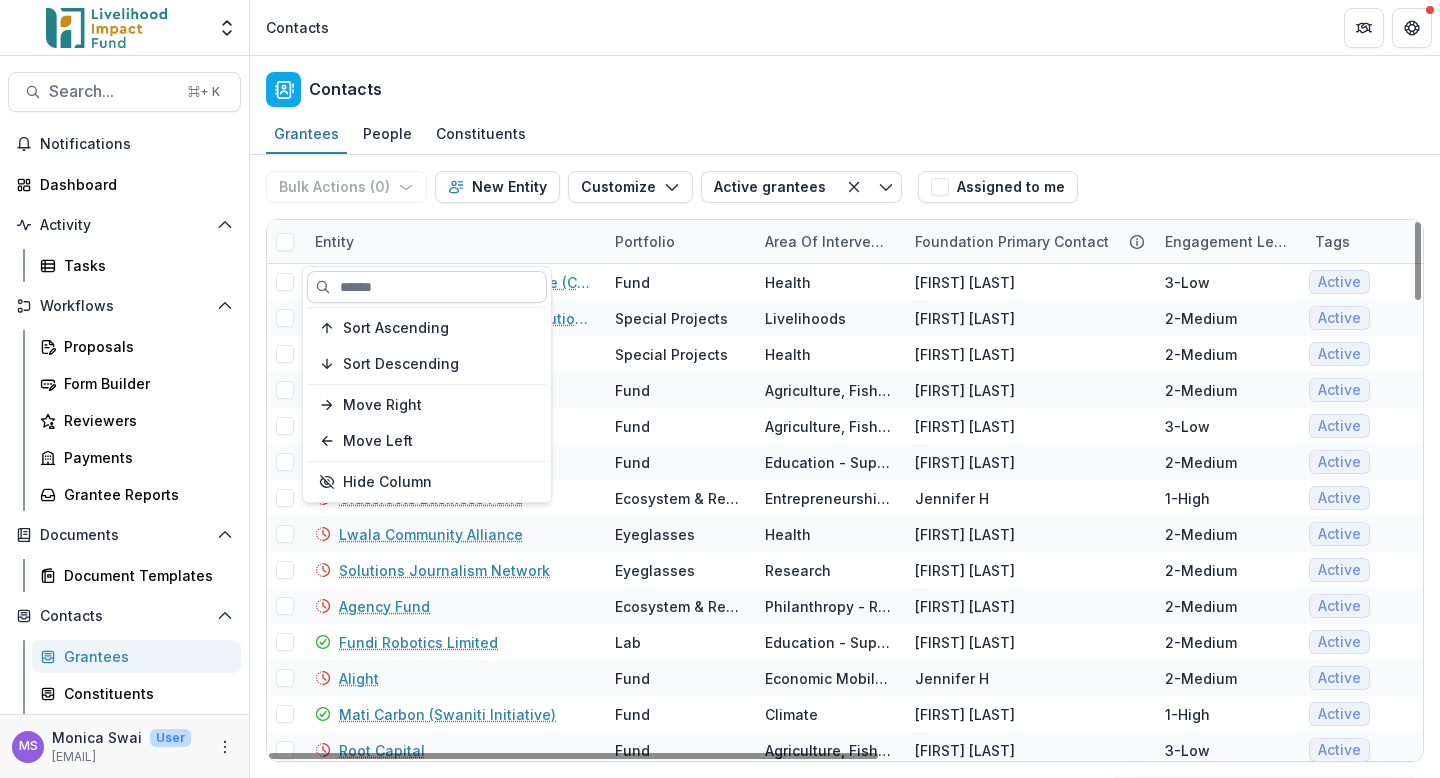 click at bounding box center (427, 287) 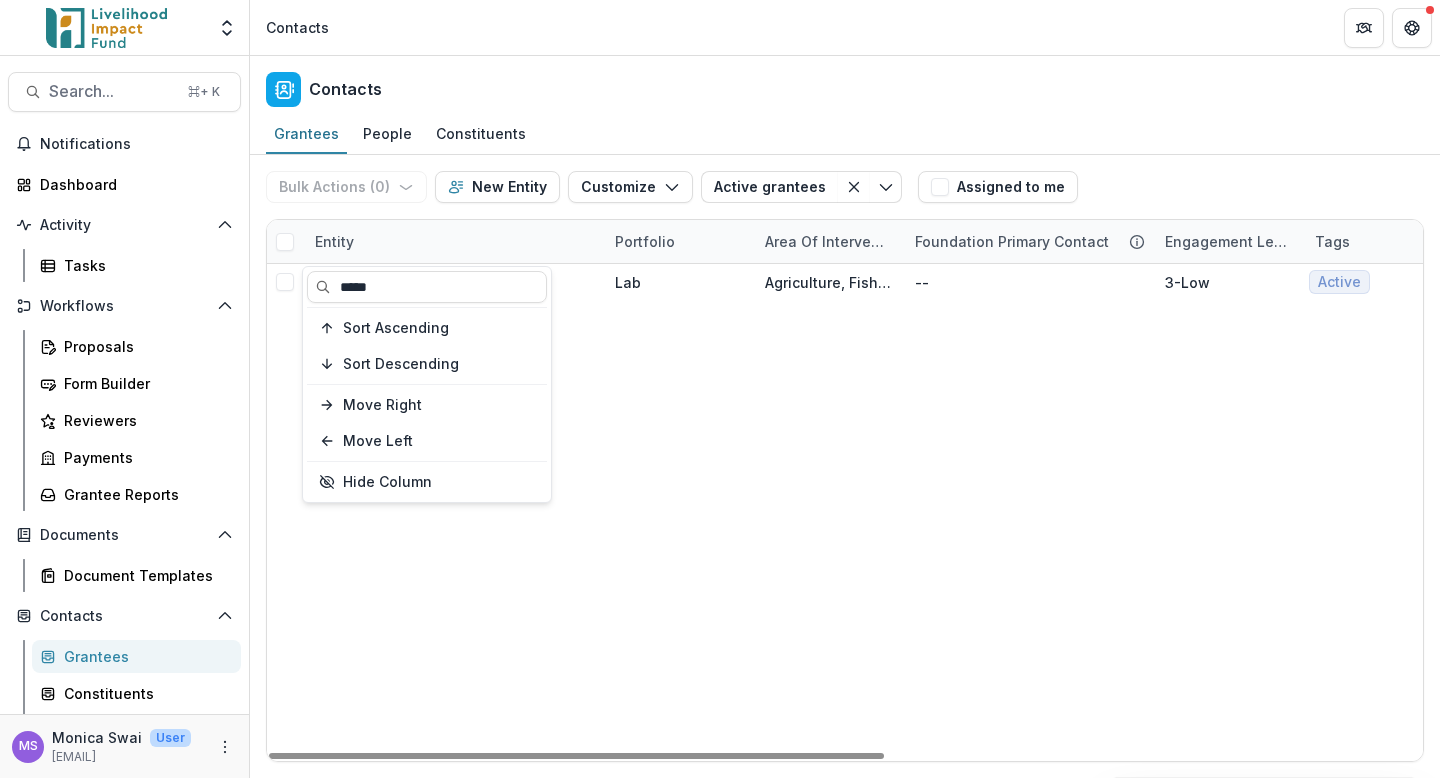 type on "*****" 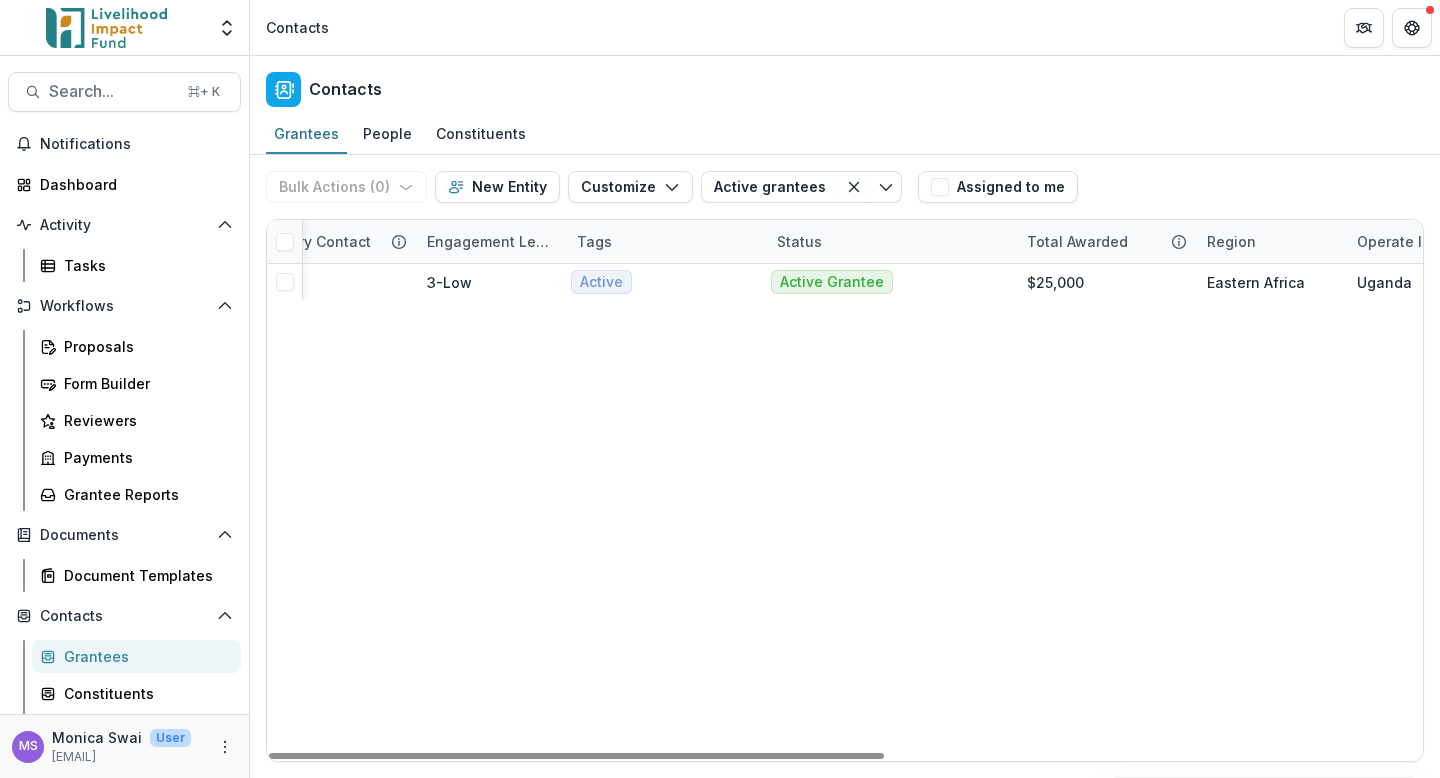 scroll, scrollTop: 0, scrollLeft: 1010, axis: horizontal 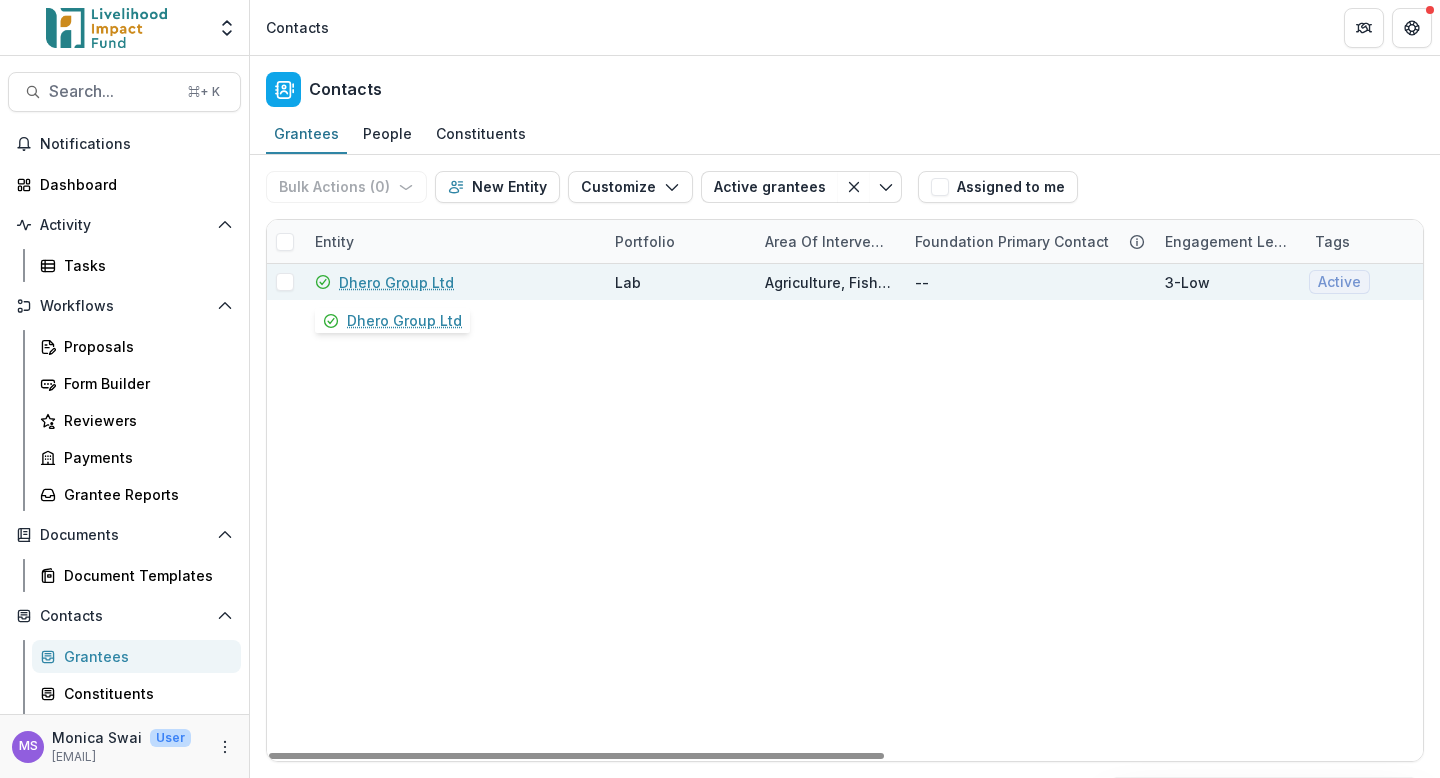 click on "Dhero Group Ltd" at bounding box center [396, 282] 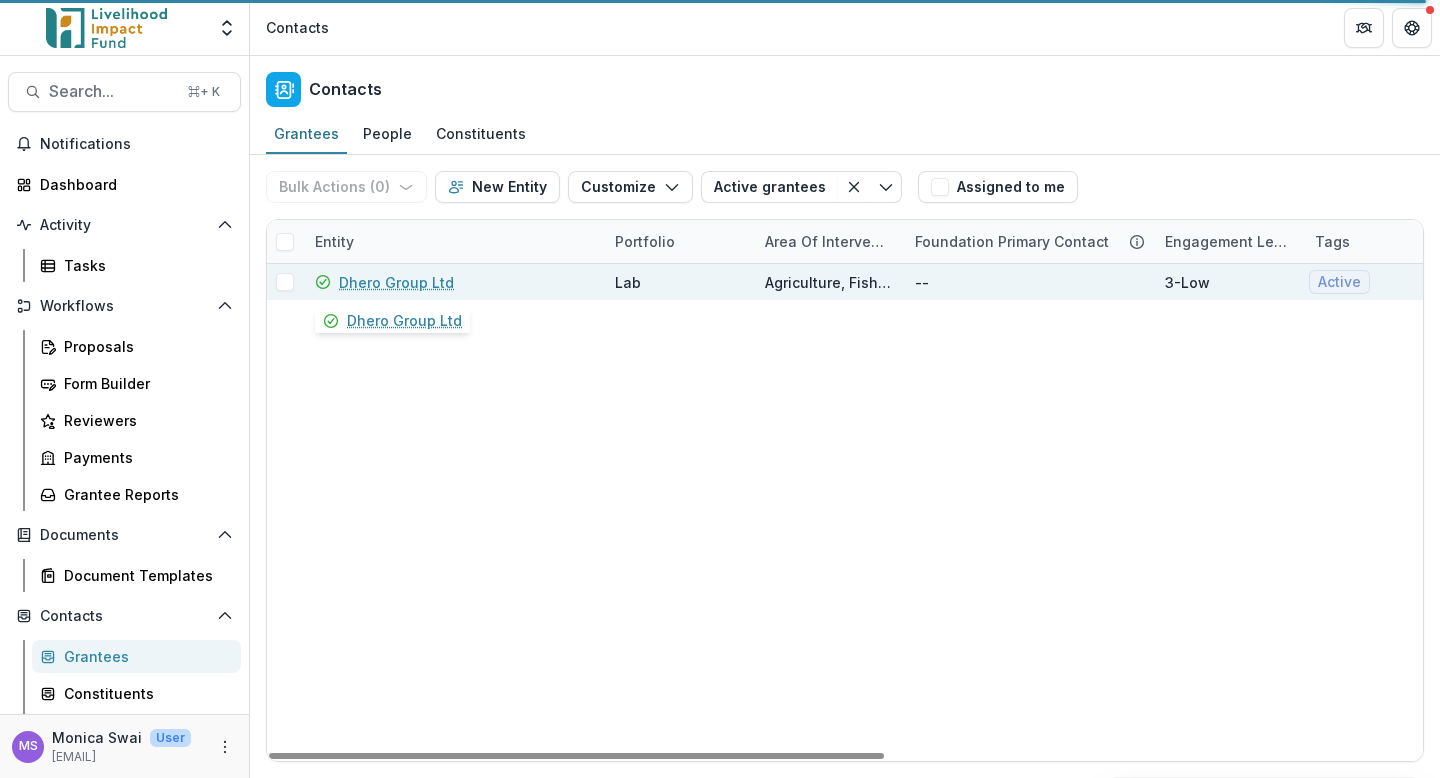 click on "Dhero Group Ltd" at bounding box center (396, 282) 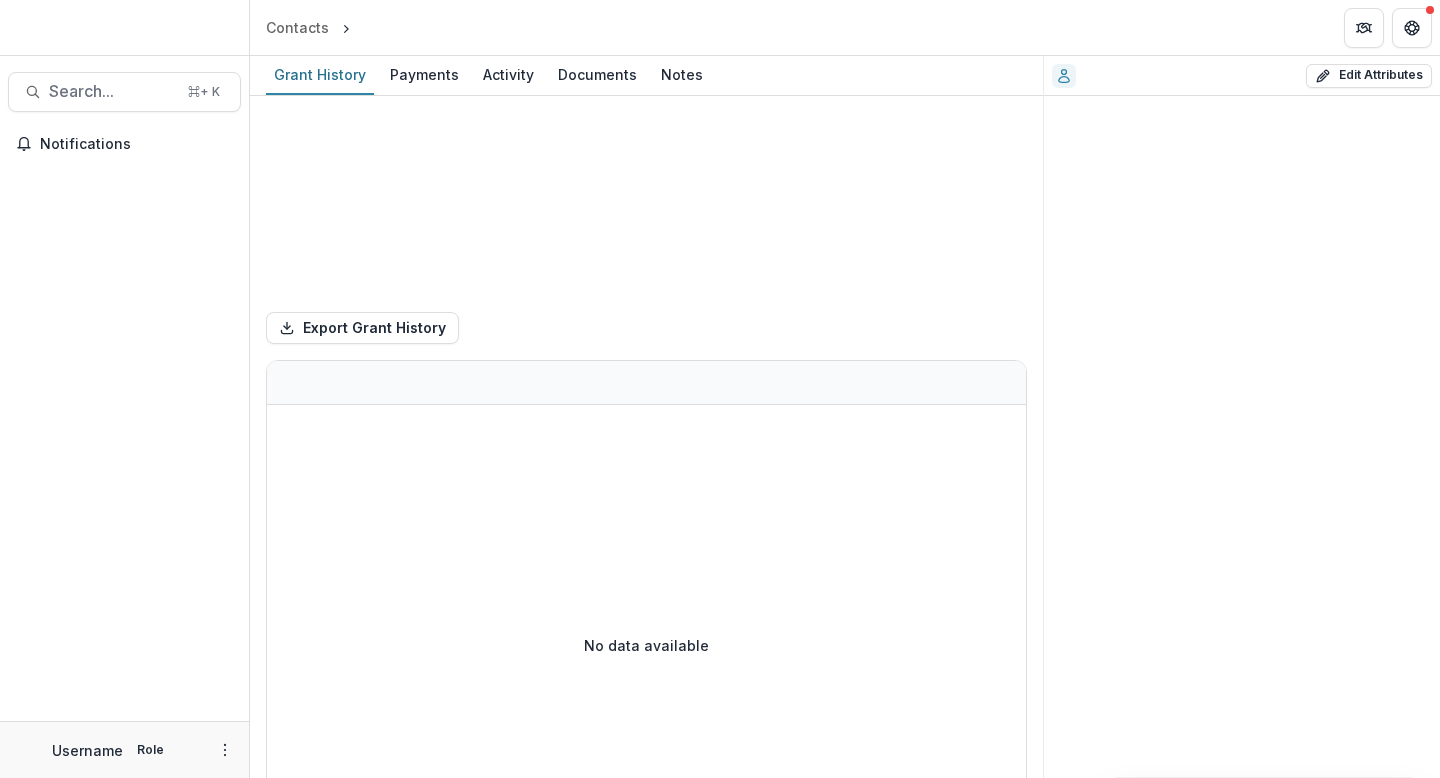 scroll, scrollTop: 0, scrollLeft: 0, axis: both 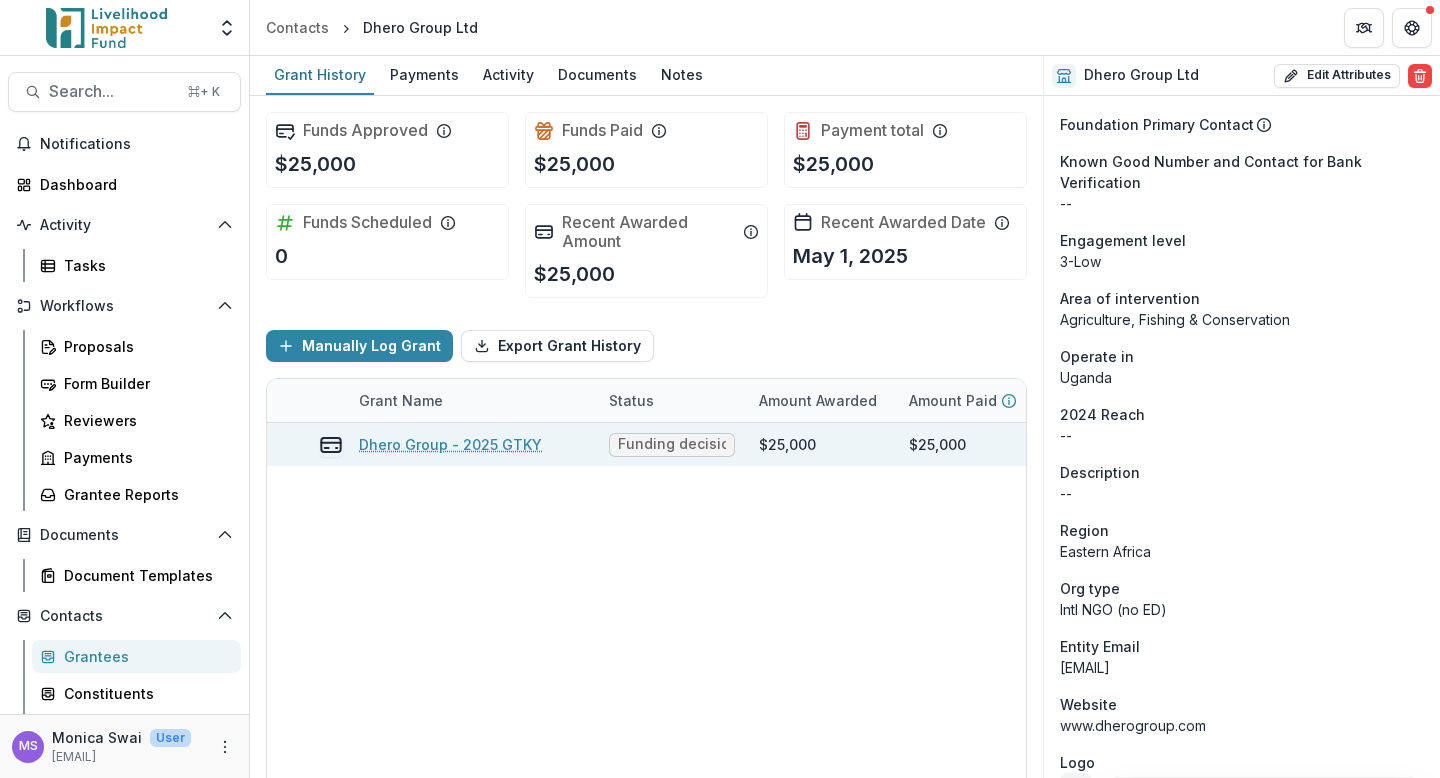 click on "Dhero Group - 2025 GTKY" at bounding box center (450, 444) 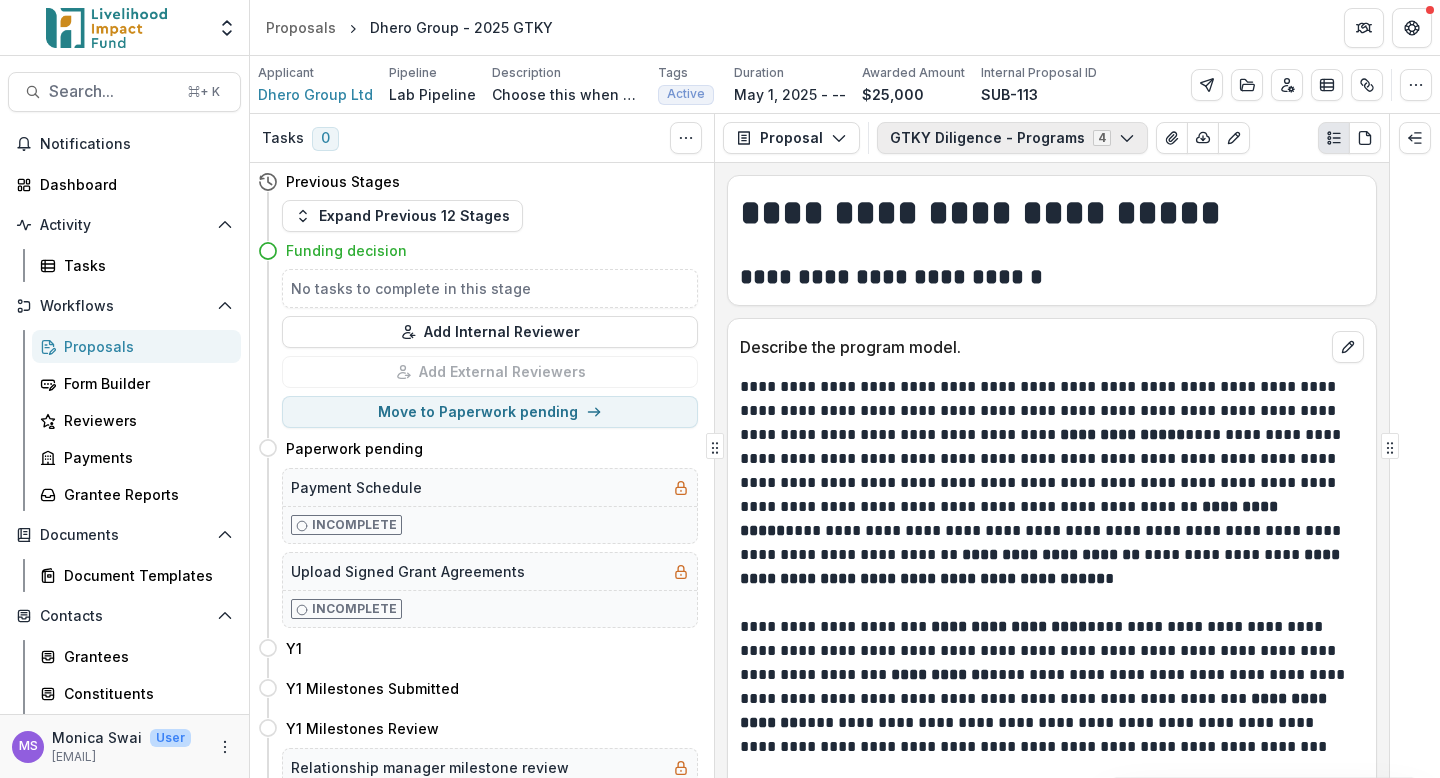 click on "GTKY Diligence - Programs 4" at bounding box center (1012, 138) 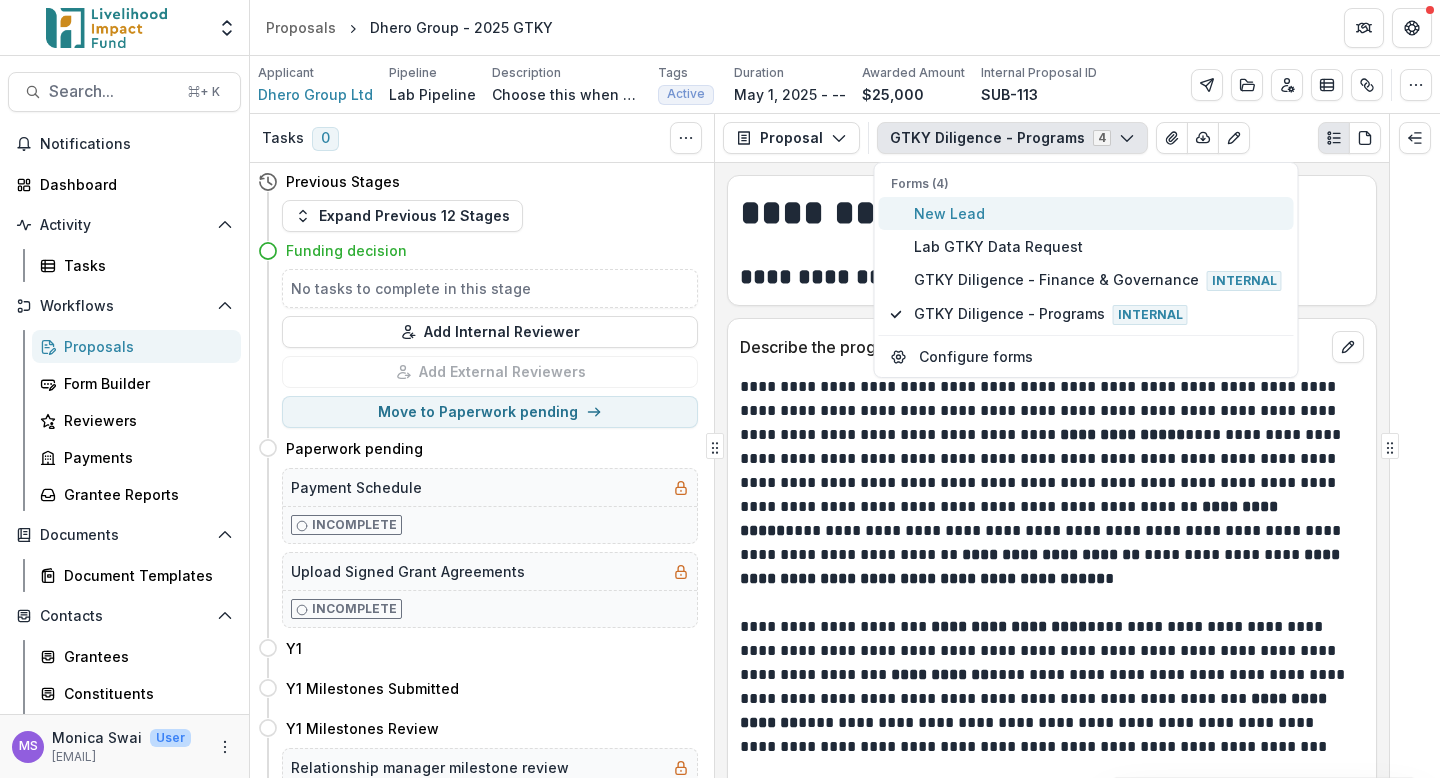 click on "New Lead" at bounding box center (1098, 213) 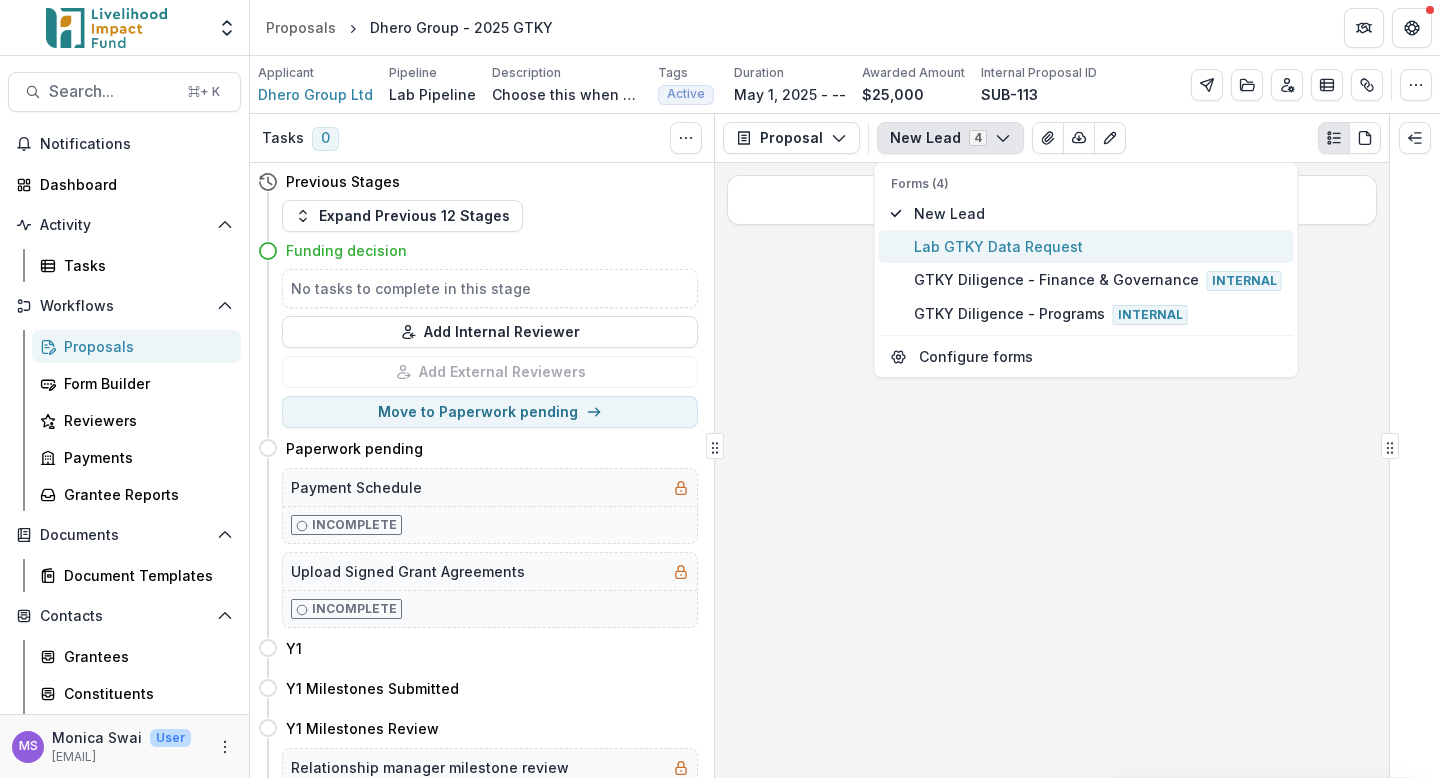 click on "Lab GTKY Data Request" at bounding box center [1086, 246] 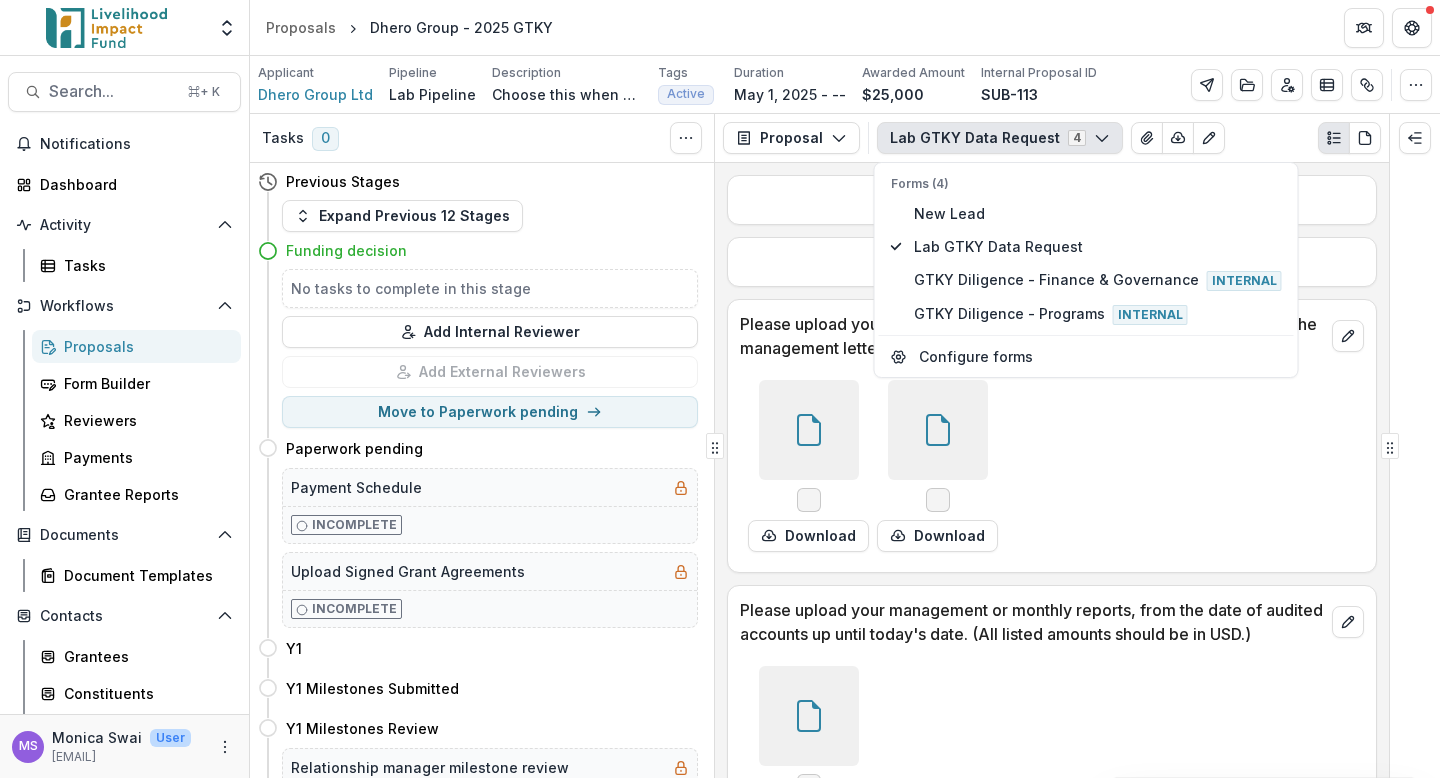 click on "Download Download" at bounding box center (1040, 466) 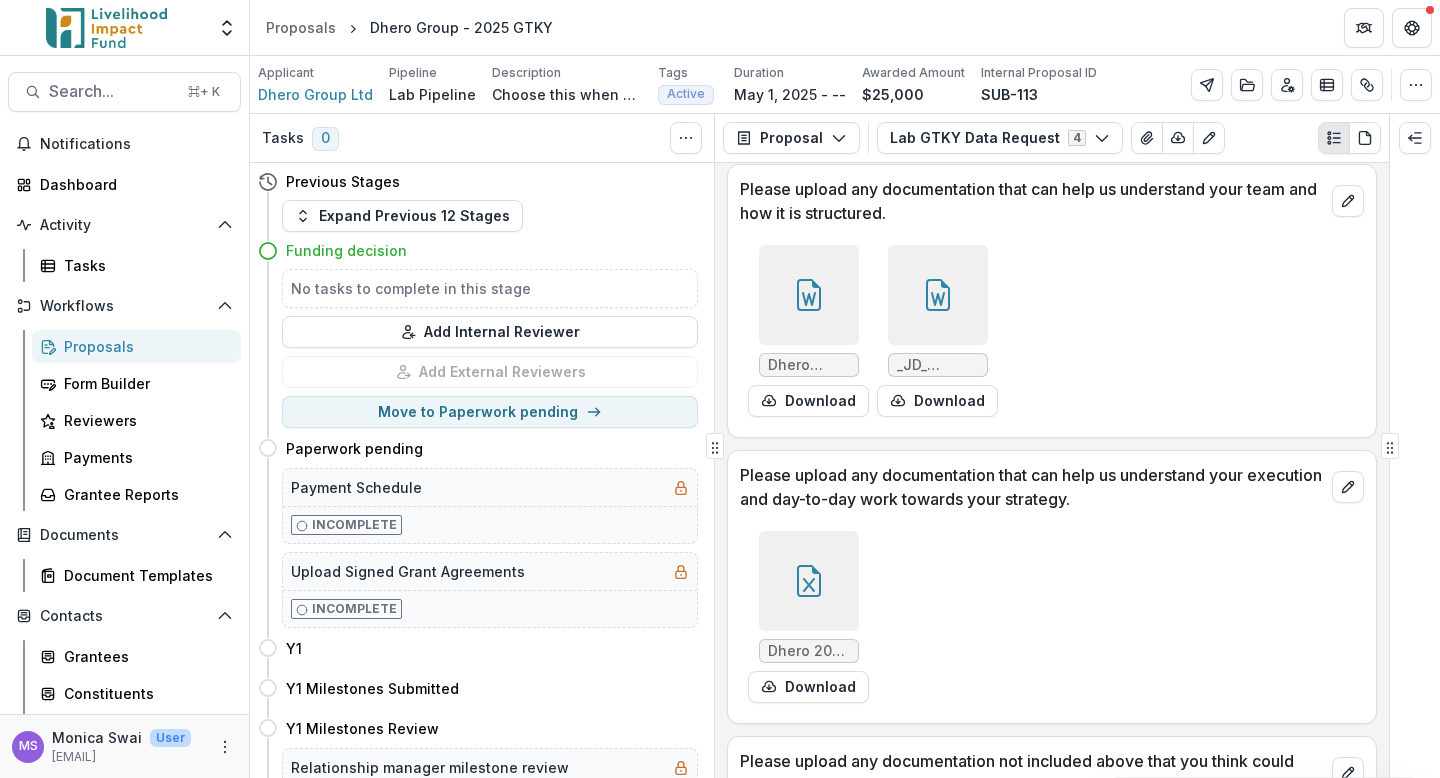 scroll, scrollTop: 4032, scrollLeft: 0, axis: vertical 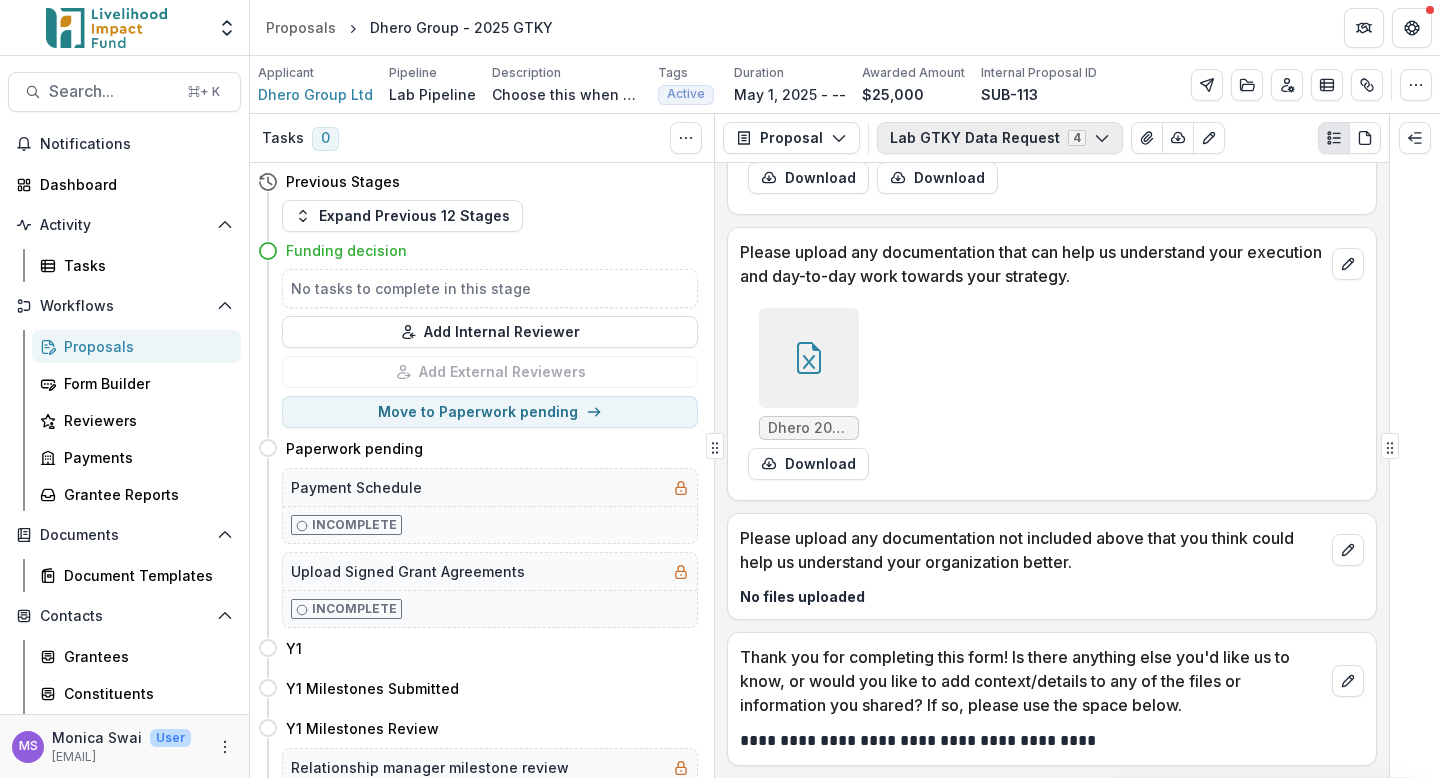 click 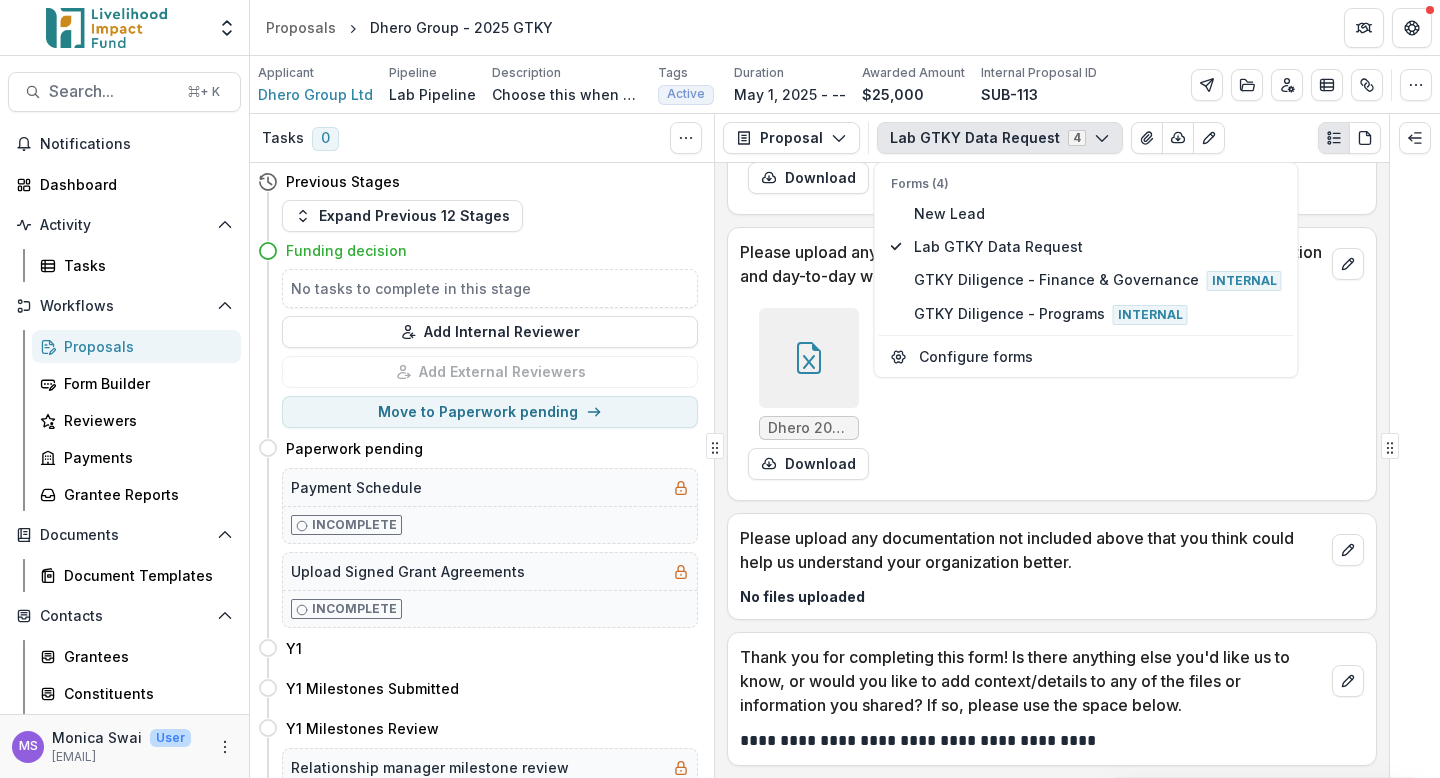 click on "Dhero 2025 Workplan Quarter 2.xlsx Download" at bounding box center [1040, 394] 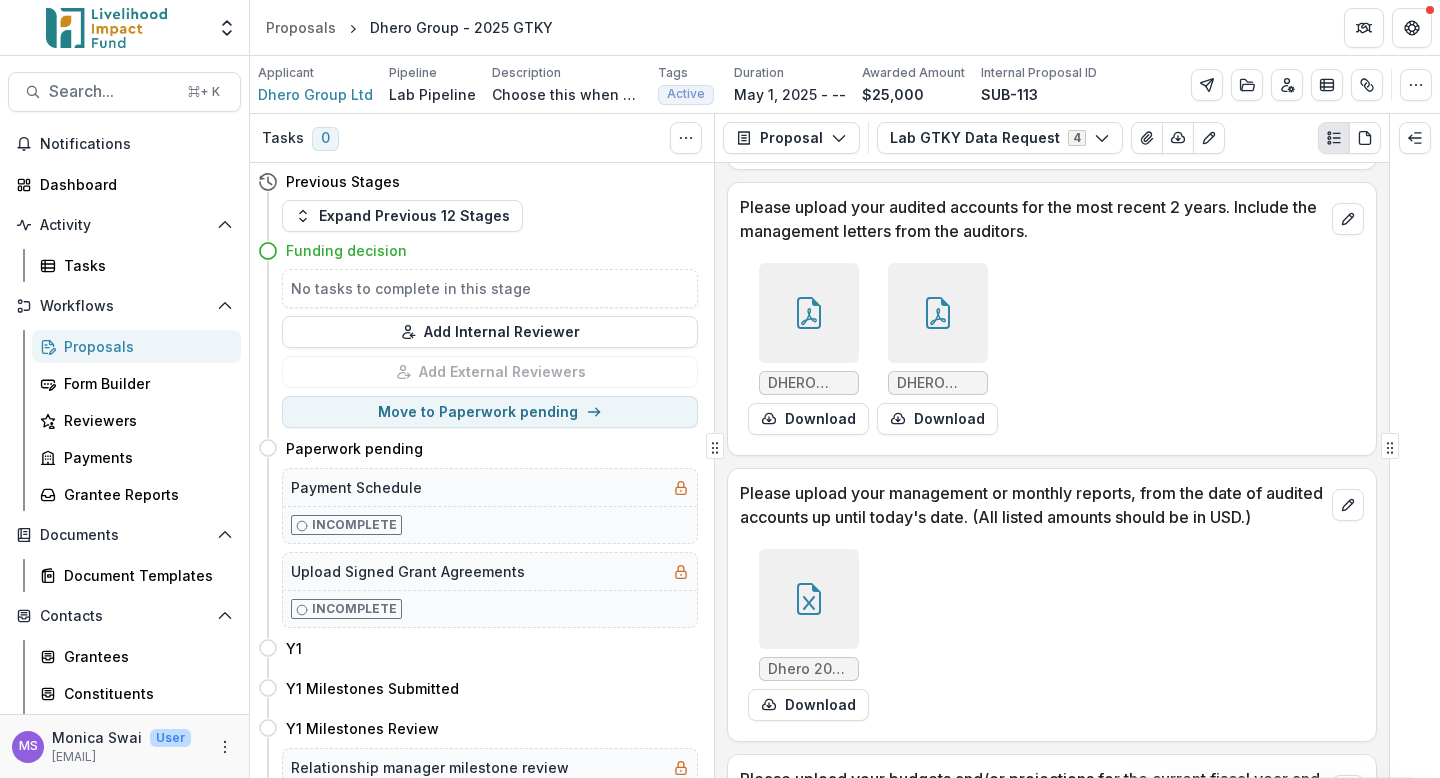 scroll, scrollTop: 78, scrollLeft: 0, axis: vertical 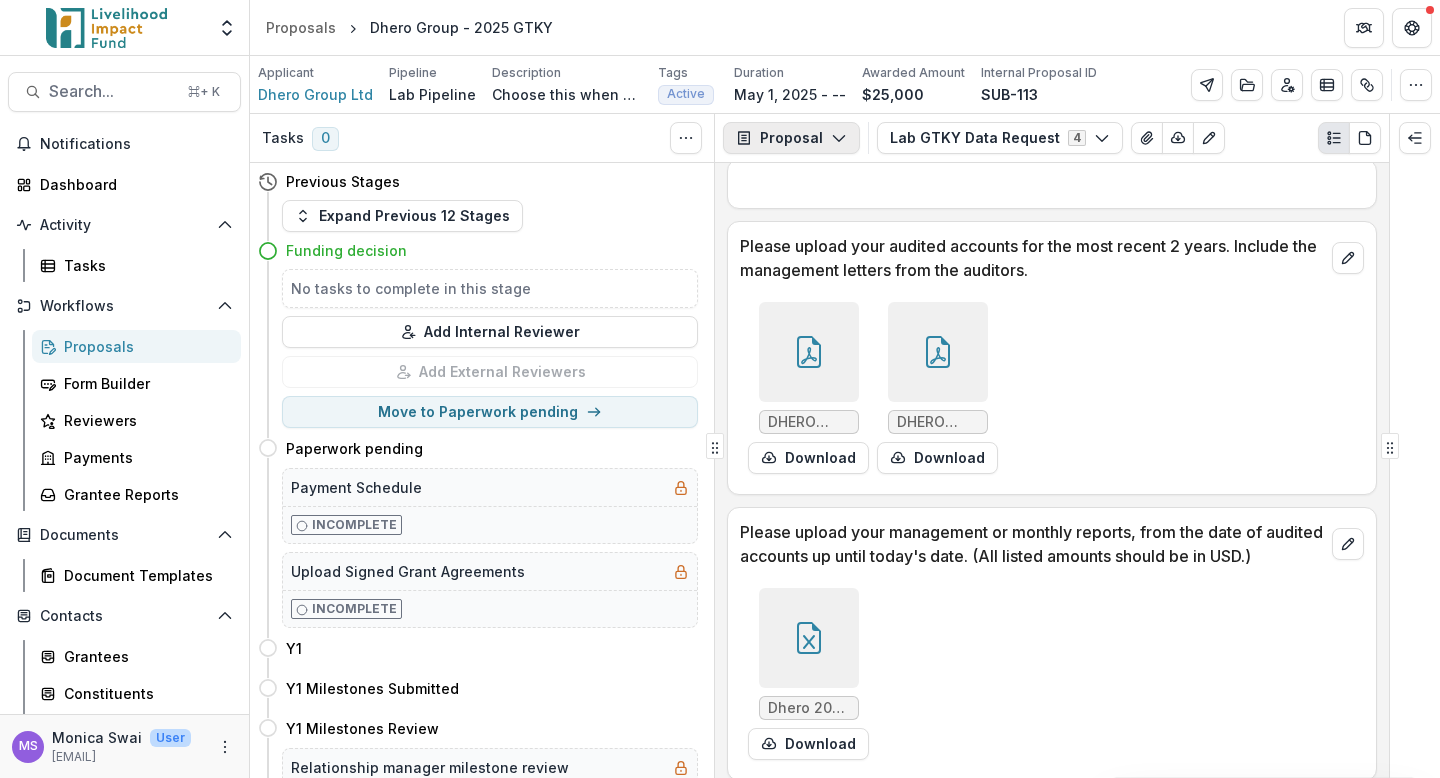 click on "Proposal" at bounding box center [791, 138] 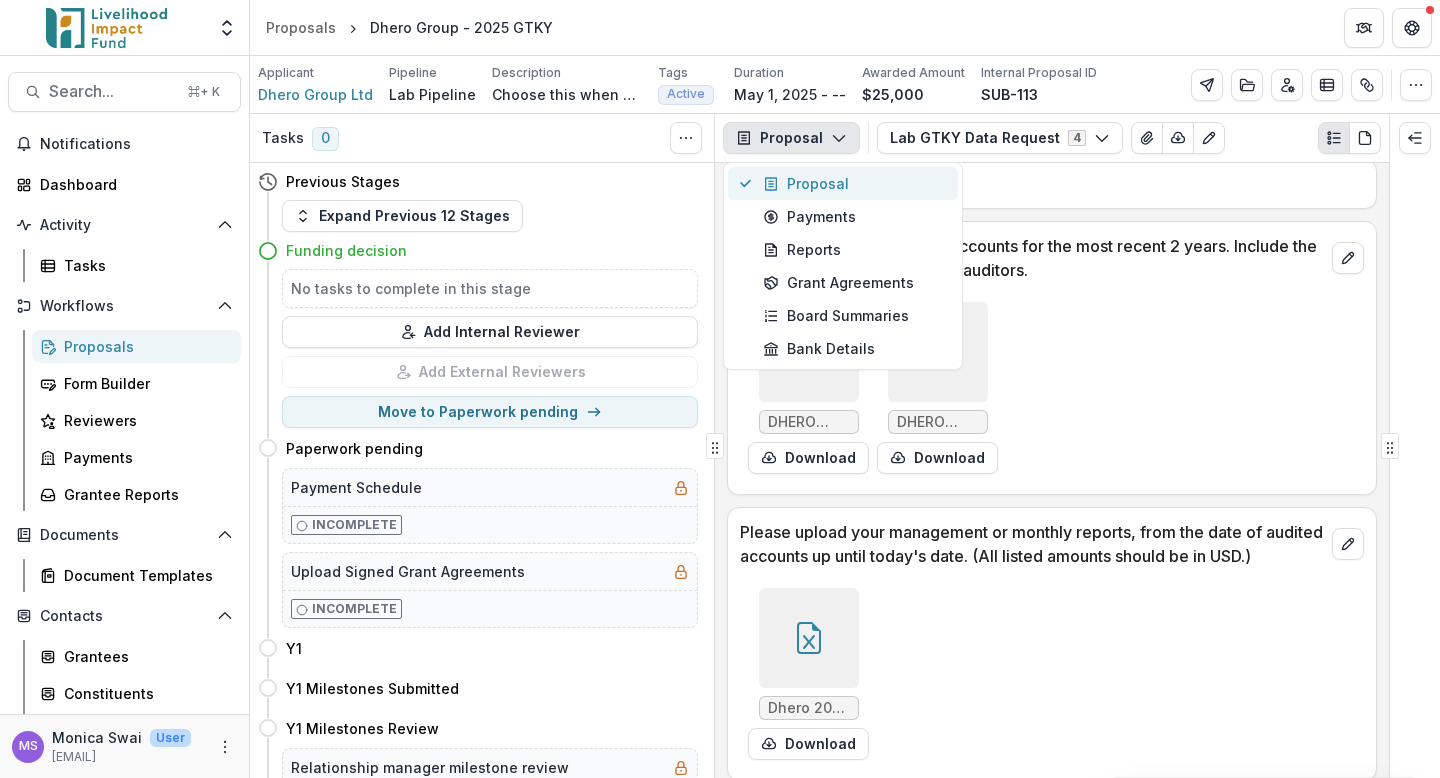 click on "Proposal" at bounding box center (854, 183) 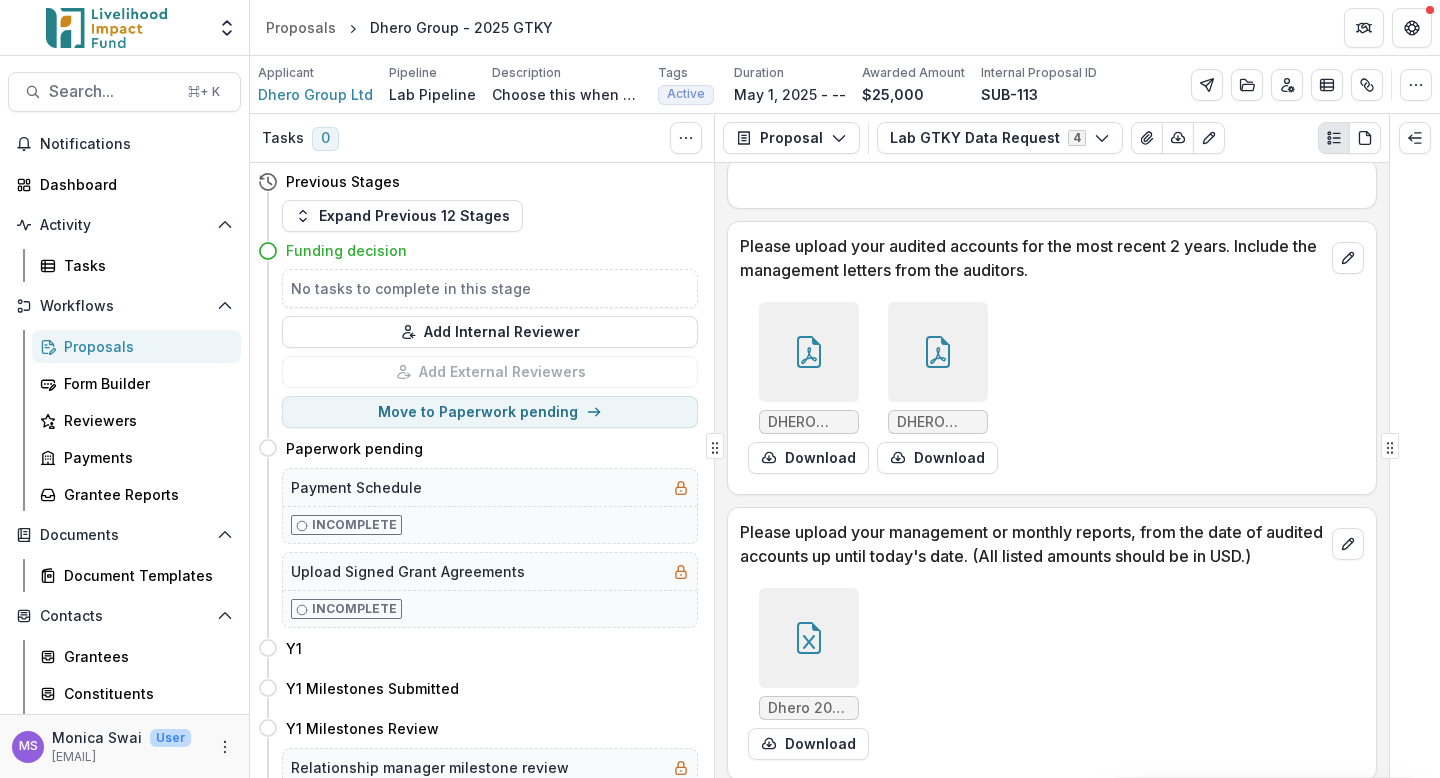 scroll, scrollTop: 0, scrollLeft: 0, axis: both 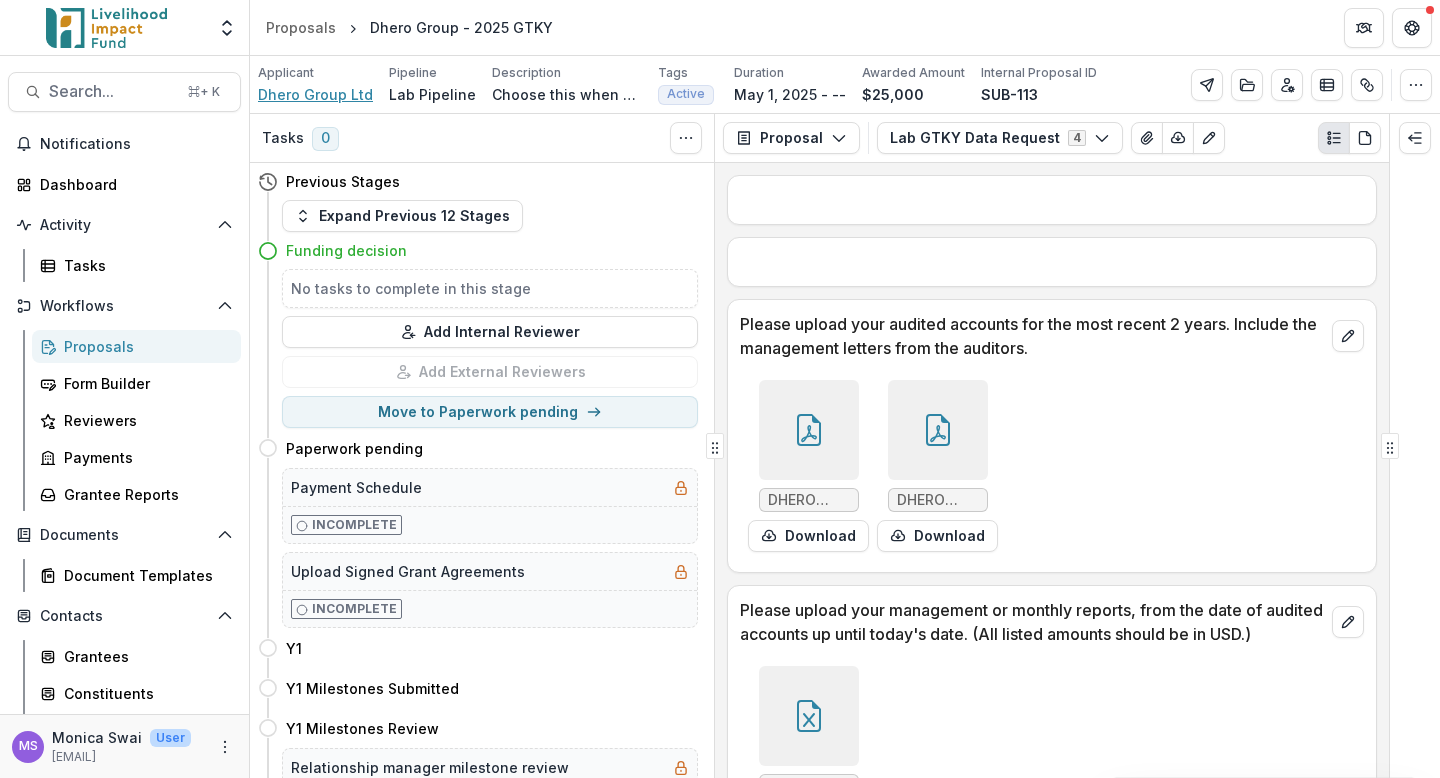 click on "Dhero Group Ltd" at bounding box center (315, 94) 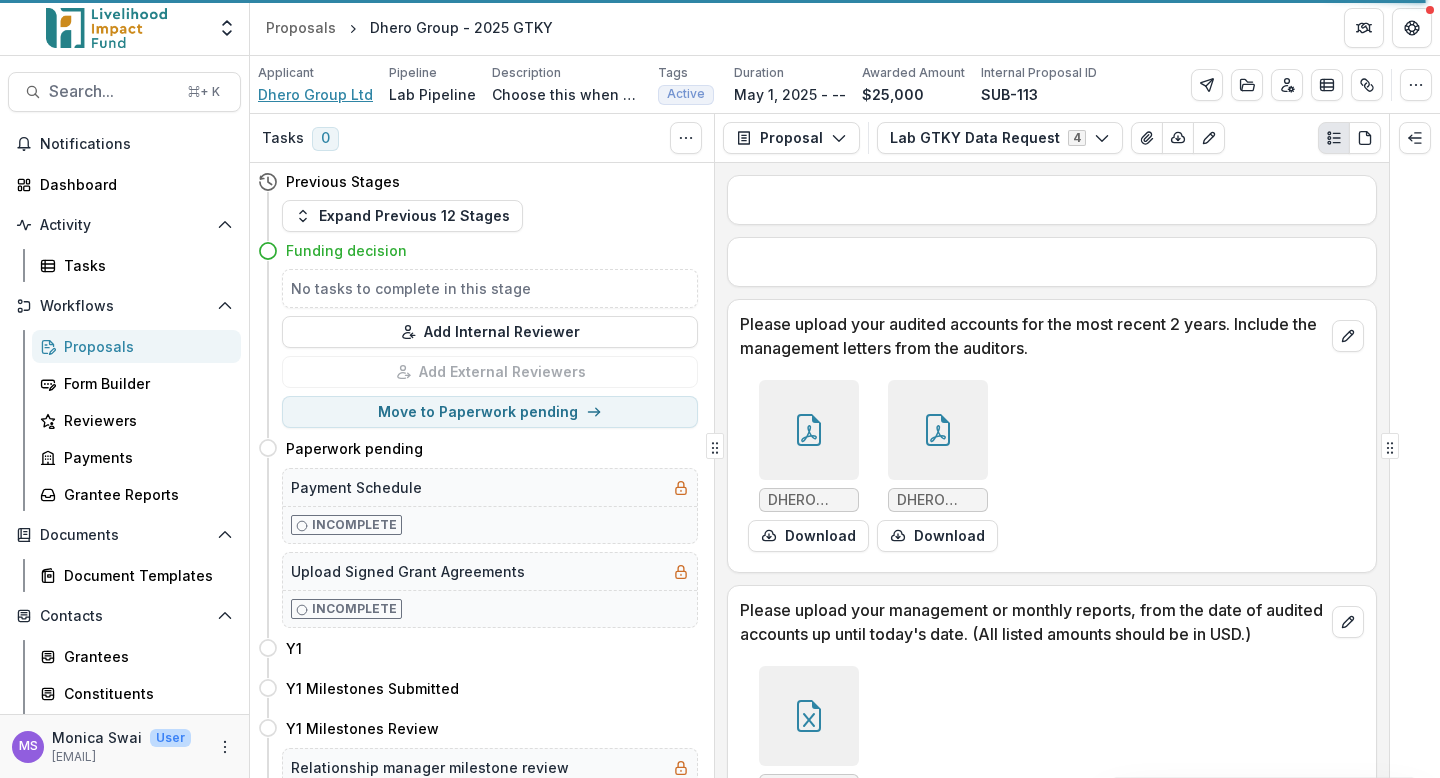 click on "Dhero Group Ltd" at bounding box center [315, 94] 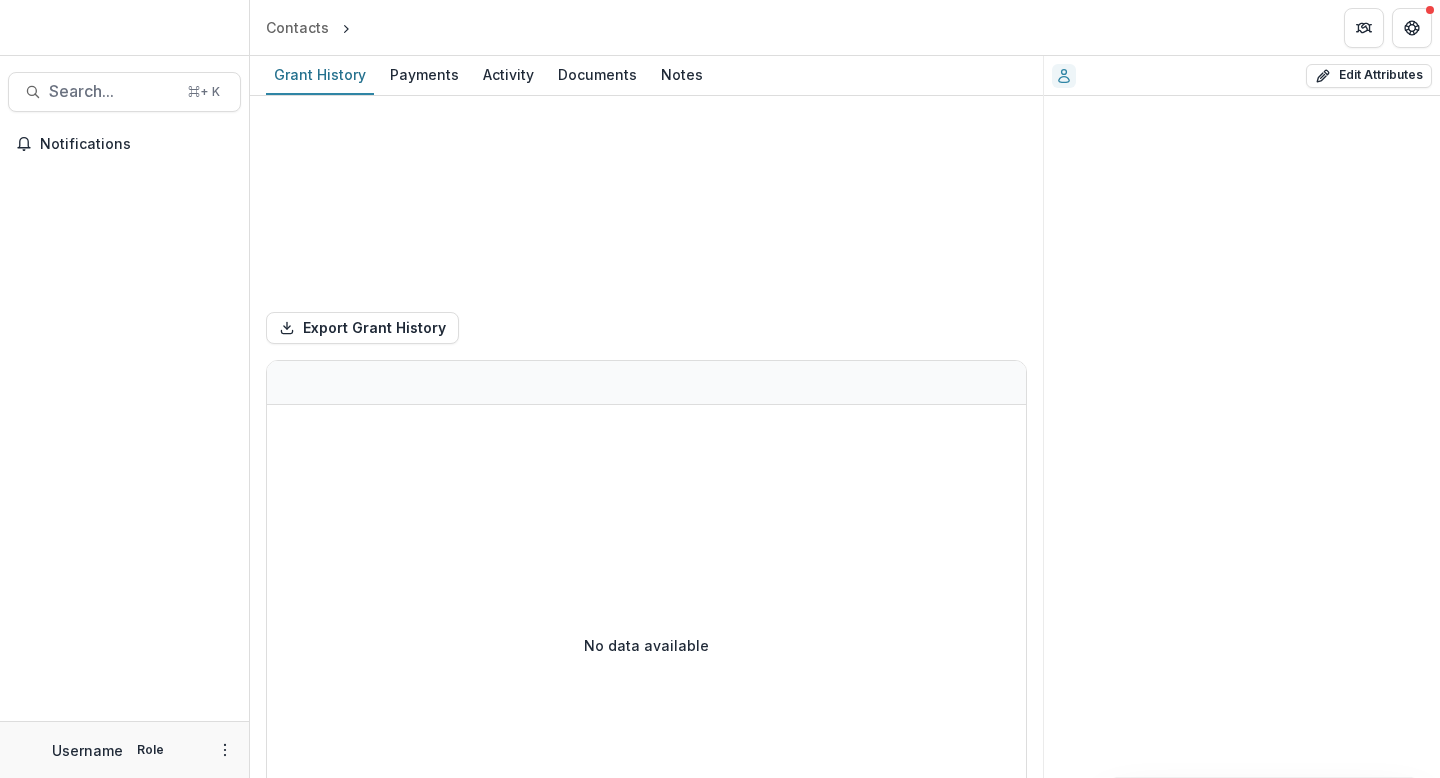 scroll, scrollTop: 0, scrollLeft: 0, axis: both 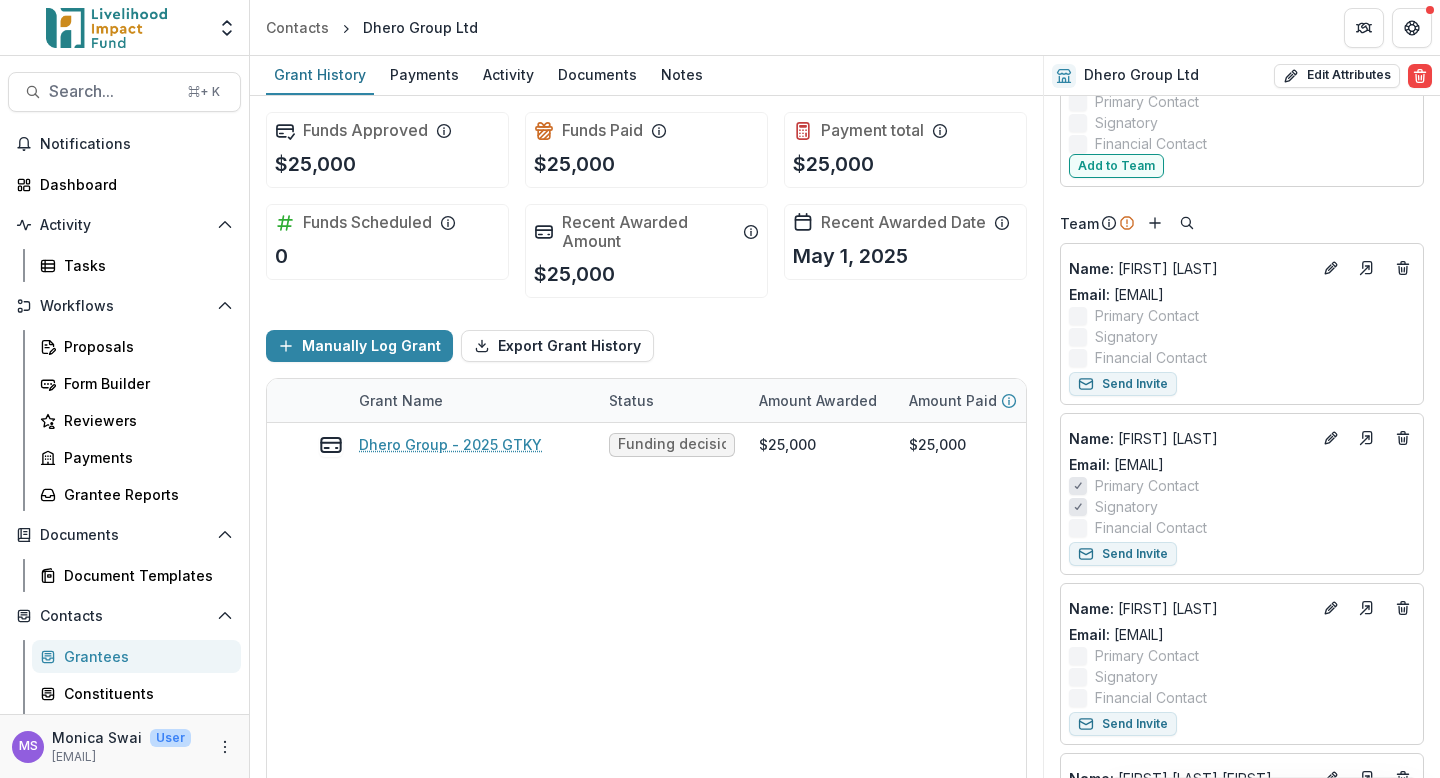 click on "Grantees" at bounding box center [144, 656] 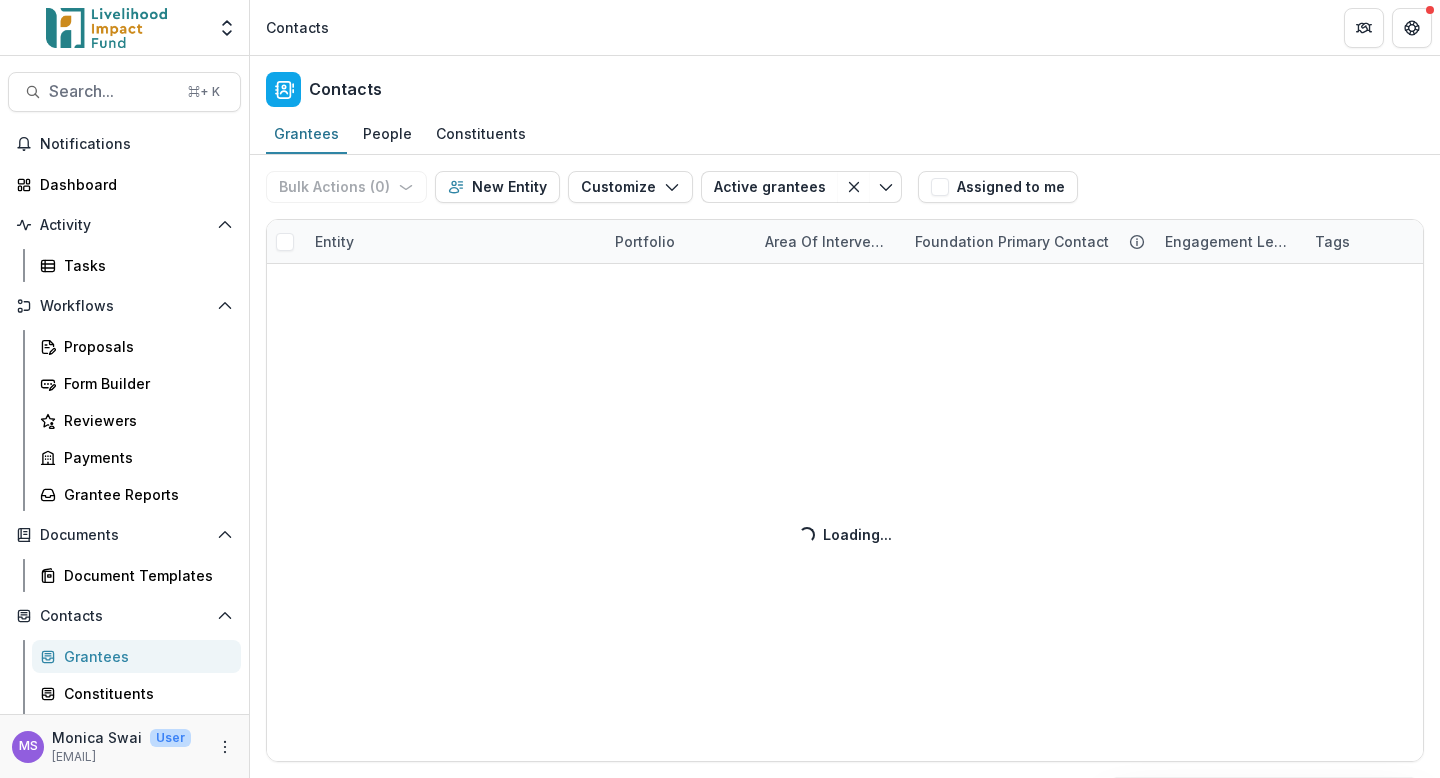 click on "Bulk Actions ( 0 ) Send Email Create Proposals Create Tasks New Entity Customize New Custom Field Manage Custom Fields Manage Grantee Status Active grantees Exited post DD Alumni ALL TIME (Tag) Active Fund grants (Tag) Spotting new grantees Lab grantees Active (Tag) Peer funders Active grantees Save changes New Filter Assigned to me Entity Portfolio Area of intervention Foundation Primary Contact Engagement level Tags Status Total Awarded Region Operate in Primary Contact Loading... Loading..." at bounding box center (845, 466) 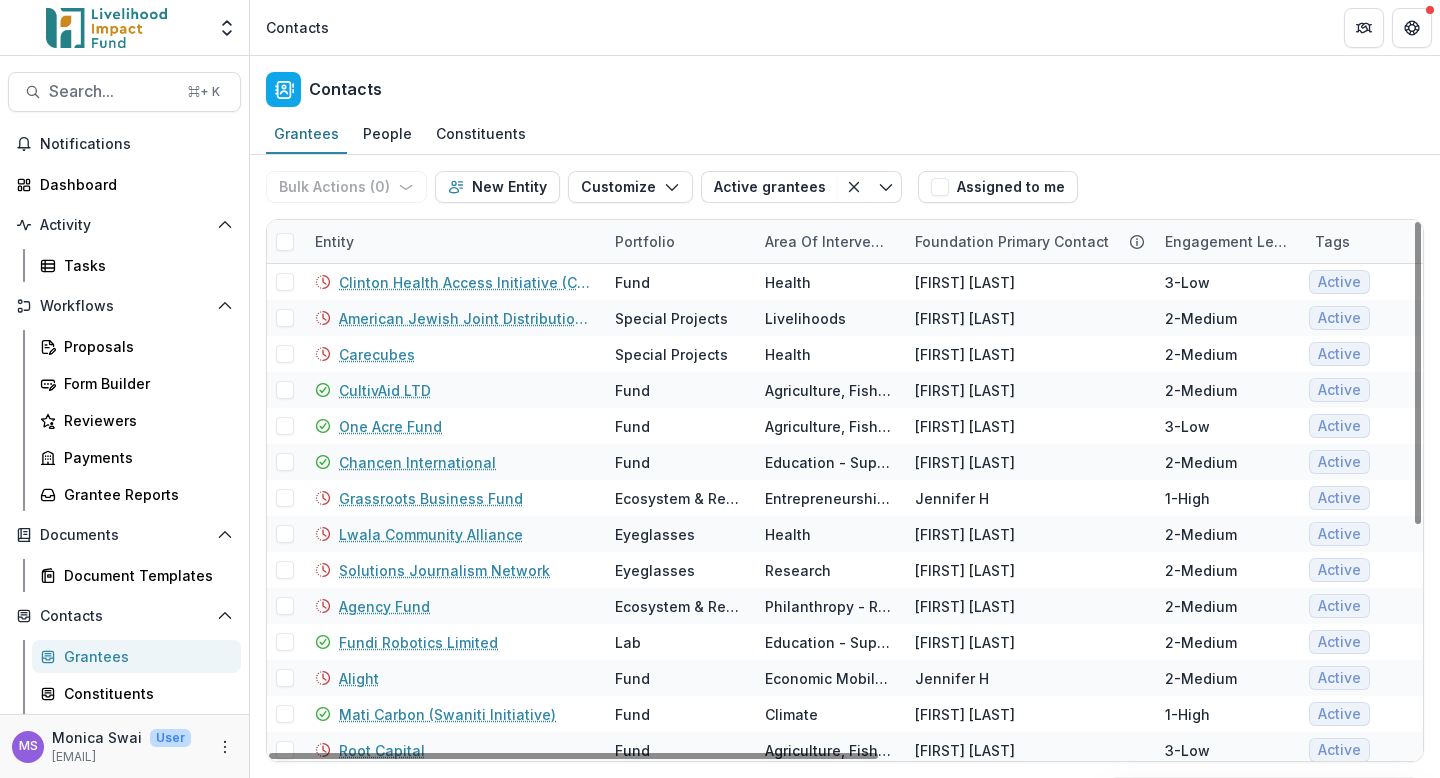 click on "Entity" at bounding box center (453, 241) 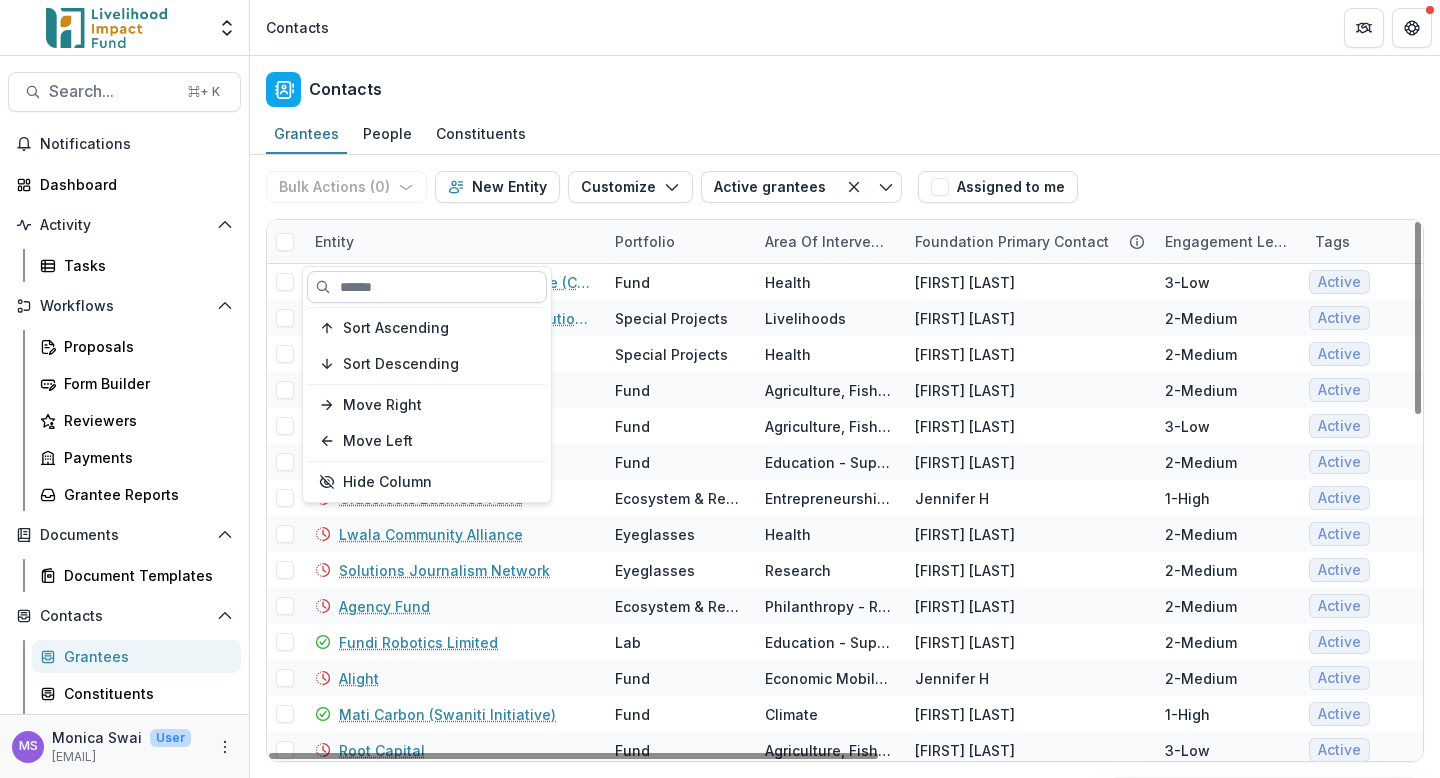 click at bounding box center (427, 287) 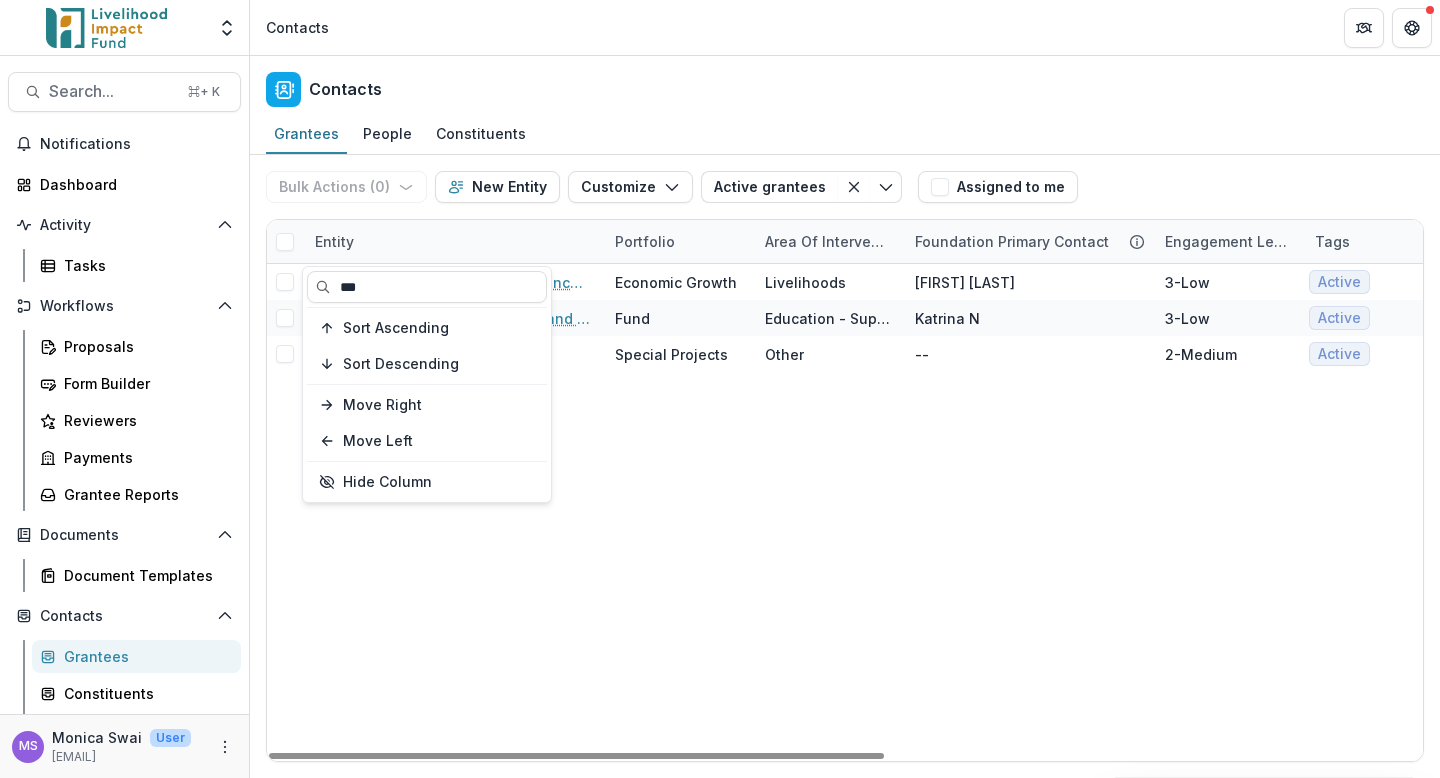 type on "***" 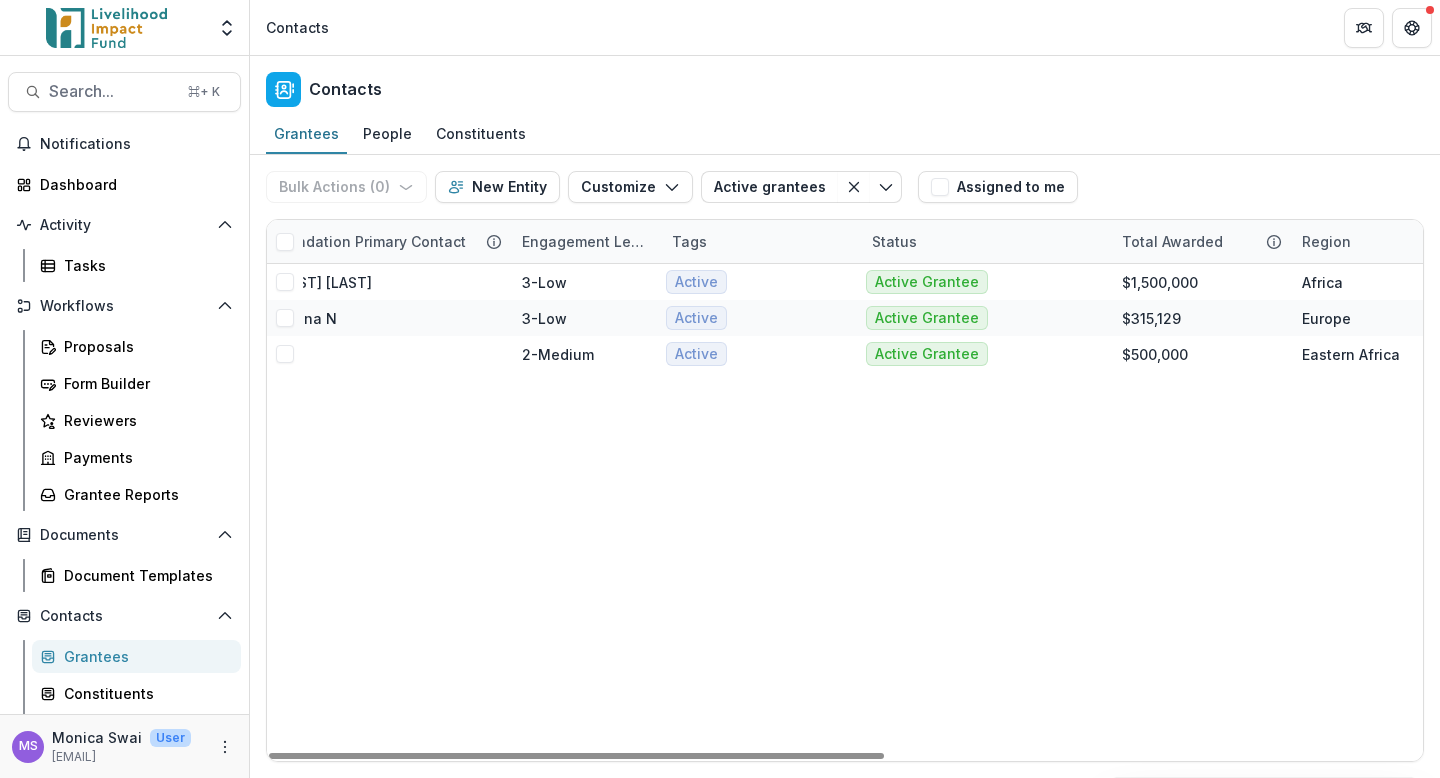 scroll, scrollTop: 0, scrollLeft: 0, axis: both 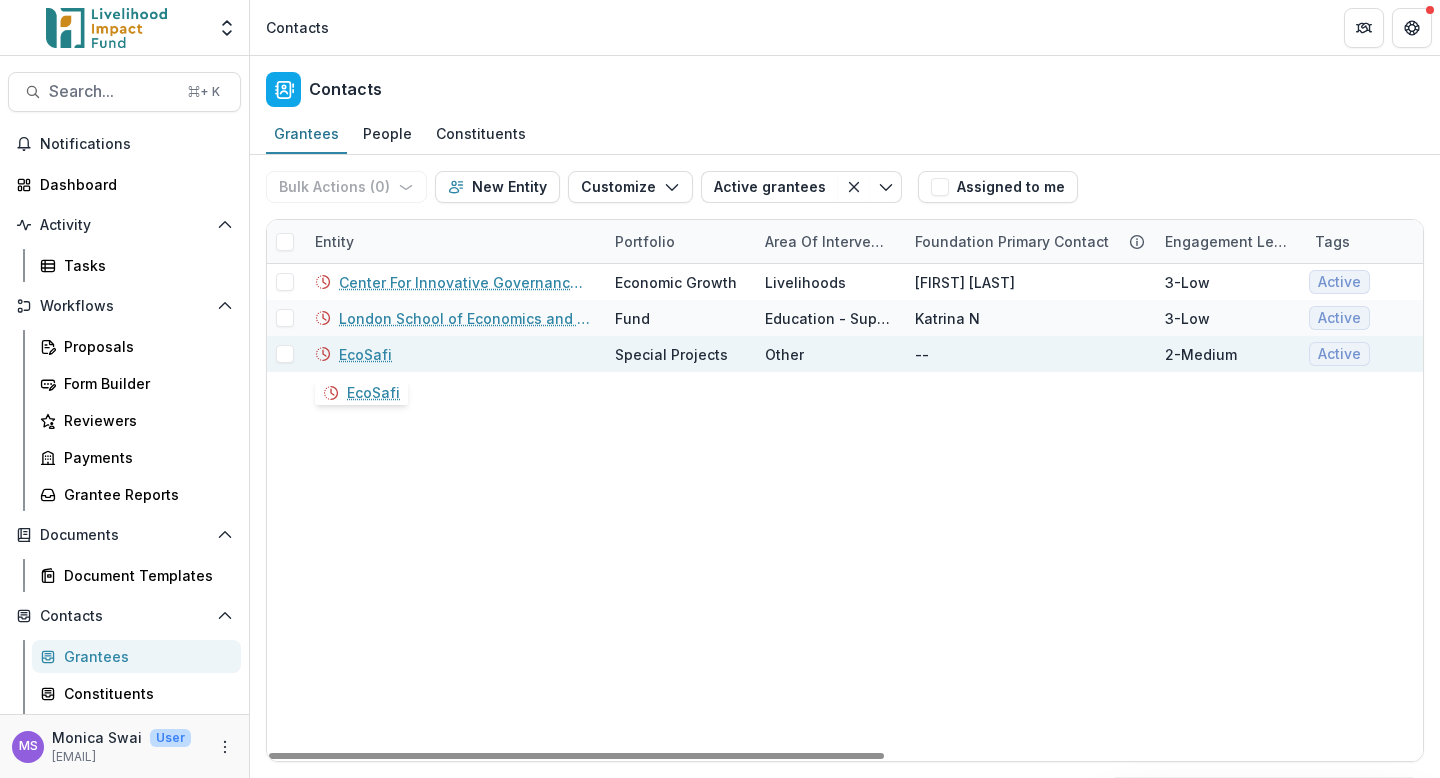 click on "EcoSafi" at bounding box center [365, 354] 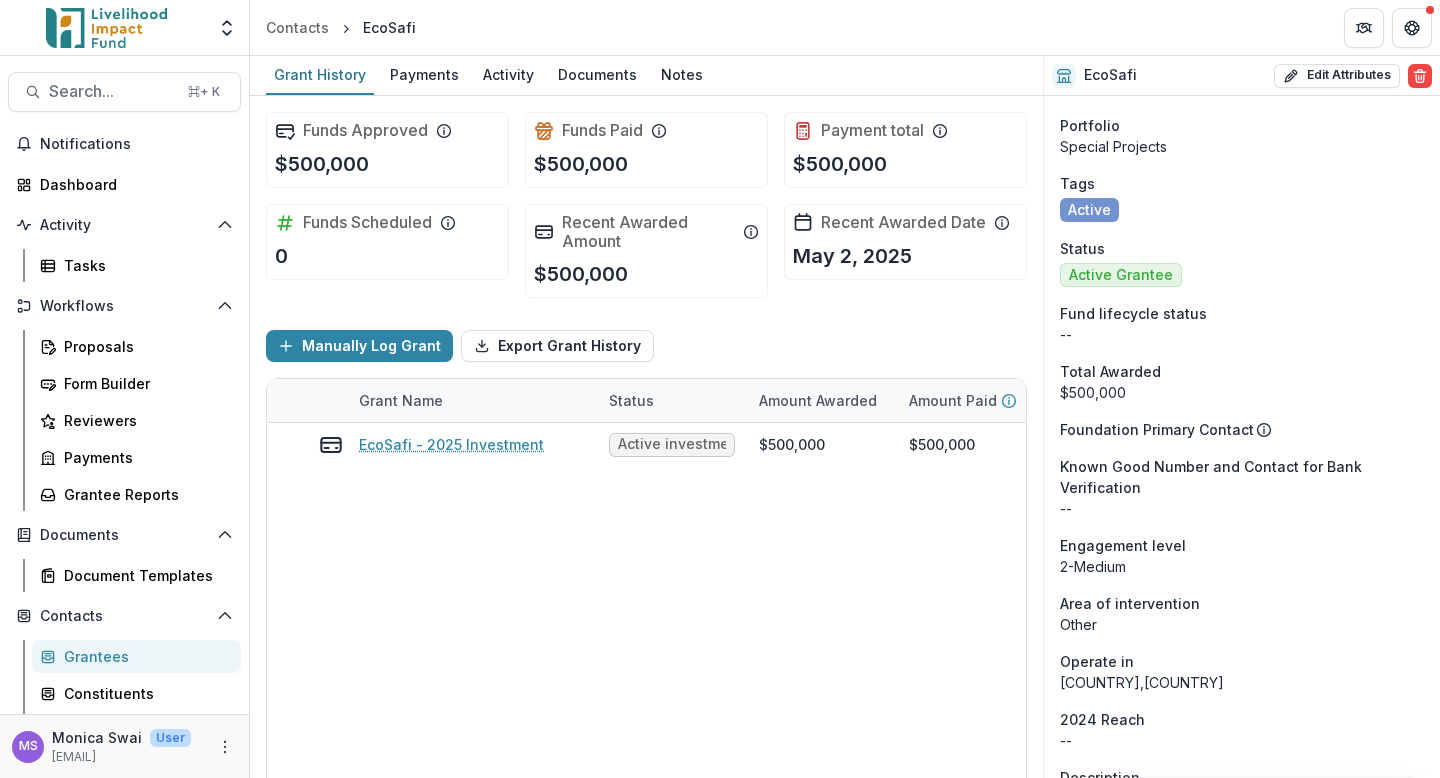 scroll, scrollTop: 0, scrollLeft: 0, axis: both 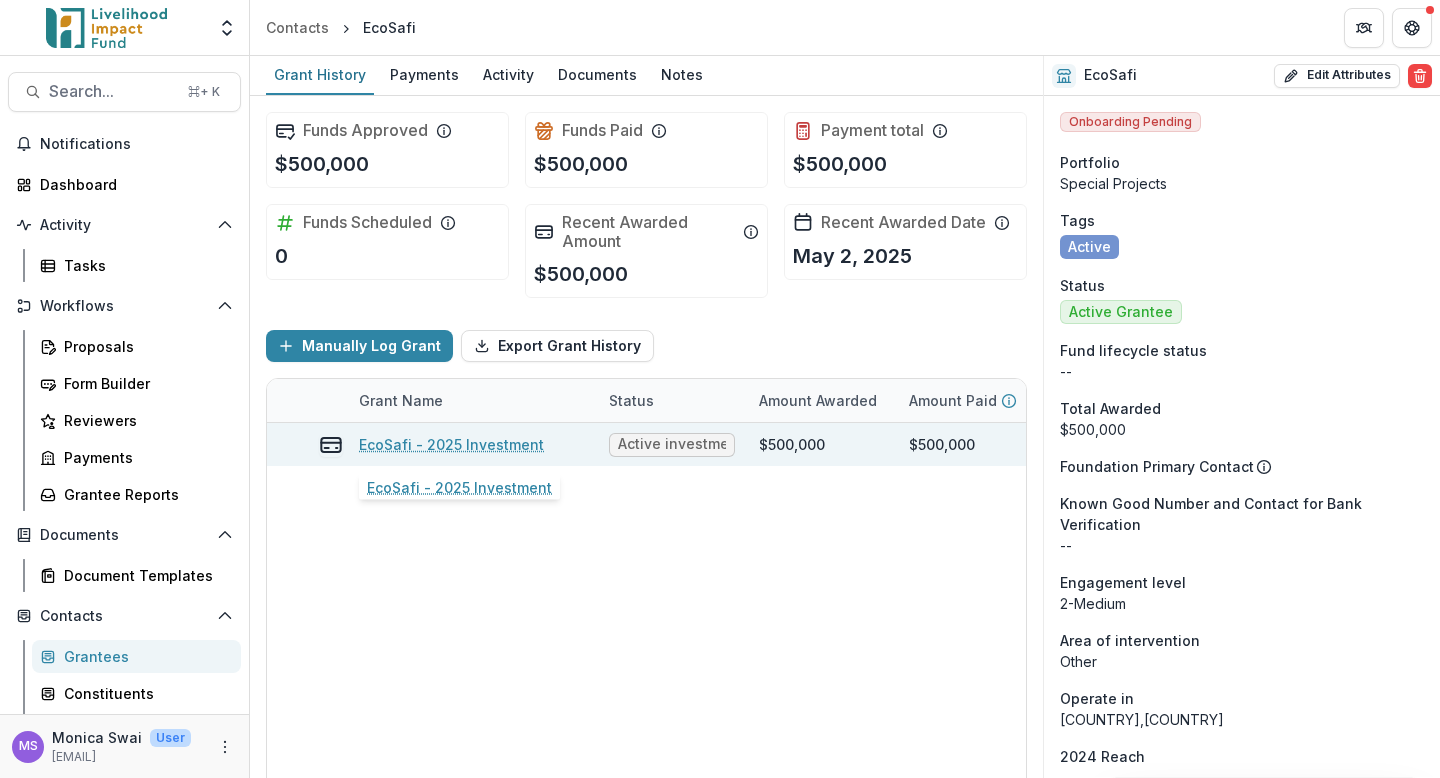 click on "EcoSafi - 2025 Investment" at bounding box center (451, 444) 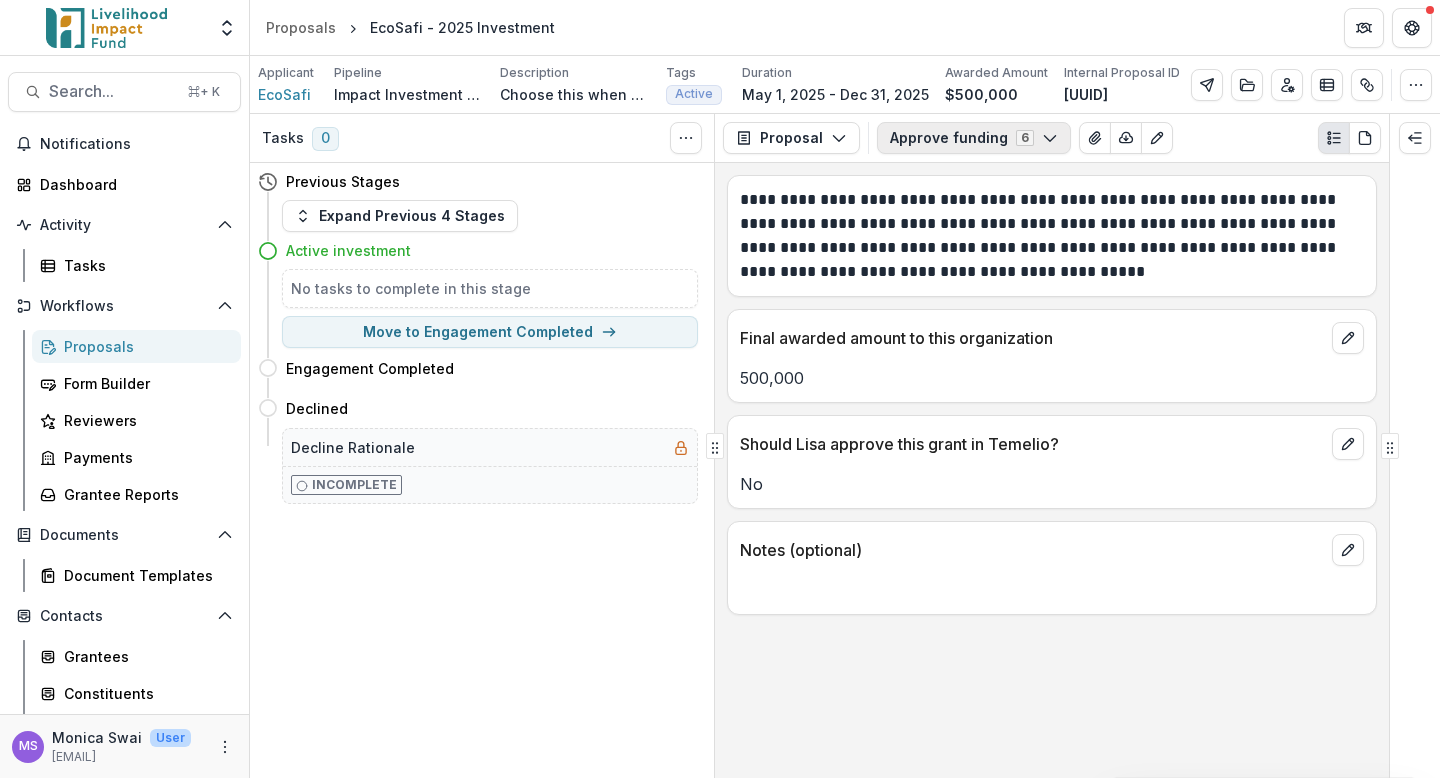 click 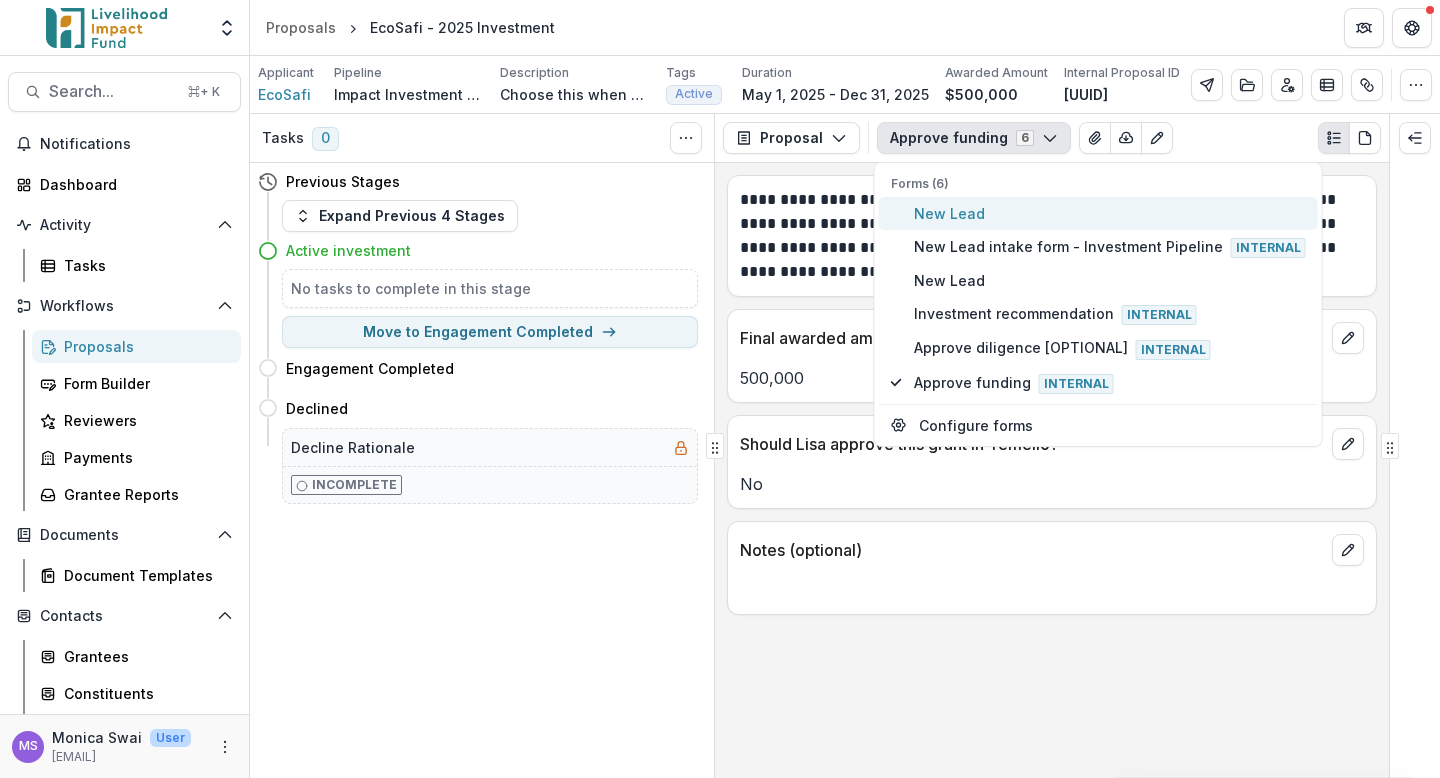 click on "New Lead" at bounding box center [1110, 213] 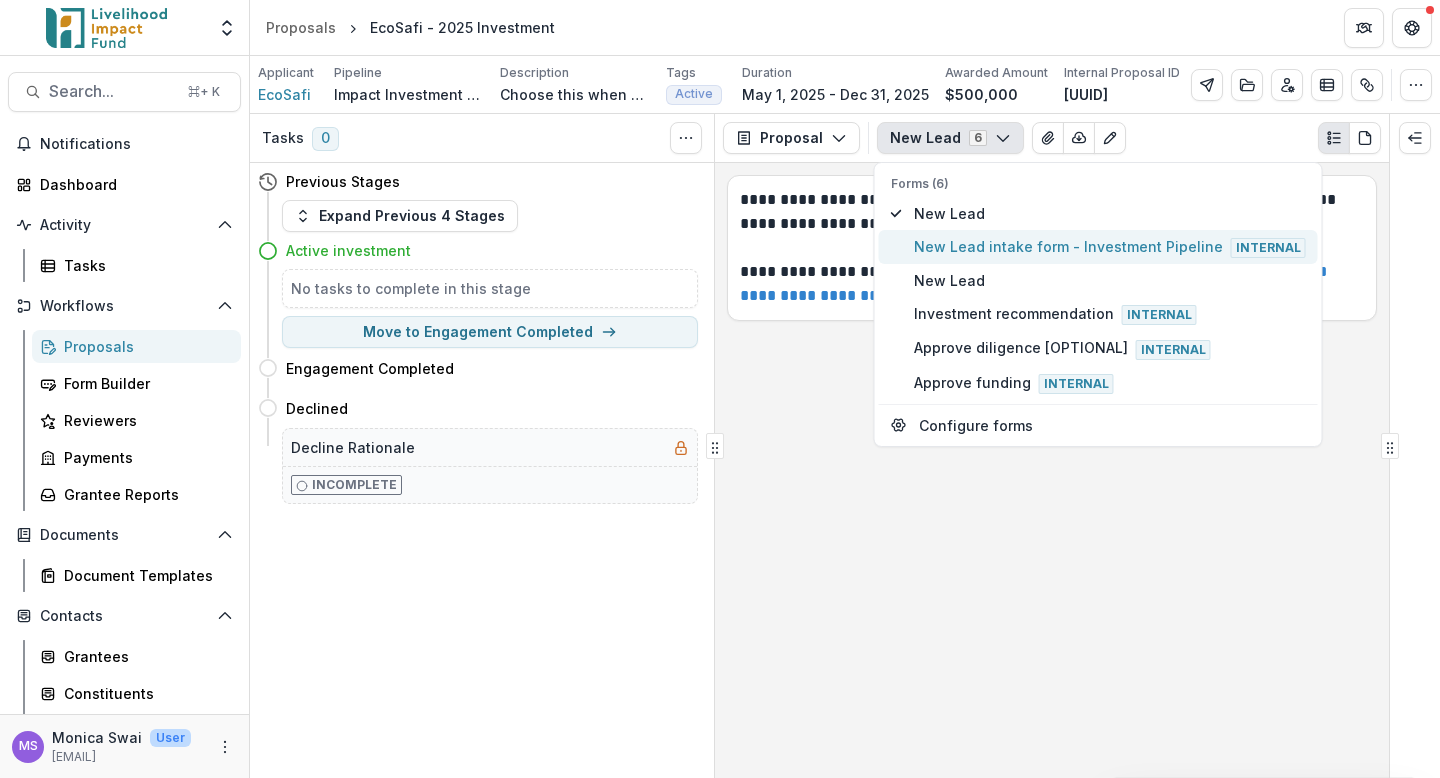 click on "New Lead intake form - Investment Pipeline Internal" at bounding box center [1110, 247] 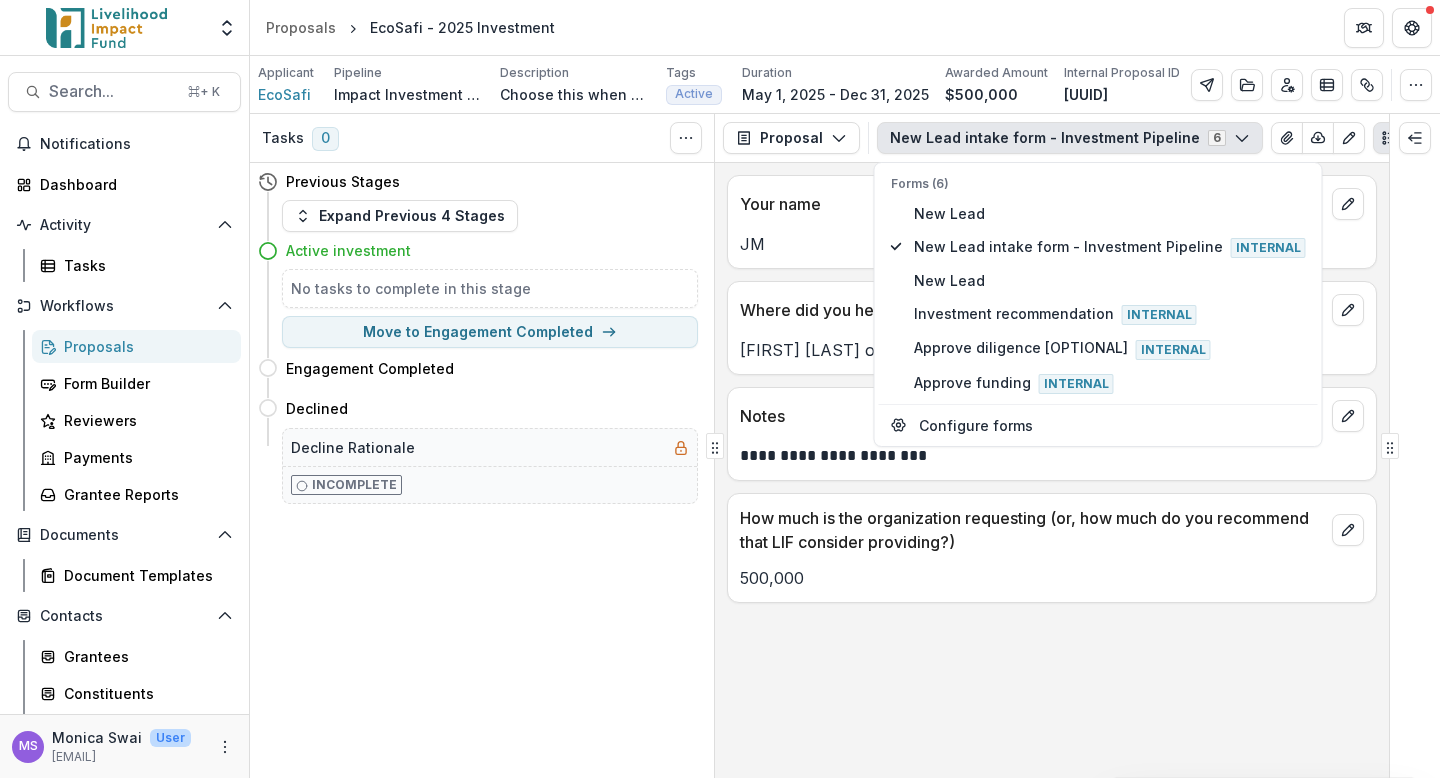 click on "Your name JM" at bounding box center (1052, 222) 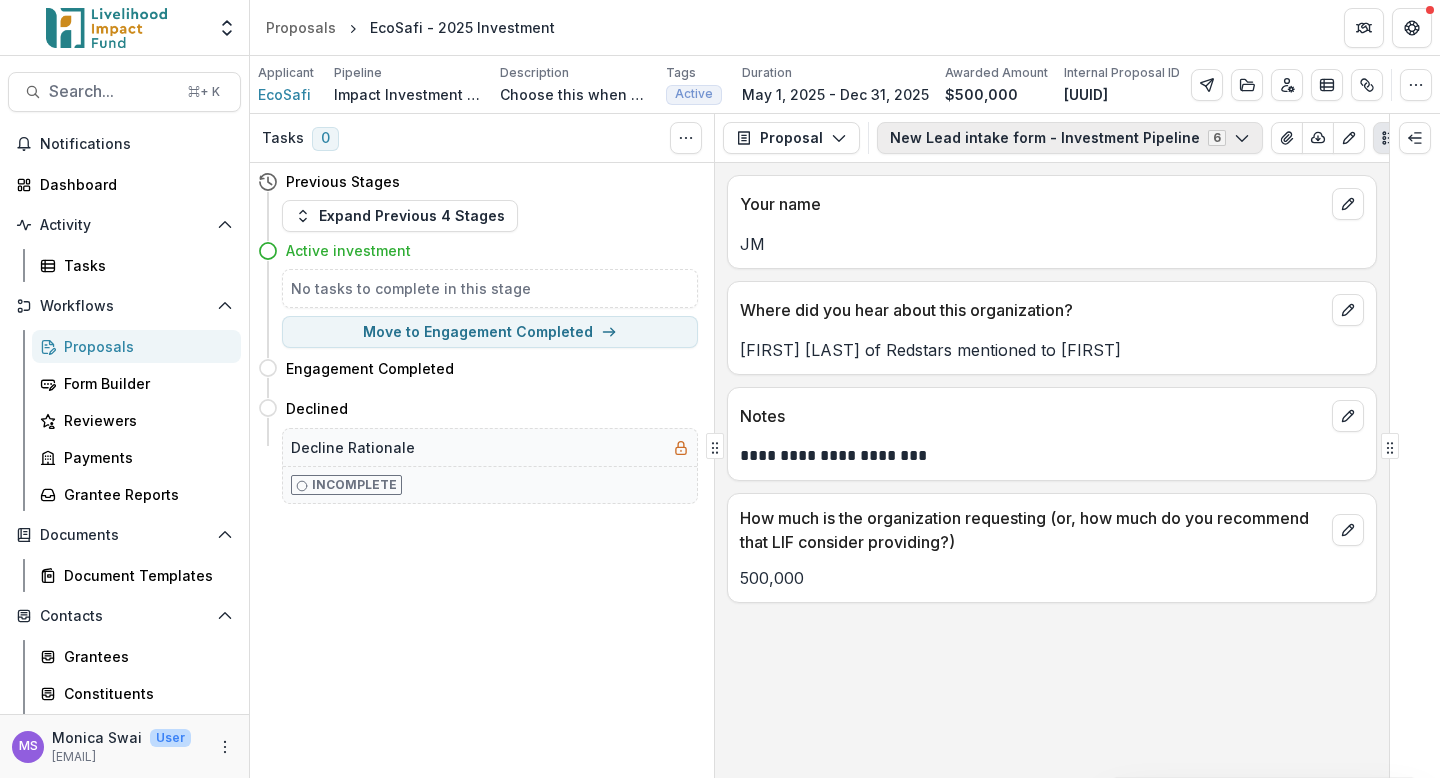 click 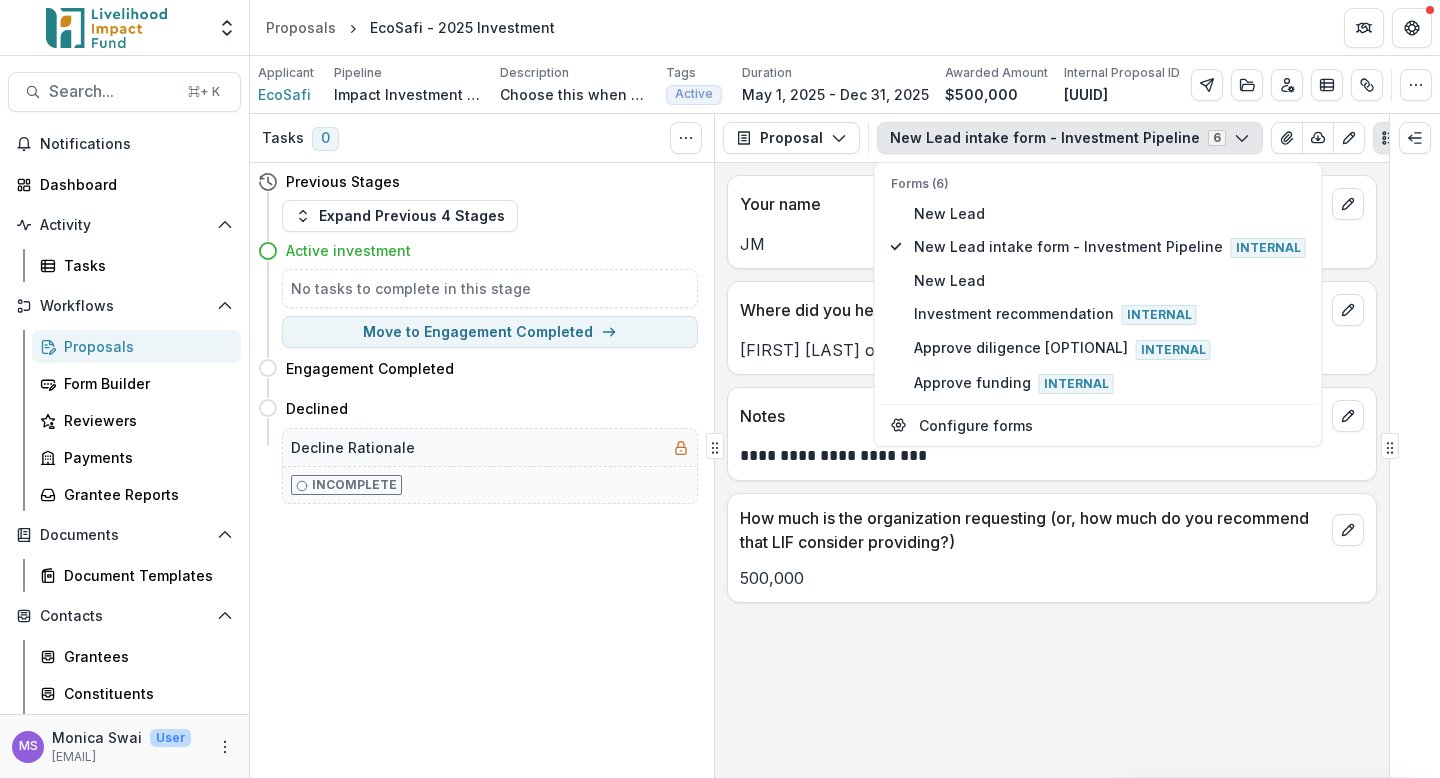 click on "**********" at bounding box center [1052, 470] 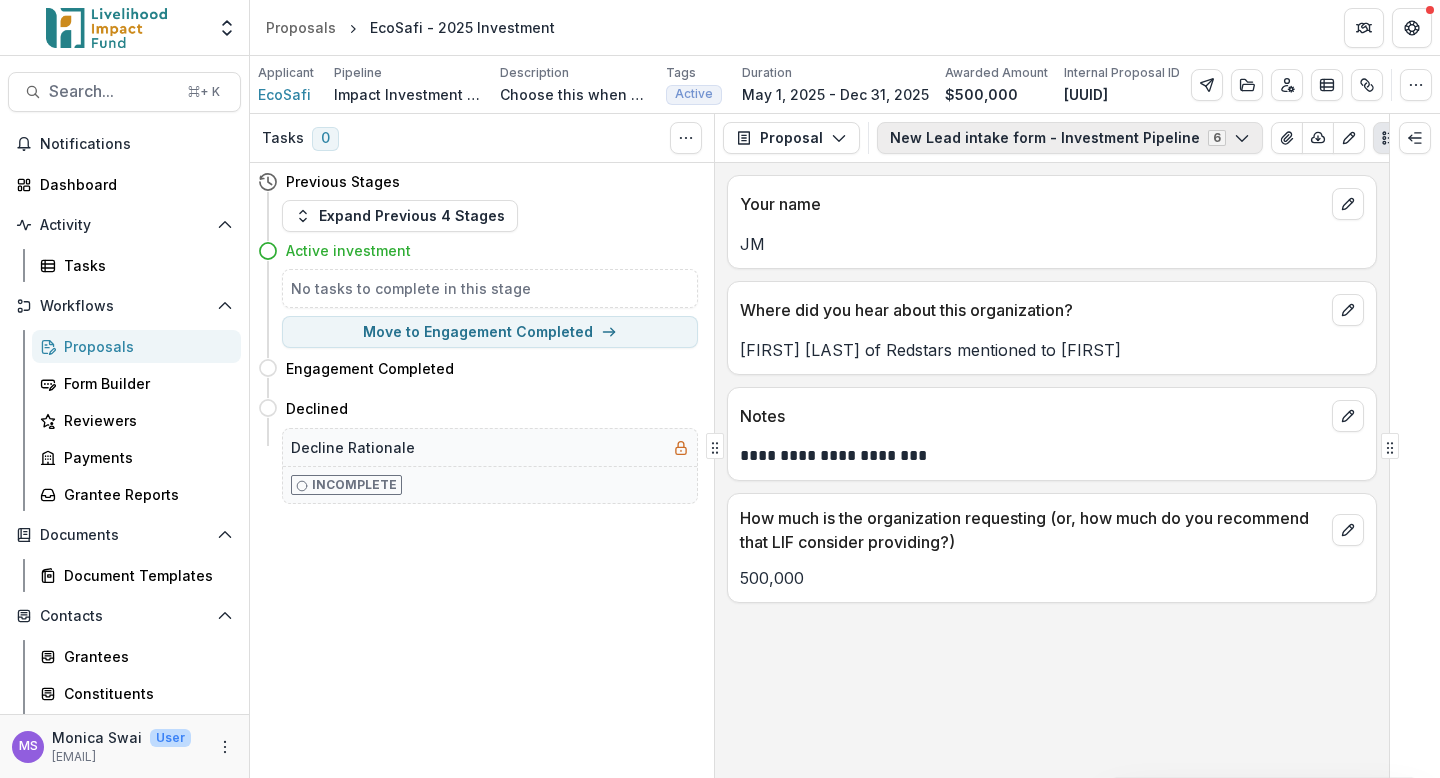 click 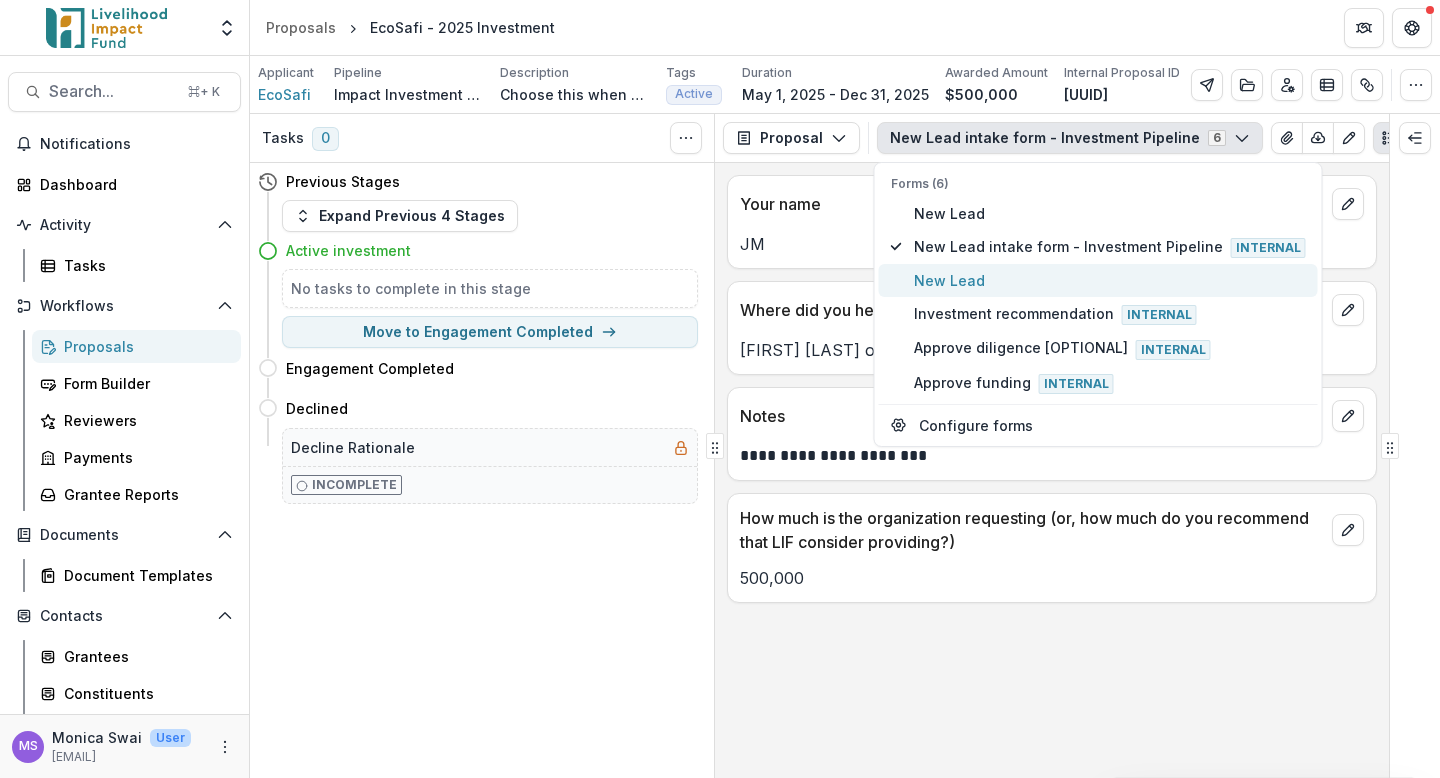 click on "New Lead" at bounding box center (1110, 280) 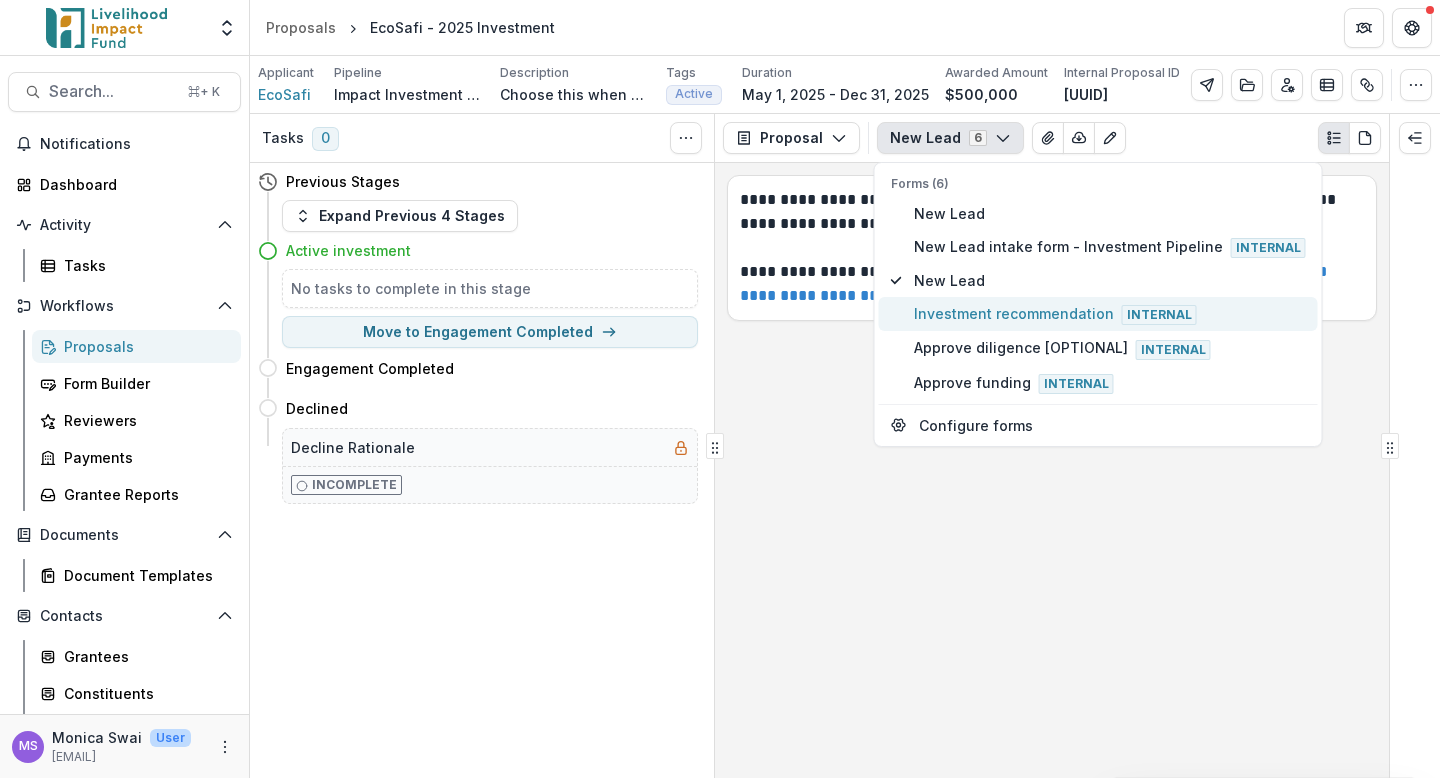click on "Investment recommendation Internal" at bounding box center (1110, 314) 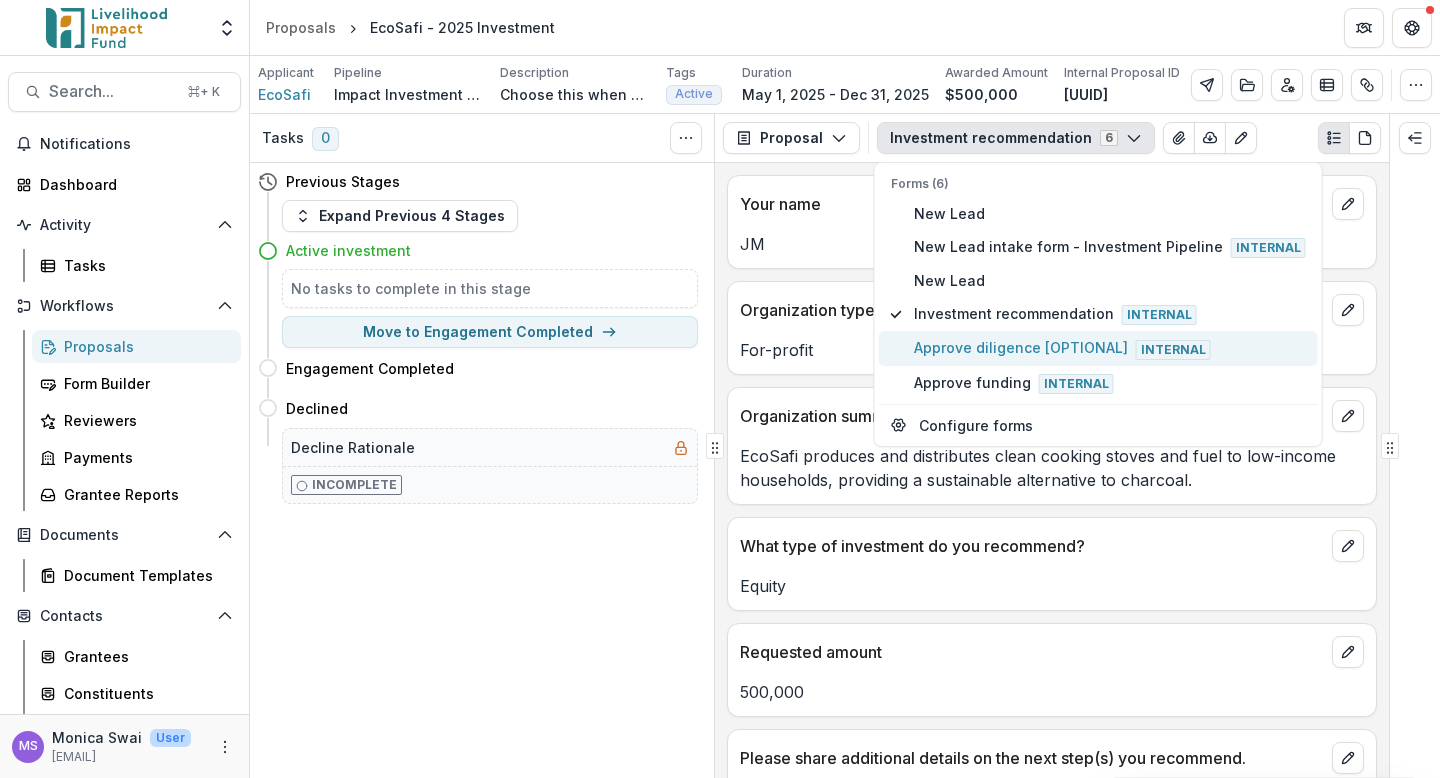click on "Approve diligence [OPTIONAL] Internal" at bounding box center (1110, 348) 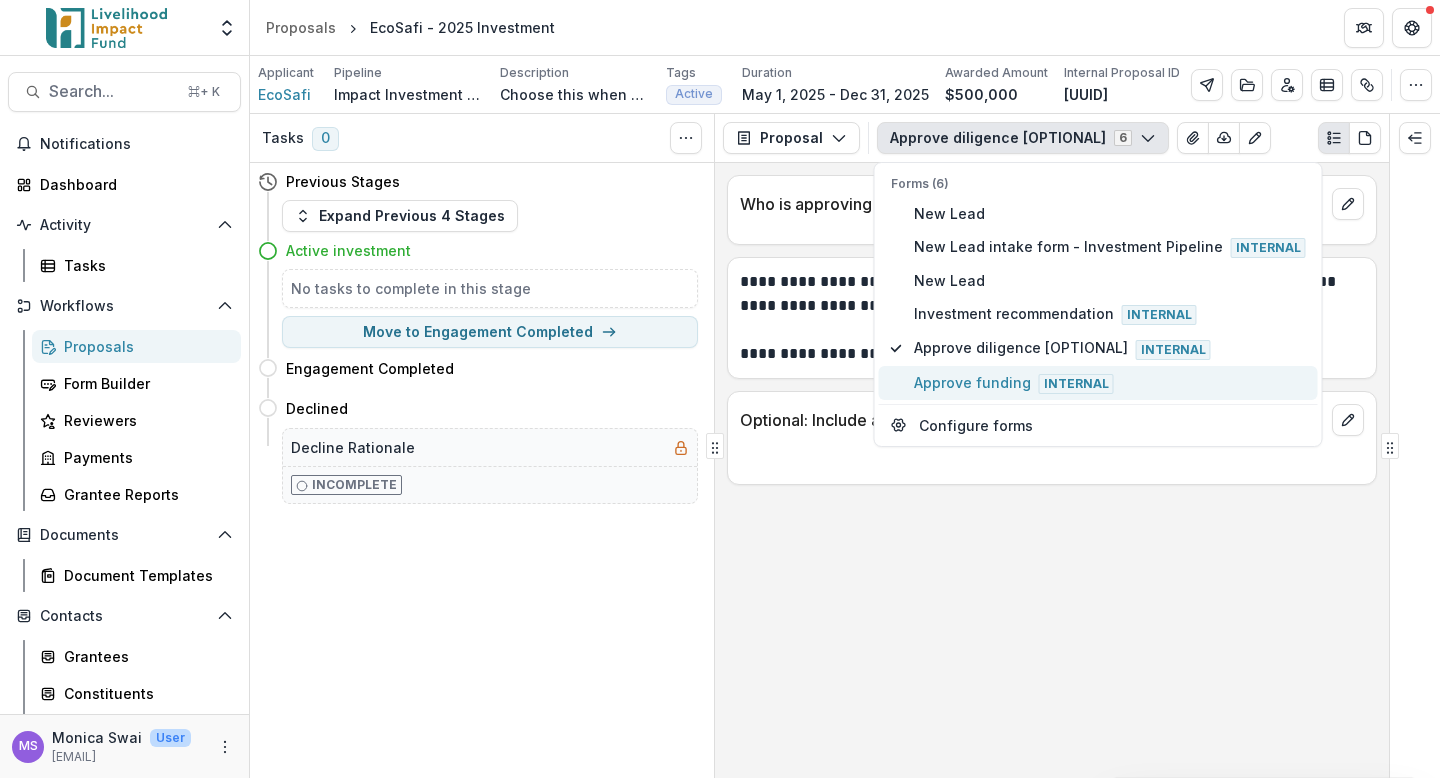 click on "Approve funding Internal" at bounding box center [1110, 383] 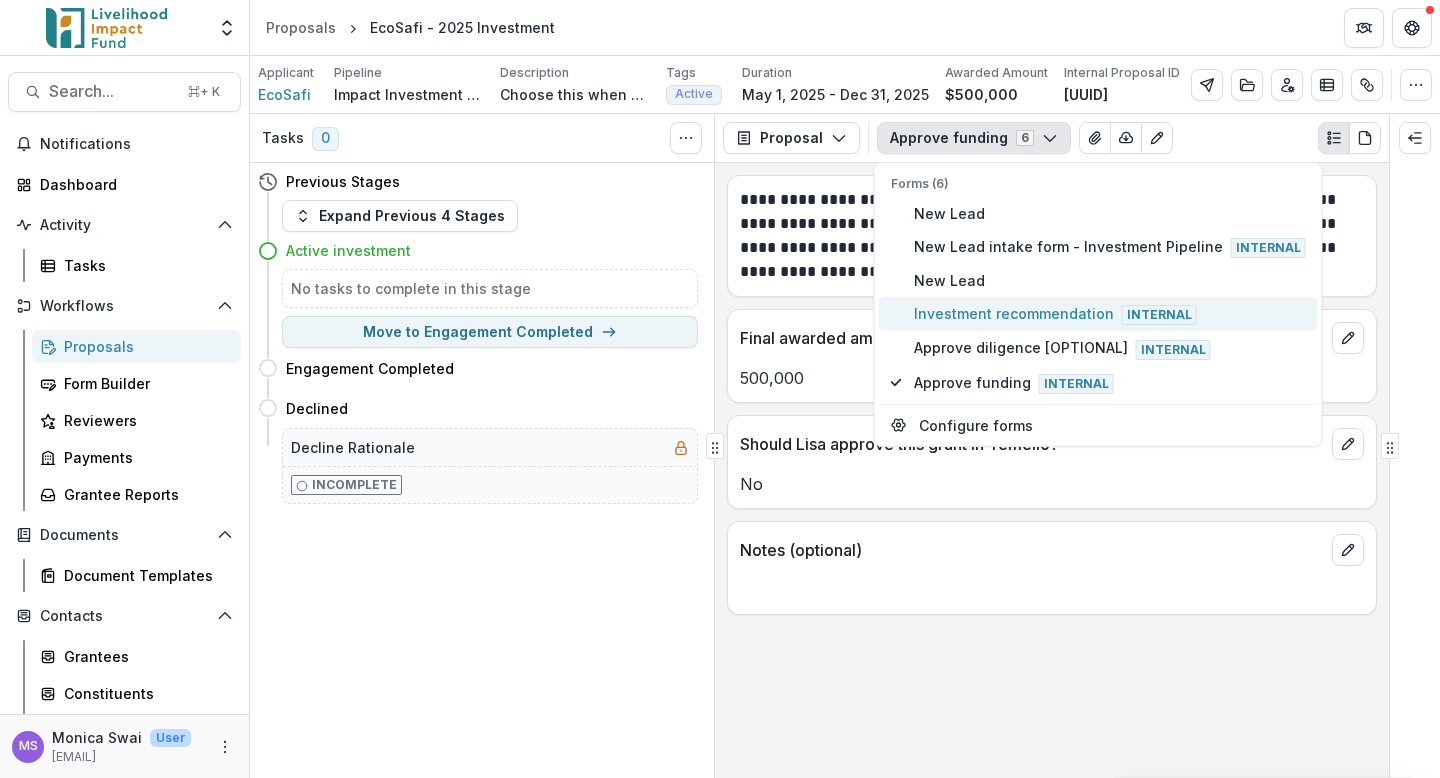 click on "Investment recommendation Internal" at bounding box center (1110, 314) 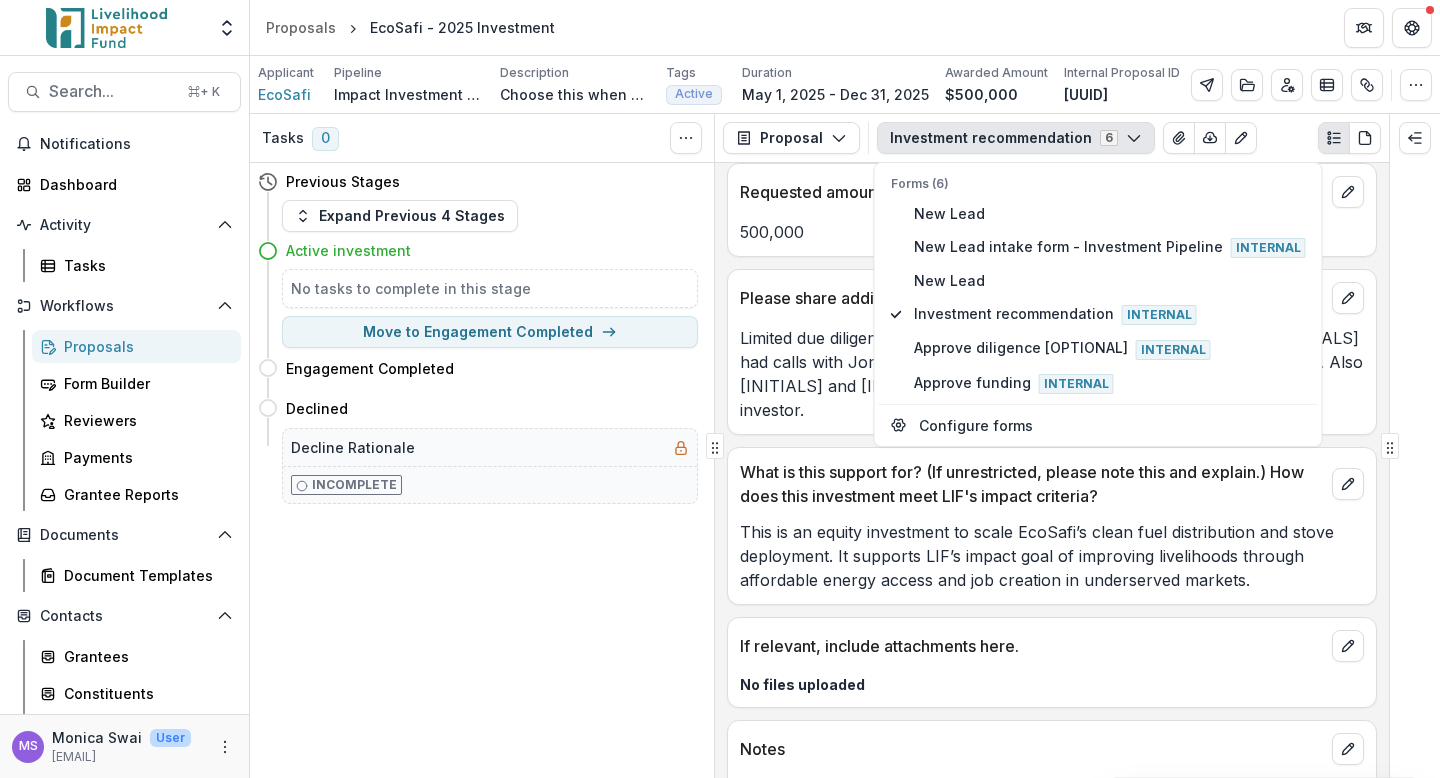 scroll, scrollTop: 702, scrollLeft: 0, axis: vertical 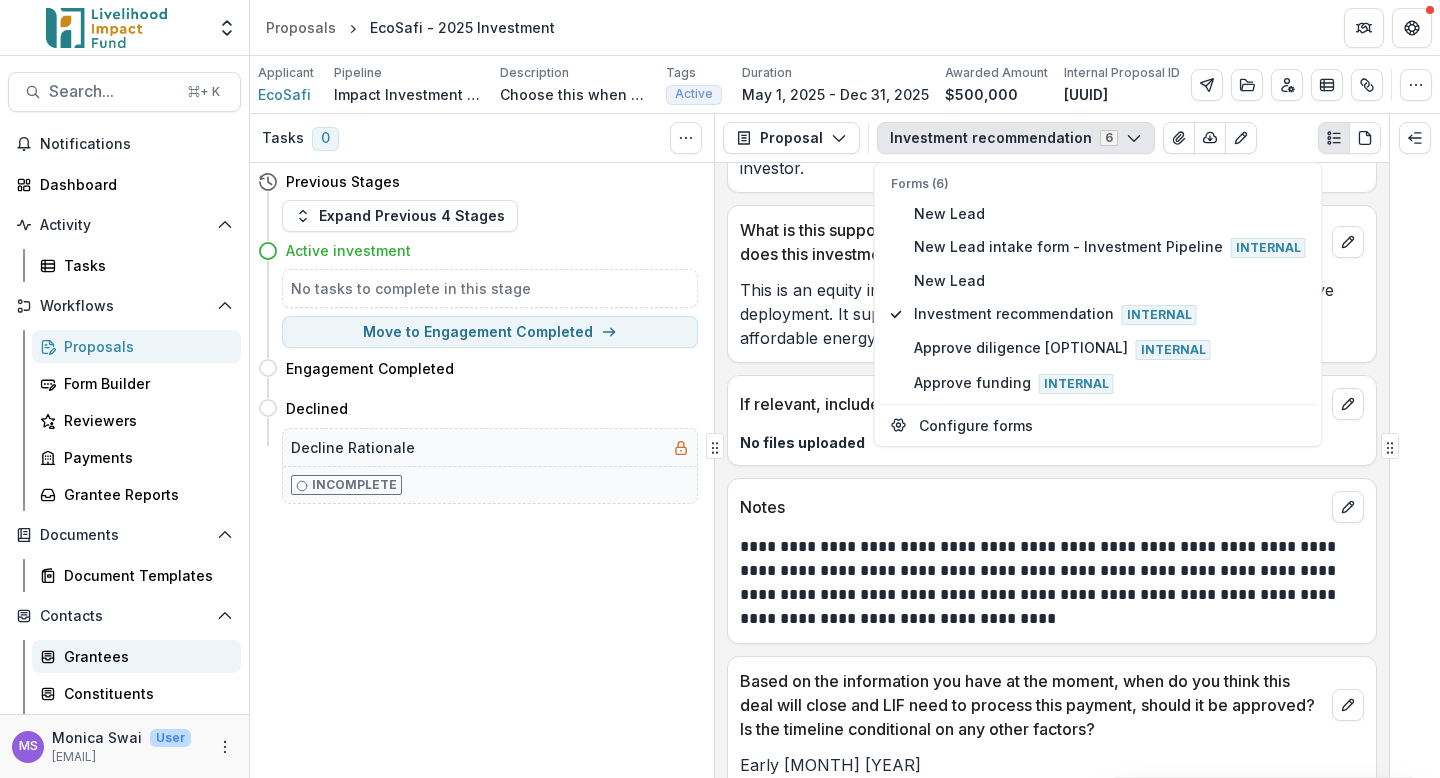 click on "Grantees" at bounding box center [144, 656] 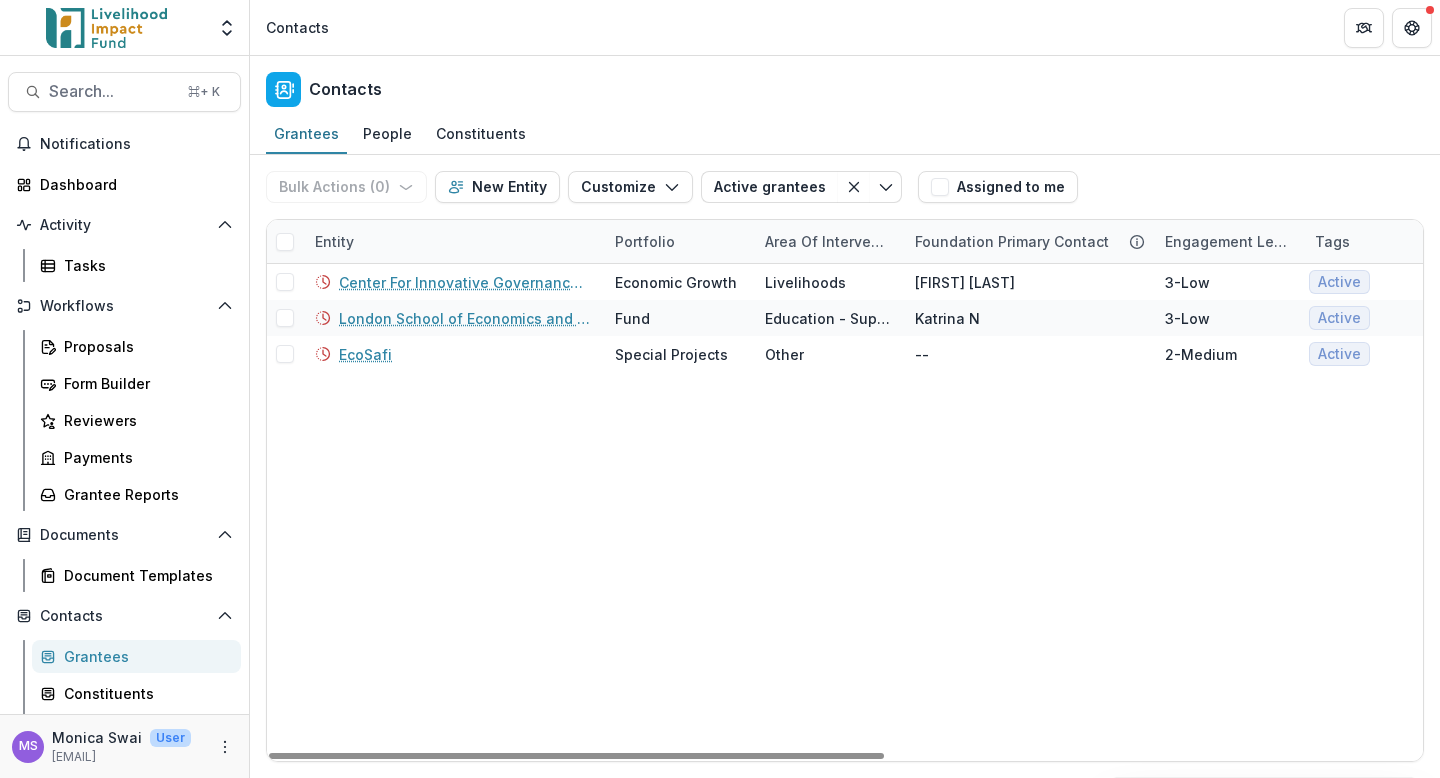 click on "Entity" at bounding box center (453, 241) 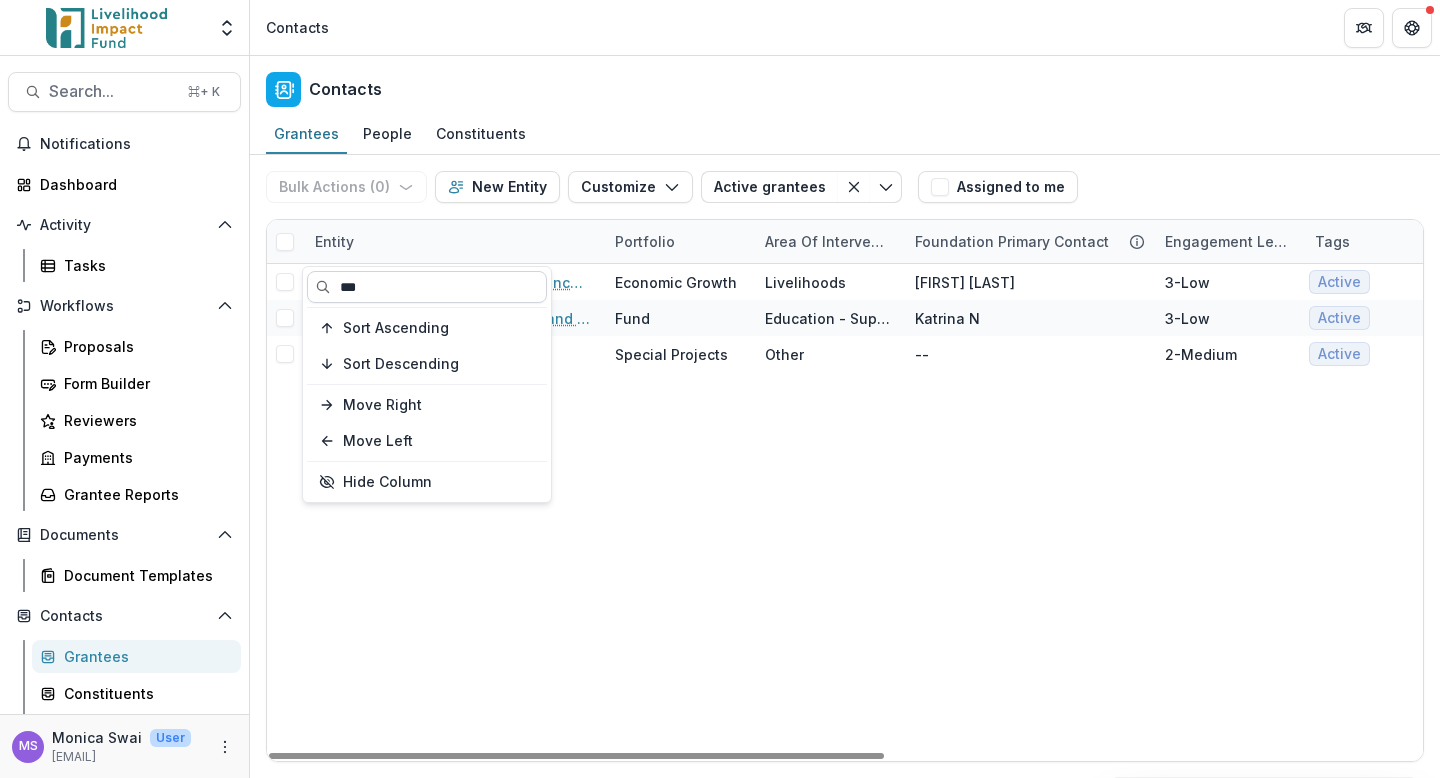 click on "***" at bounding box center [427, 287] 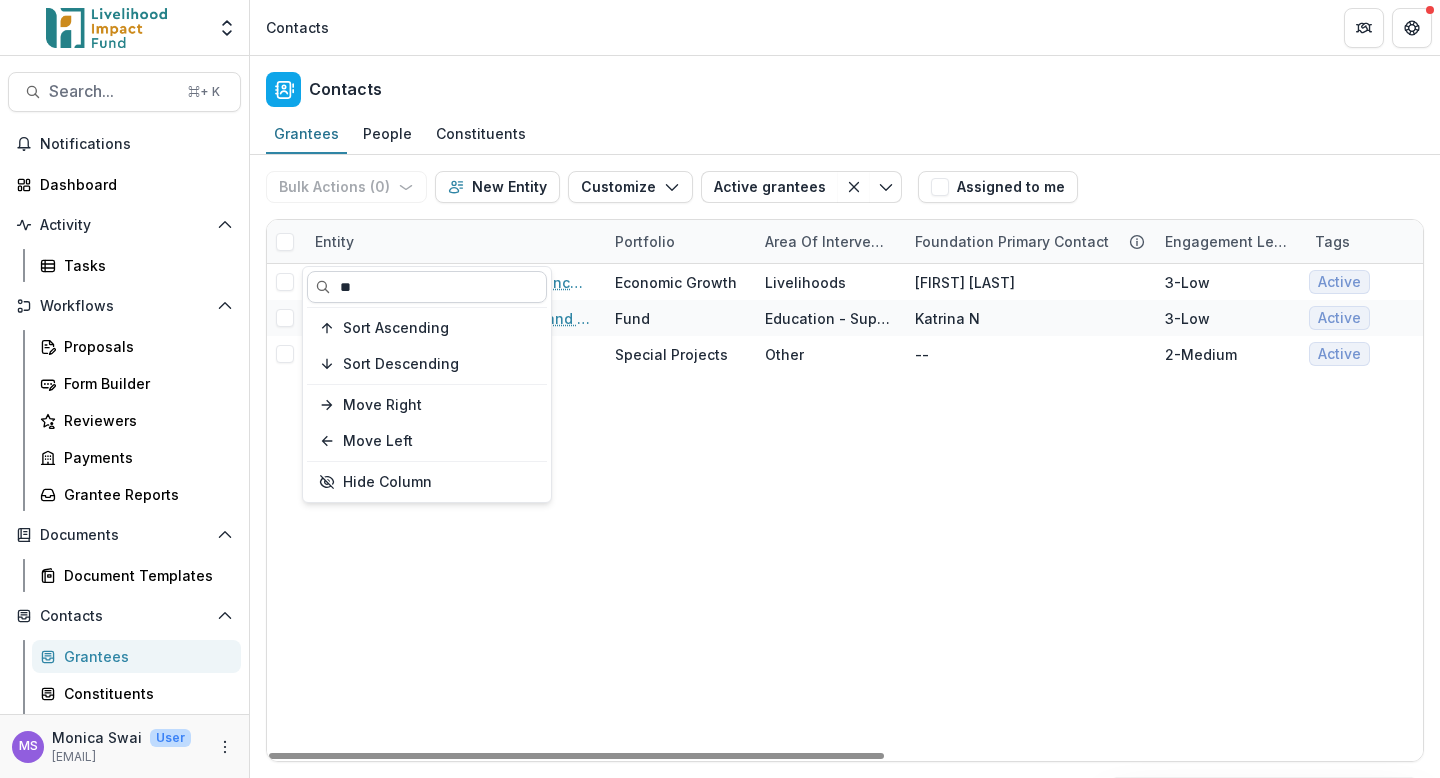 type on "*" 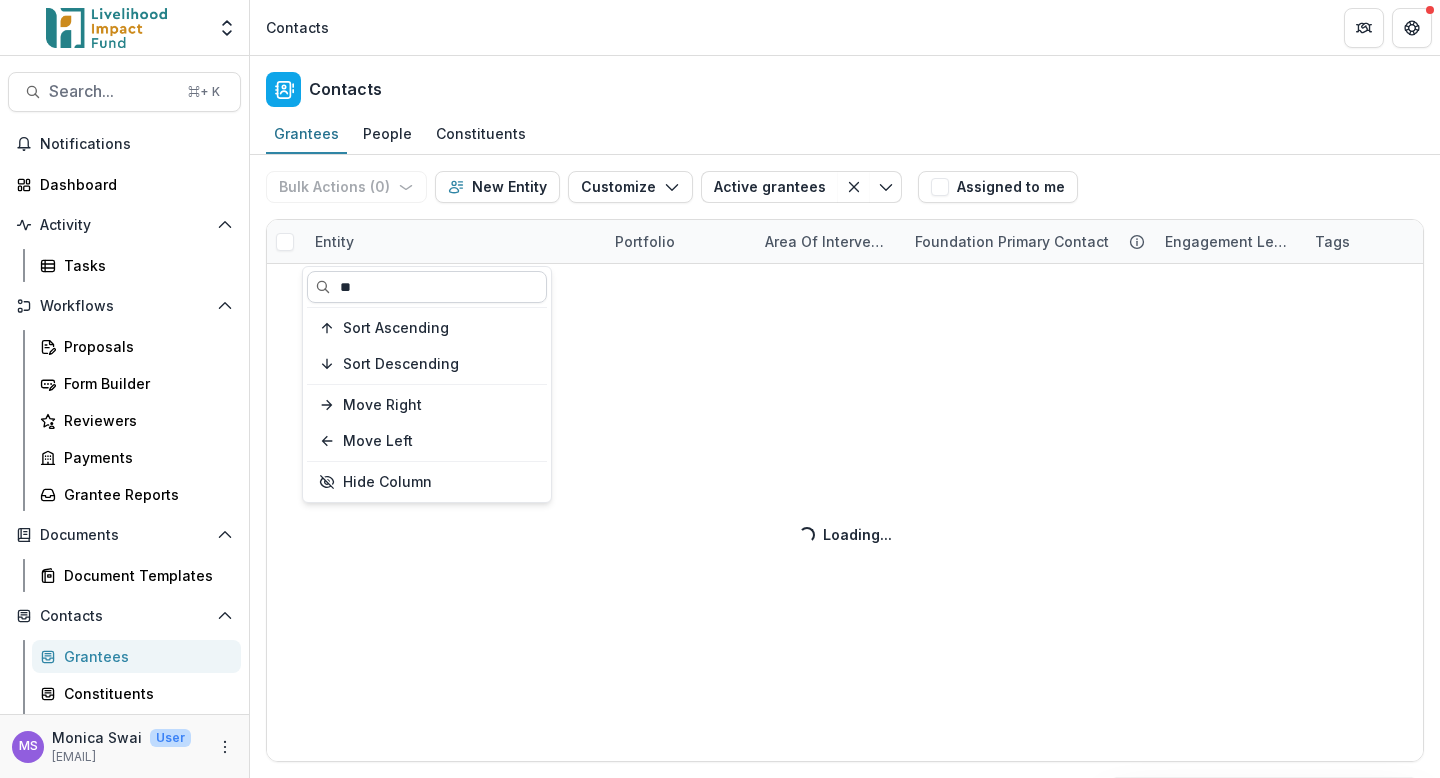 type on "*" 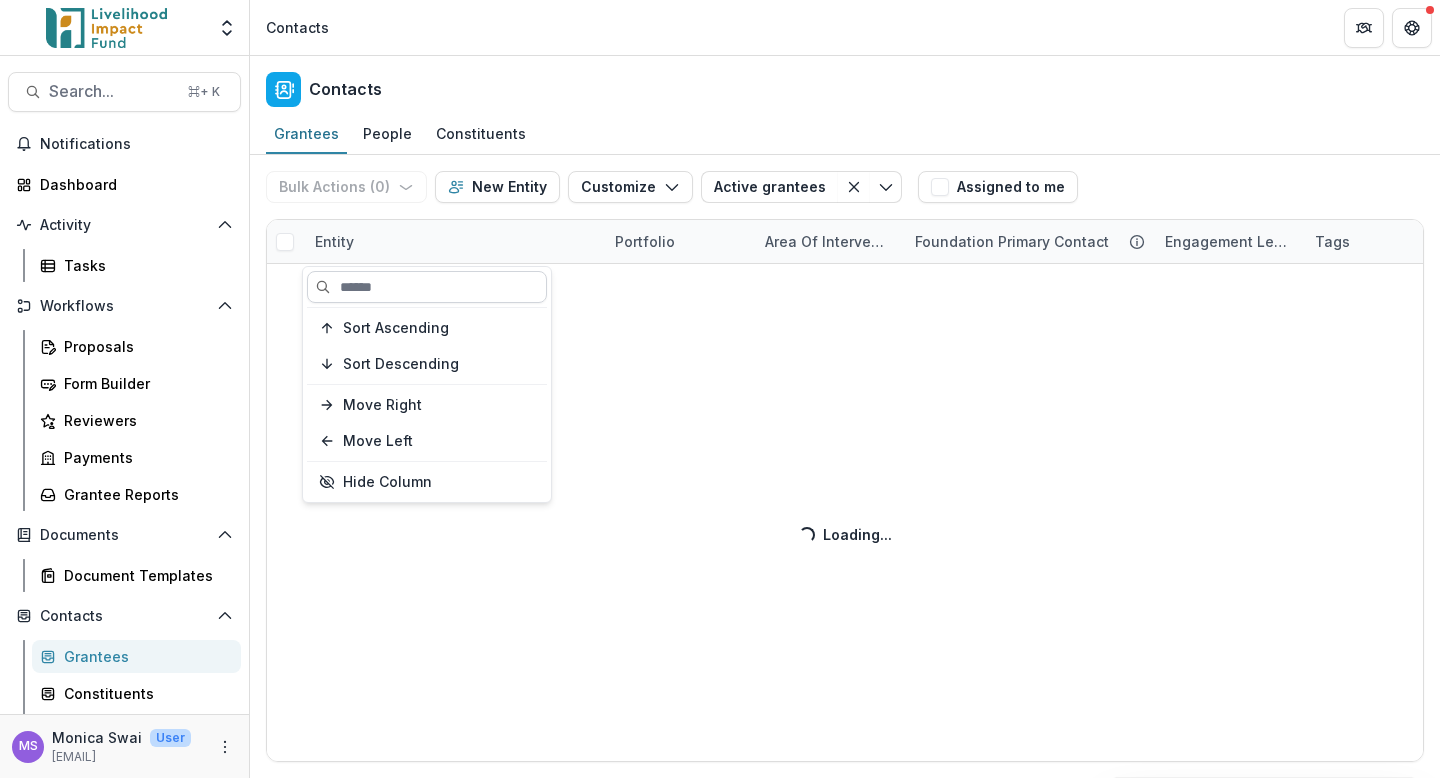 type on "*" 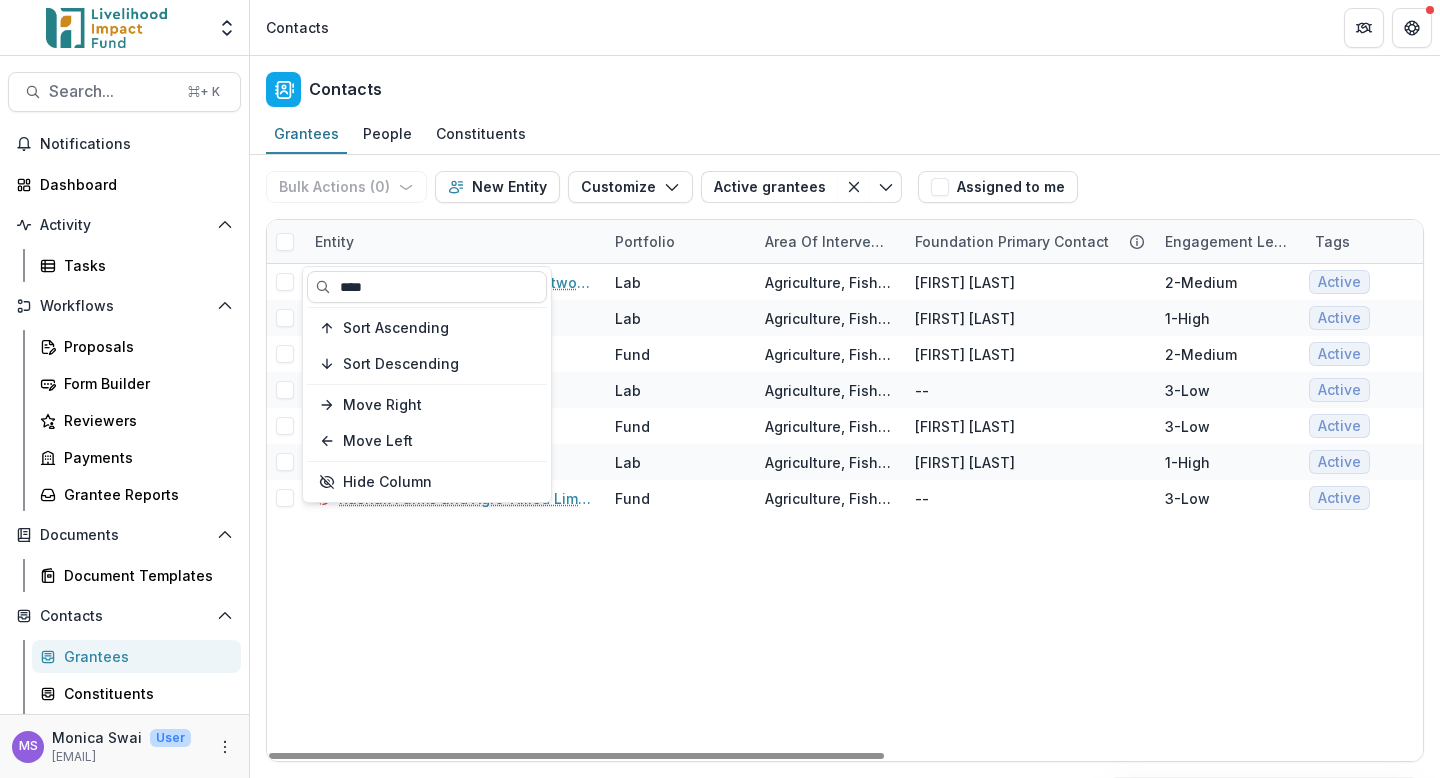 type on "****" 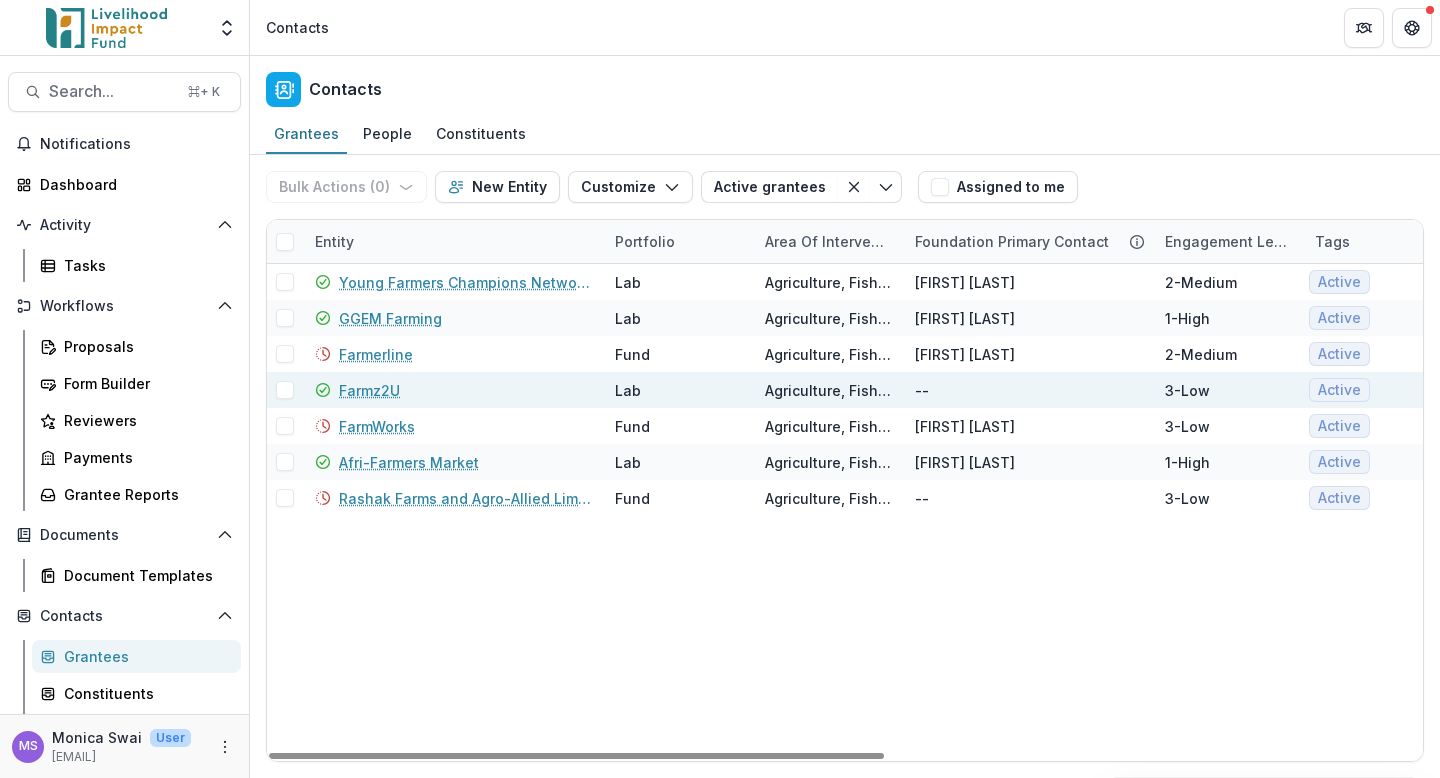 click on "Farmz2U" at bounding box center (369, 390) 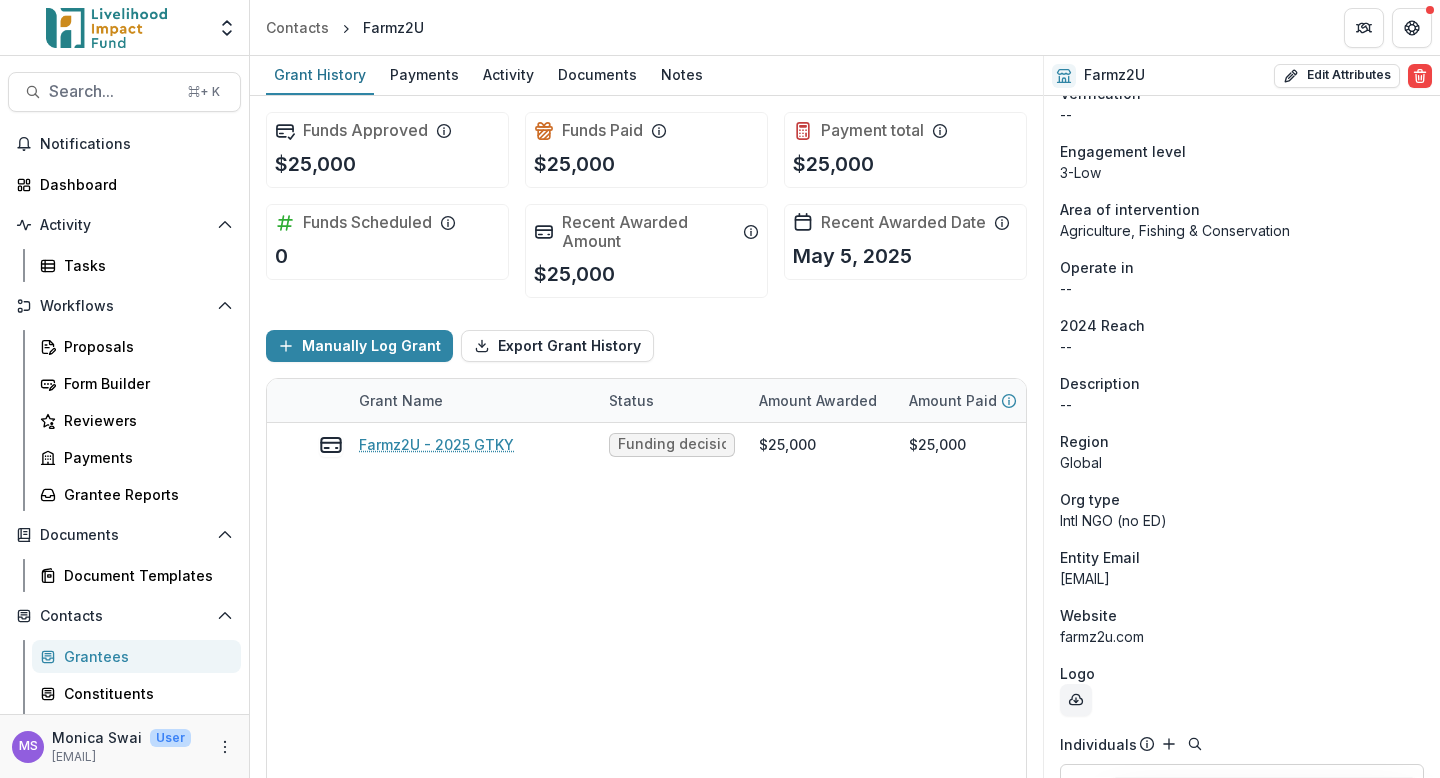 scroll, scrollTop: 0, scrollLeft: 0, axis: both 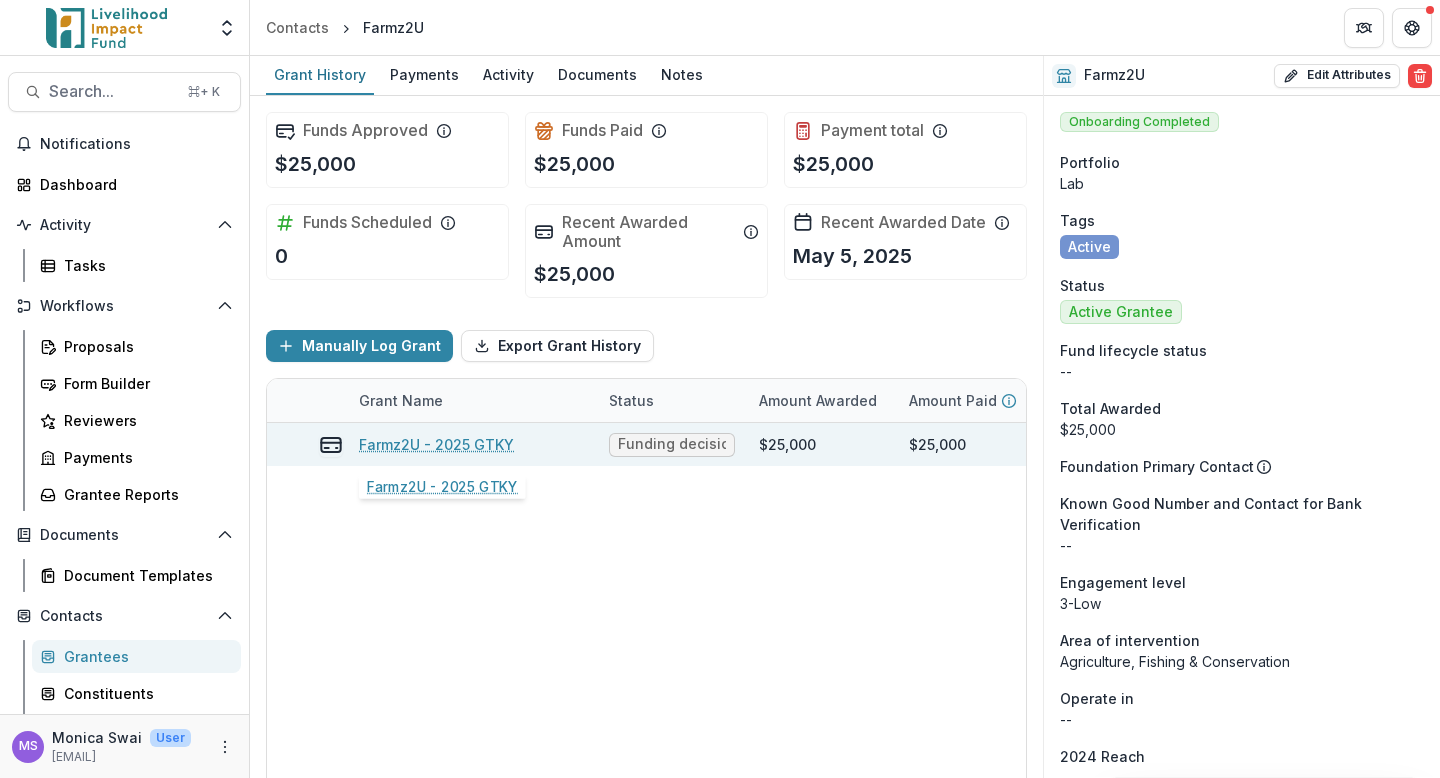 click on "Farmz2U - 2025 GTKY" at bounding box center [436, 444] 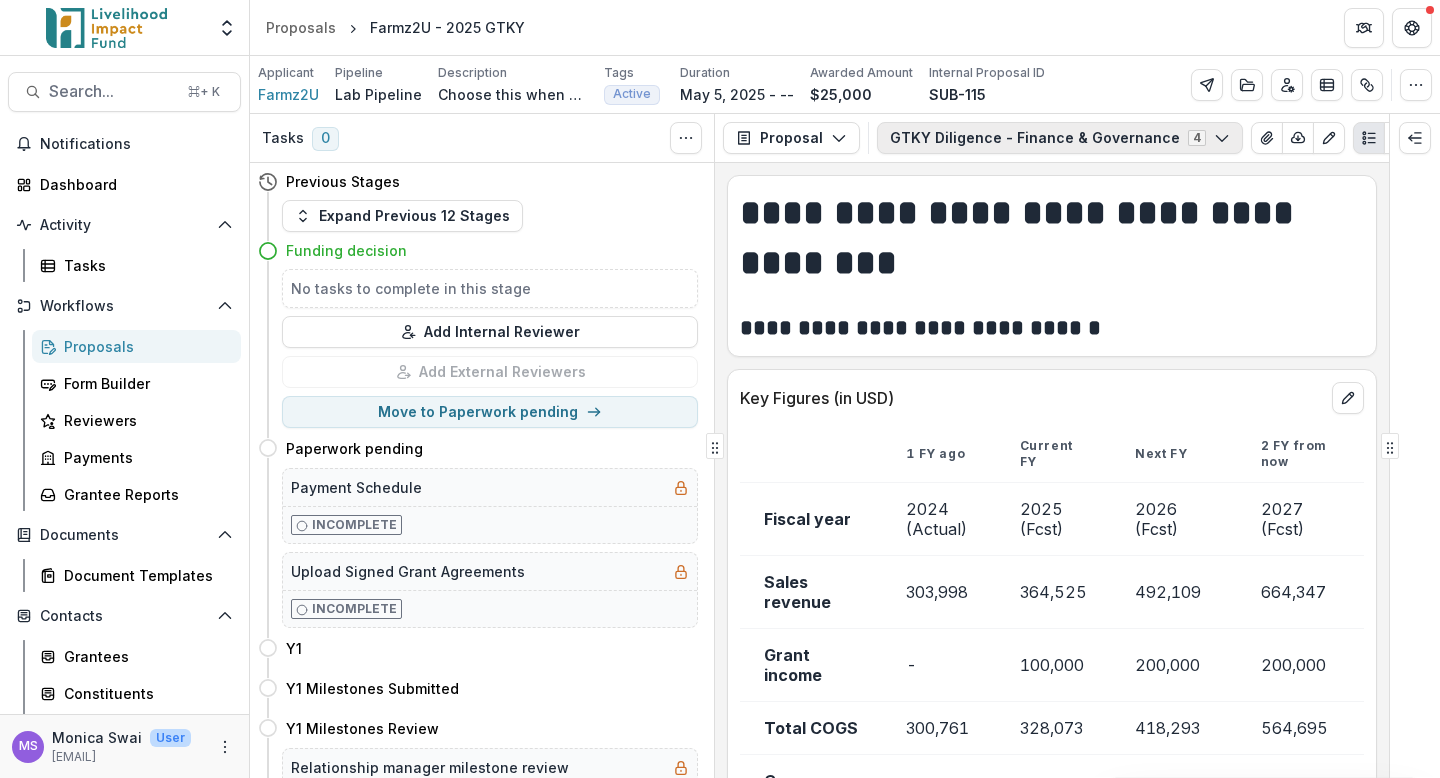 click 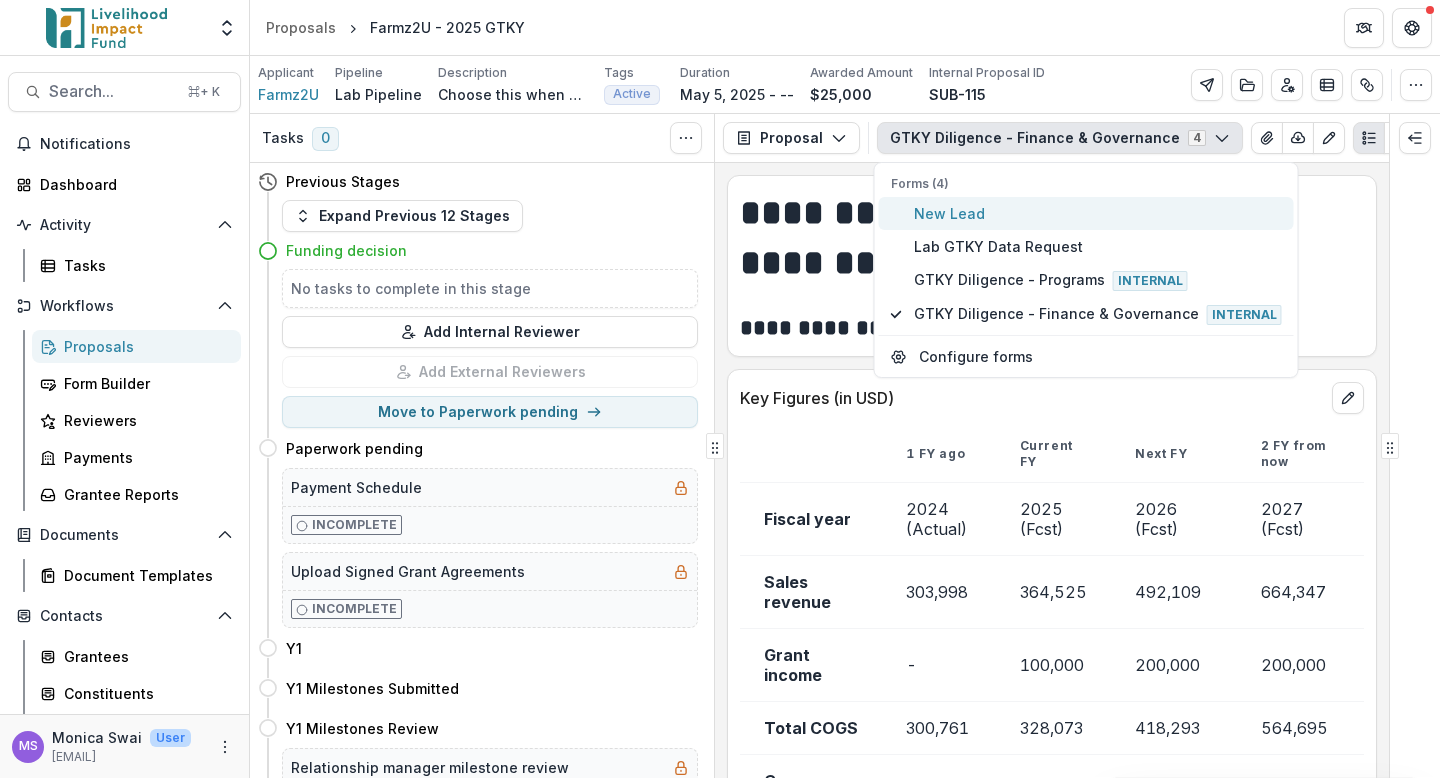 click on "New Lead" at bounding box center (1098, 213) 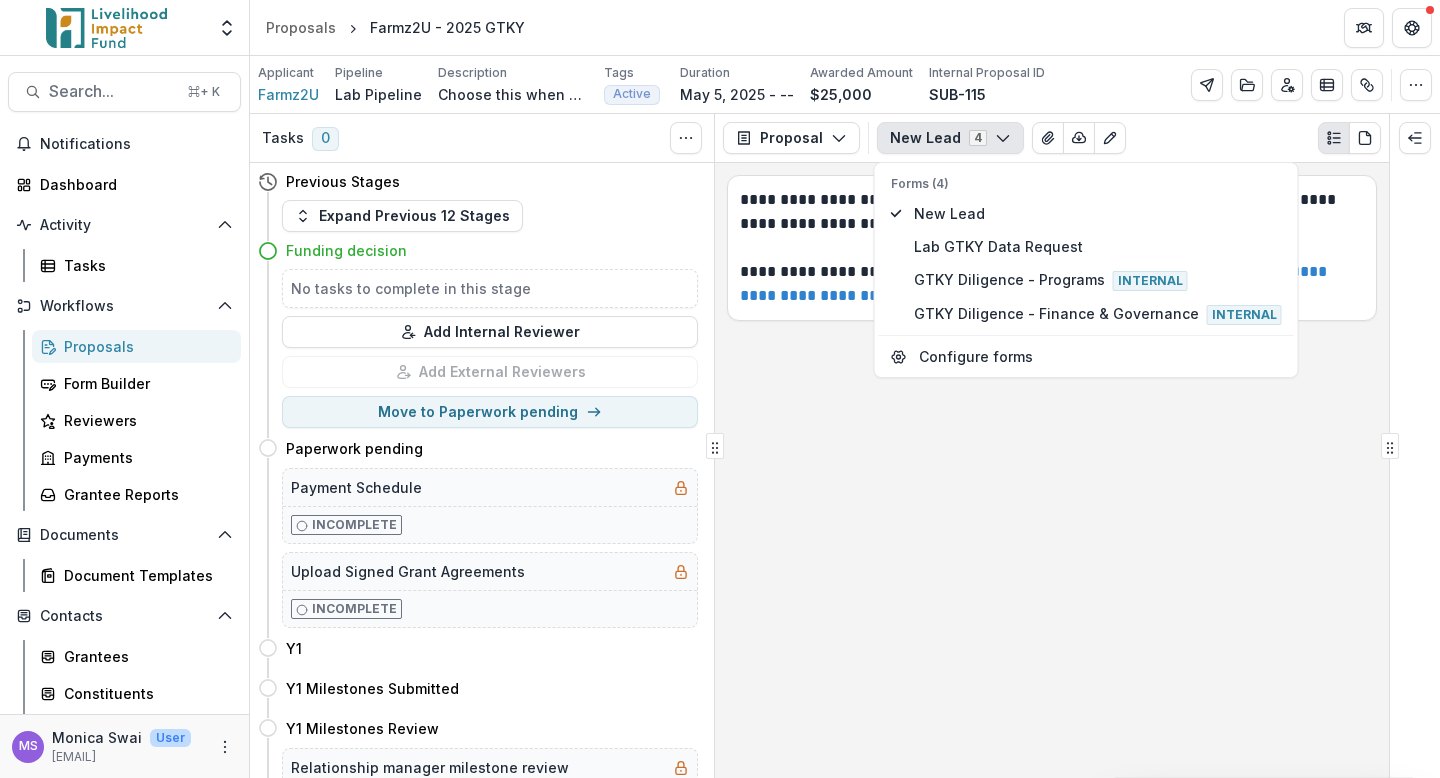 click 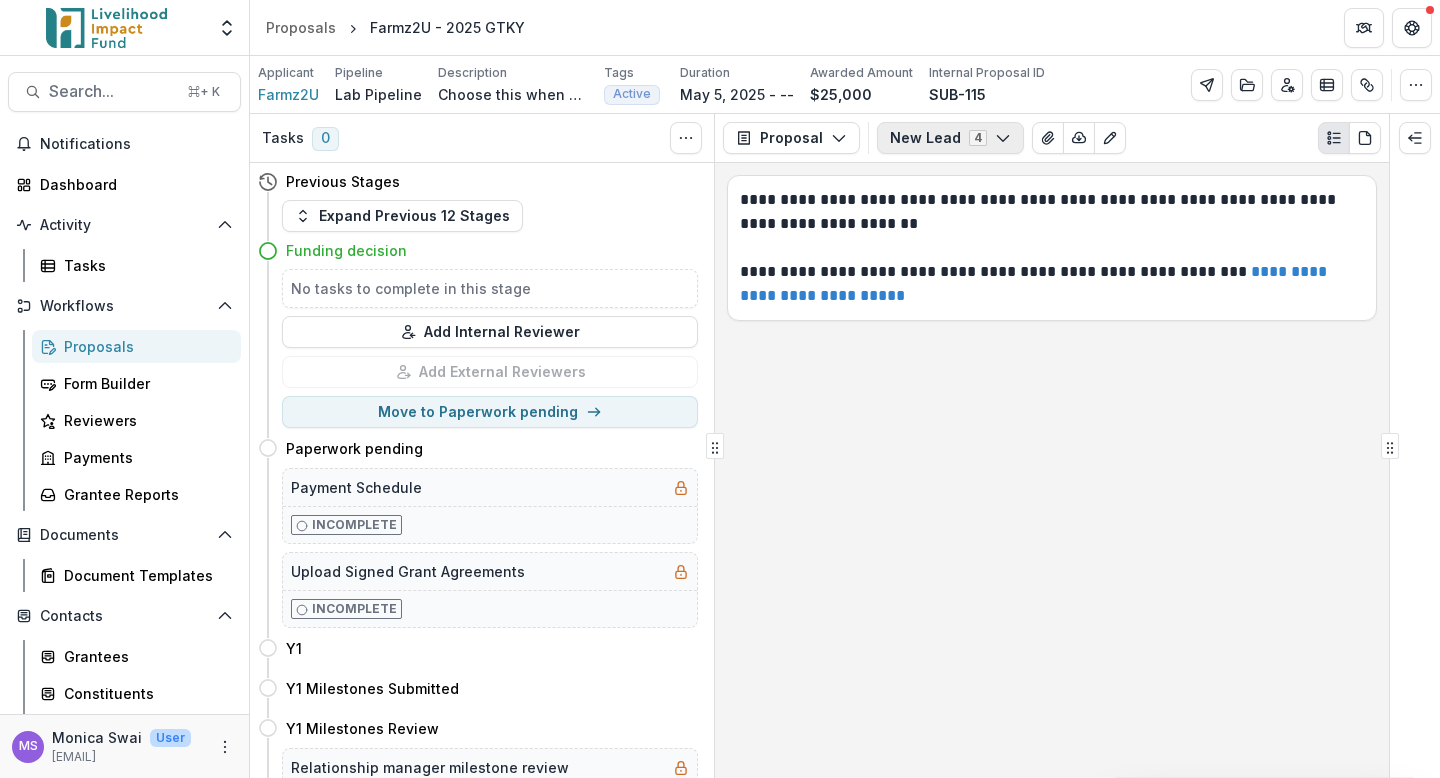 click 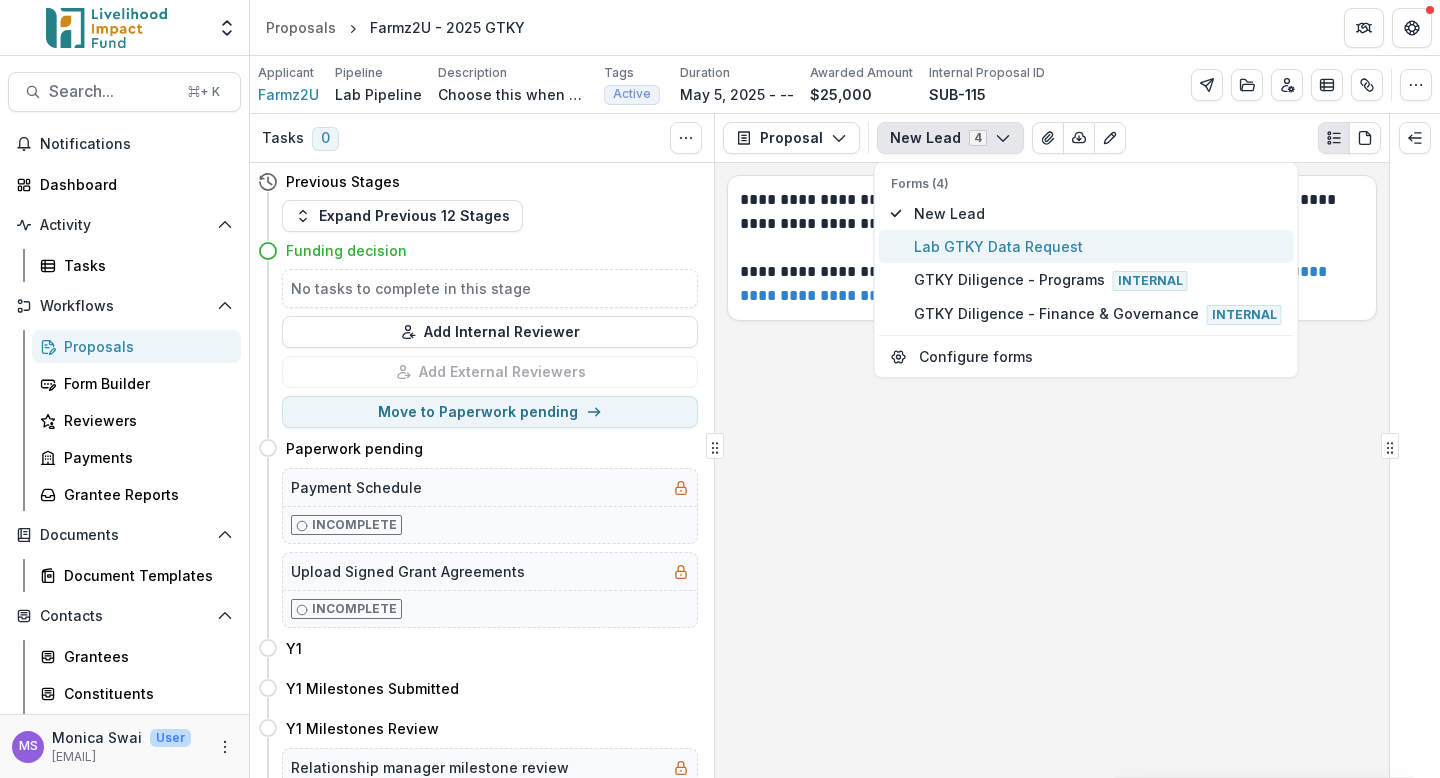 click on "Lab GTKY Data Request" at bounding box center [1098, 246] 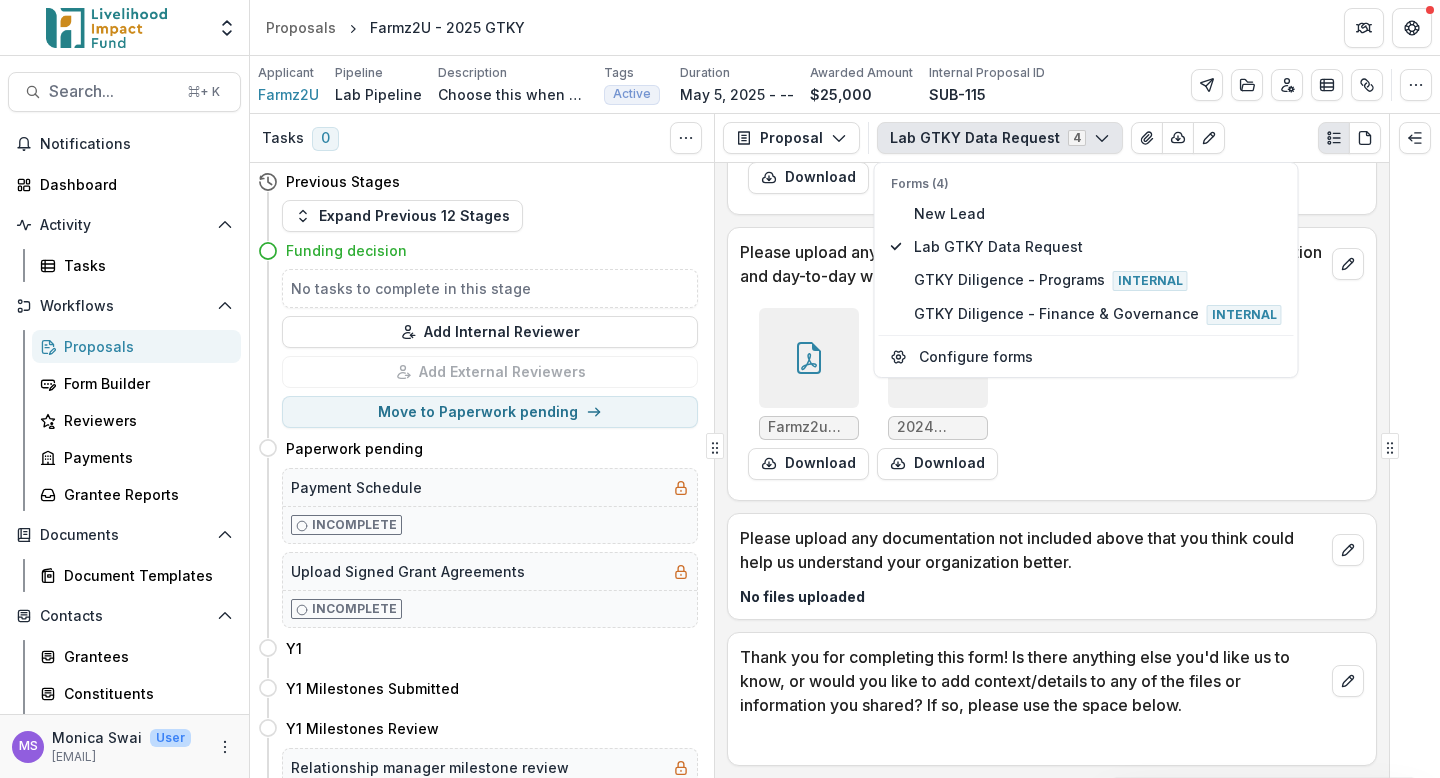 scroll, scrollTop: 4319, scrollLeft: 0, axis: vertical 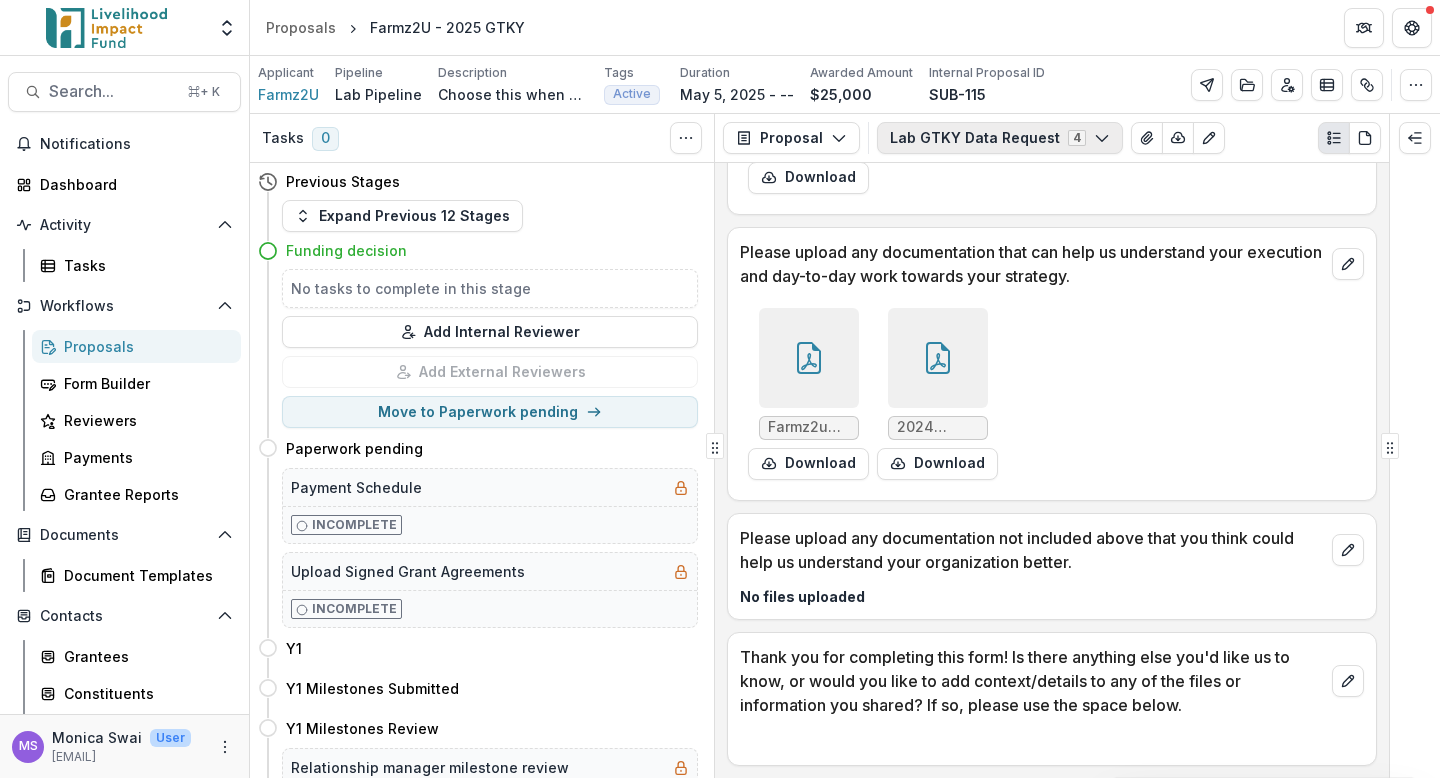 click 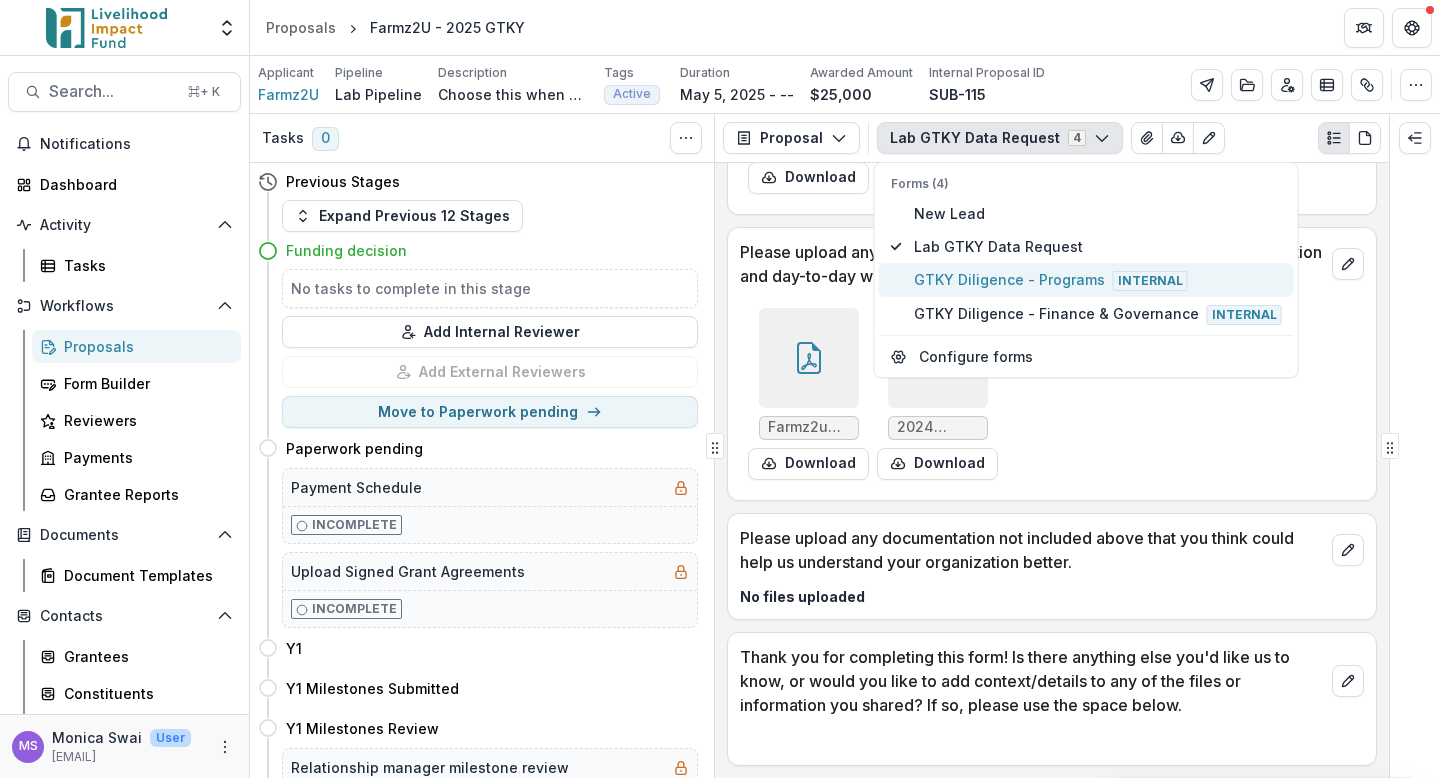 click on "GTKY Diligence - Programs Internal" at bounding box center (1098, 280) 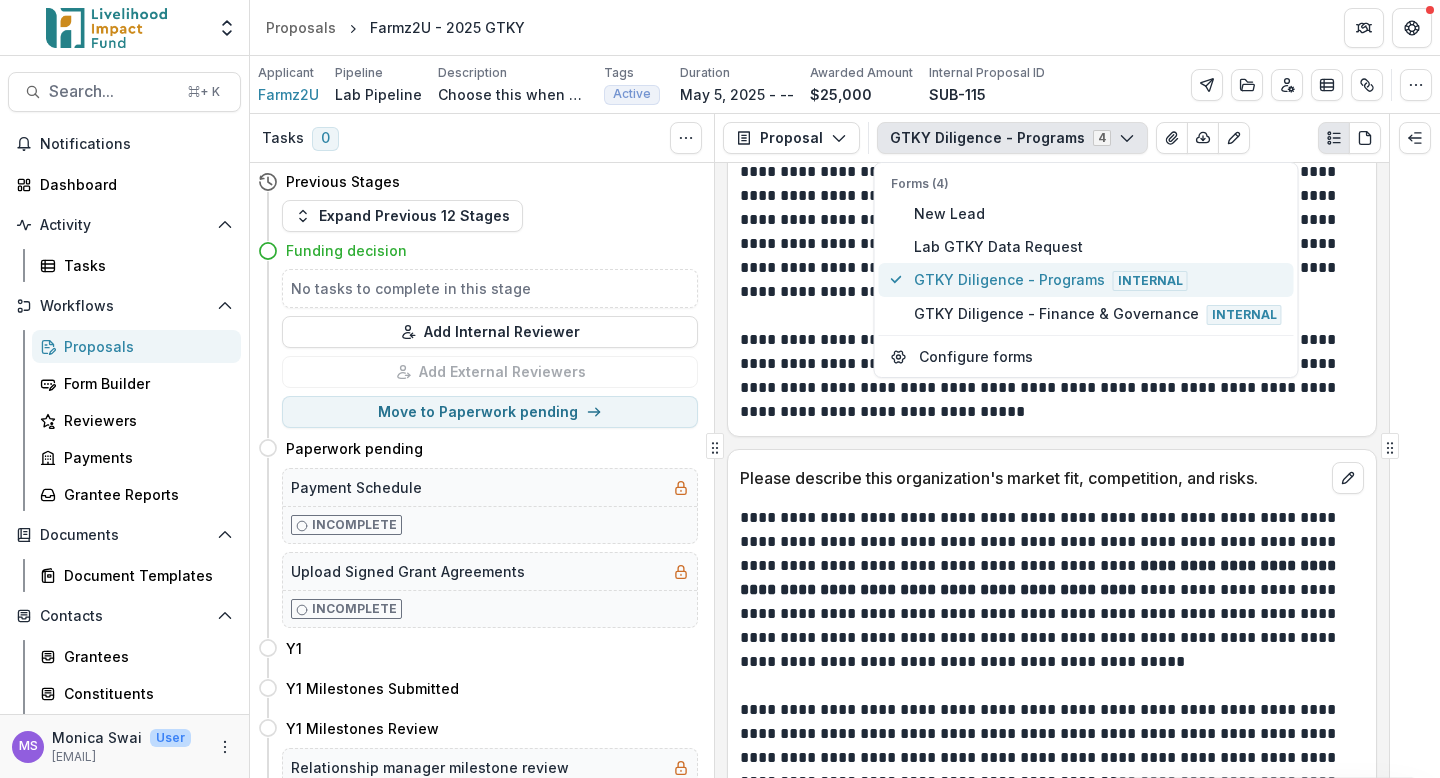 scroll, scrollTop: 4048, scrollLeft: 0, axis: vertical 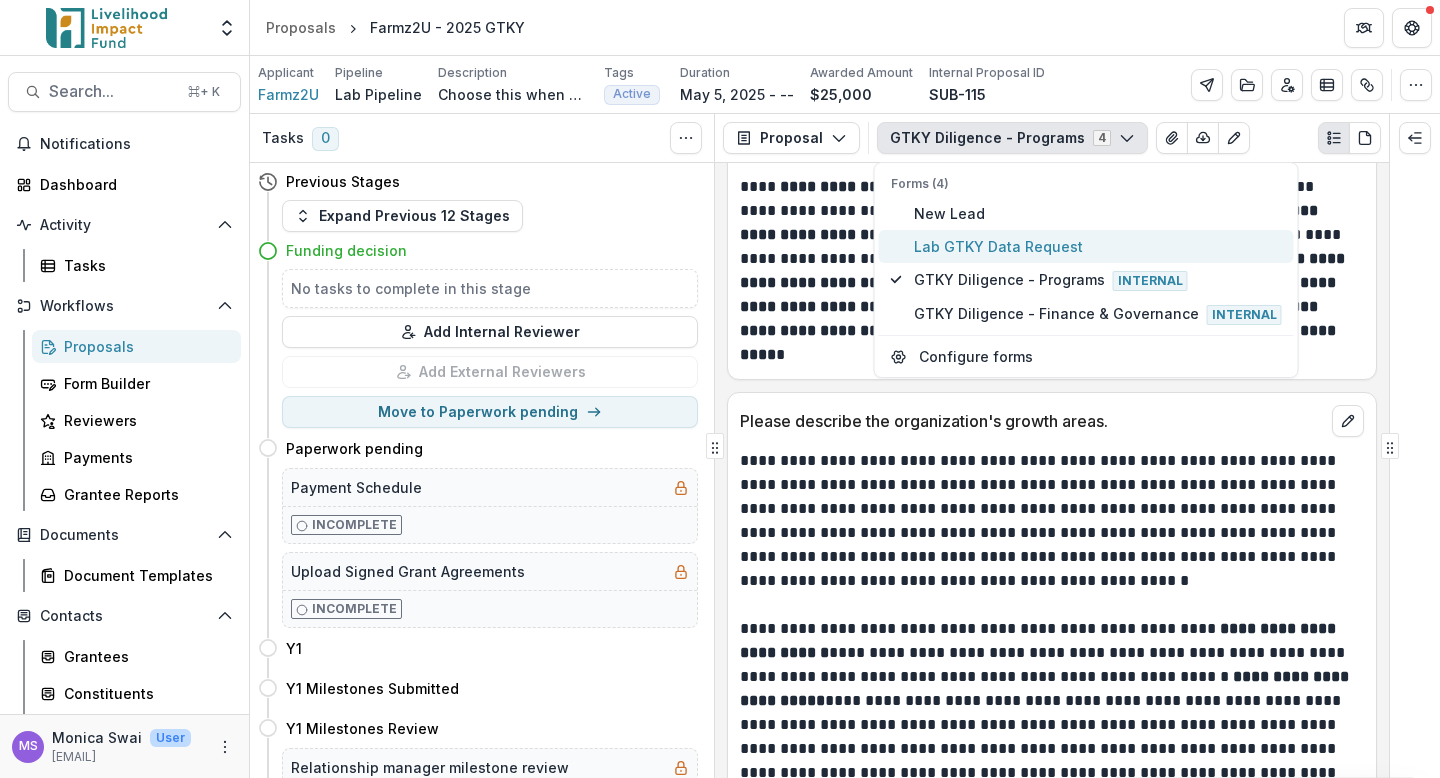 click on "Lab GTKY Data Request" at bounding box center (1098, 246) 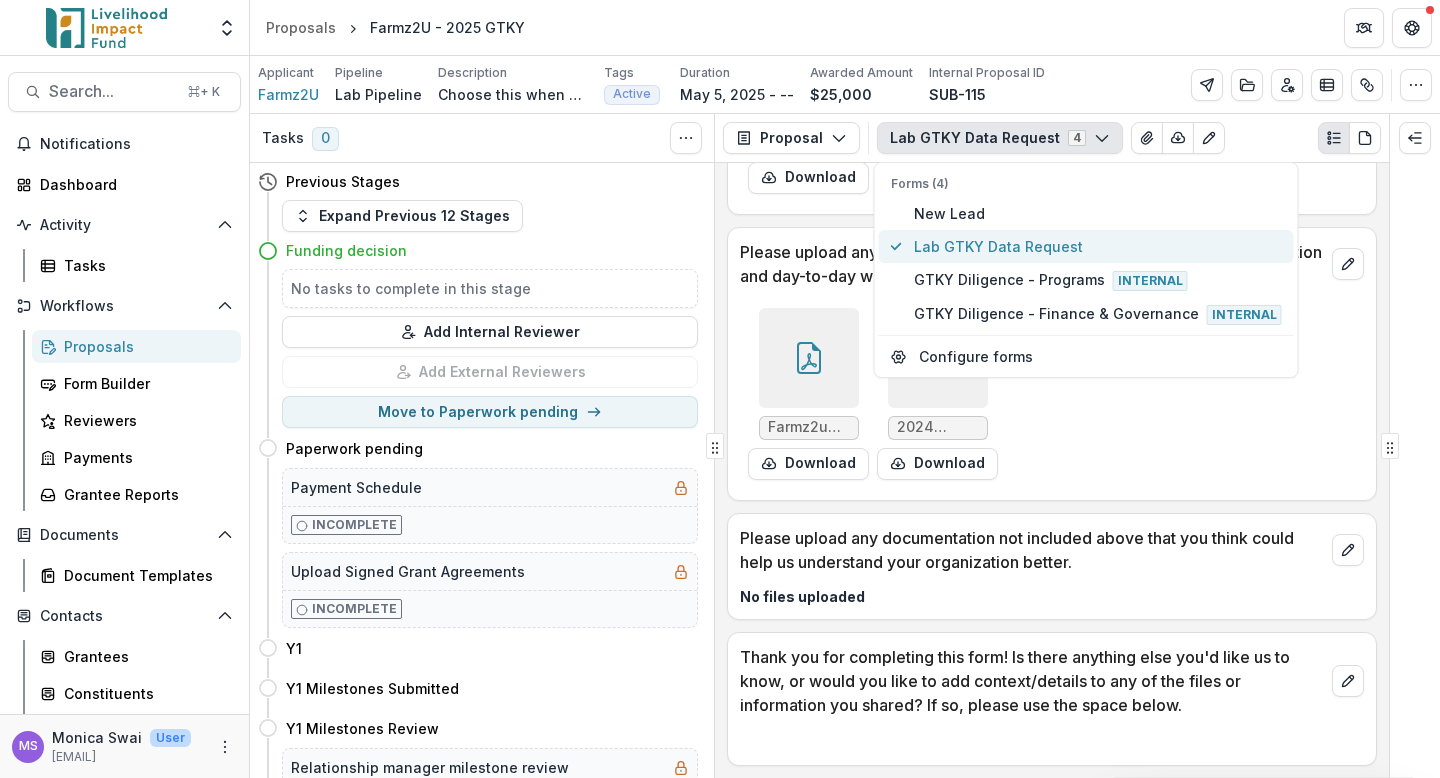 scroll, scrollTop: 4295, scrollLeft: 0, axis: vertical 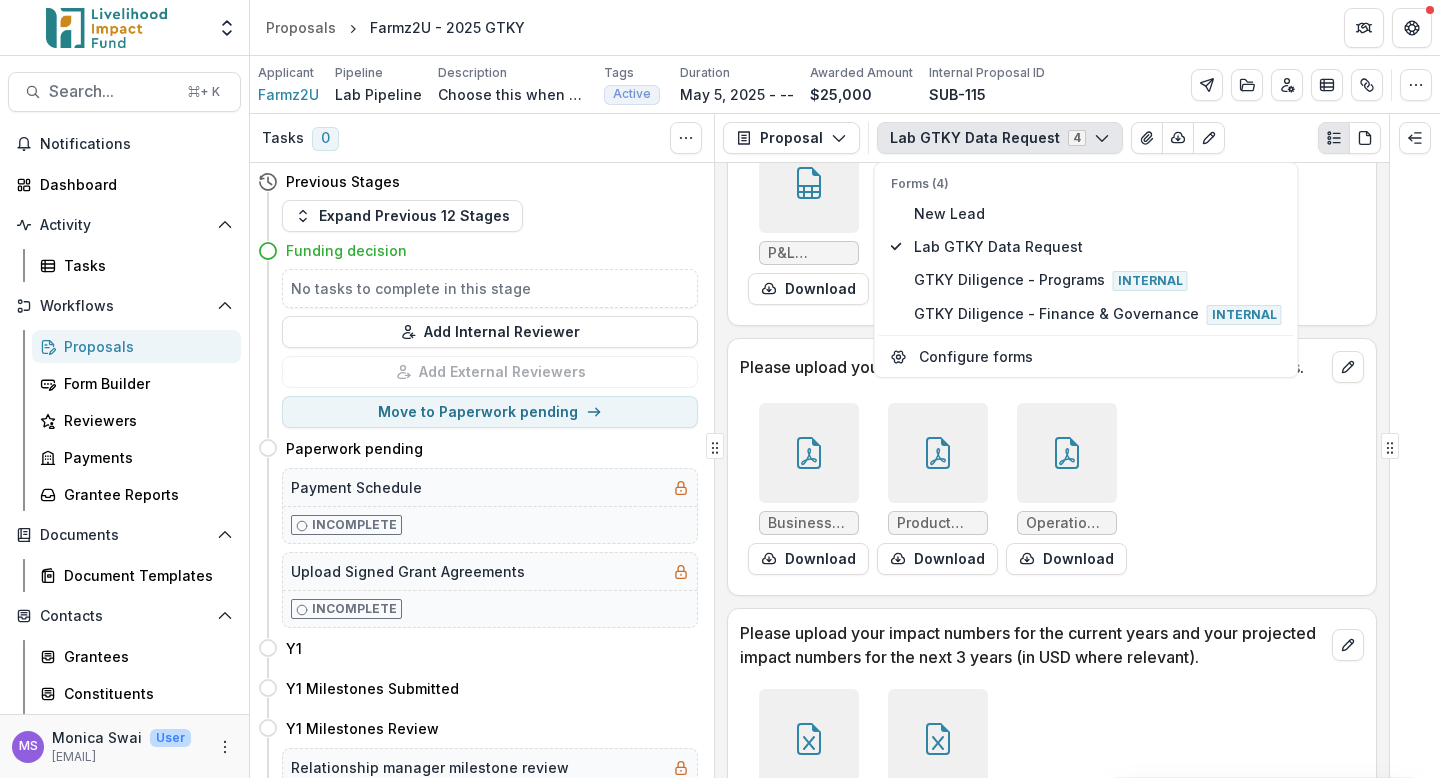 click on "Business Plan - Version 2.0.pdf" at bounding box center [809, 523] 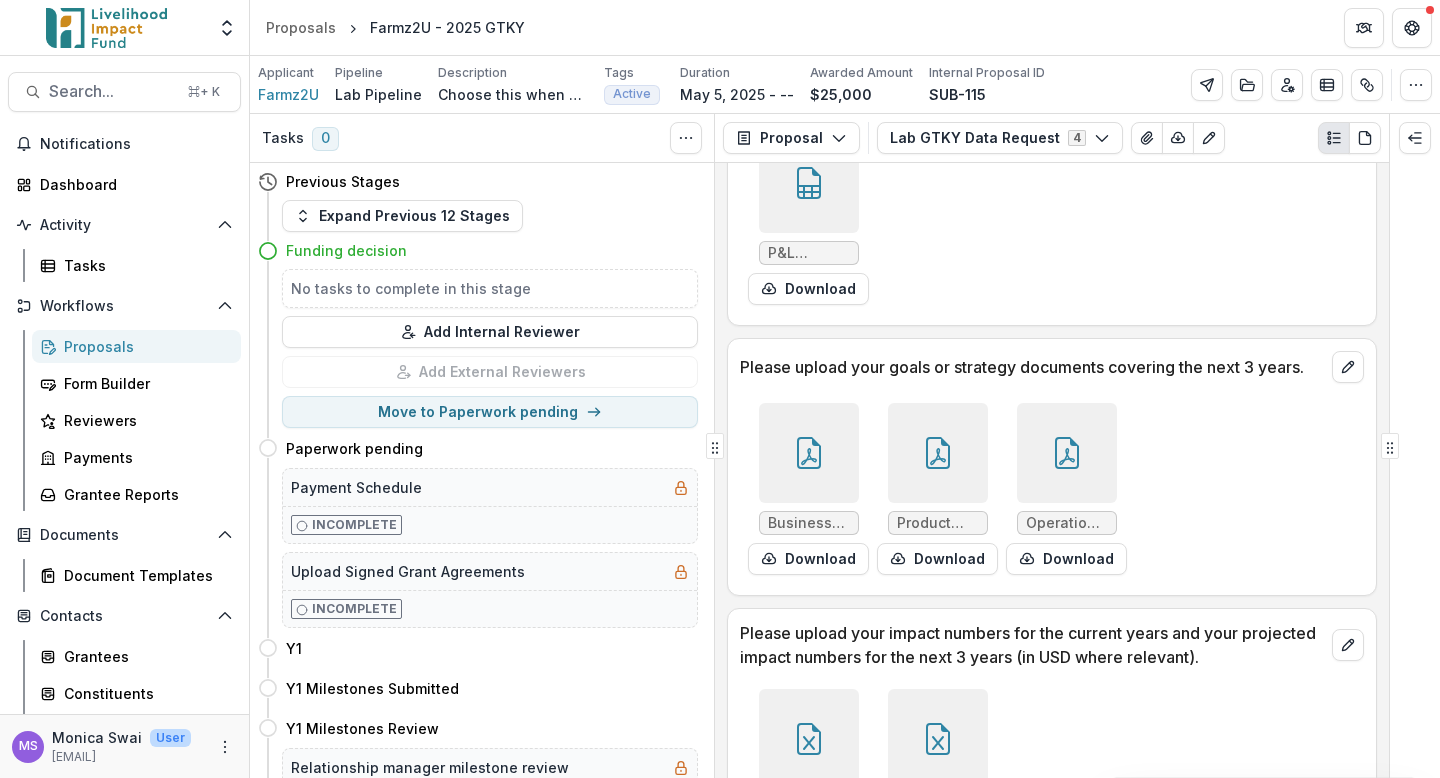 click 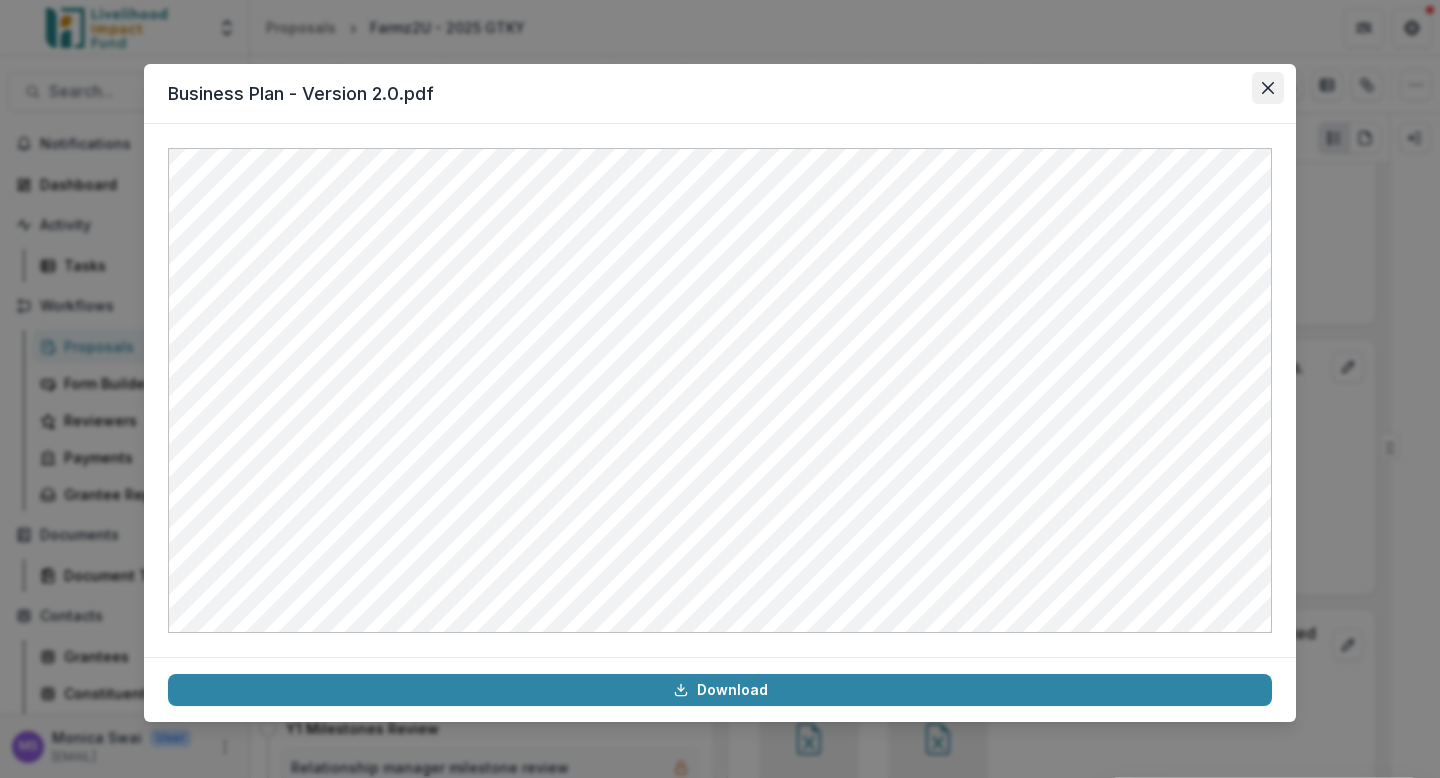click at bounding box center (1268, 88) 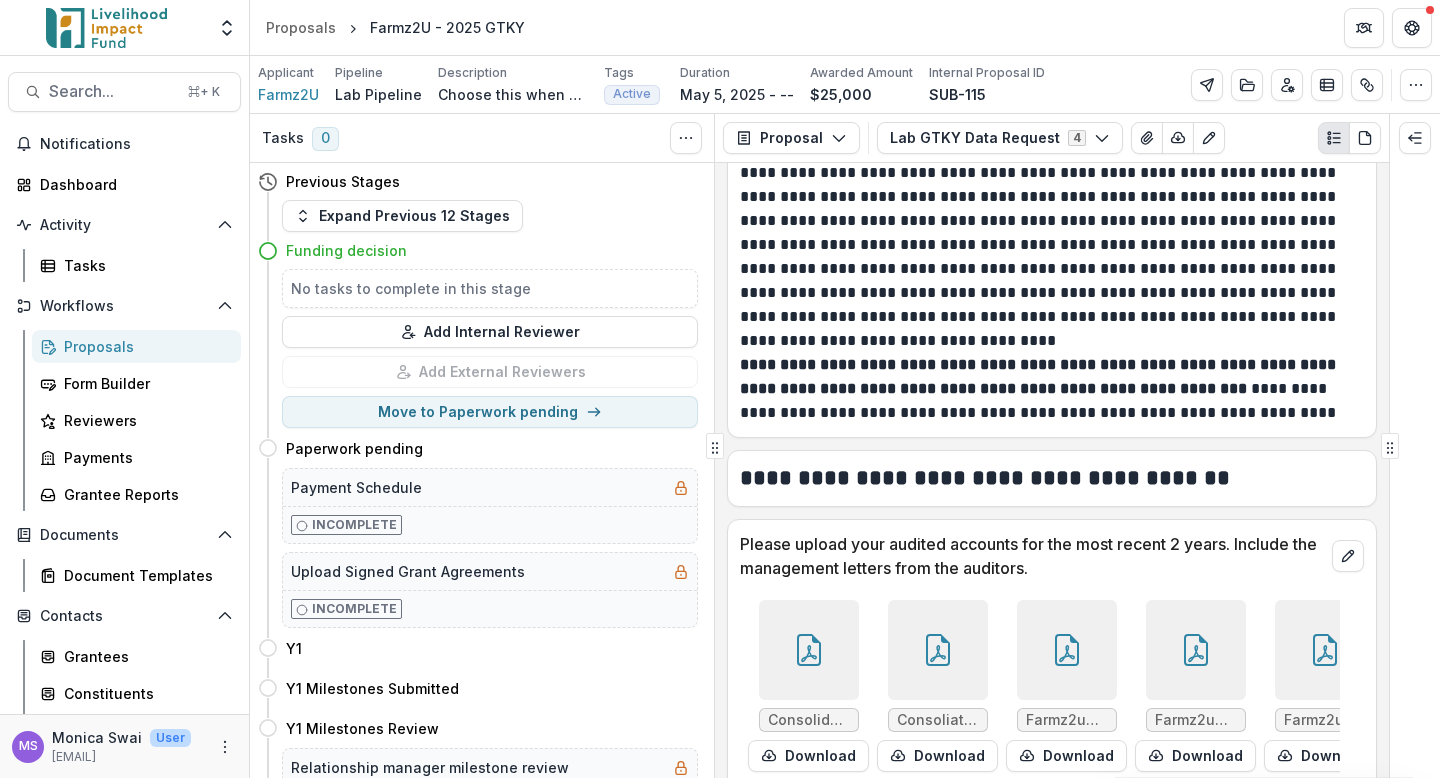 scroll, scrollTop: 0, scrollLeft: 0, axis: both 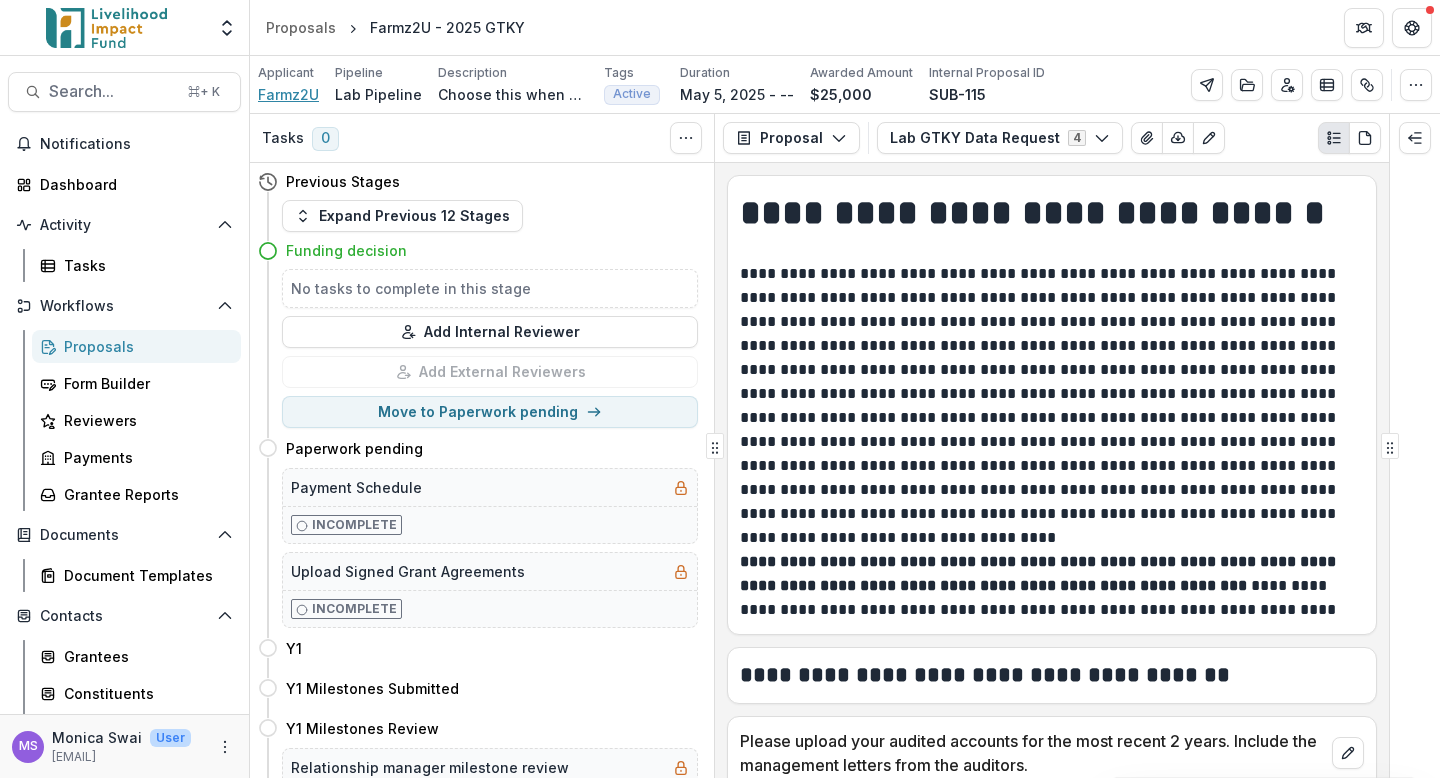 click on "Farmz2U" at bounding box center (288, 94) 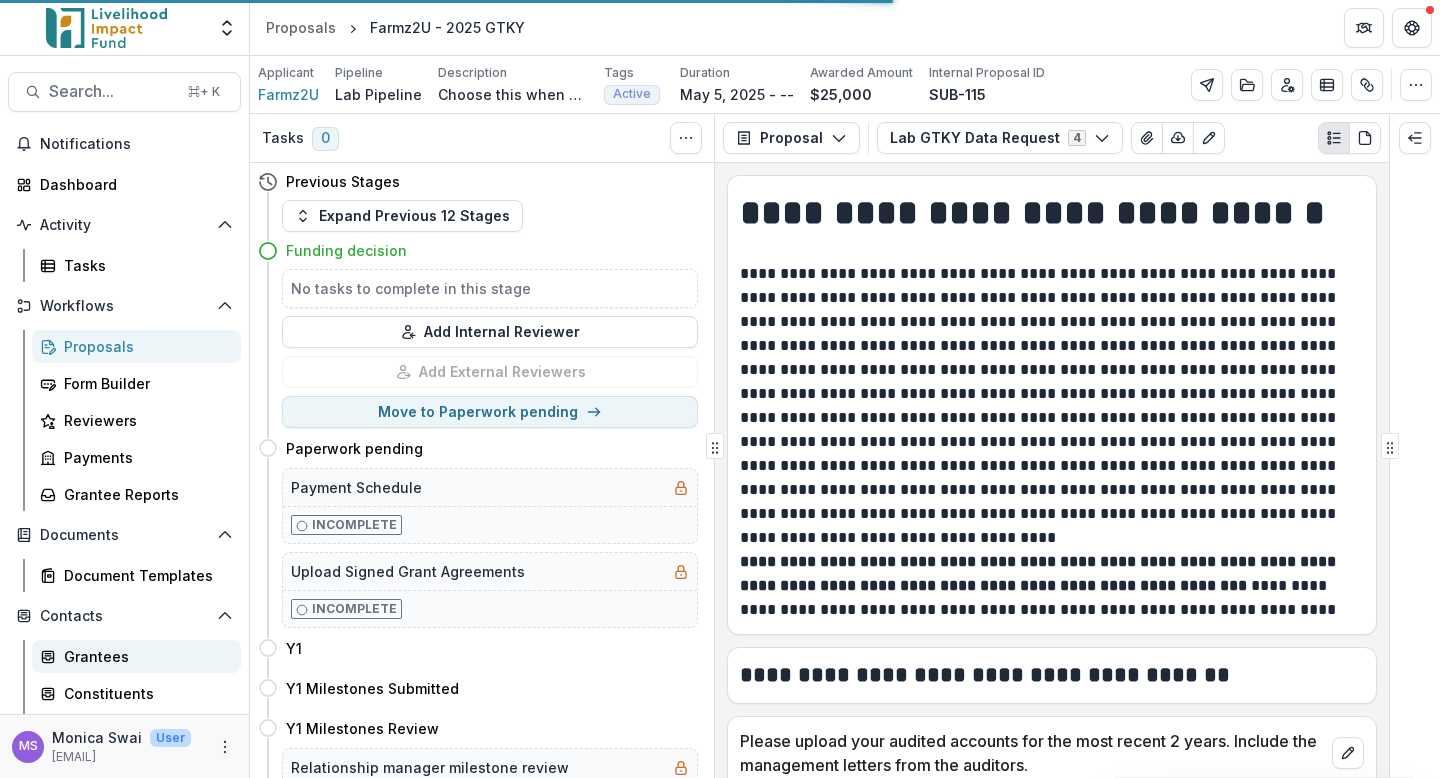 click on "Grantees" at bounding box center (144, 656) 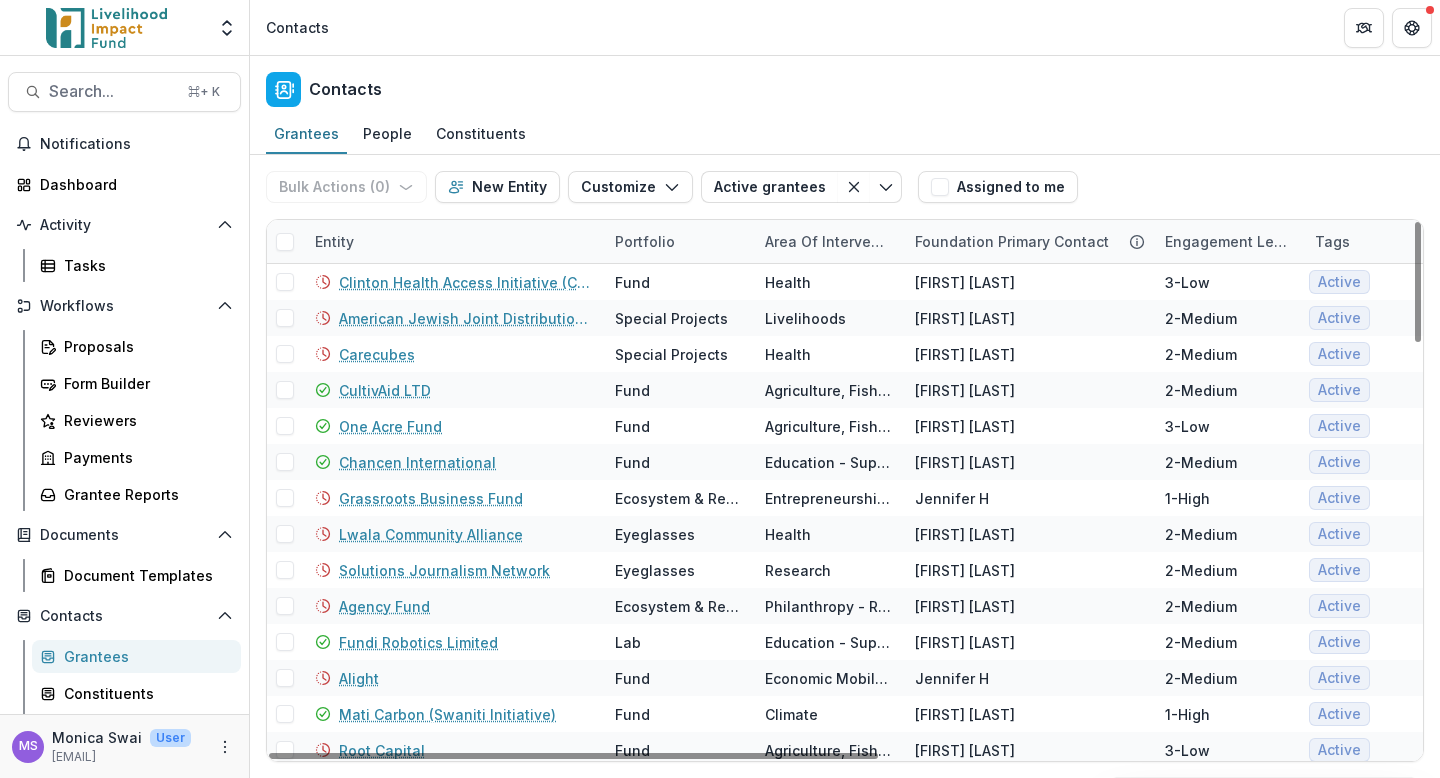 click on "Entity" at bounding box center (453, 241) 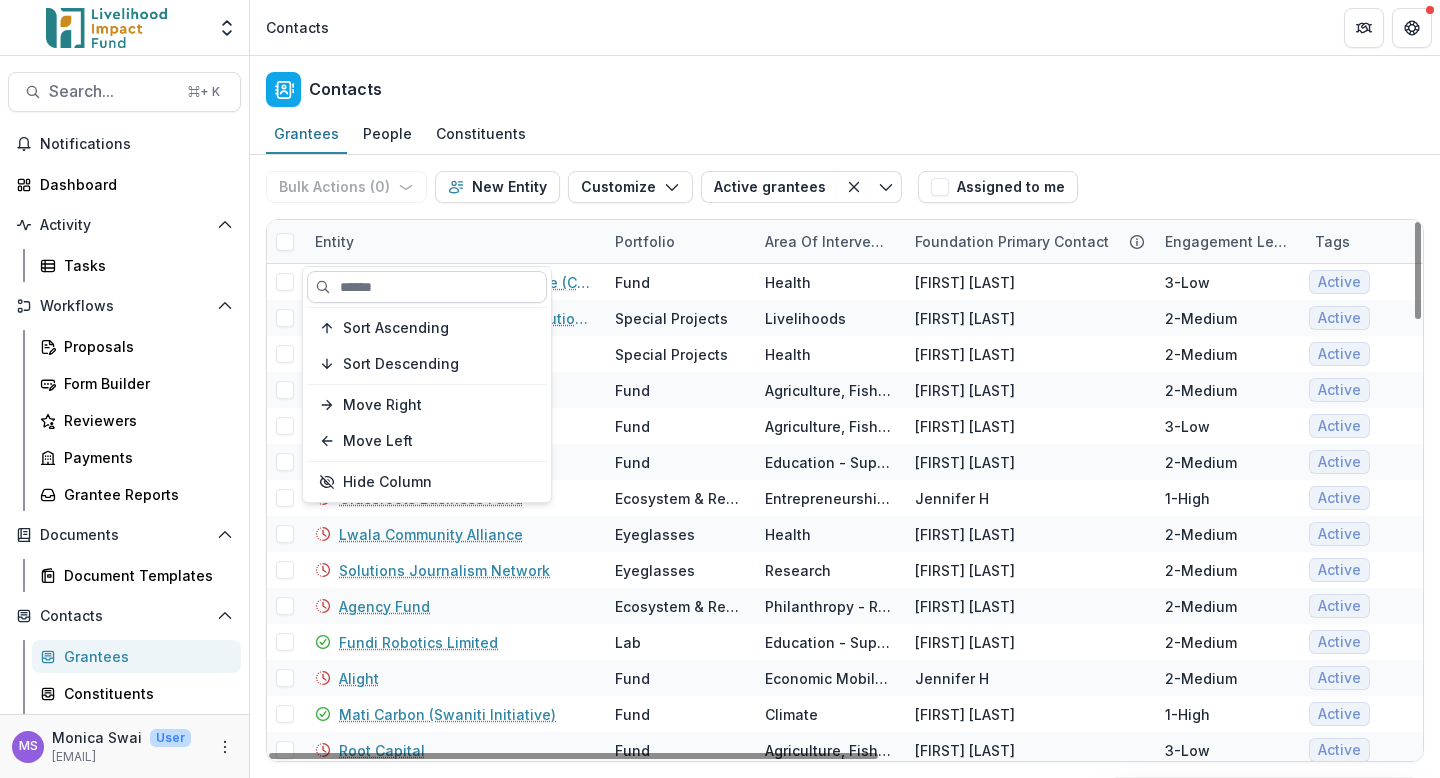 click at bounding box center [427, 287] 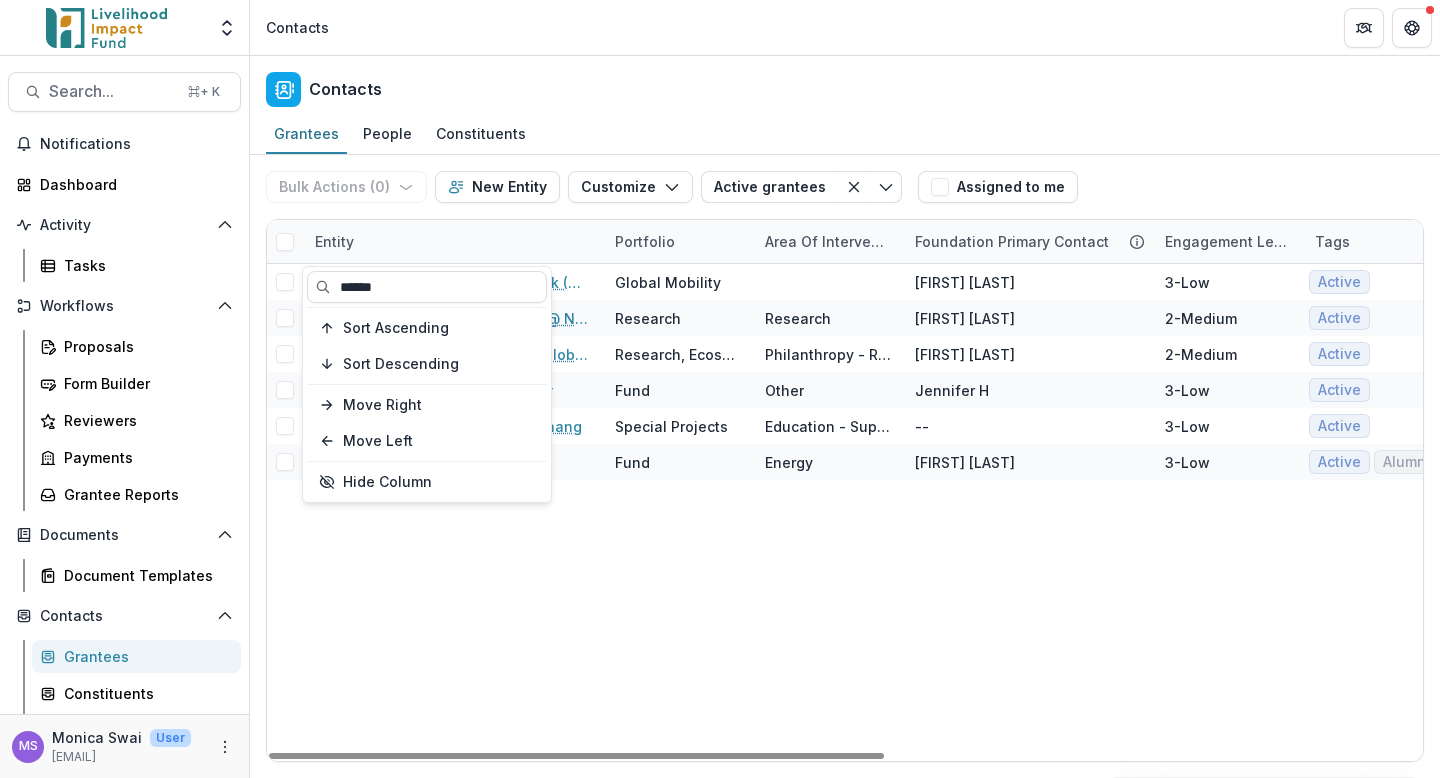 type on "******" 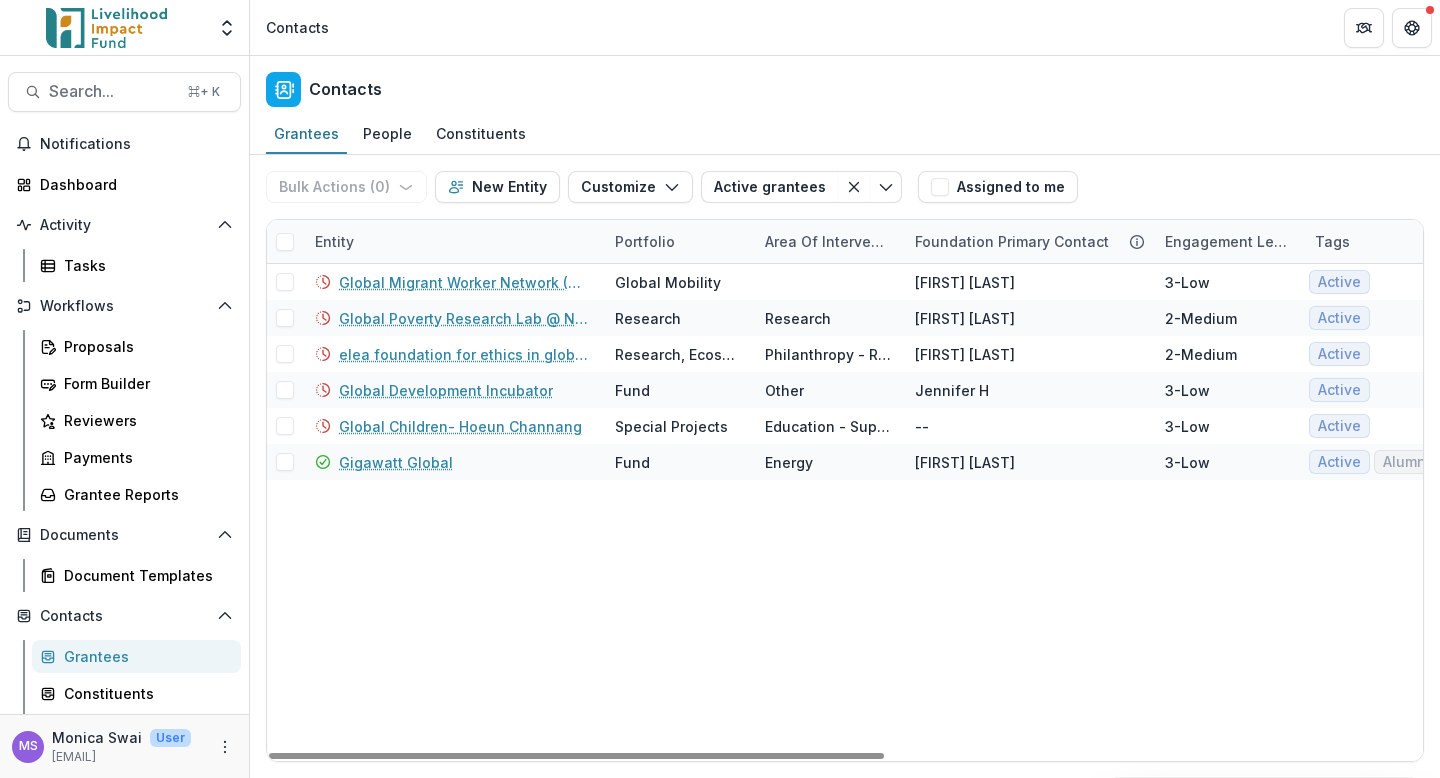 click on "Global Migrant Worker Network (GMWN) Global Mobility Jane L 3-Low Active Active Grantee $50,000 Africa Kenya -- Global Poverty Research Lab @ Northwestern University Research Research Jeremy H 2-Medium Active Active Grantee $472,500 North America Andrew D elea foundation for ethics in globalization Research, Ecosystem & Regrantors Philanthropy - Regrantor Aude A 2-Medium Active Active Grantee $3,015,000 Global Other Greta C Global Development Incubator Fund Other Jennifer H 3-Low Active Active Grantee $250,000 Global Kenya Alice G Global Children- Hoeun Channang  Special Projects Education - Support for Education -- 3-Low Active Active Grantee $24,068 Global -- Gigawatt Global Fund Energy Jana K 3-Low Active Alumni Previous Grantee Previous Applicant $250,000 Africa Uganda,Burundi,Democratic Republic of the Congo,Ethiopia,Kenya,Liberia,Mozambique,Nigeria,Republic of the Congo,Rwanda,South Sudan,Zambia Aryeh G" at bounding box center (1350, 512) 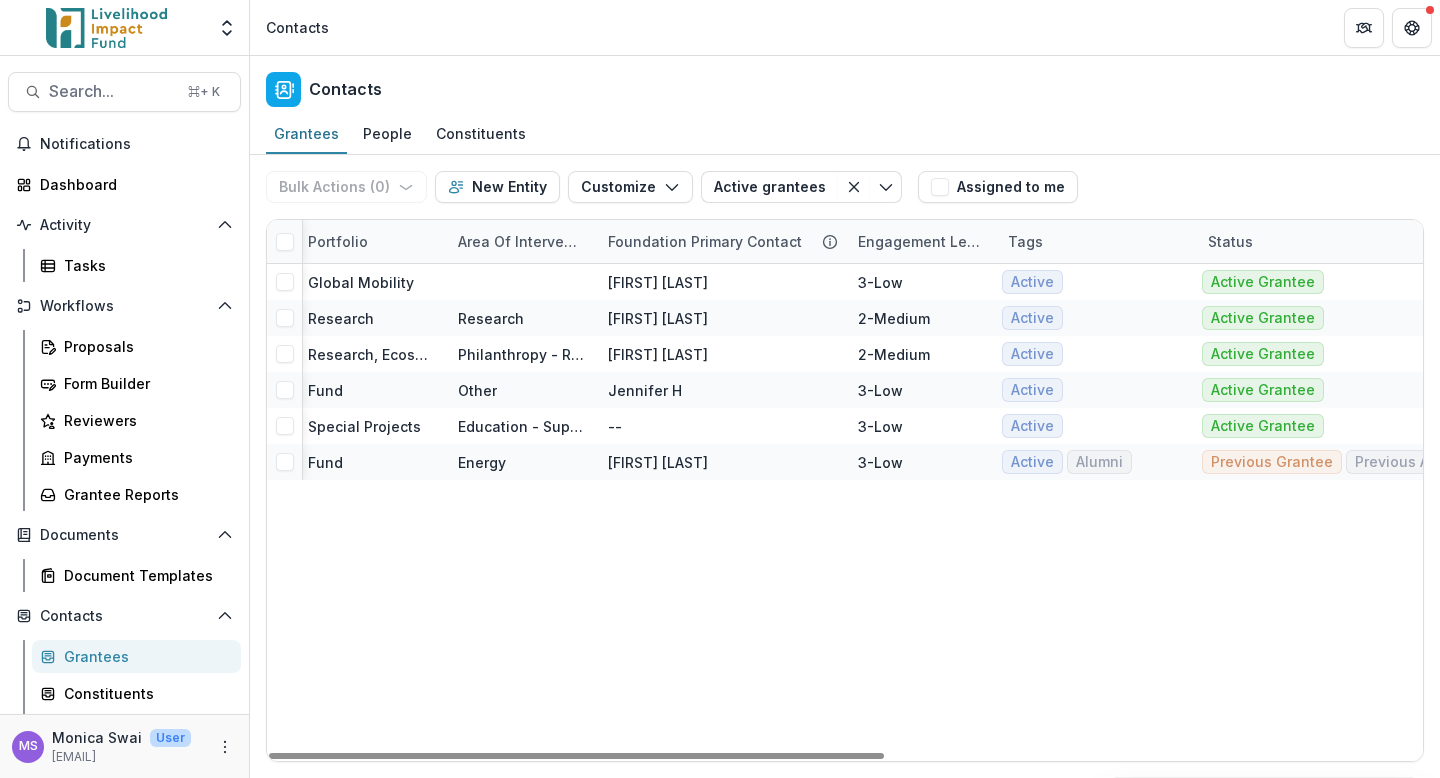 scroll, scrollTop: 0, scrollLeft: 0, axis: both 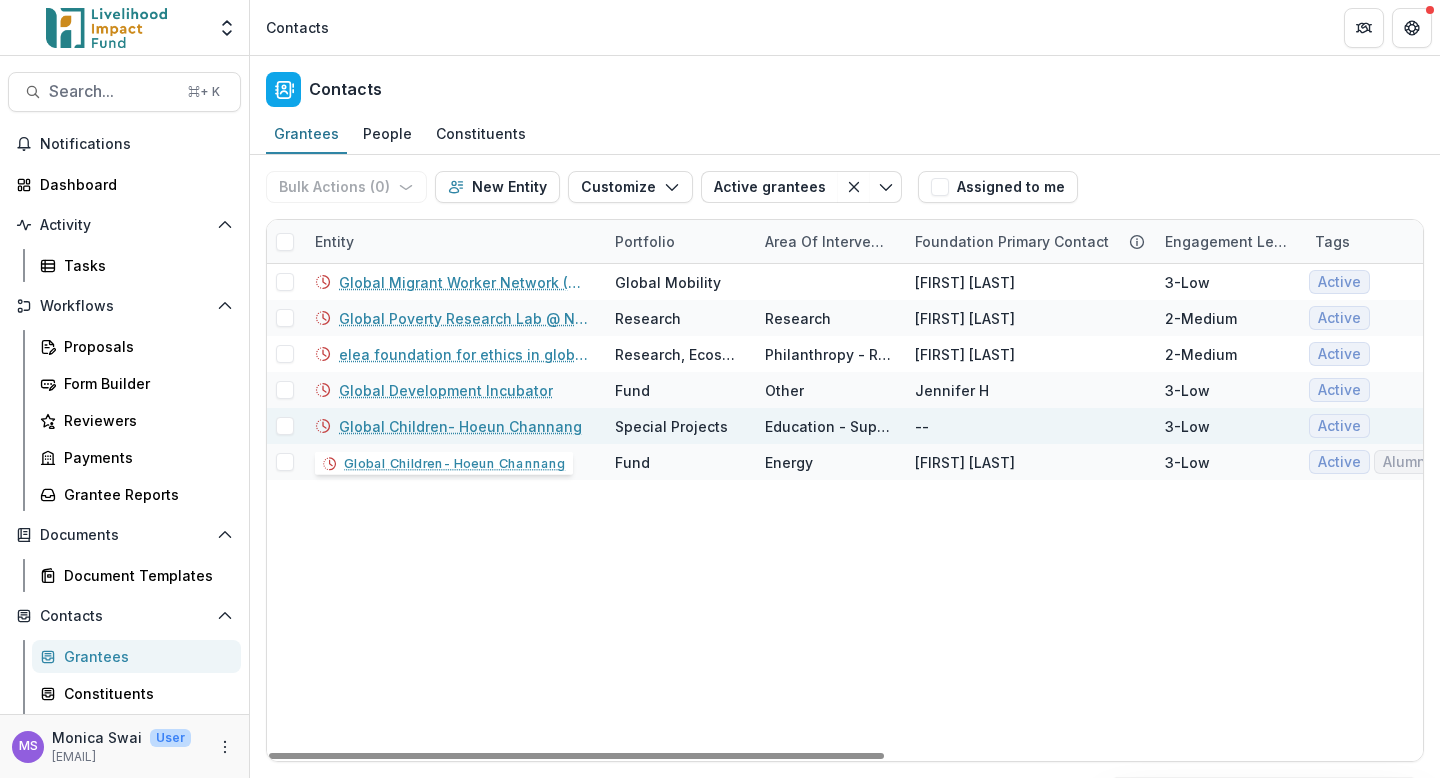 click on "Global Children- Hoeun Channang" at bounding box center [460, 426] 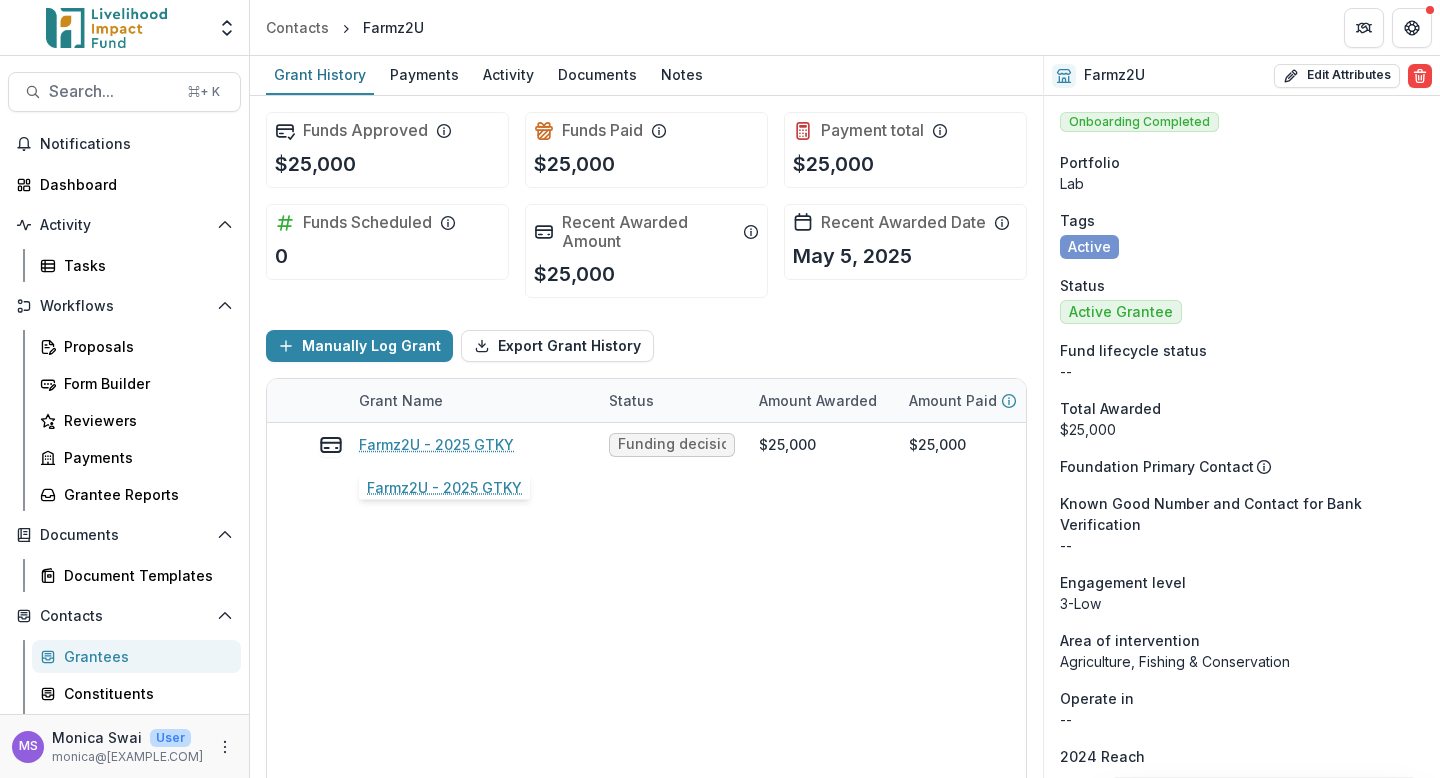 scroll, scrollTop: 0, scrollLeft: 0, axis: both 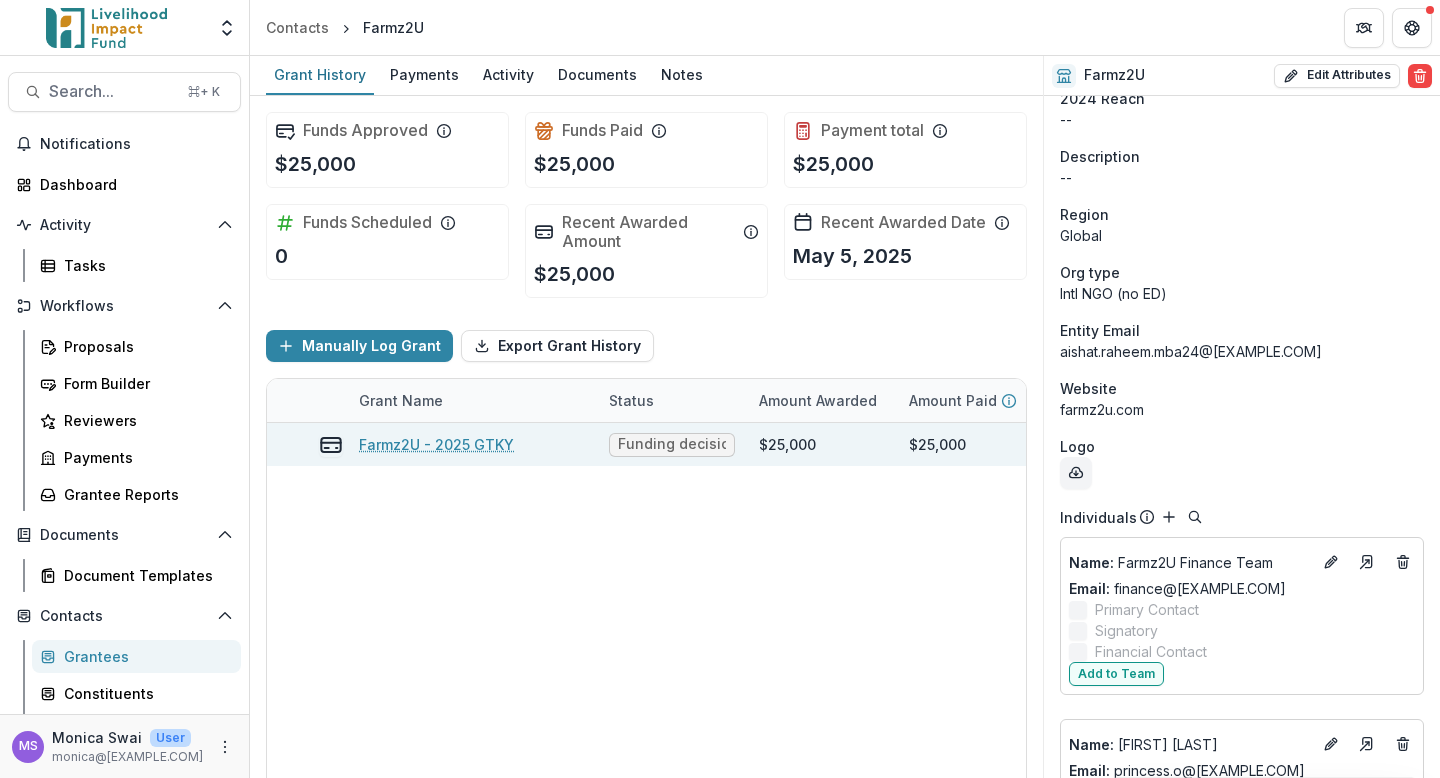 click on "Farmz2U - 2025 GTKY" at bounding box center [436, 444] 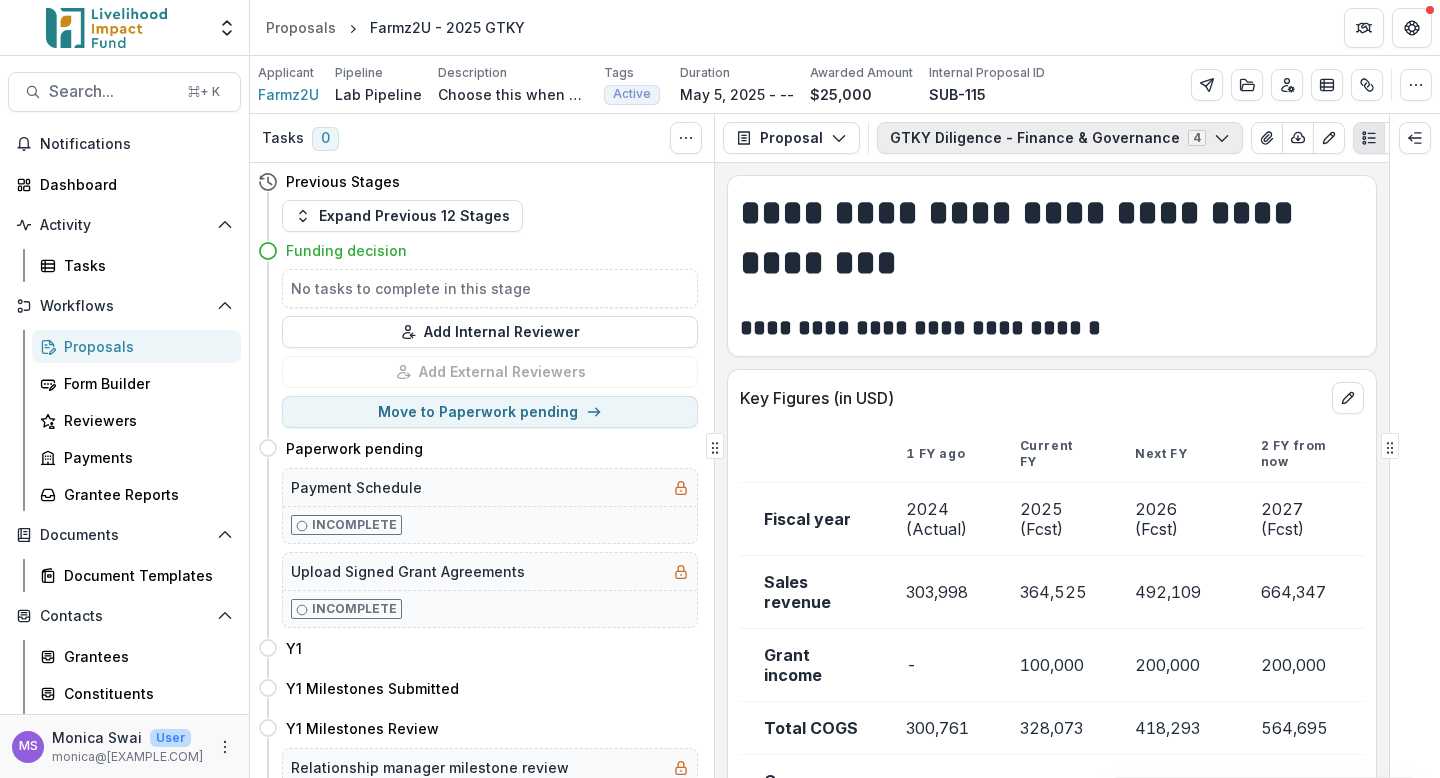 click 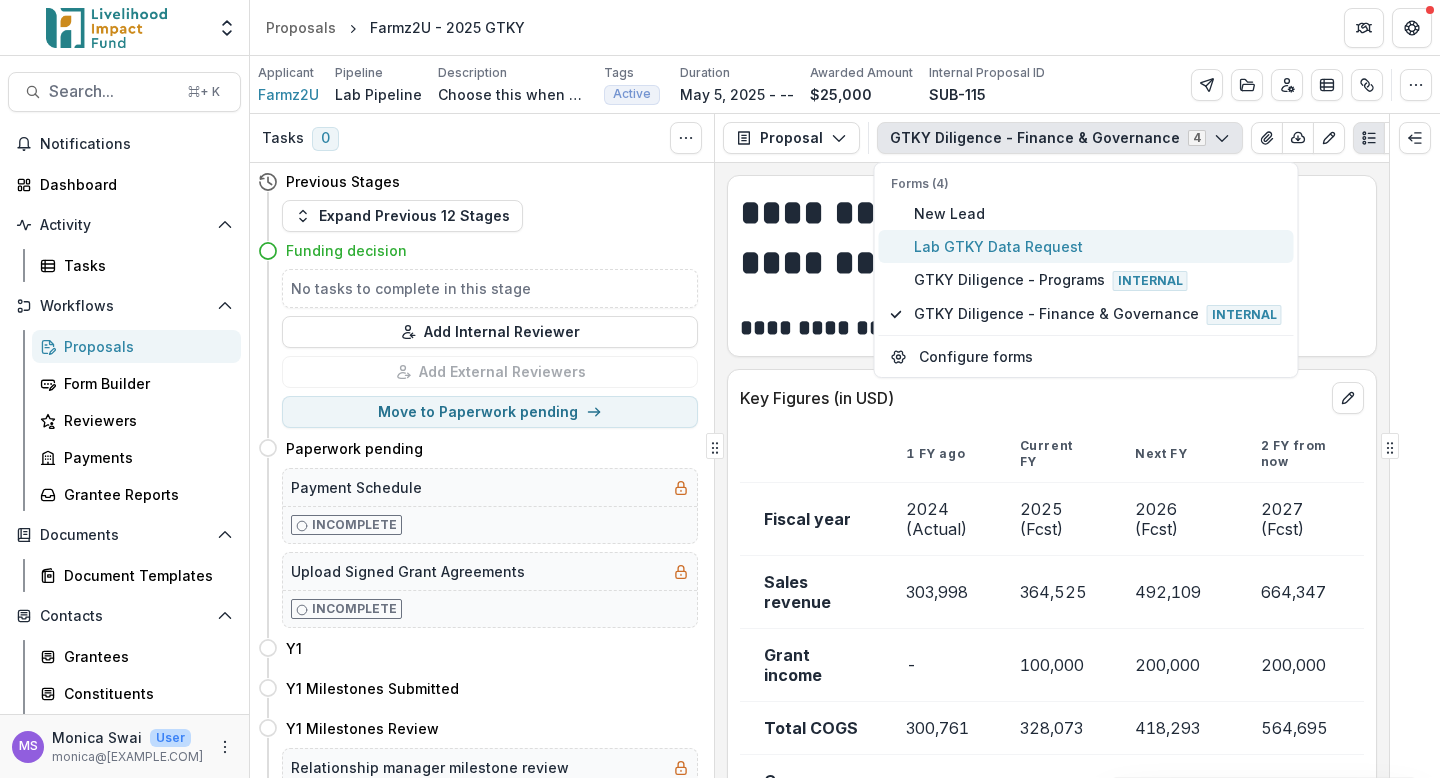 click on "Lab GTKY Data Request" at bounding box center [1098, 246] 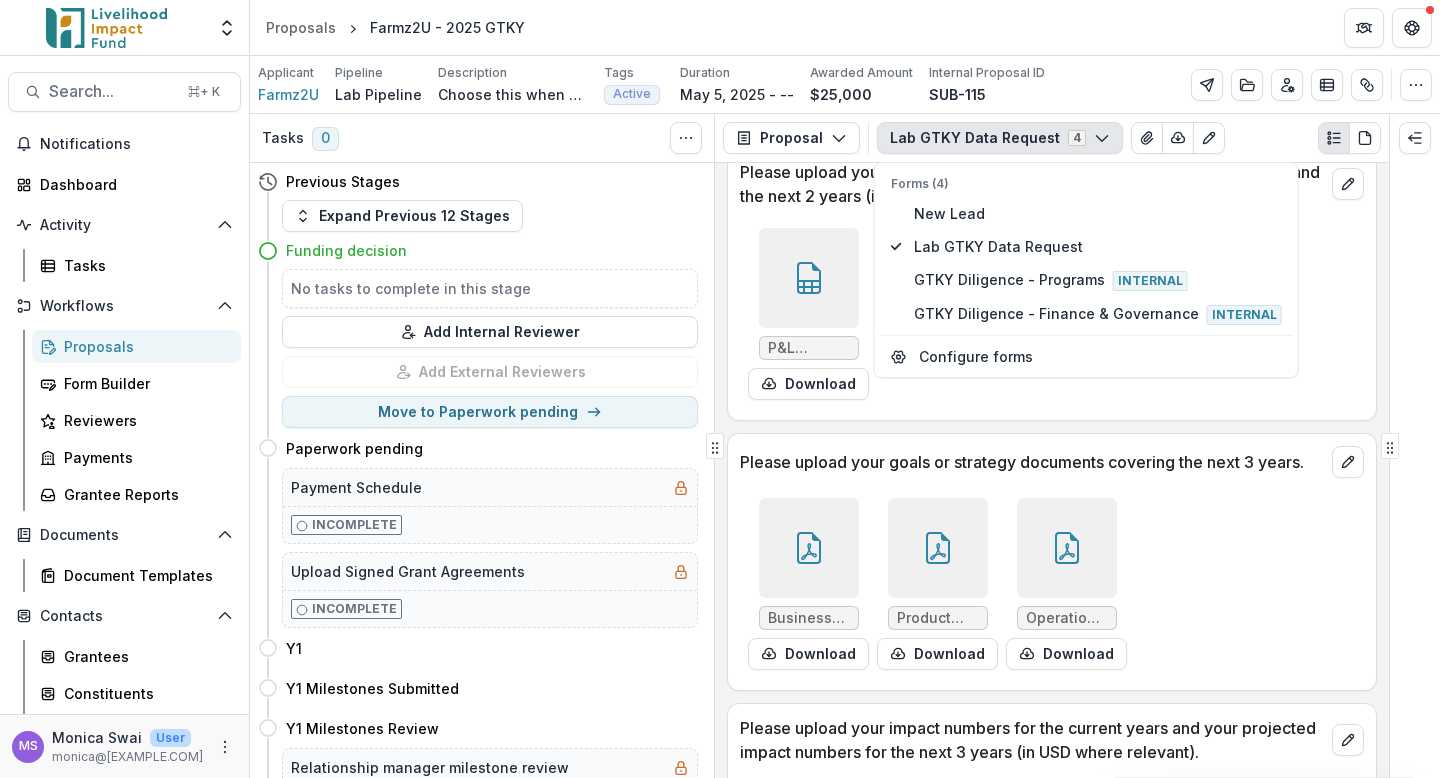 scroll, scrollTop: 1181, scrollLeft: 0, axis: vertical 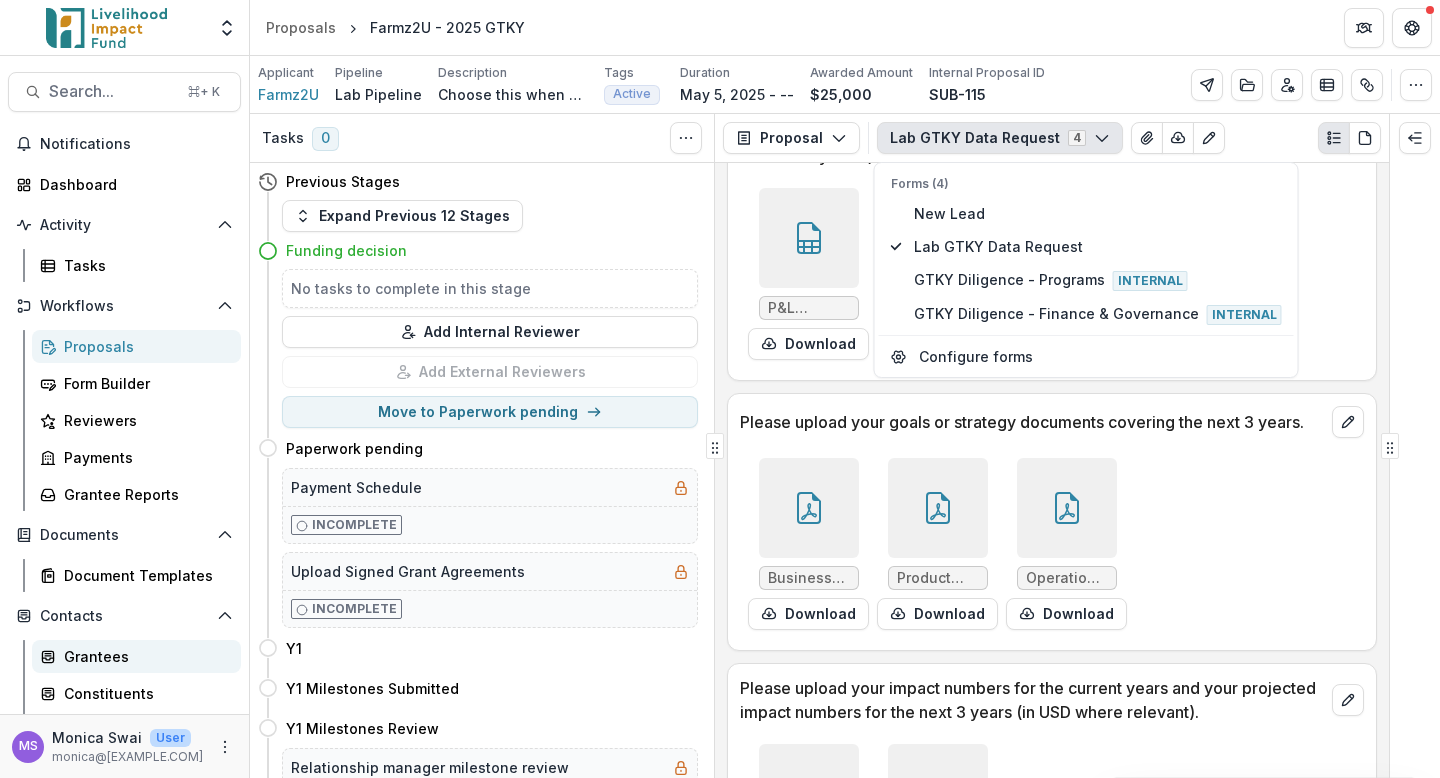 click on "Grantees" at bounding box center (144, 656) 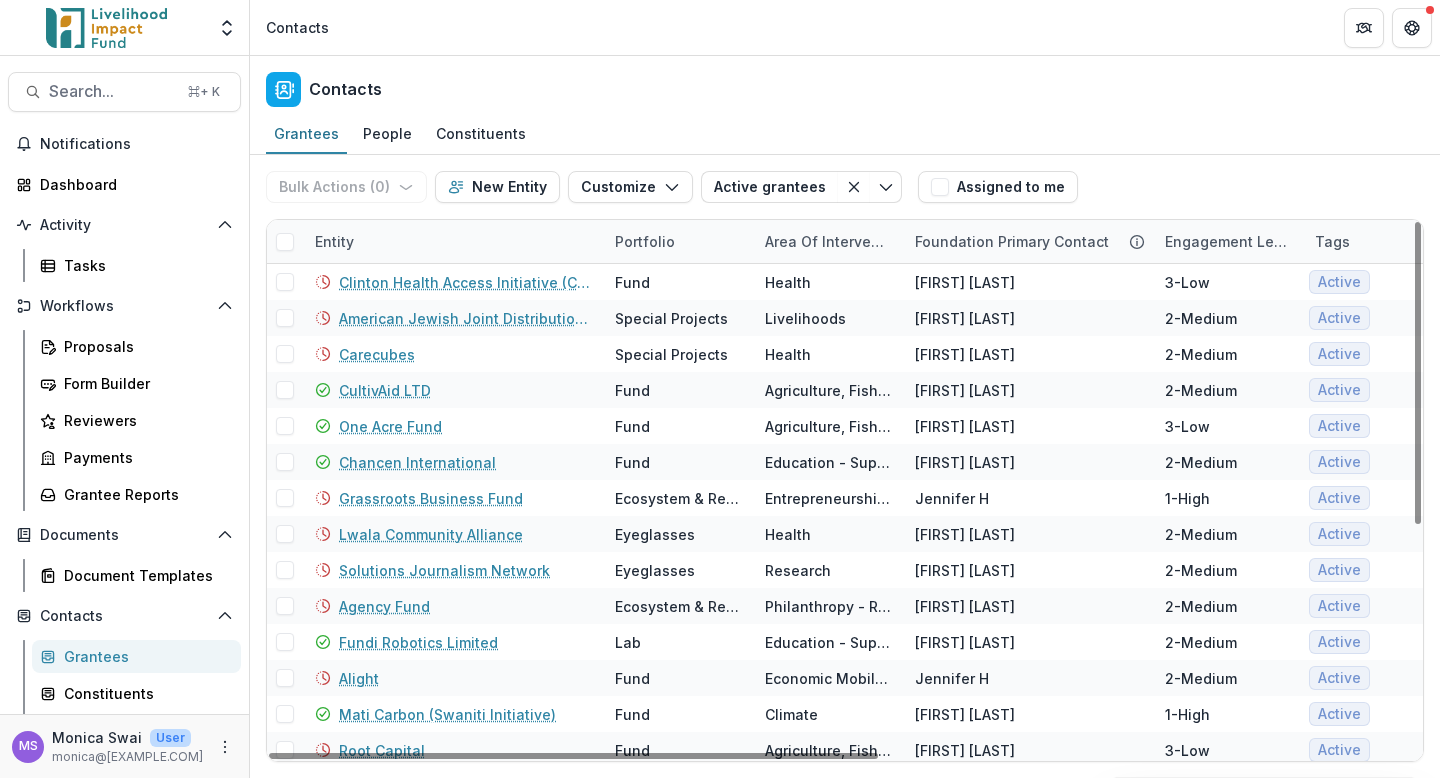 click on "Entity" at bounding box center (453, 241) 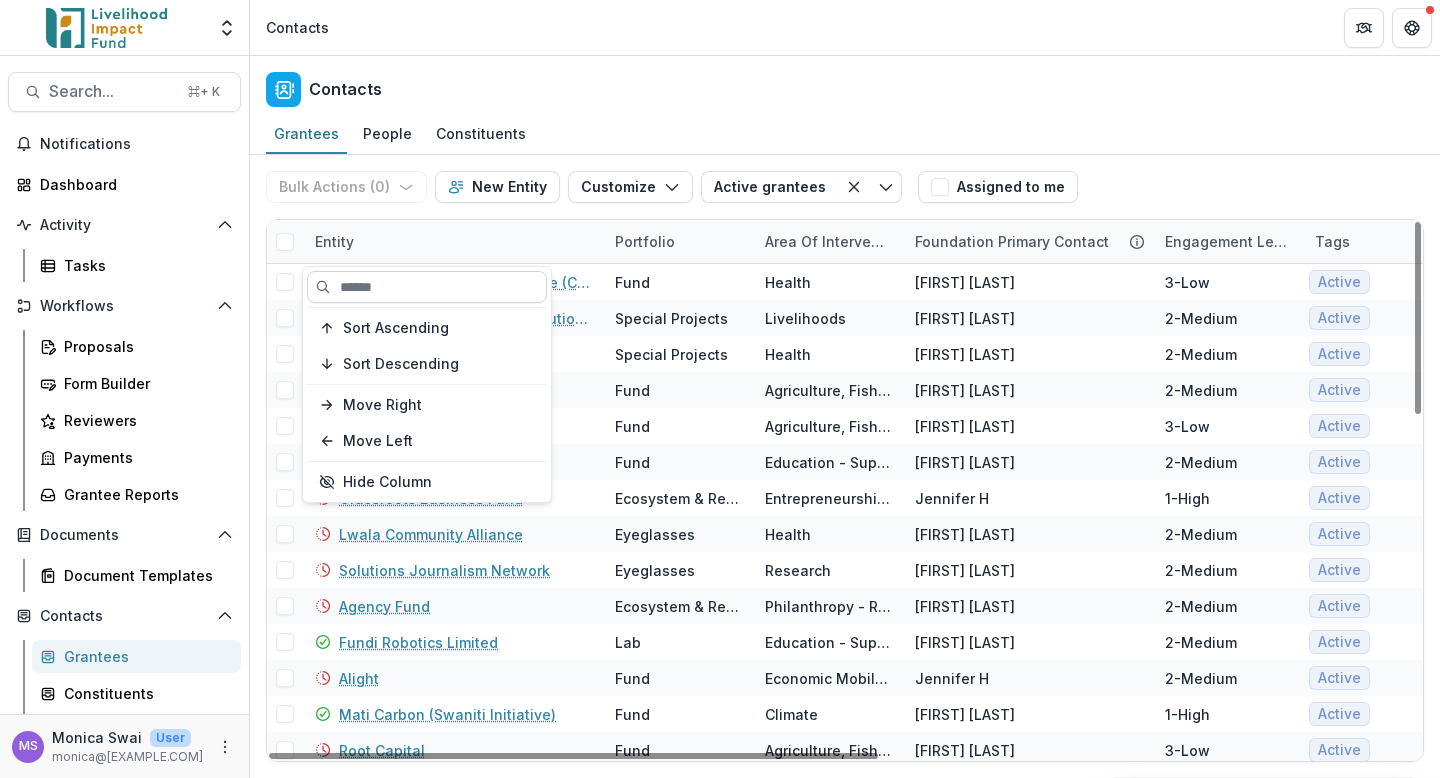 click at bounding box center [427, 287] 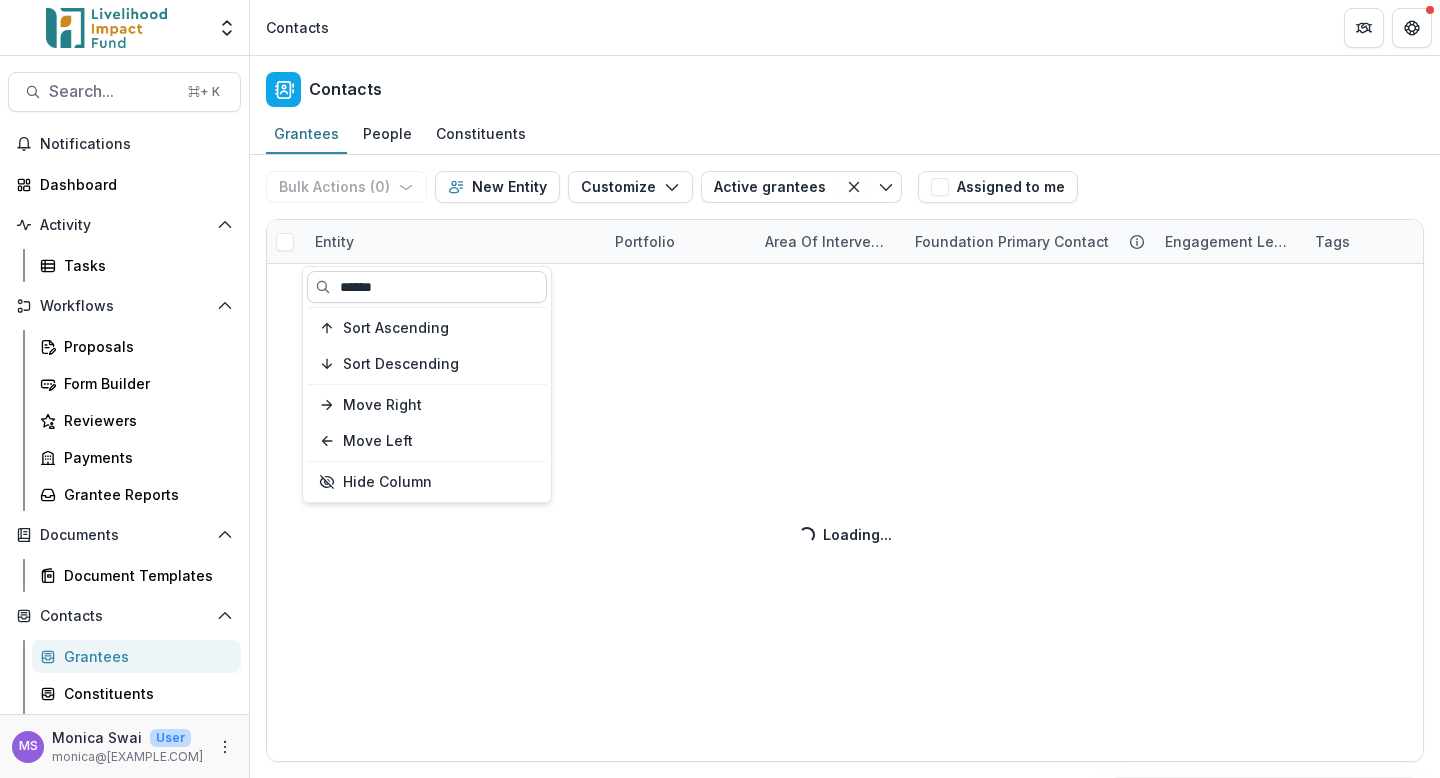 type on "******" 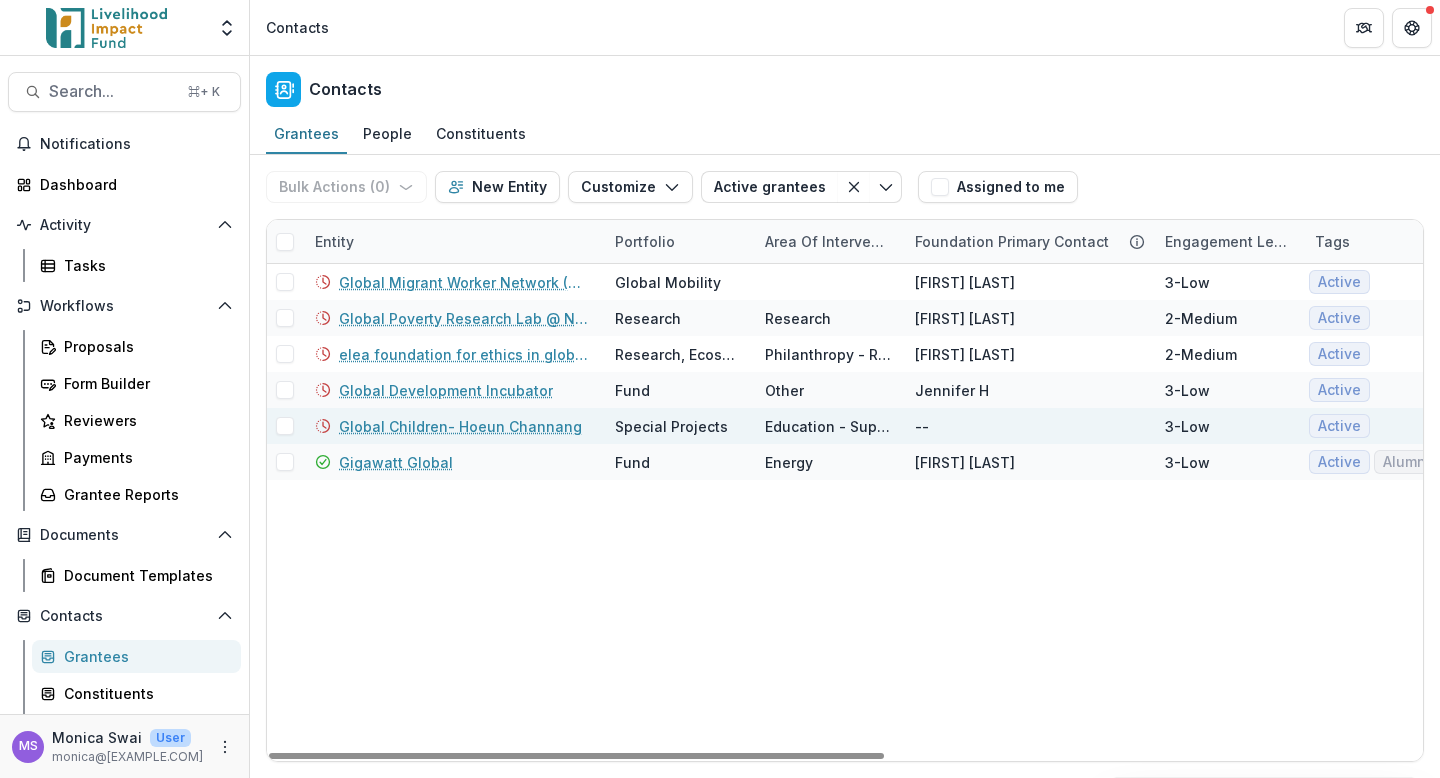 click on "Global Children- Hoeun Channang" at bounding box center (460, 426) 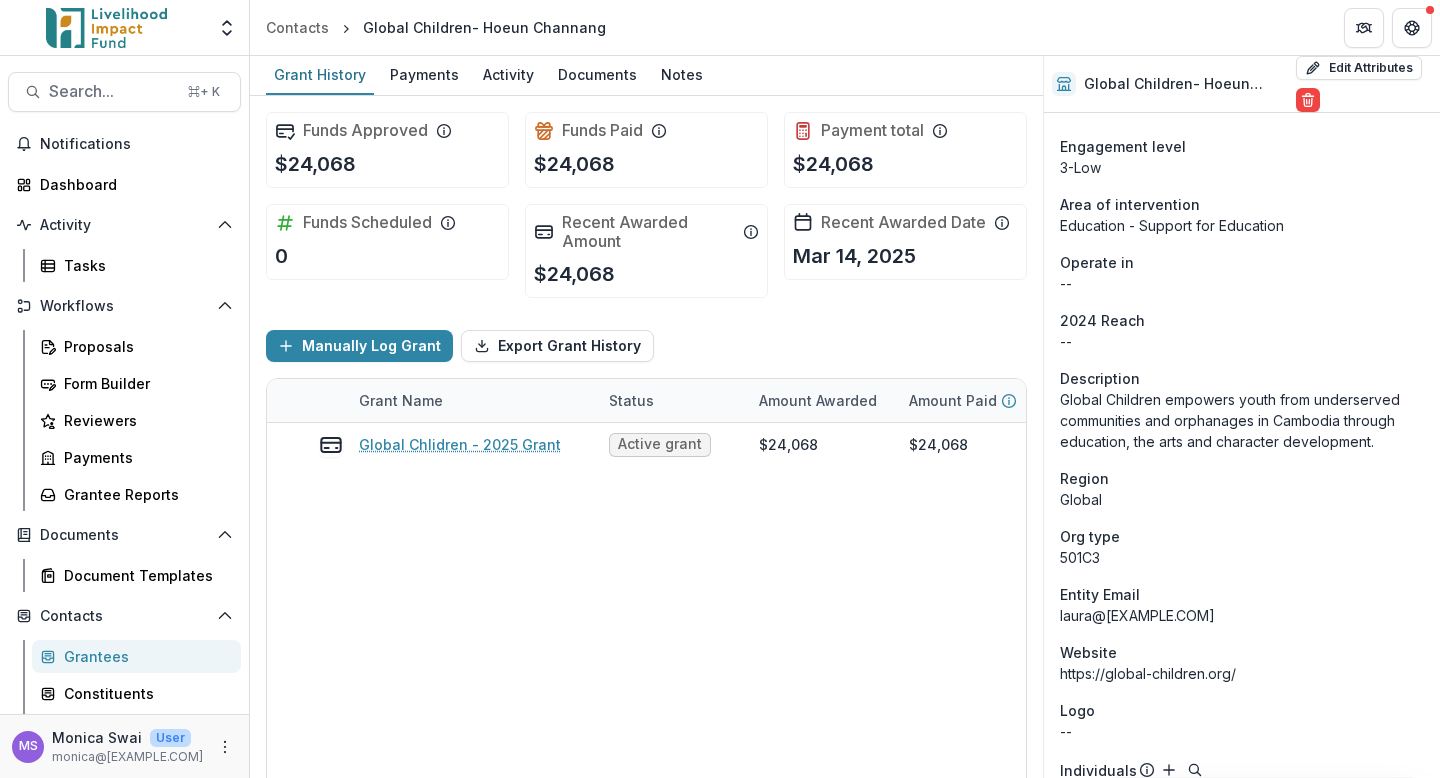 scroll, scrollTop: 513, scrollLeft: 0, axis: vertical 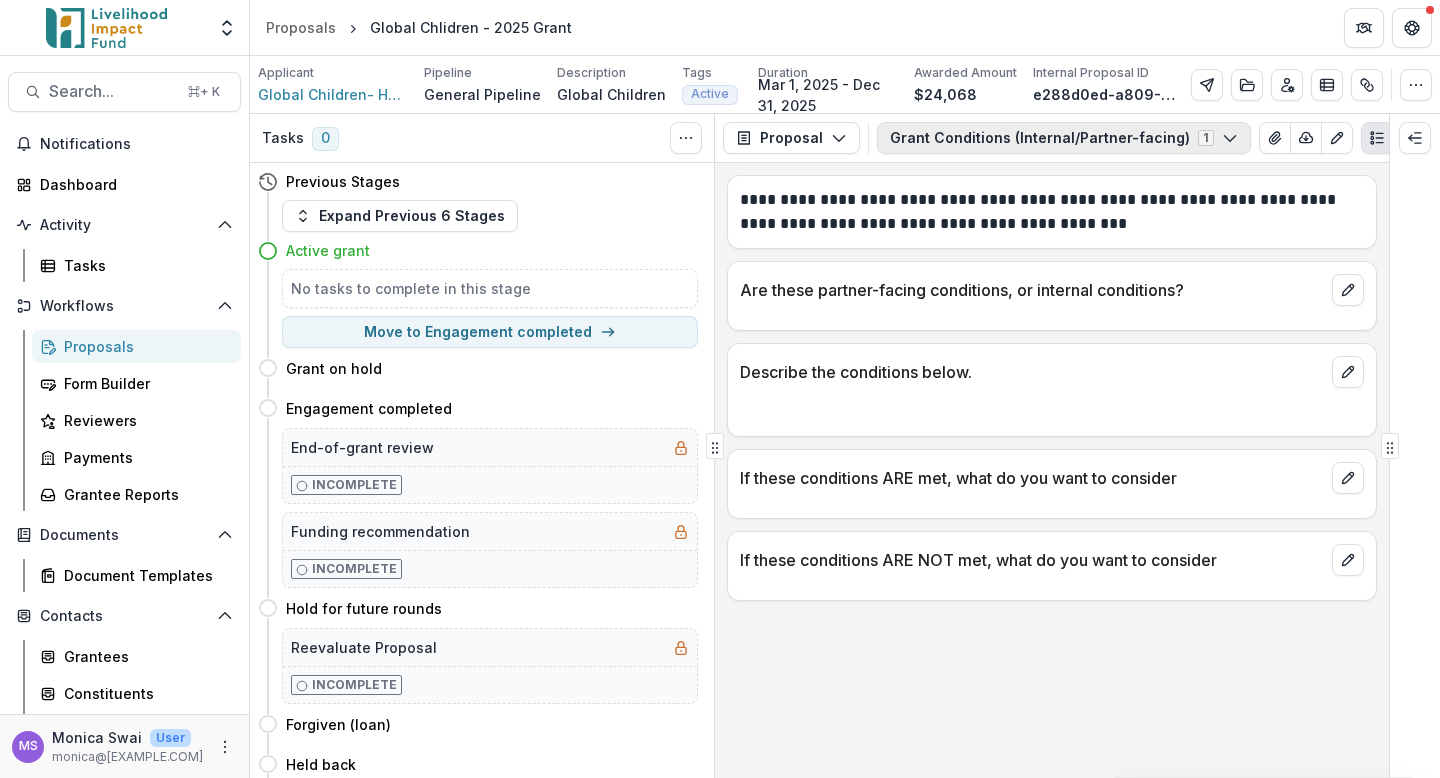 click 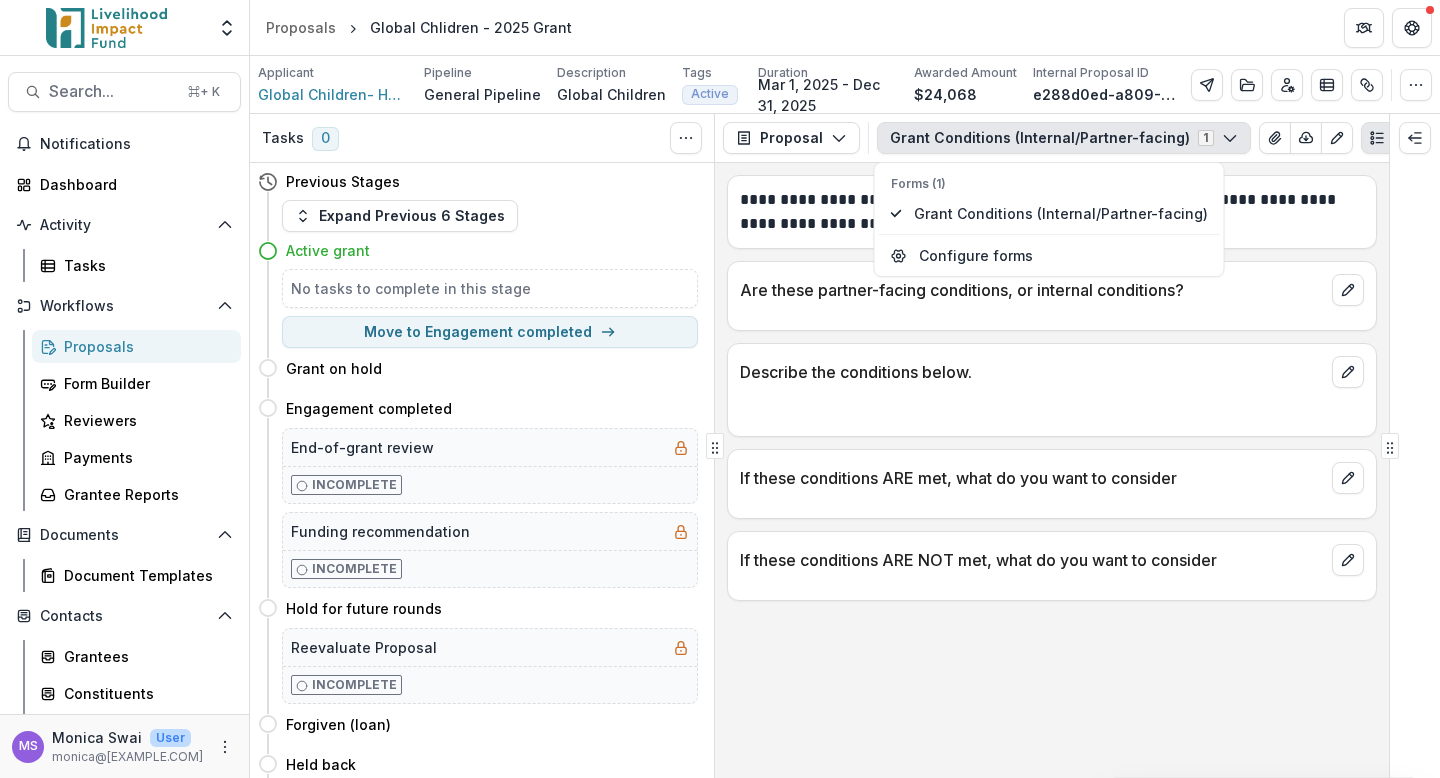 click on "**********" at bounding box center [1052, 470] 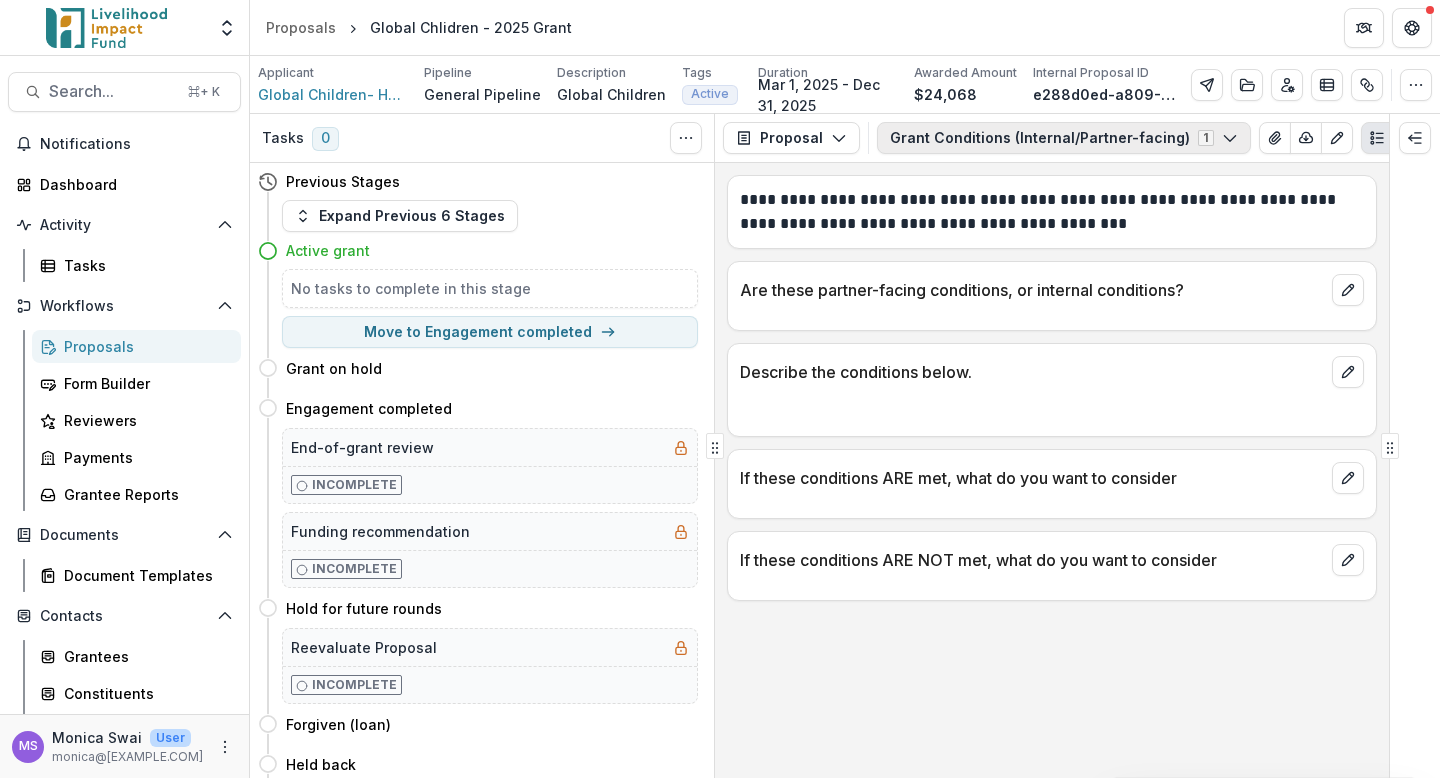 click 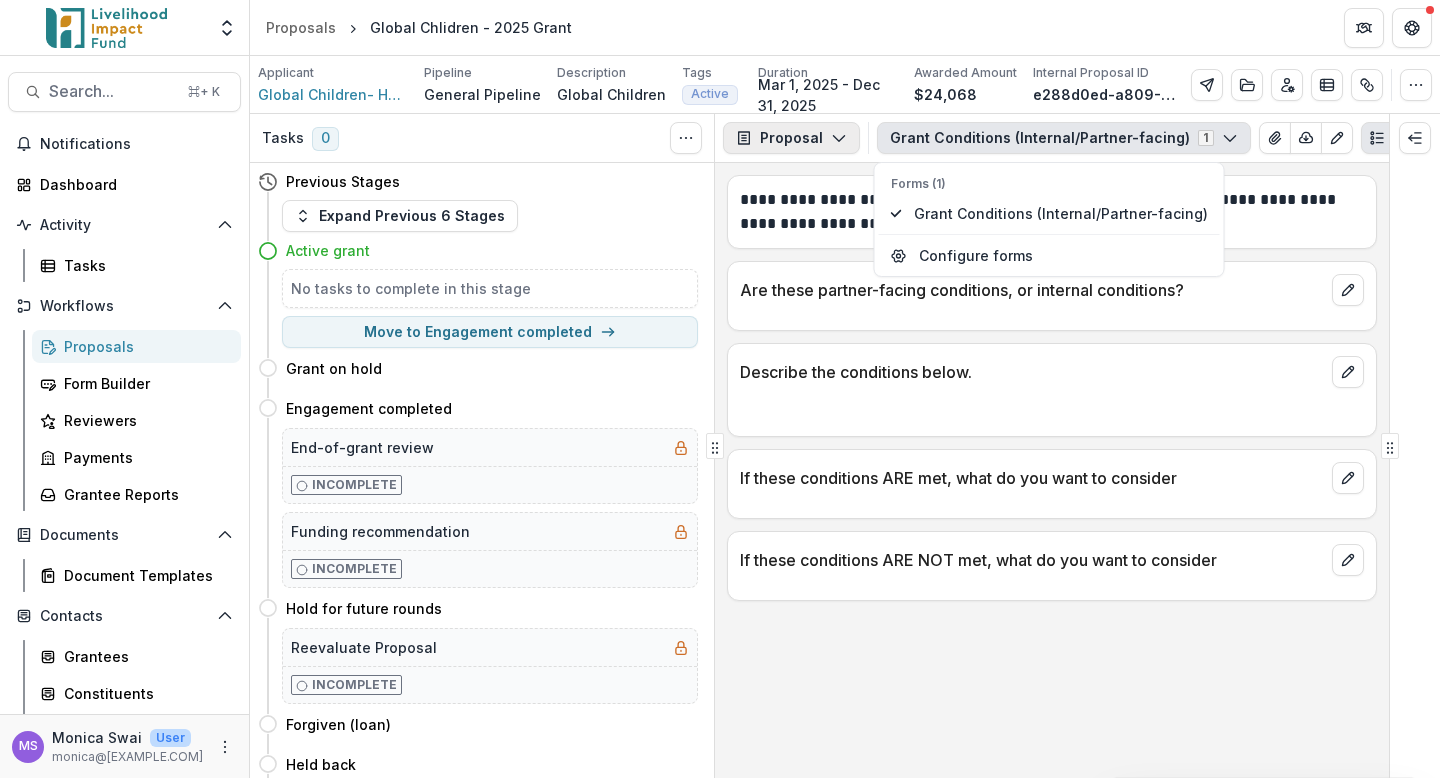 click on "Proposal" at bounding box center [791, 138] 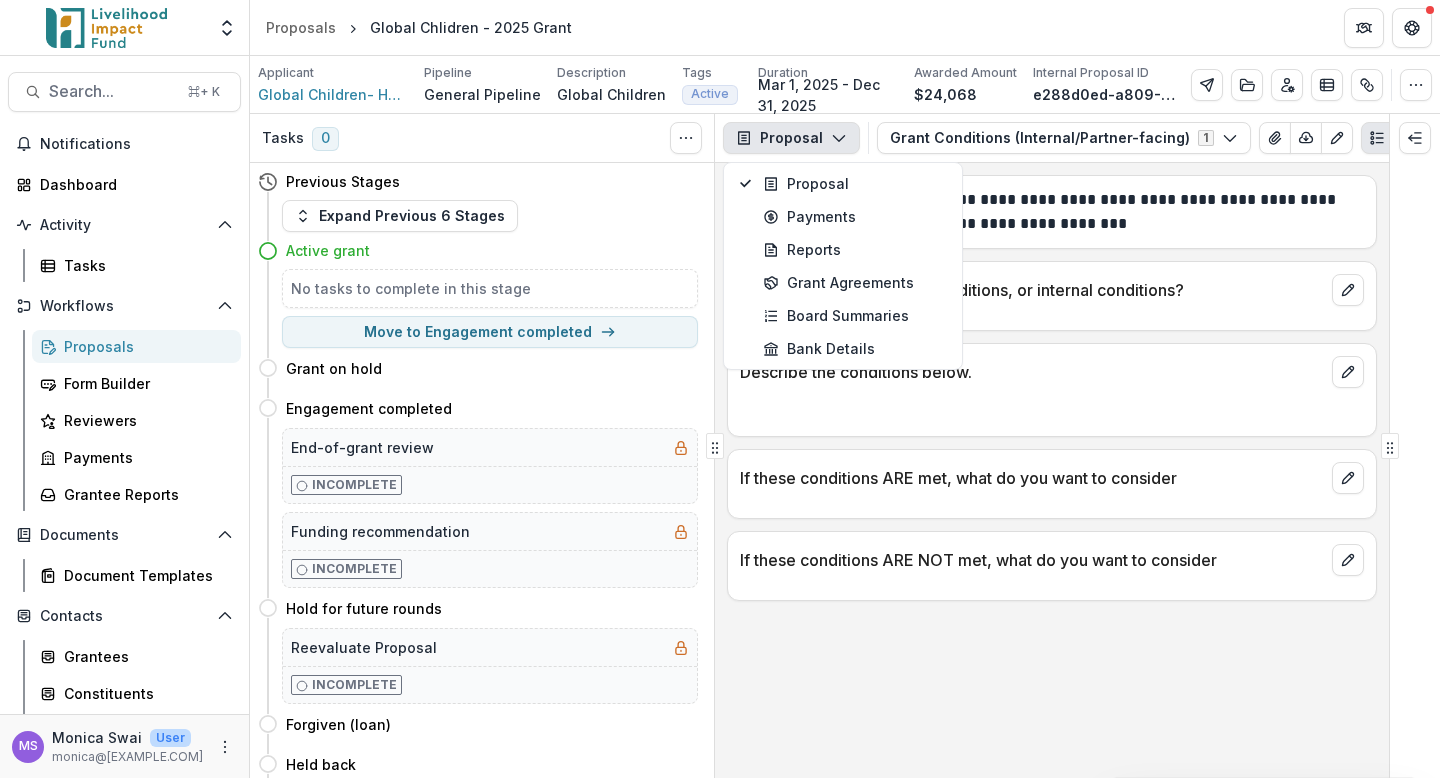 click on "Proposal" at bounding box center (791, 138) 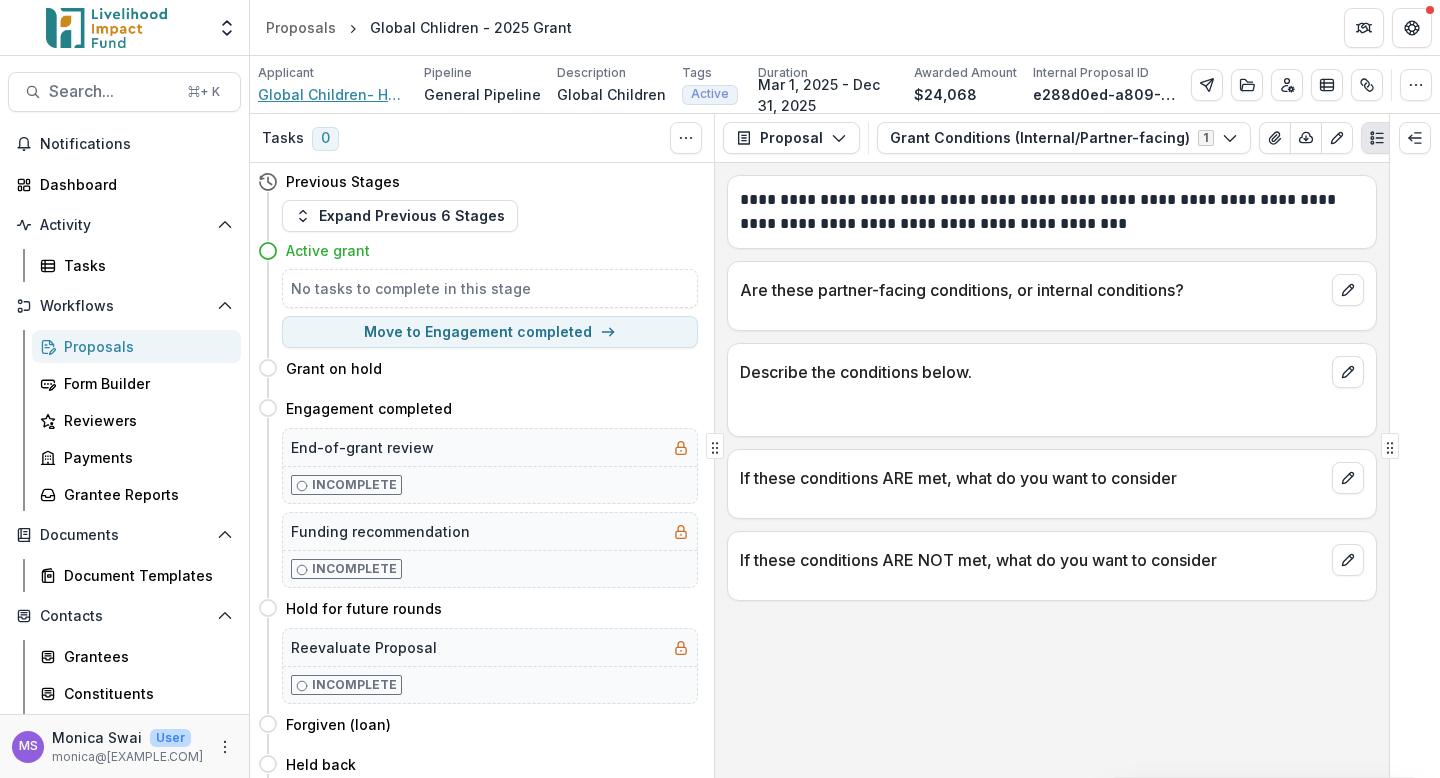 click on "Global Children- Hoeun Channang" at bounding box center [333, 94] 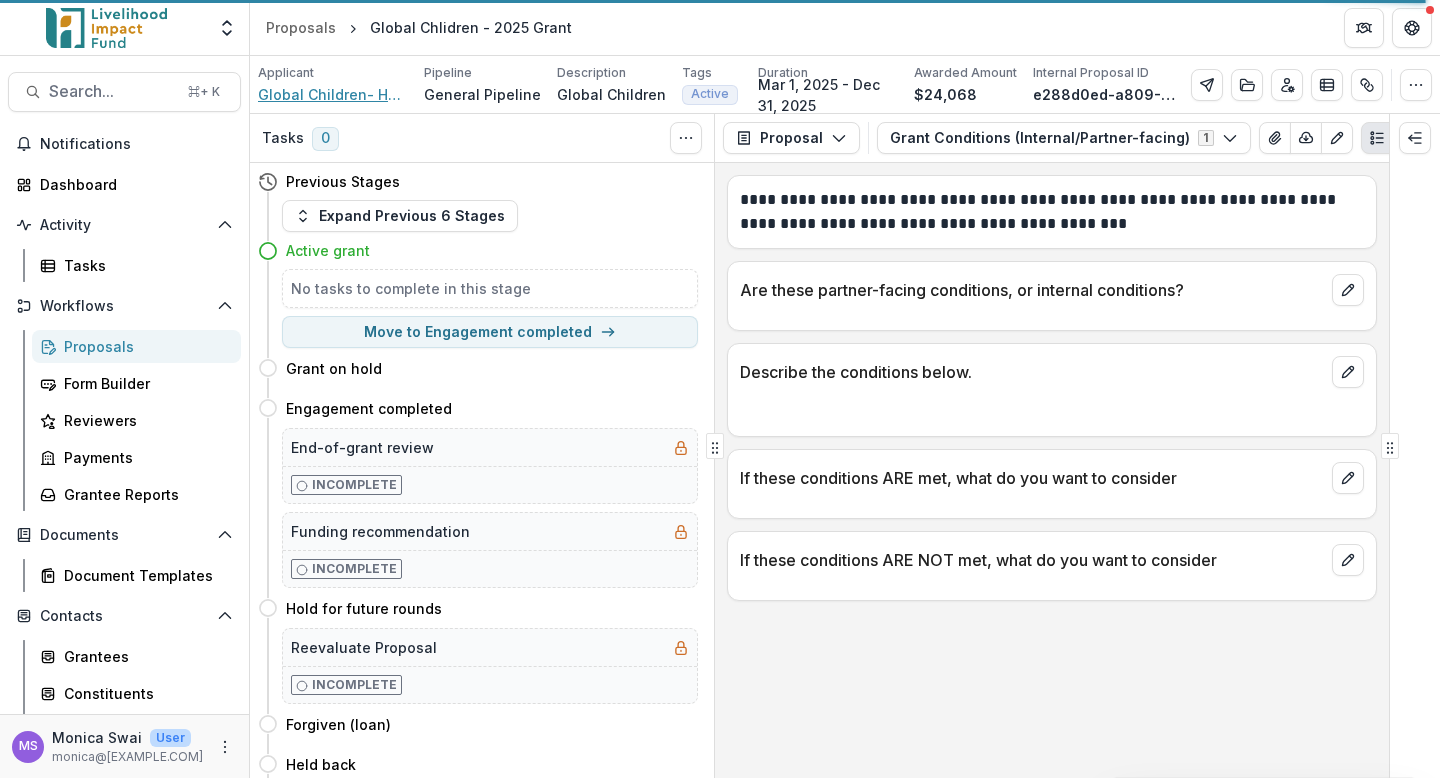 click on "Global Children- Hoeun Channang" at bounding box center [333, 94] 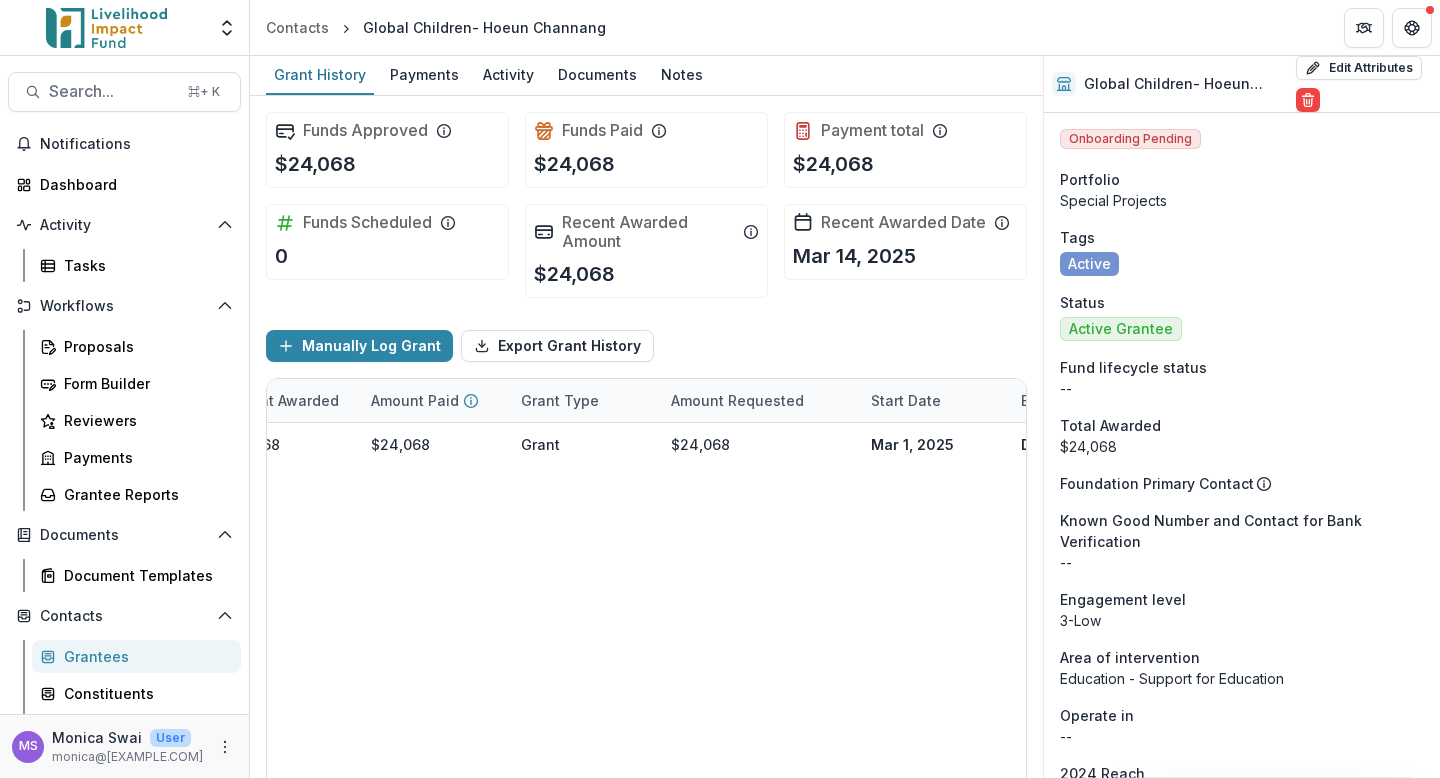 scroll, scrollTop: 0, scrollLeft: 676, axis: horizontal 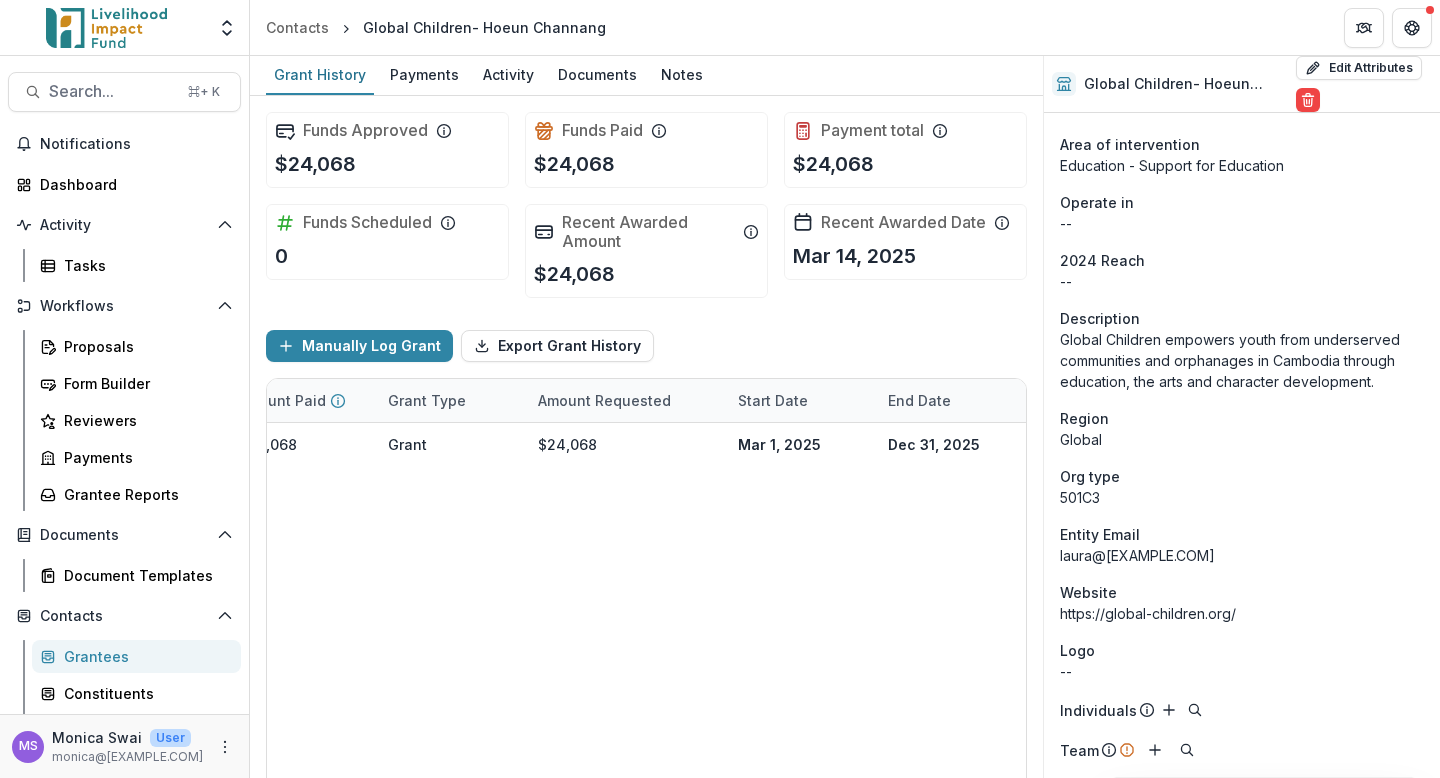 click on "Grantees" at bounding box center (144, 656) 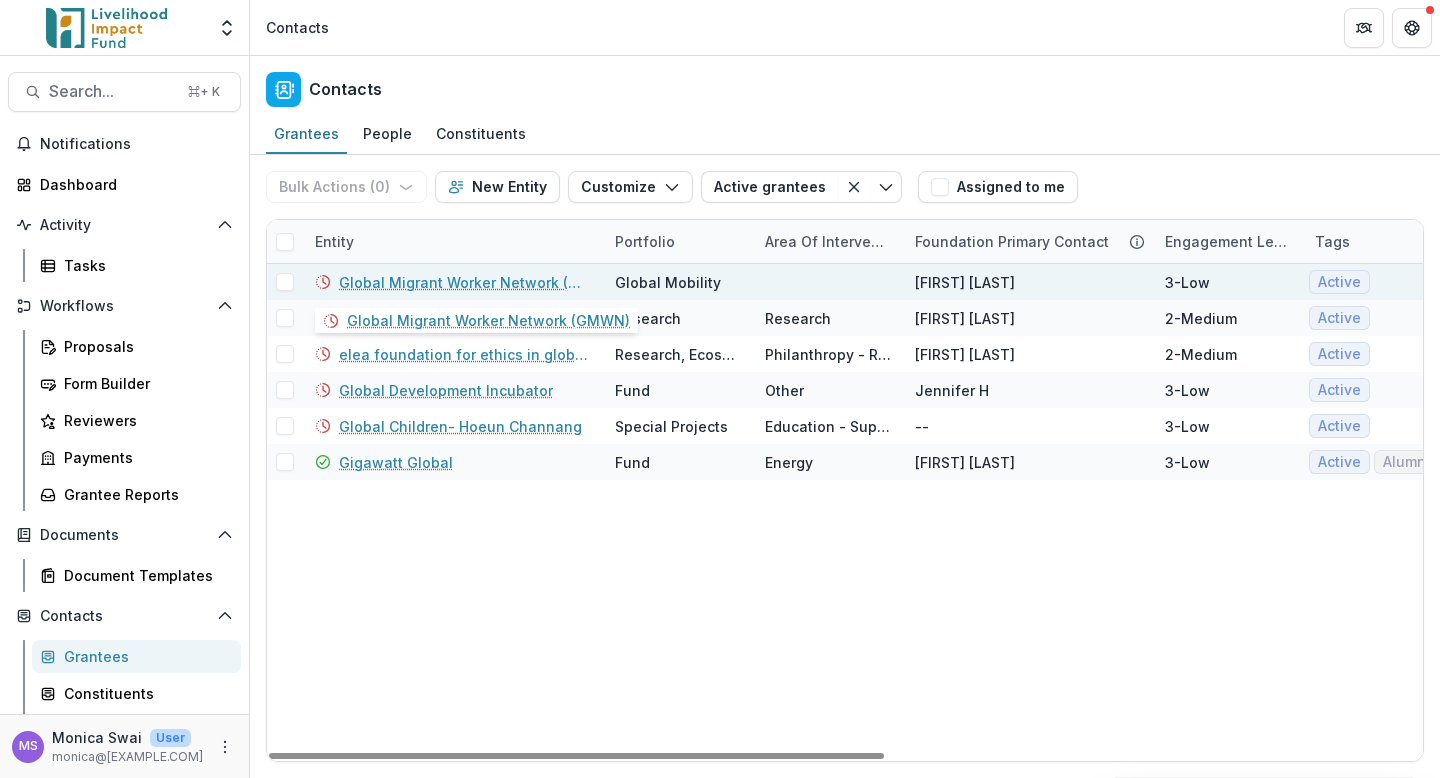 click on "Global Migrant Worker Network (GMWN)" at bounding box center (465, 282) 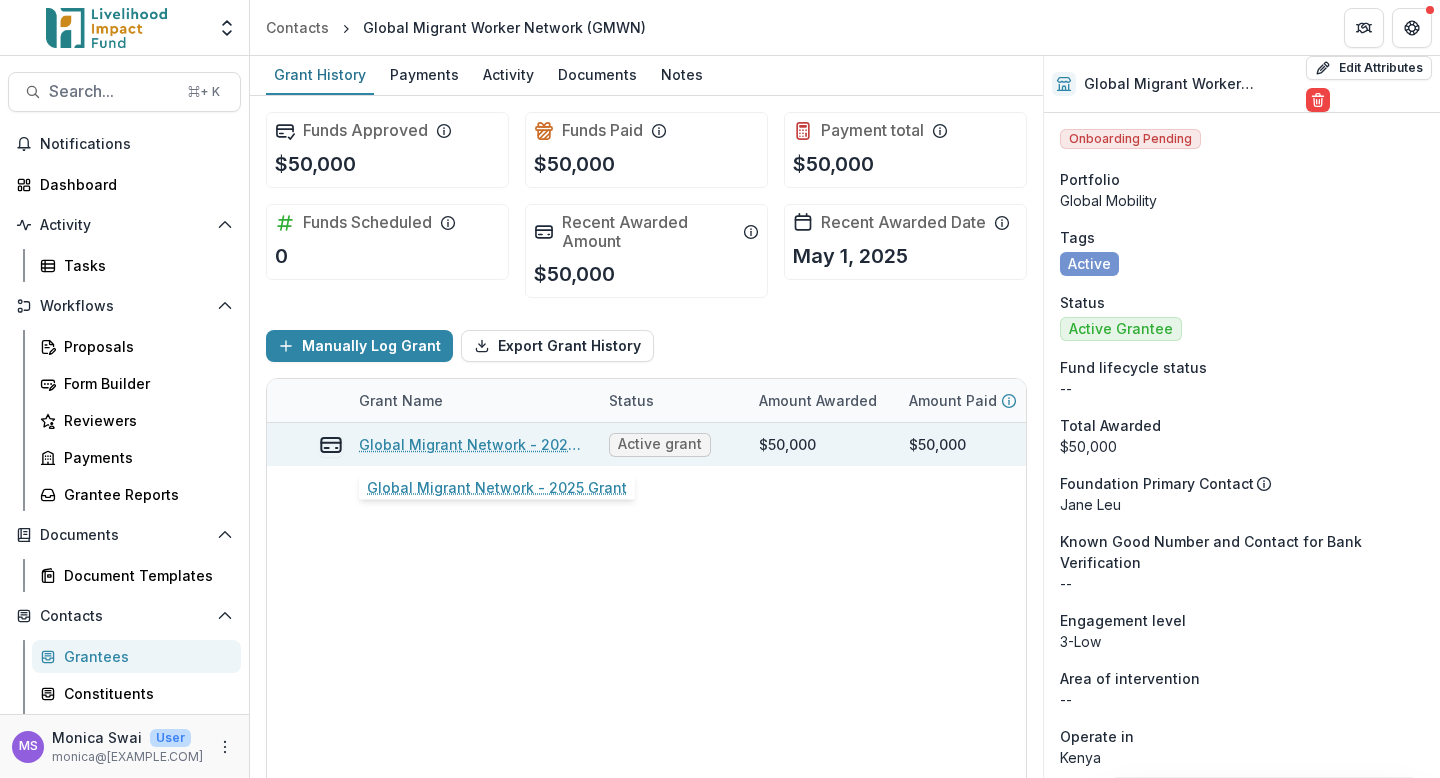 click on "Global Migrant Network - 2025 Grant" at bounding box center (472, 444) 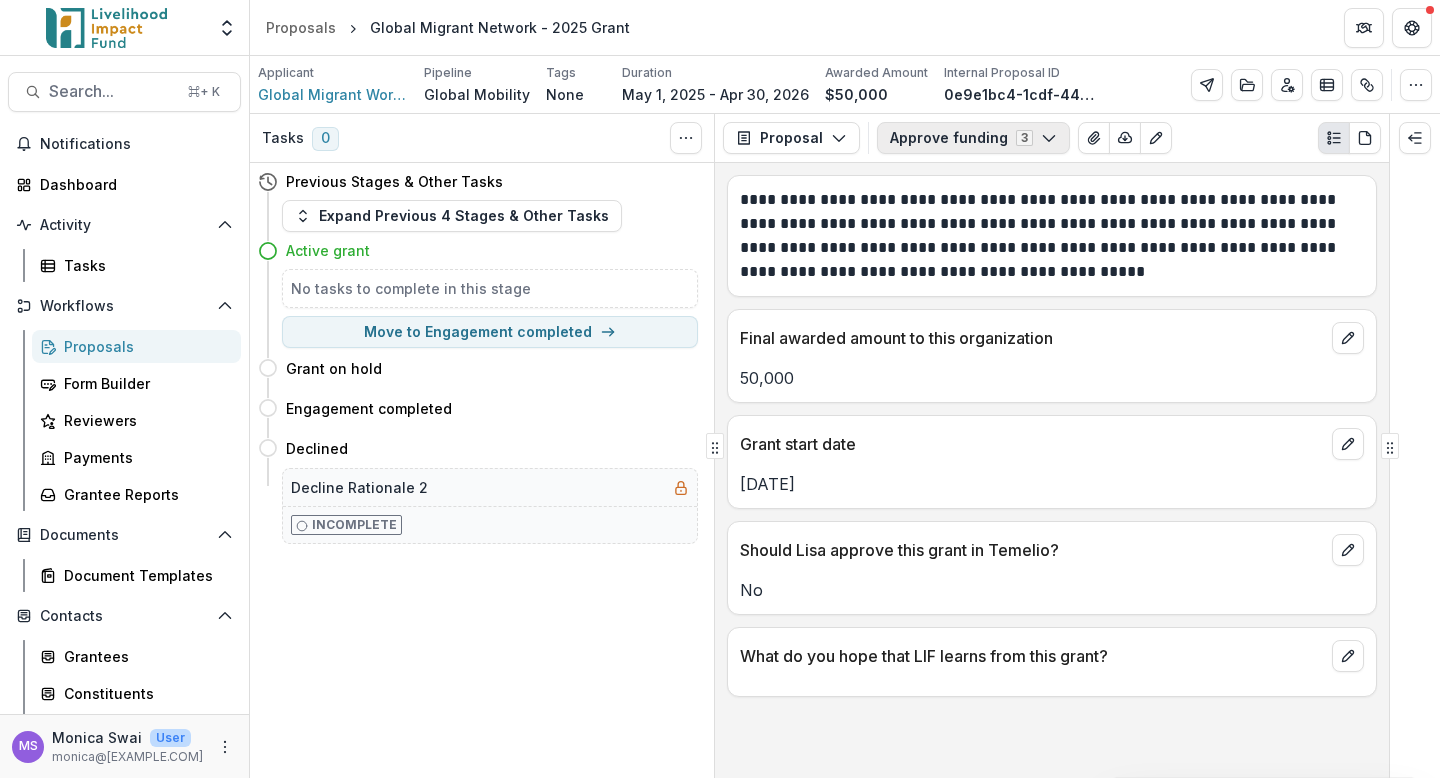 click 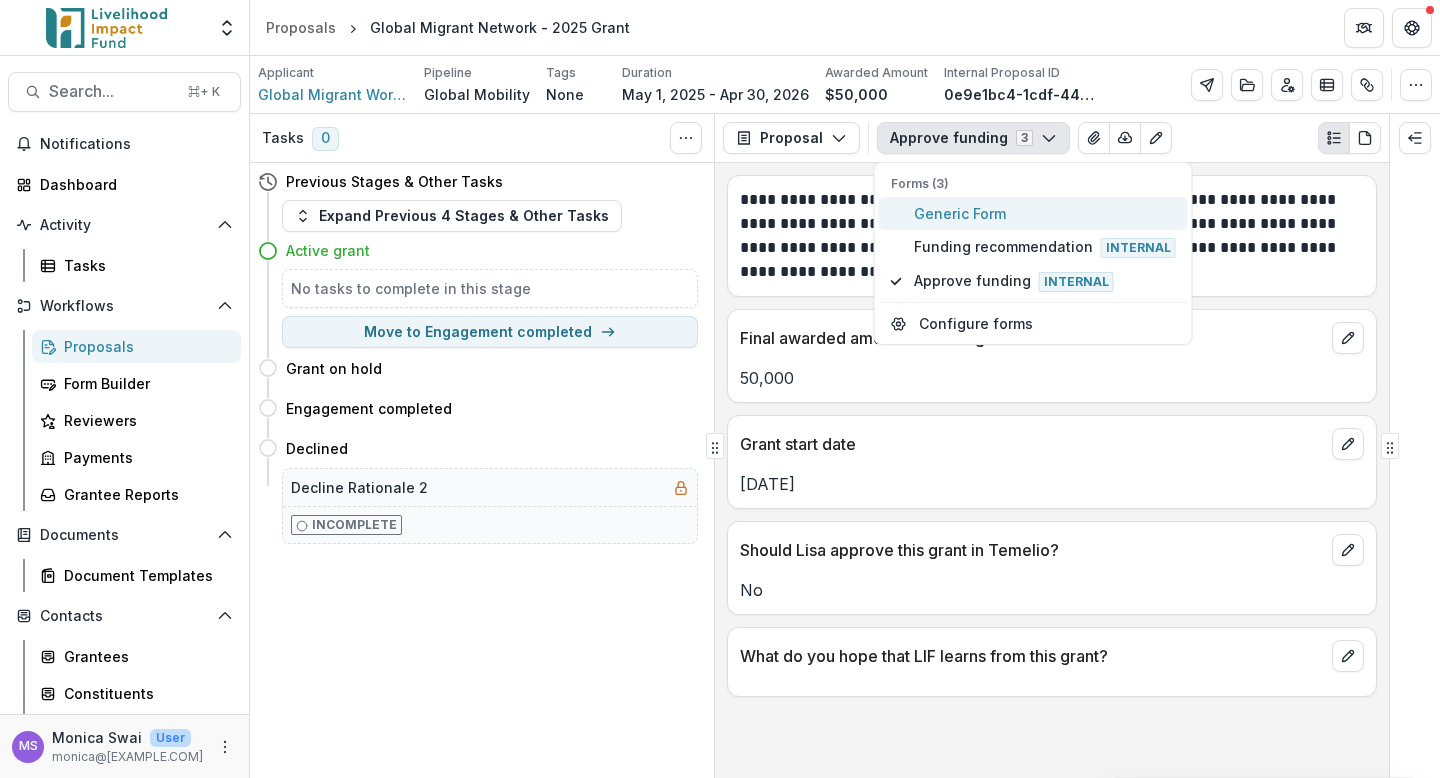 click on "Generic Form" at bounding box center (1045, 213) 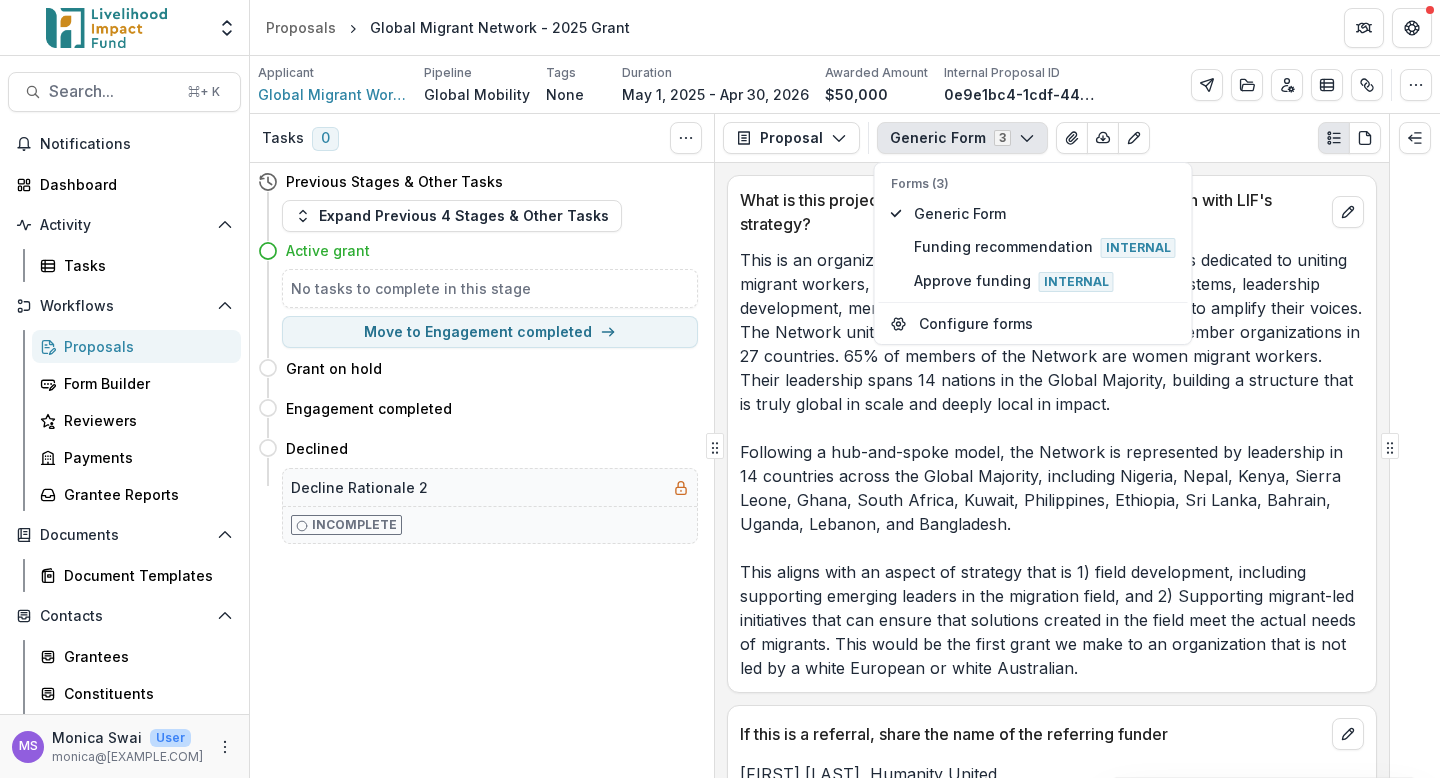click on "This is an organization that is run by migrant workers and is dedicated to uniting migrant workers, providing them with access to support systems, leadership development, mentorship, capacity building, and platforms to amplify their voices.
The Network unites 18,000+ migrant workers across 71 member organizations in 27 countries. 65% of members of the Network are women migrant workers. Their leadership spans 14 nations in the Global Majority, building a structure that is truly global in scale and deeply local in impact.
Following a hub-and-spoke model, the Network is represented by leadership in 14 countries across the Global Majority, including Nigeria, Nepal, Kenya, Sierra Leone, Ghana, South Africa, Kuwait, Philippines, Ethiopia, Sri Lanka, Bahrain, Uganda, Lebanon, and Bangladesh." at bounding box center [1052, 464] 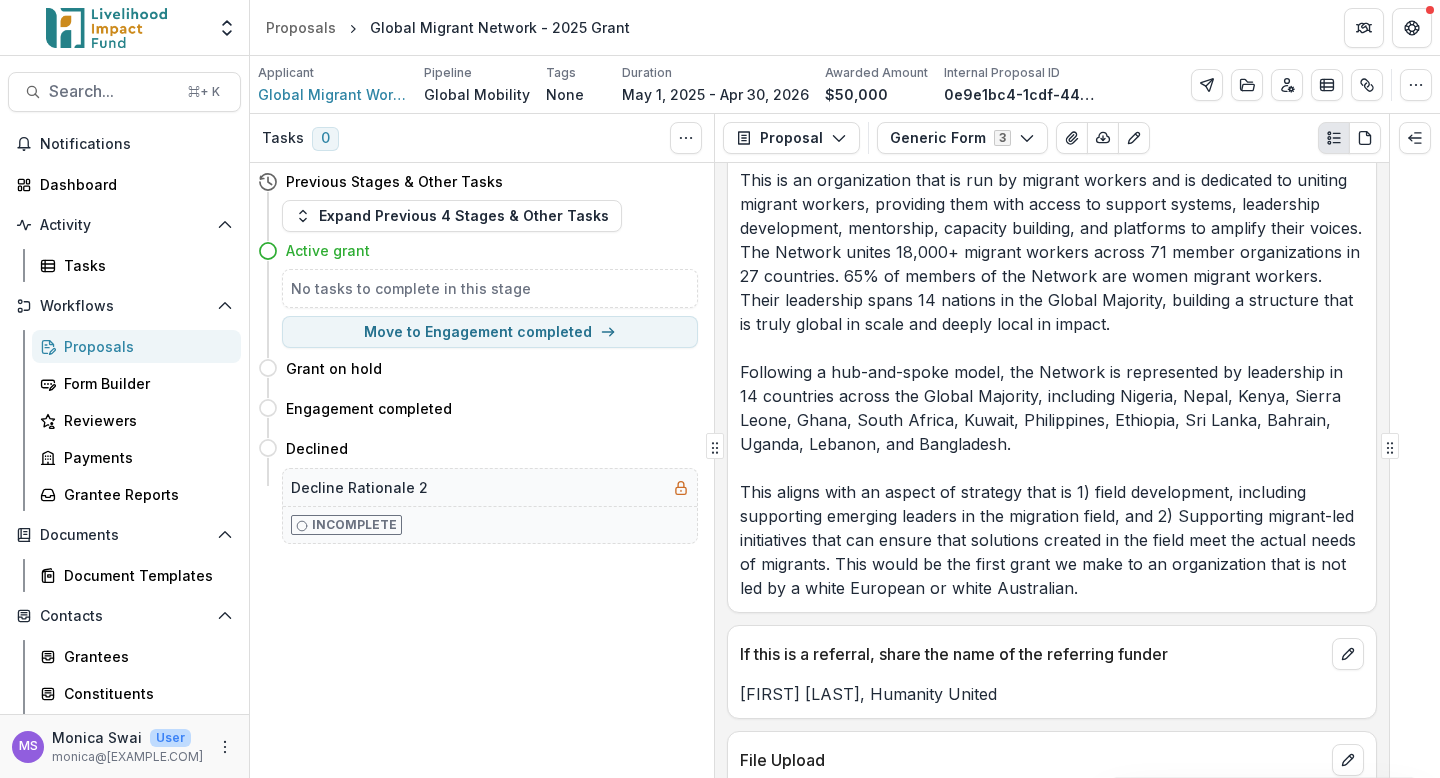 scroll, scrollTop: 0, scrollLeft: 0, axis: both 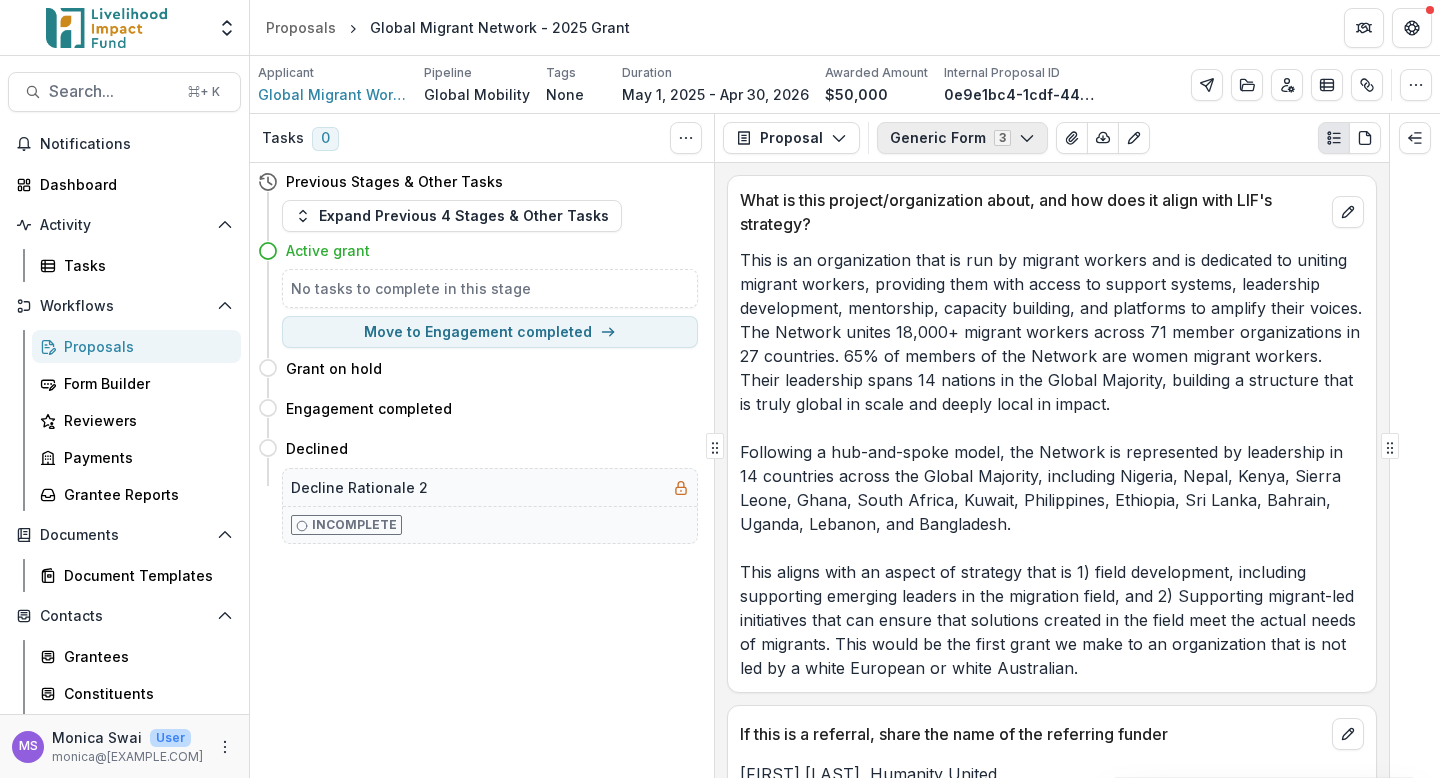 click on "Generic Form 3" at bounding box center [962, 138] 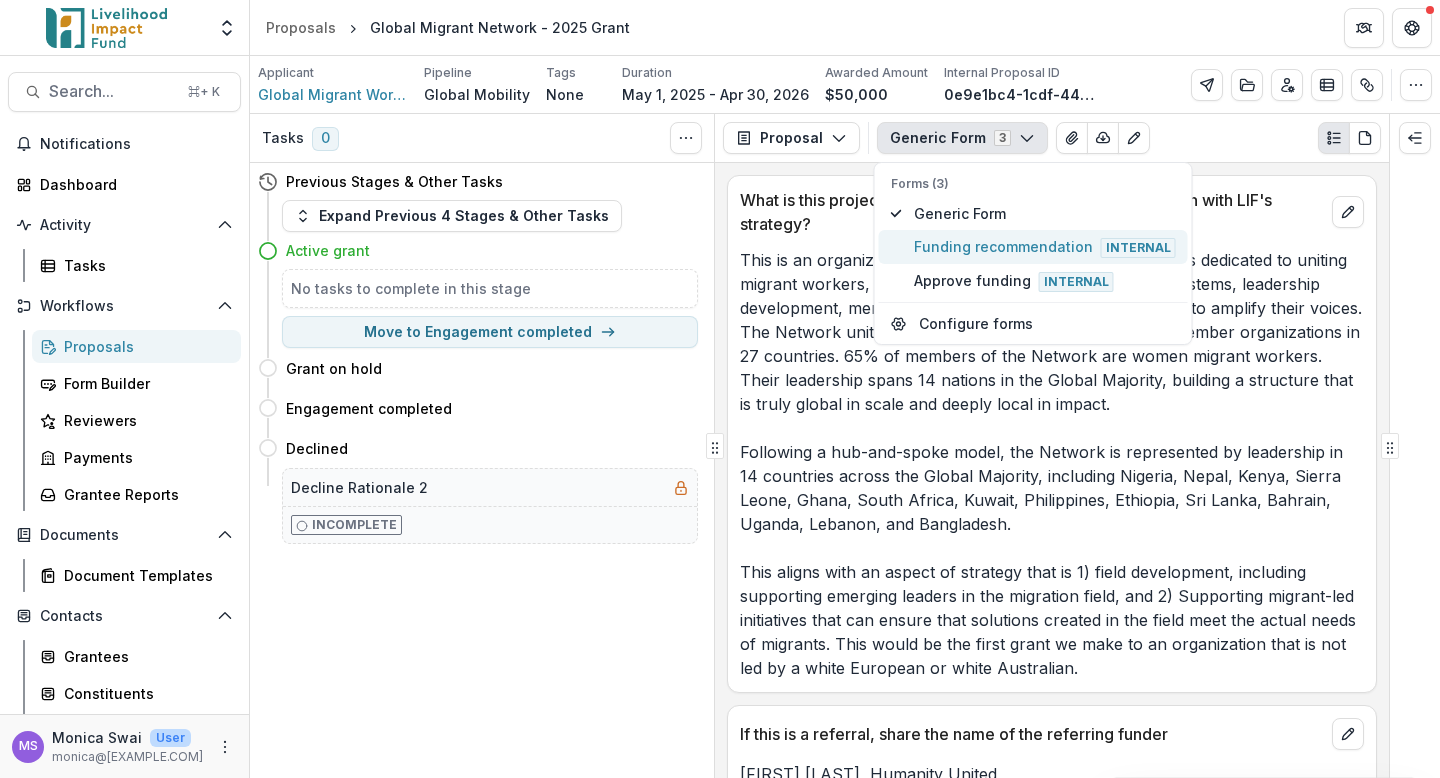 click on "Funding recommendation Internal" at bounding box center (1045, 247) 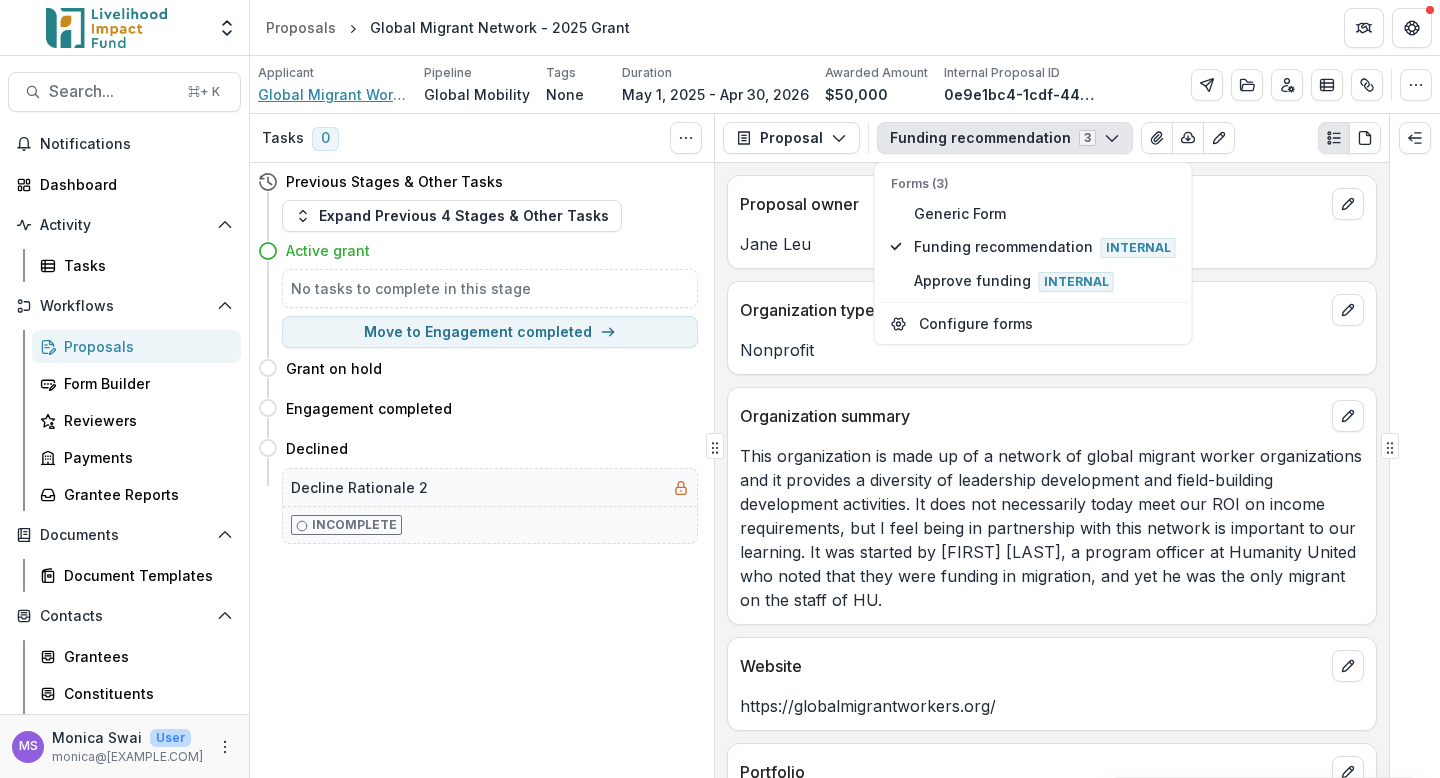 click on "Global Migrant Worker Network (GMWN)" at bounding box center (333, 94) 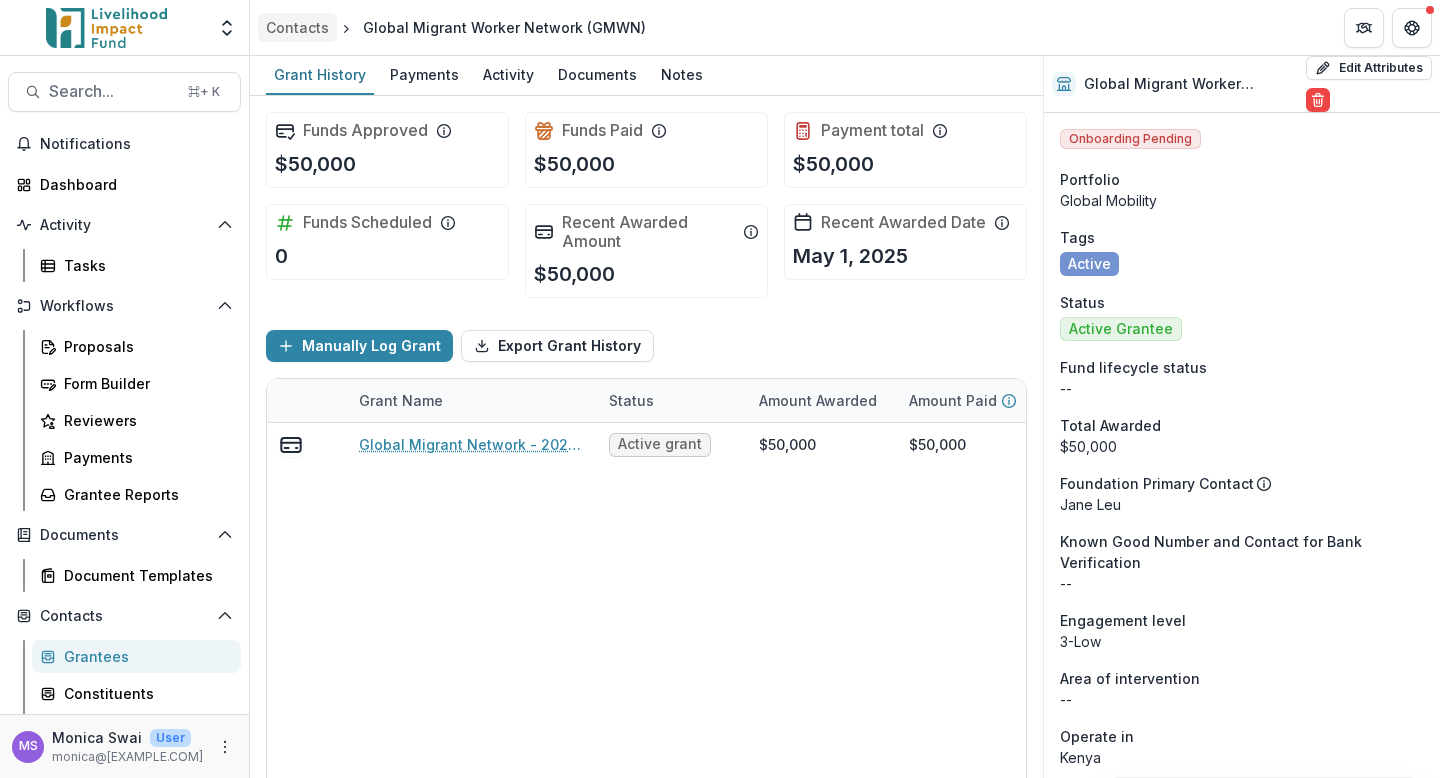 click on "Contacts" at bounding box center [297, 27] 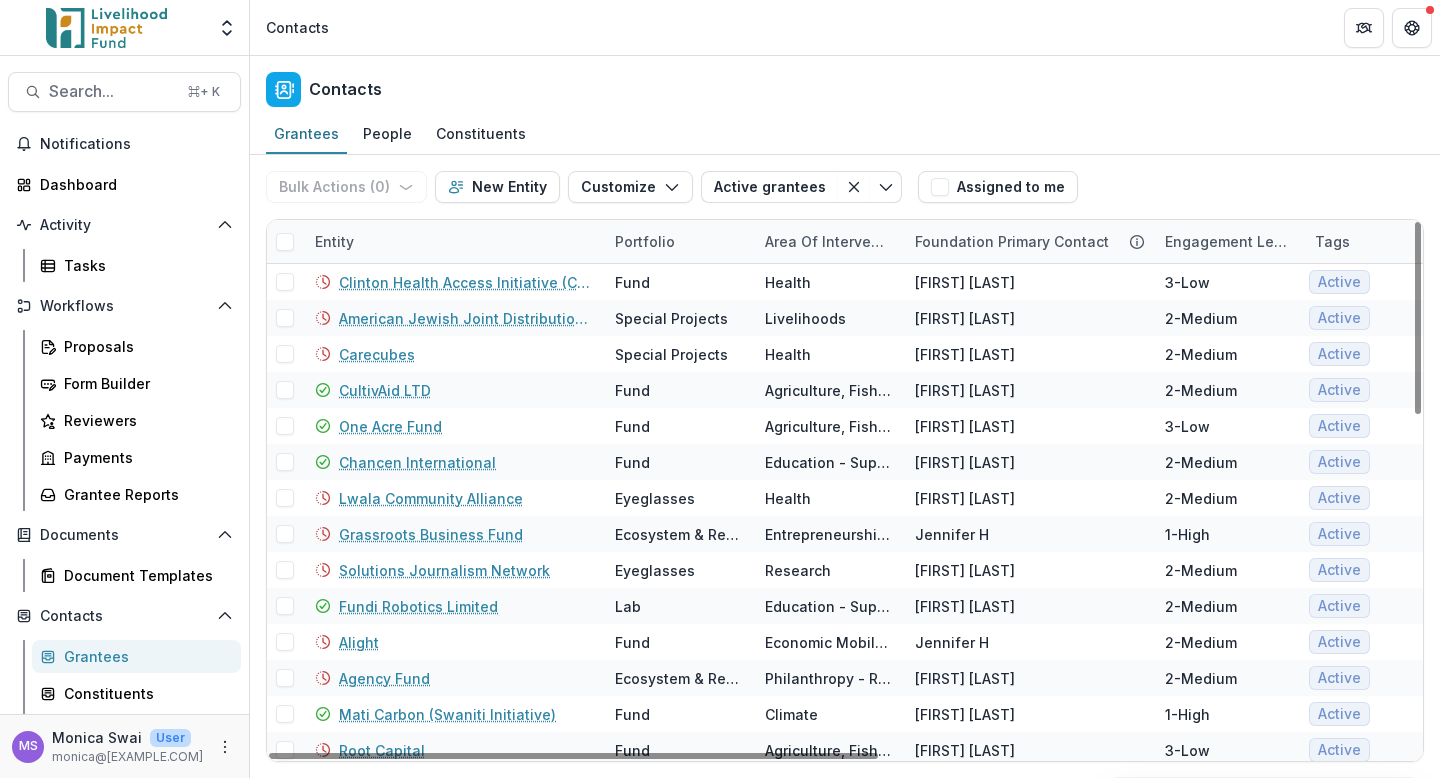 click on "Entity" at bounding box center [453, 241] 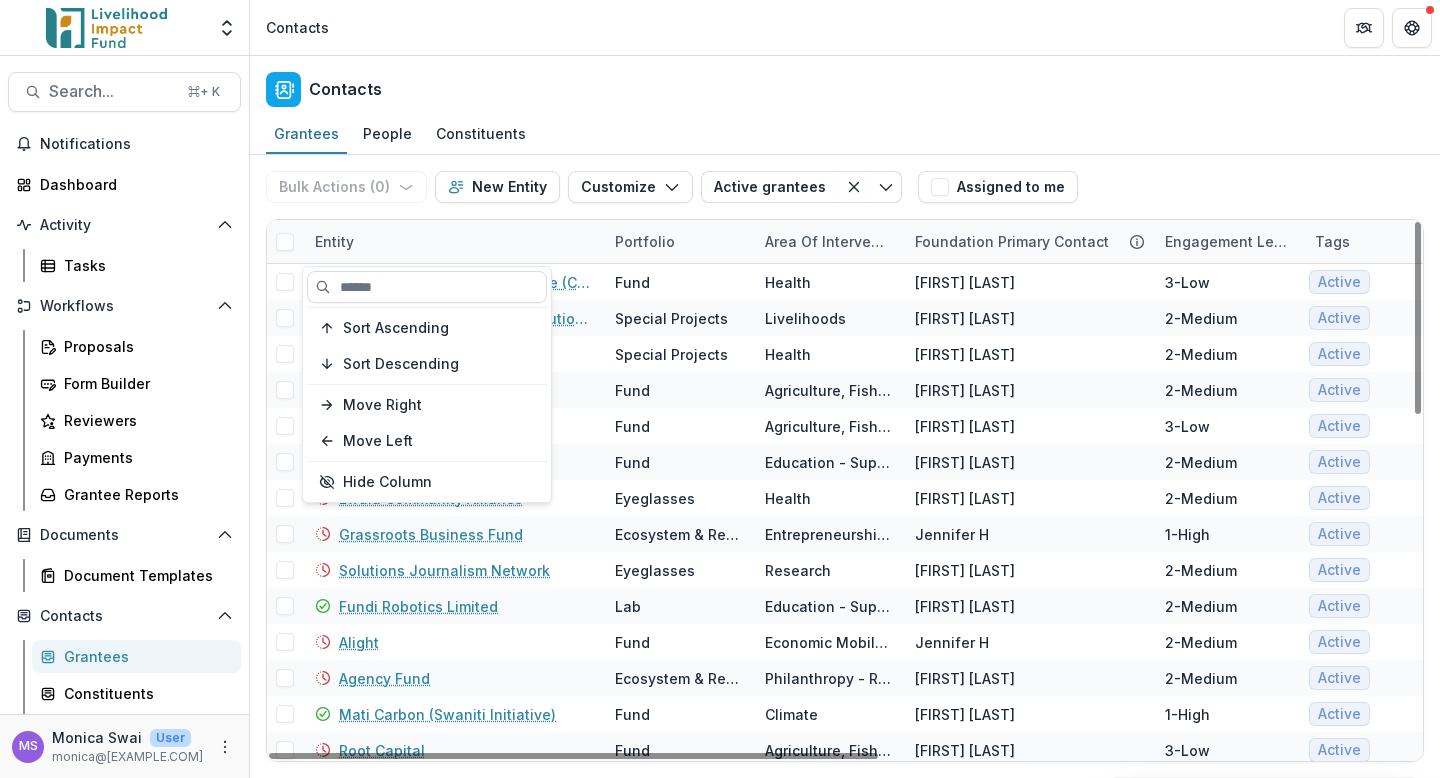 click on "Sort Ascending Sort Descending Move Right Move Left Hide Column" at bounding box center (427, 384) 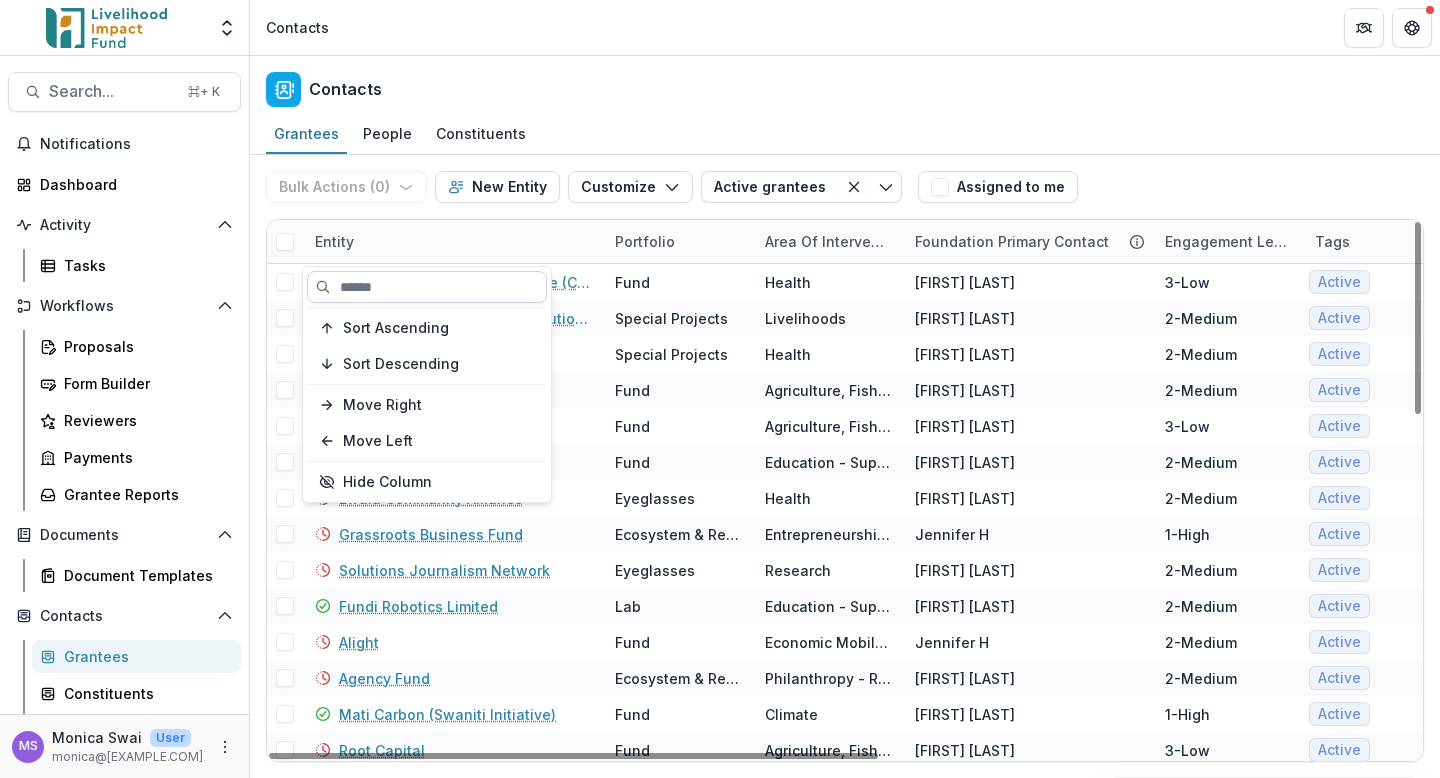 click at bounding box center [427, 287] 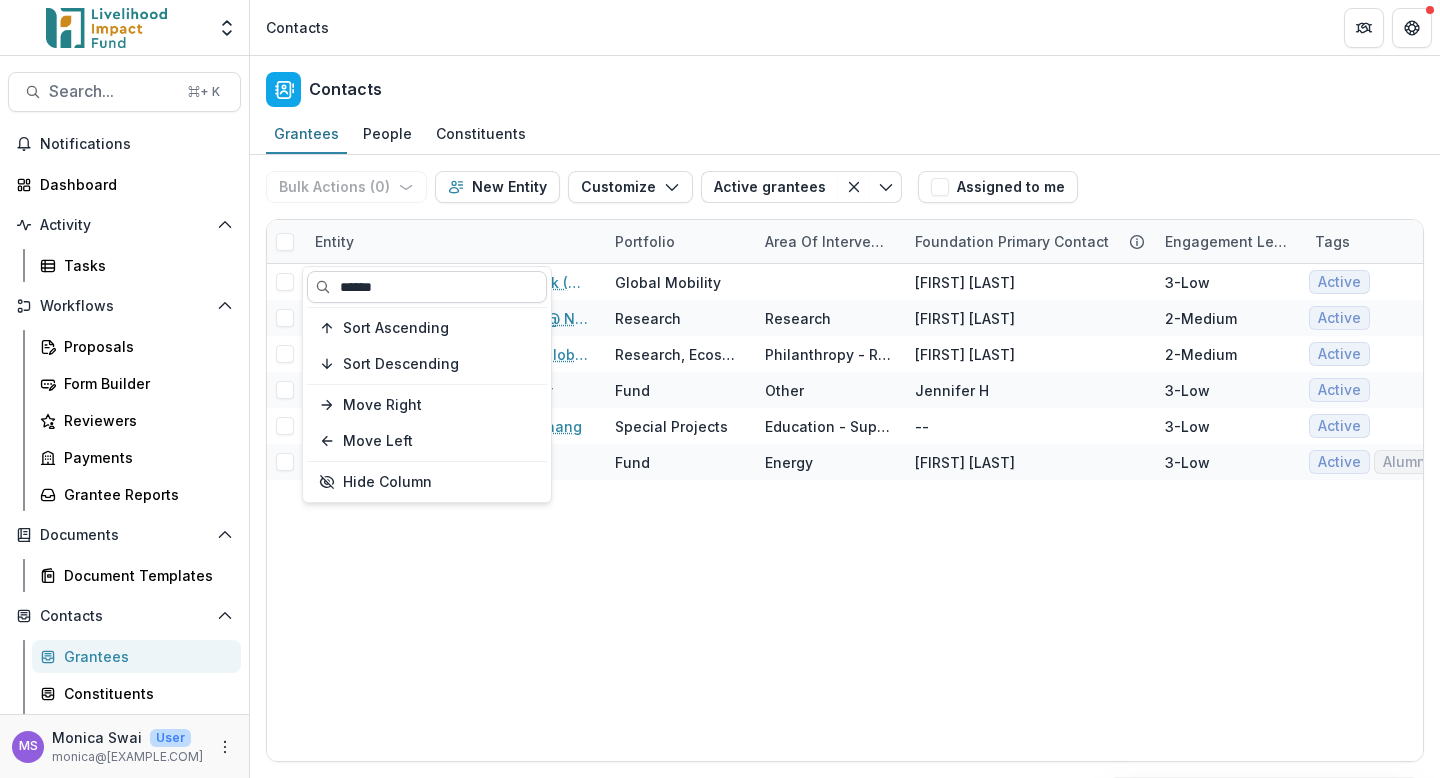 type on "******" 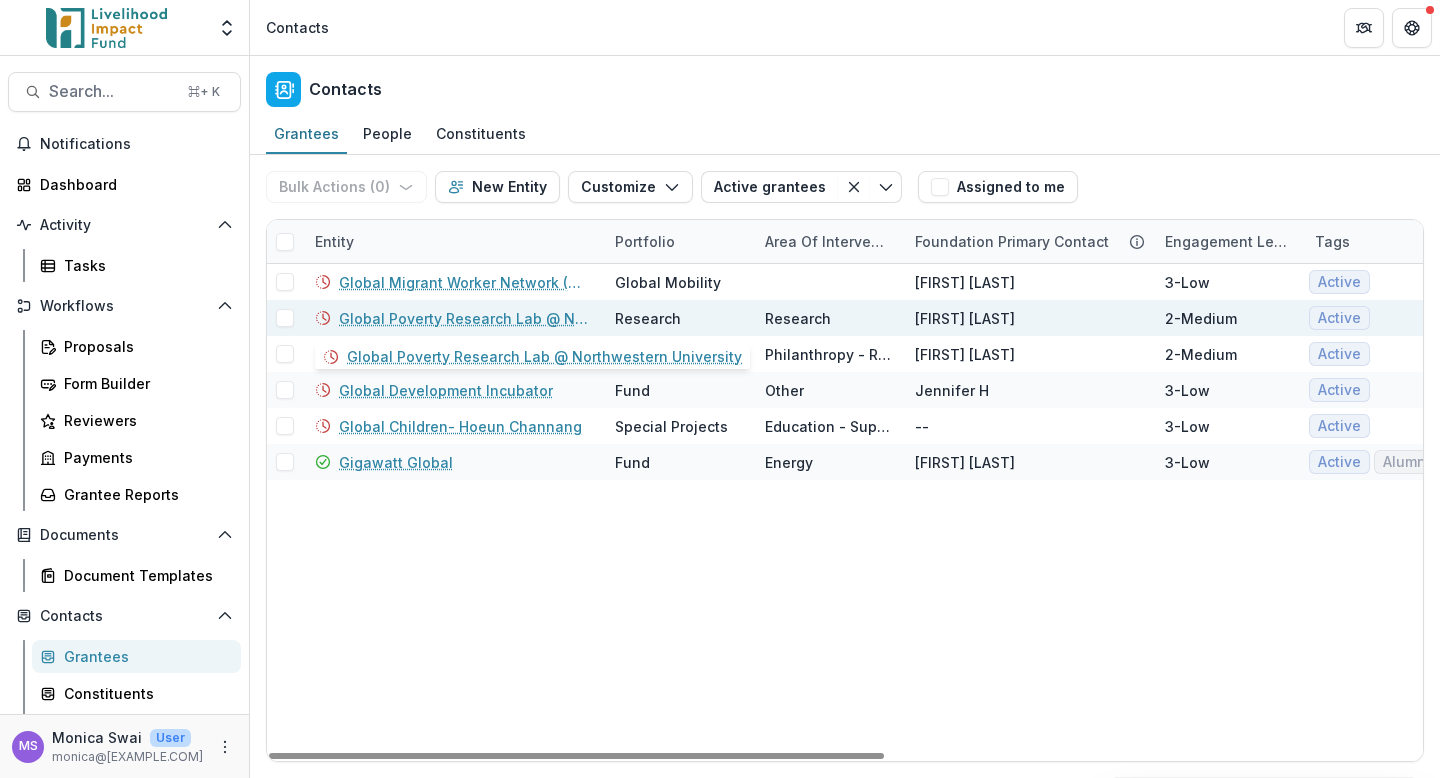 click on "Global Poverty Research Lab @ Northwestern University" at bounding box center [465, 318] 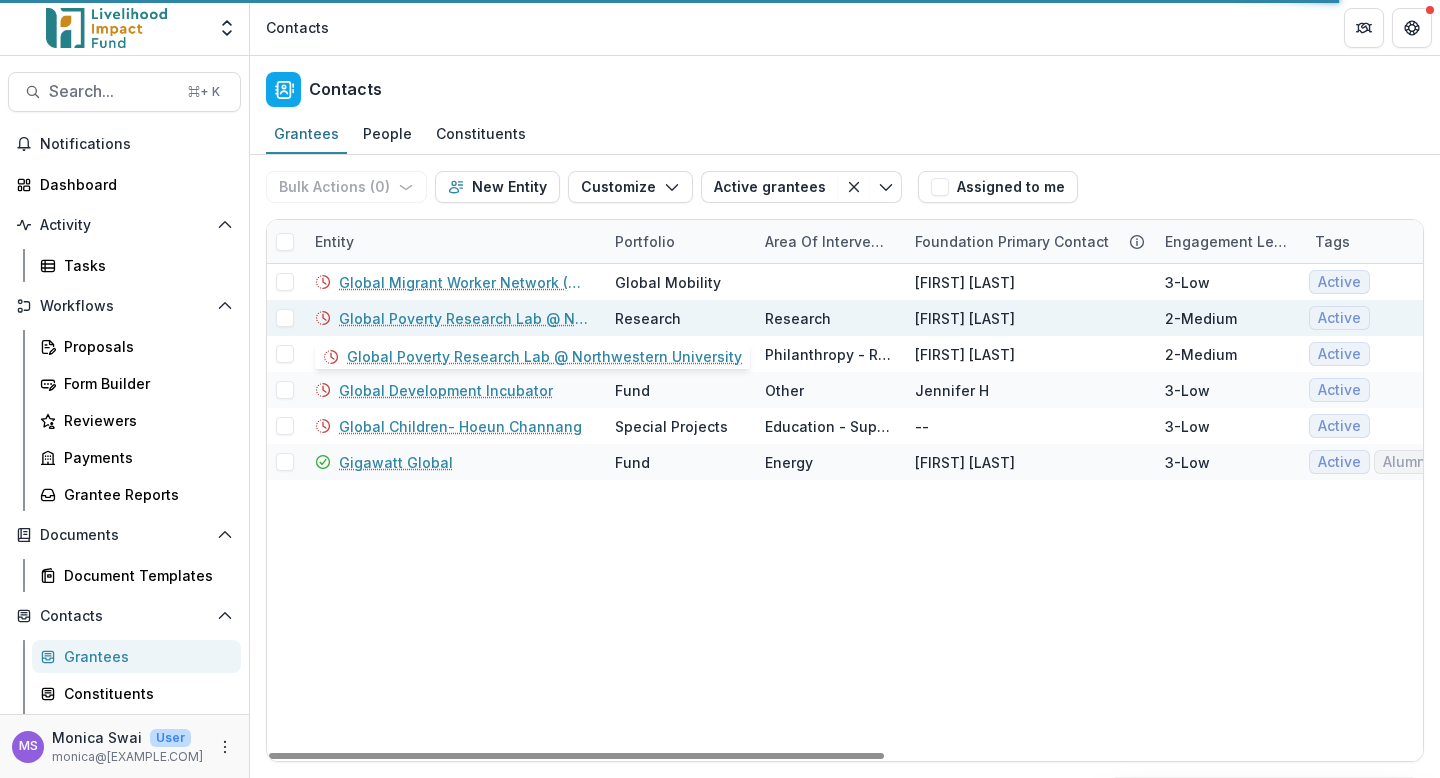 click on "Global Poverty Research Lab @ Northwestern University" at bounding box center (465, 318) 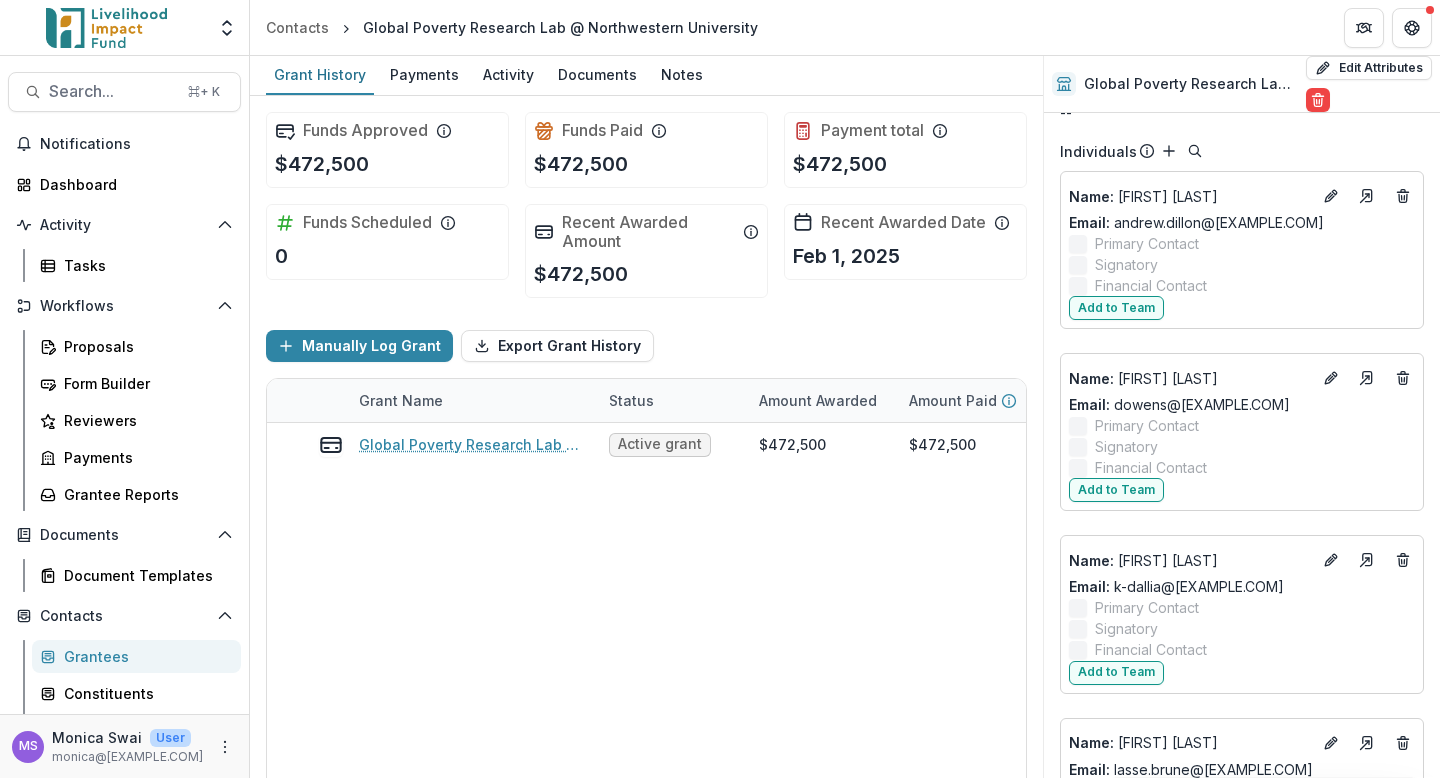 scroll, scrollTop: 1115, scrollLeft: 0, axis: vertical 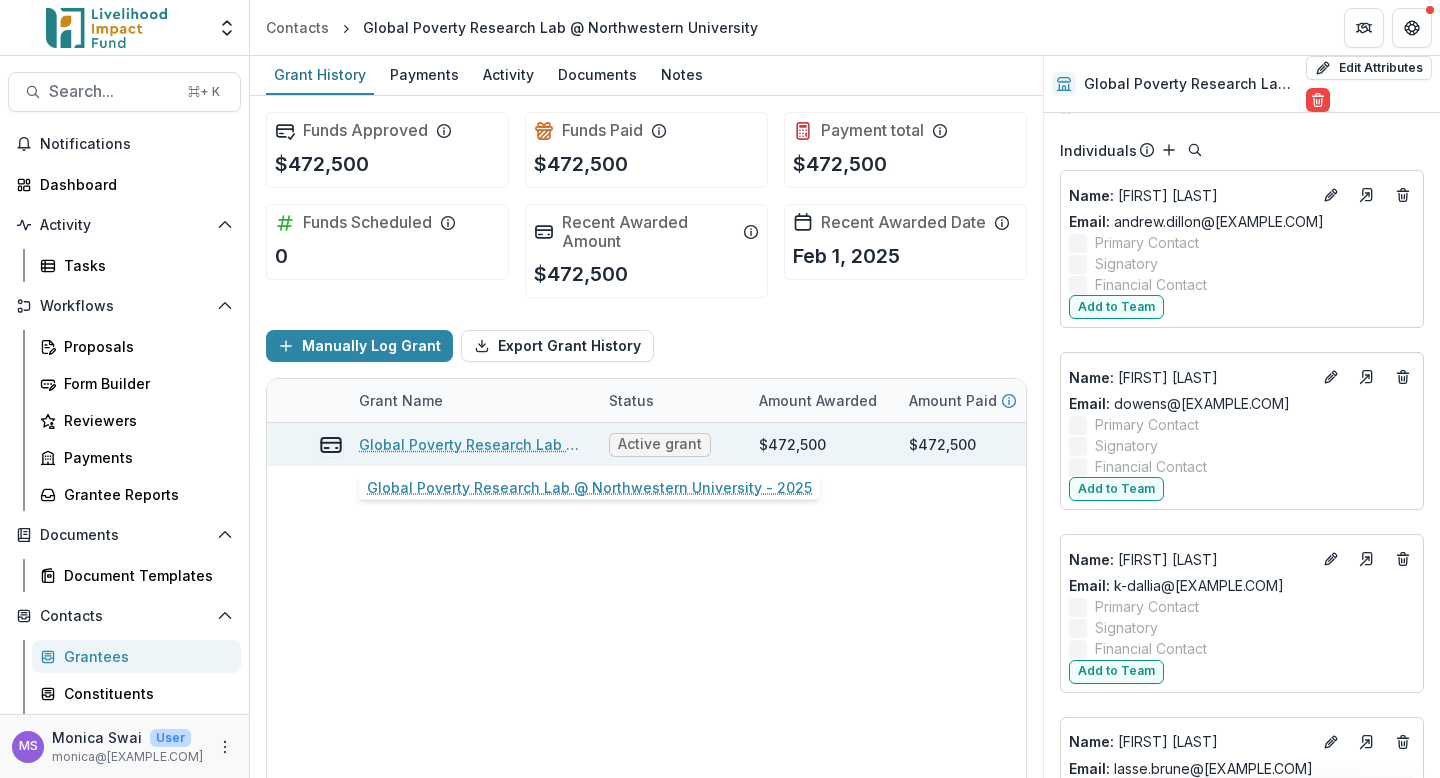 click on "Global Poverty Research Lab @ Northwestern University - 2025" at bounding box center (472, 444) 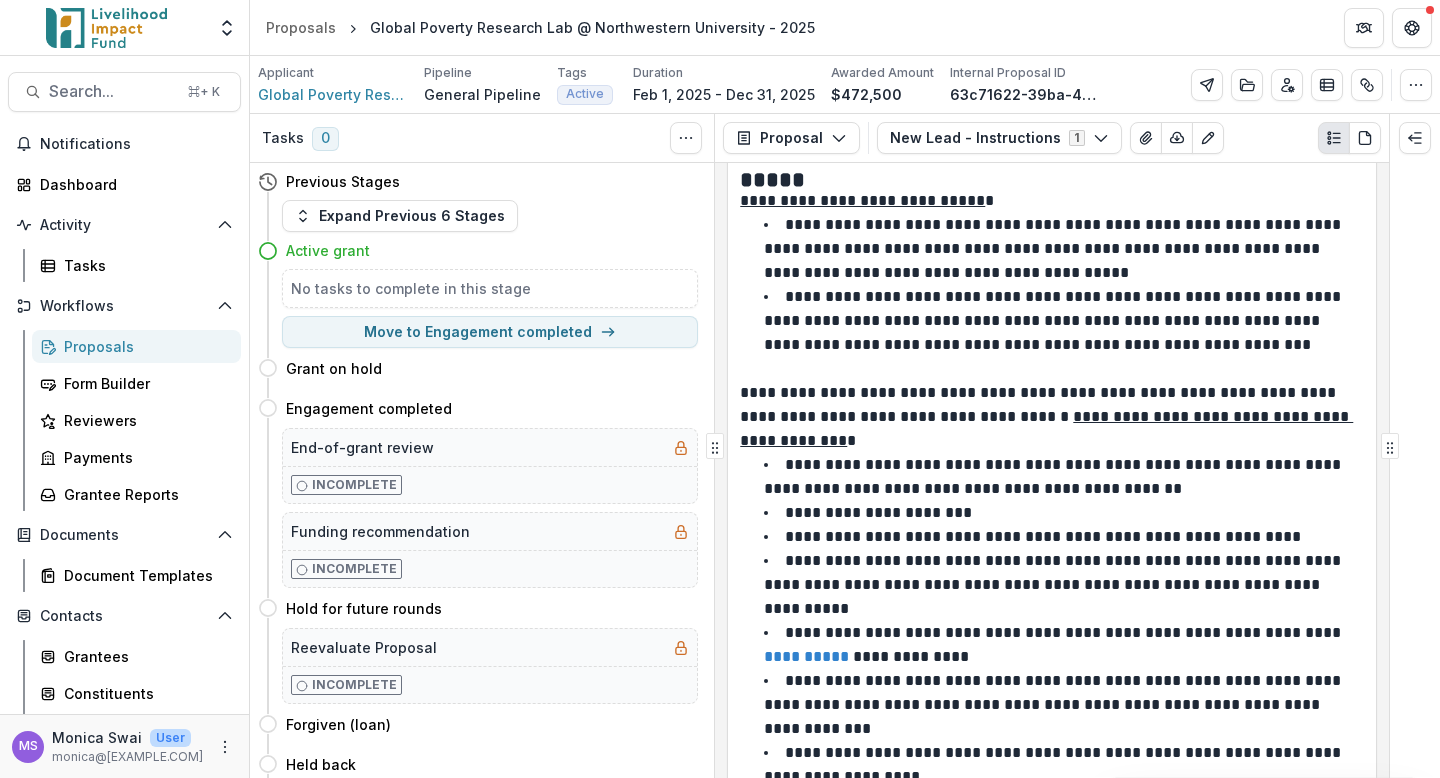 scroll, scrollTop: 0, scrollLeft: 0, axis: both 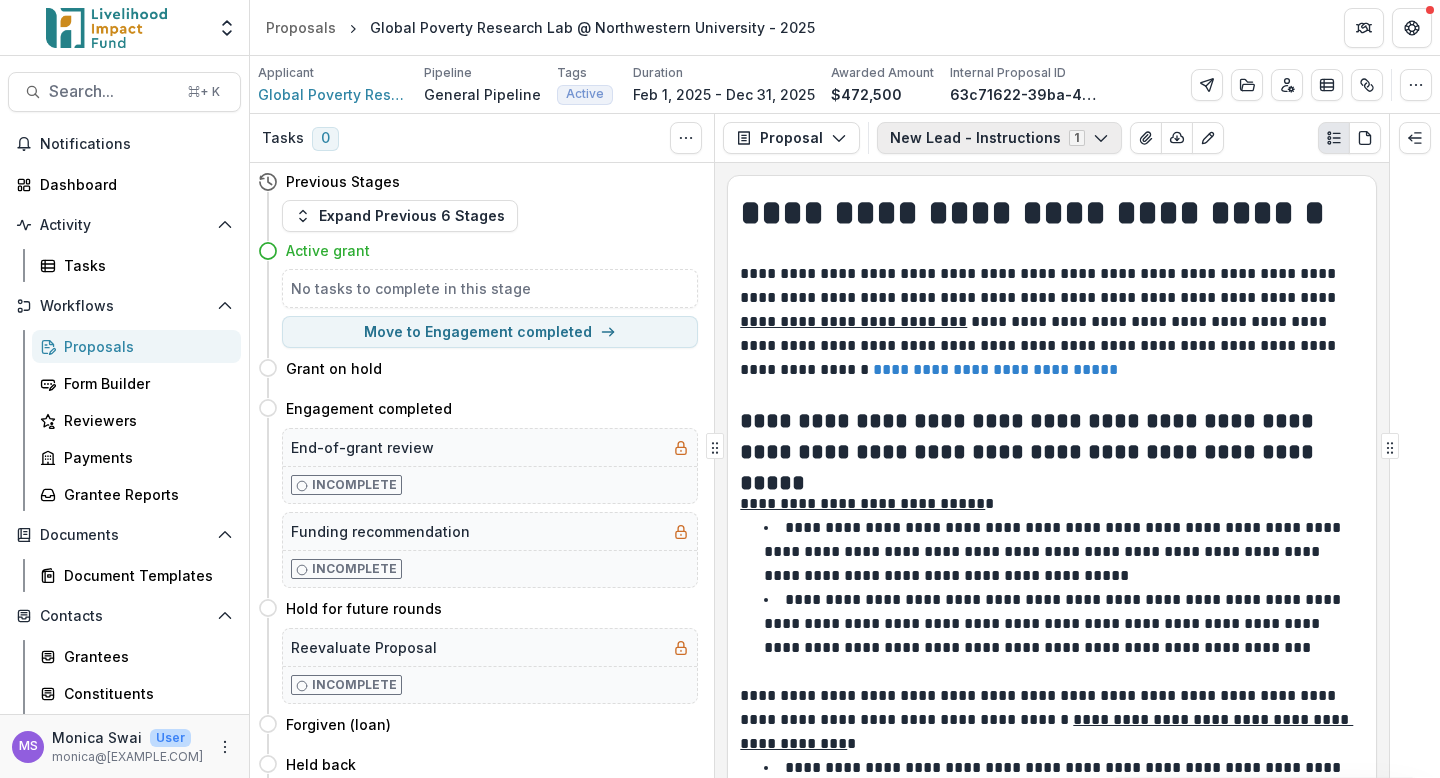 click 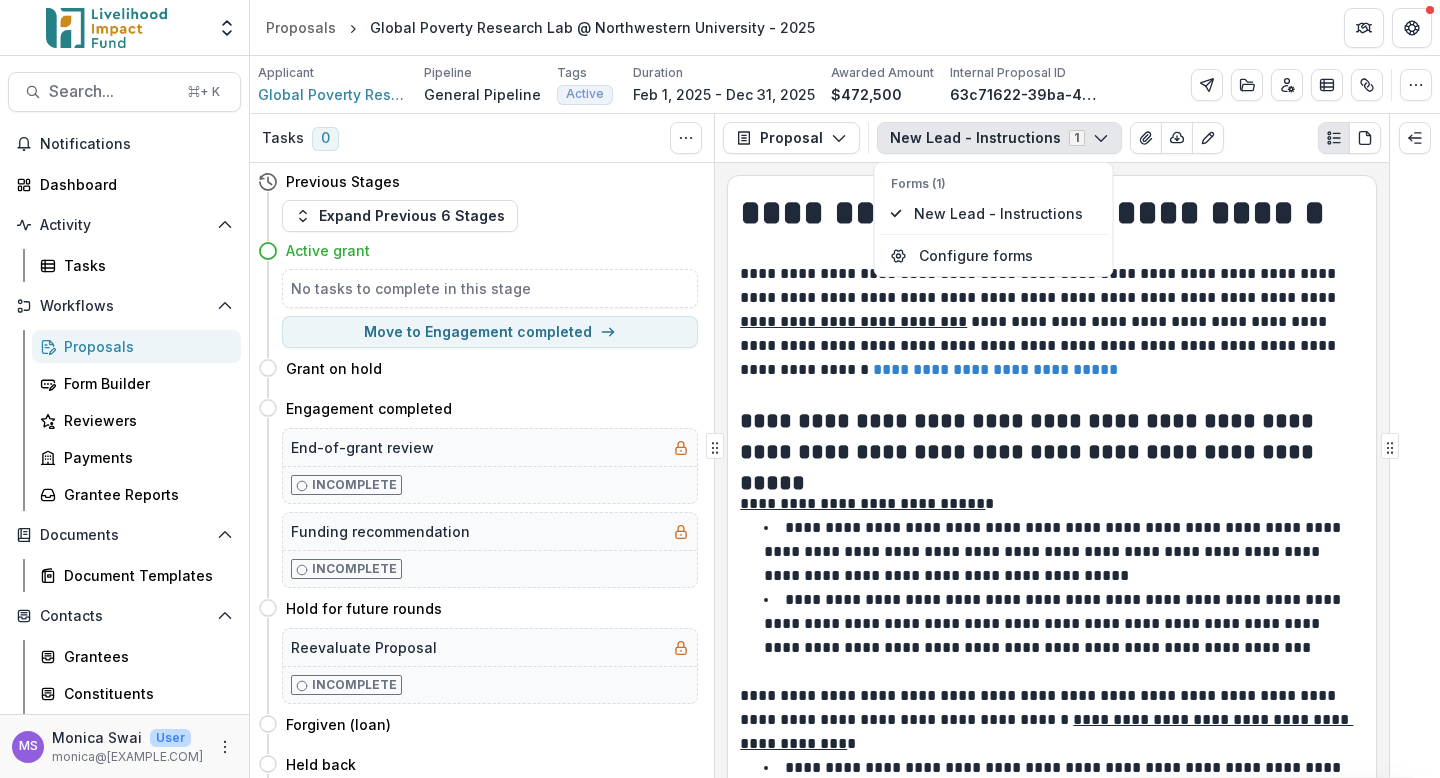 click 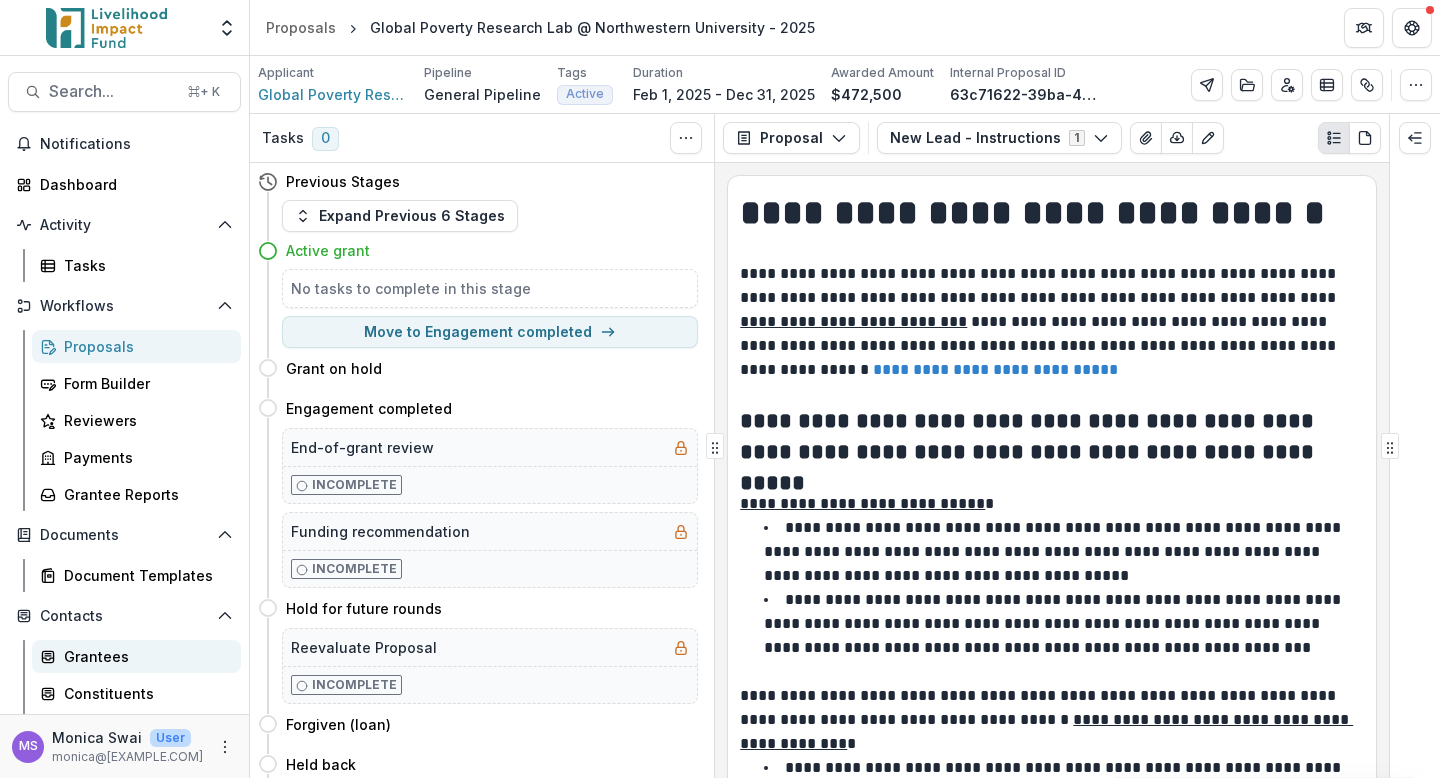 click on "Grantees" at bounding box center (144, 656) 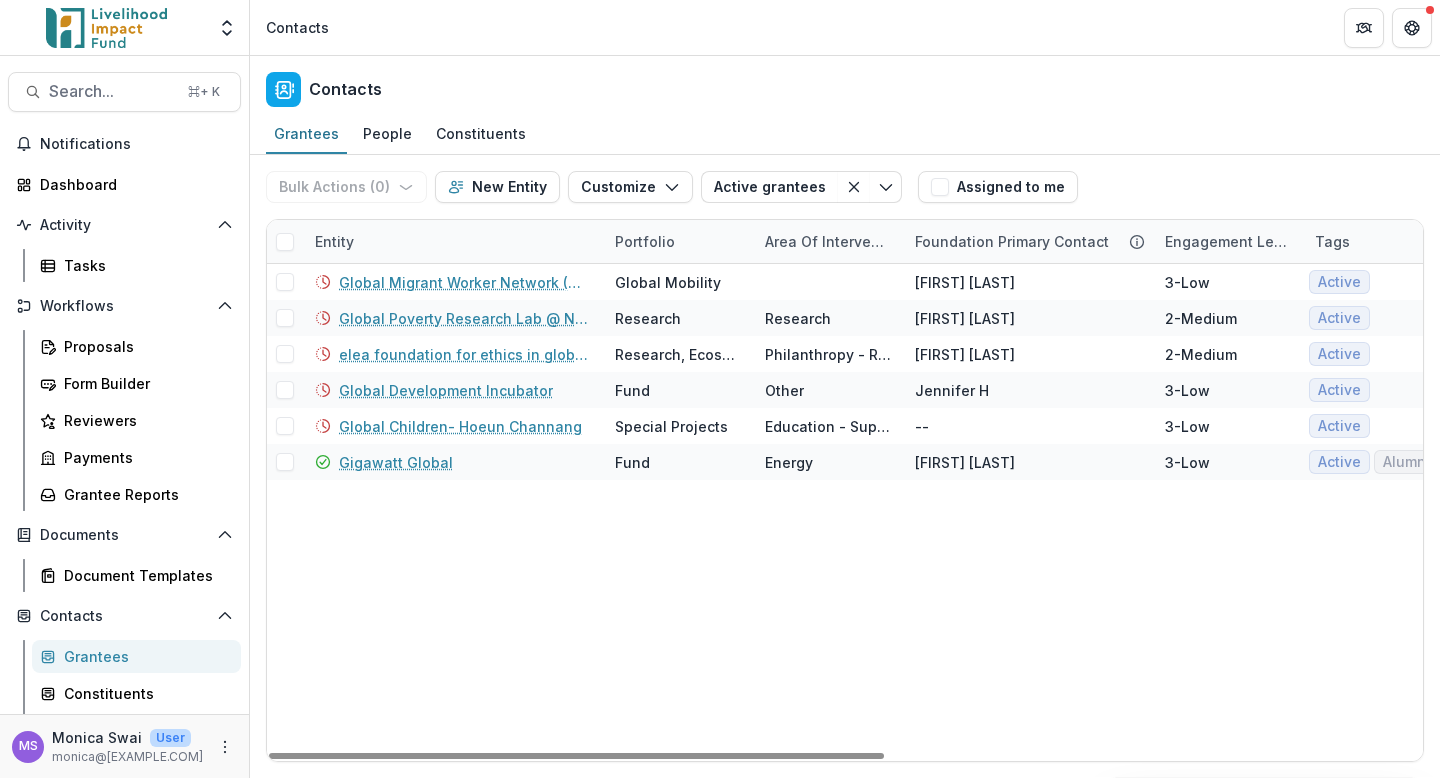click on "Entity" at bounding box center (453, 241) 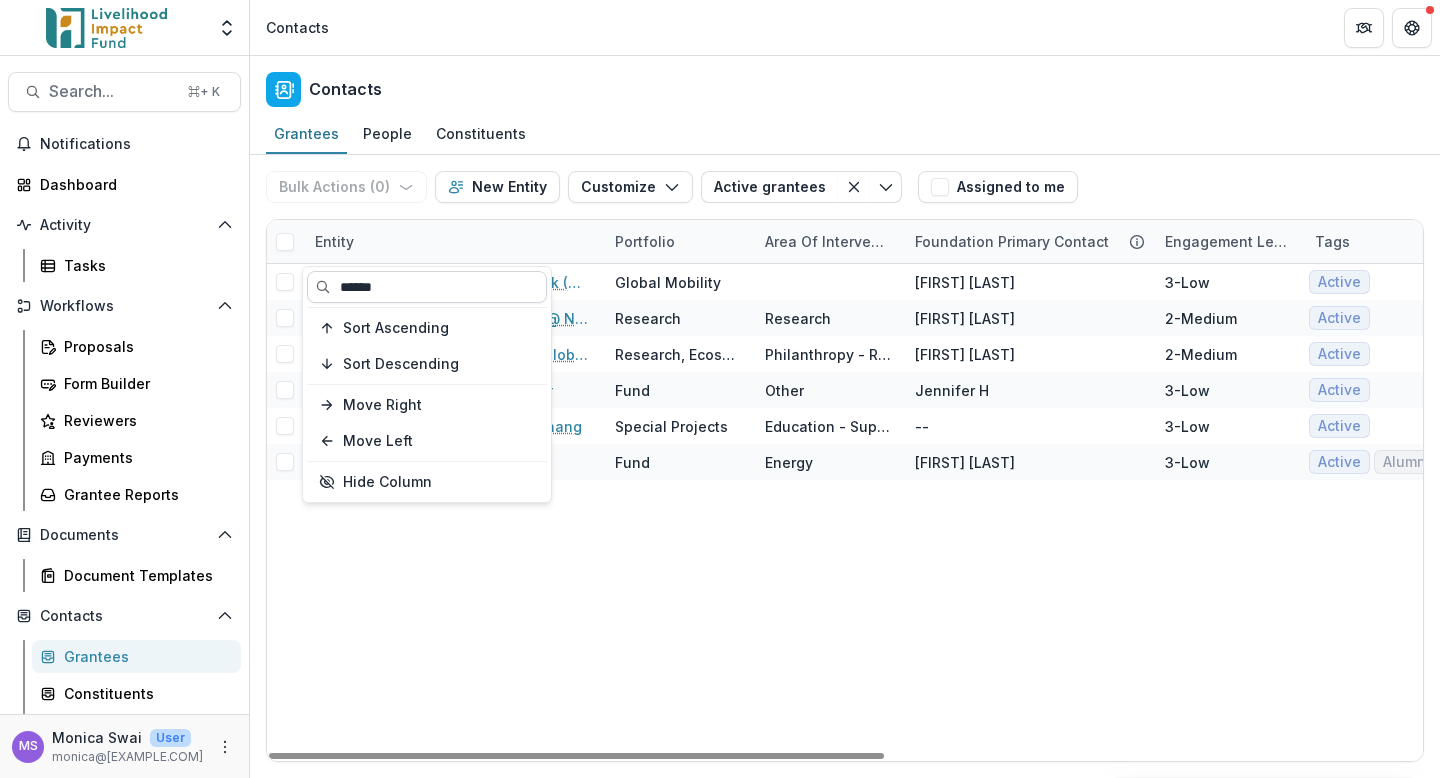 click on "******" at bounding box center (427, 287) 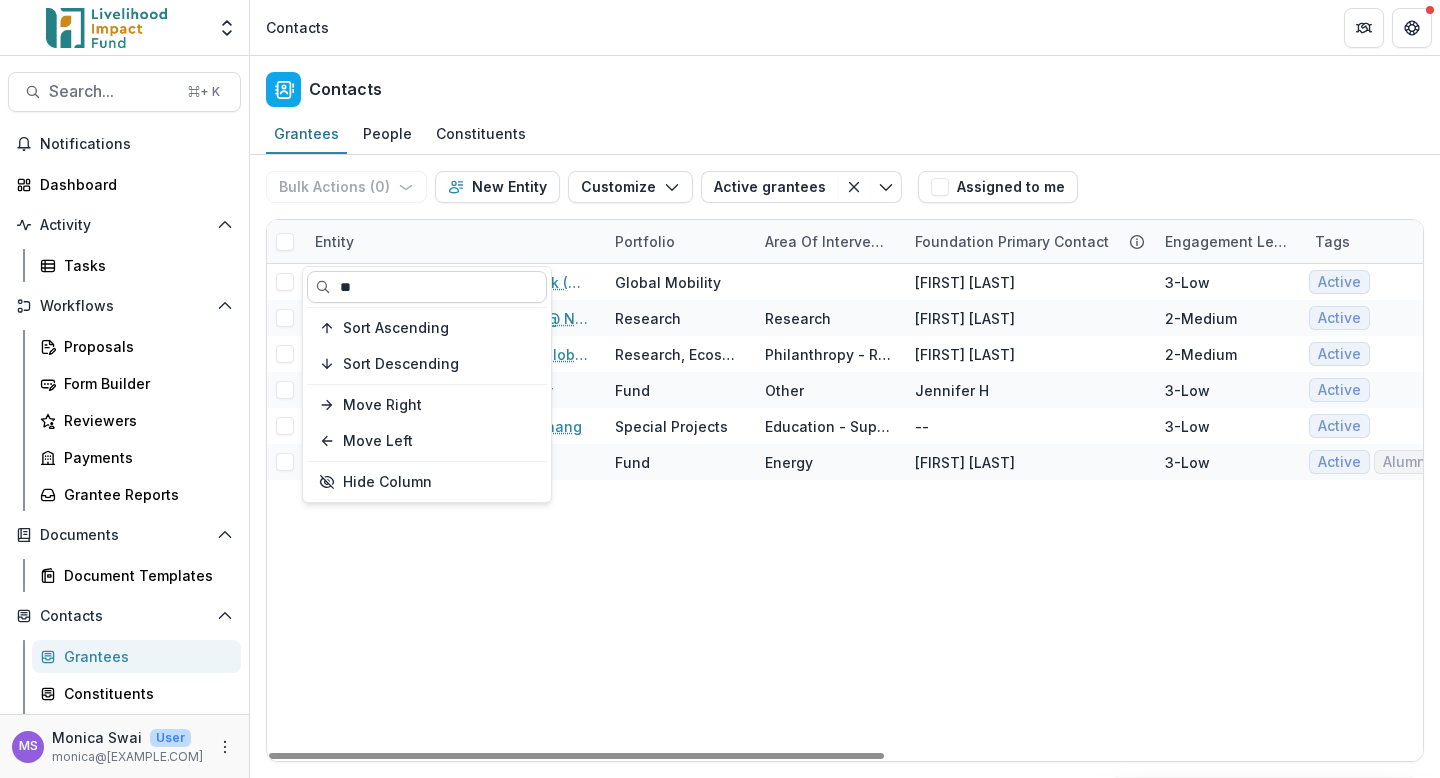 type on "*" 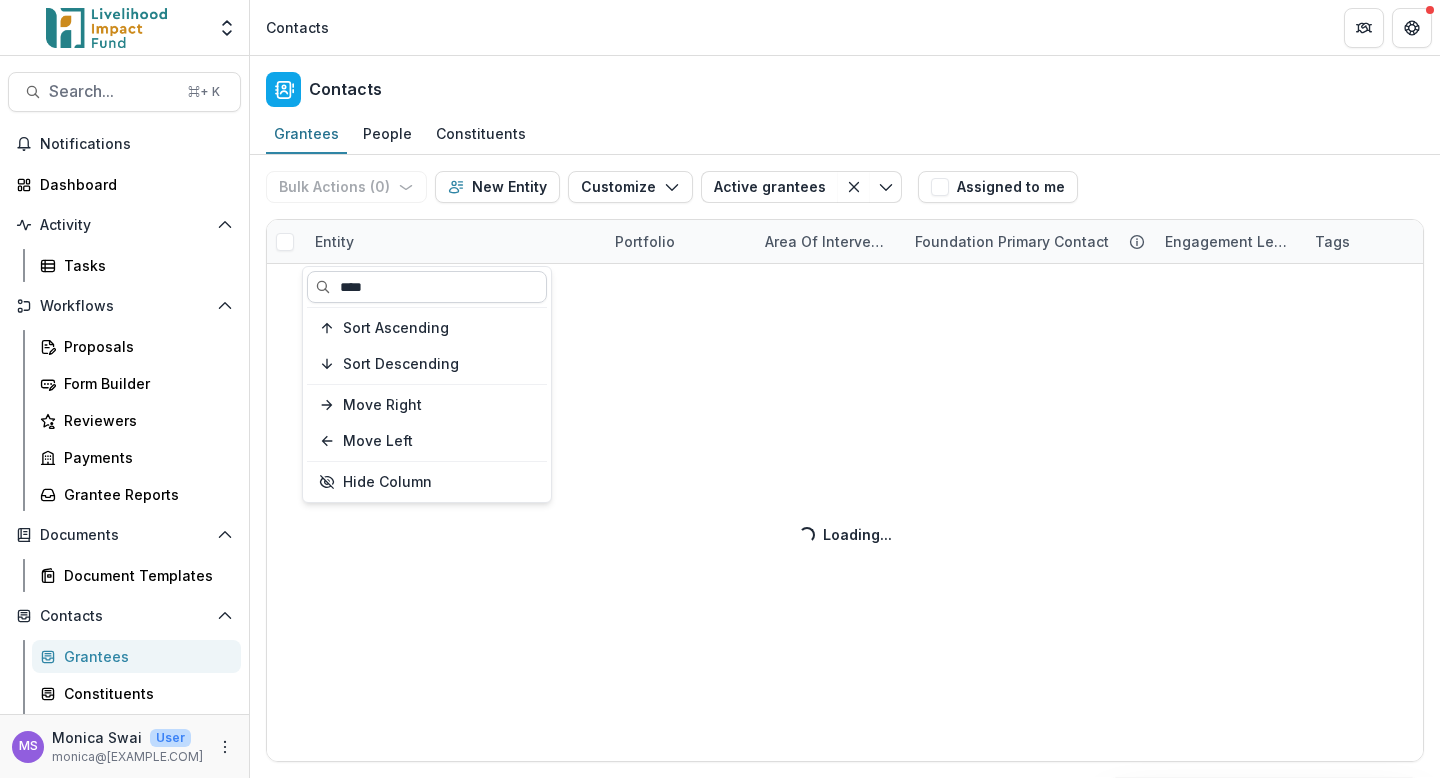 type on "****" 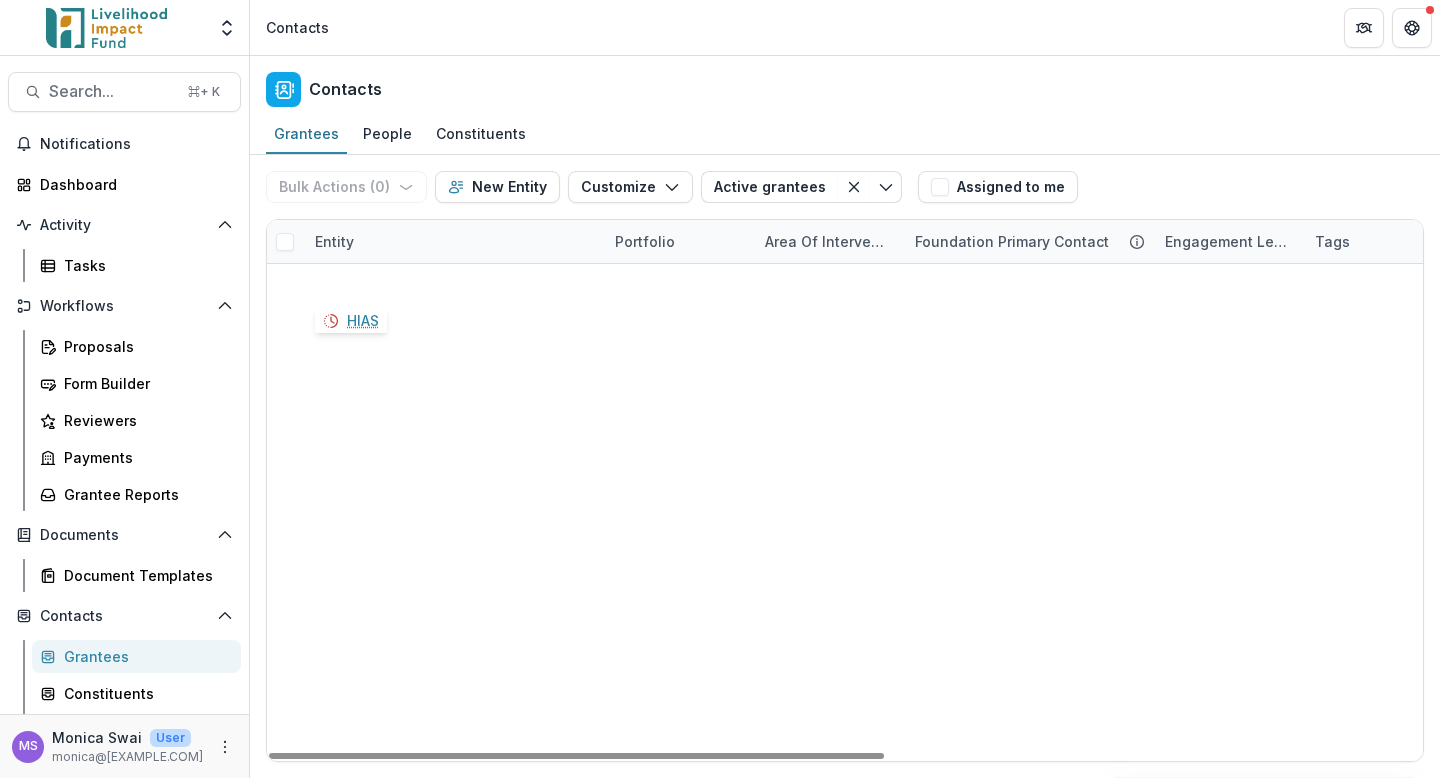 click on "HIAS" at bounding box center [355, 282] 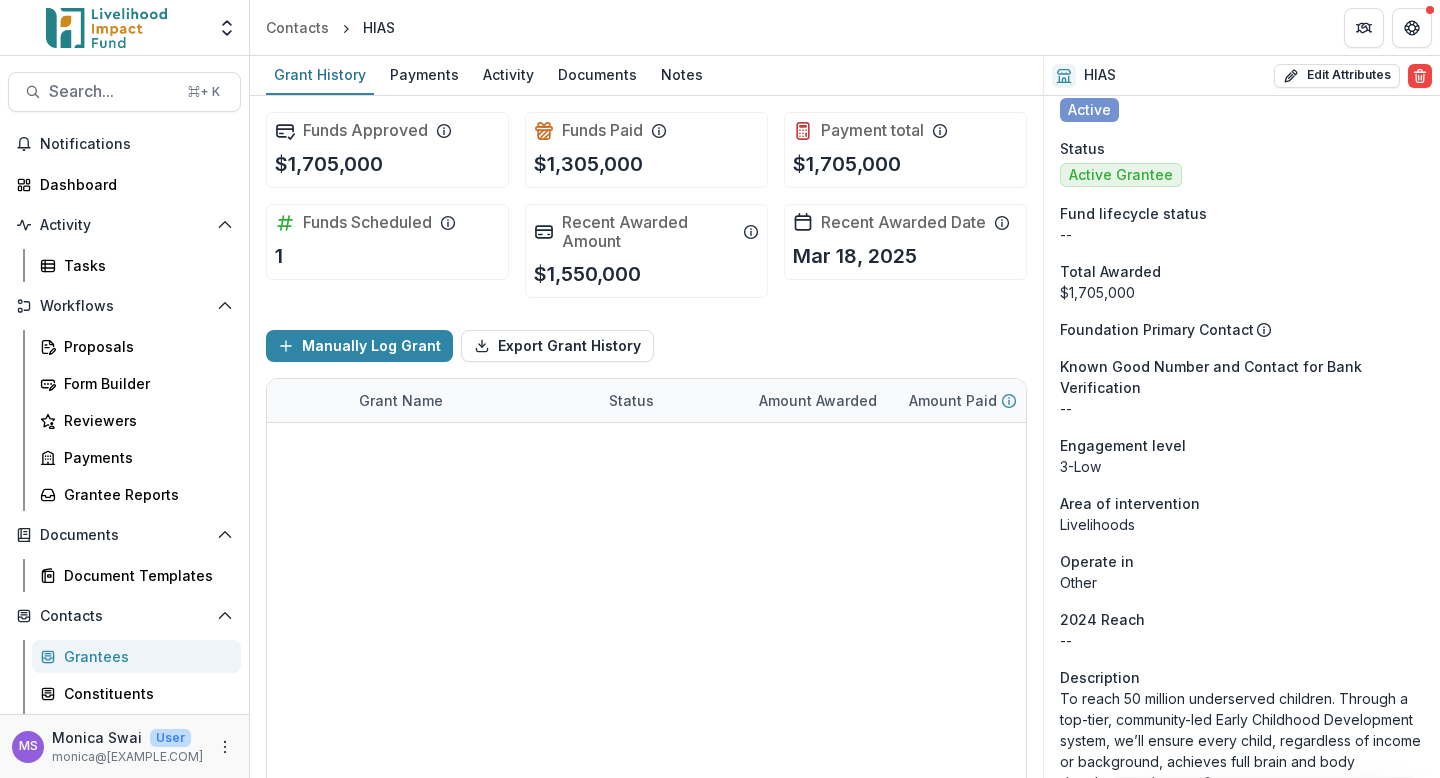 scroll, scrollTop: 0, scrollLeft: 0, axis: both 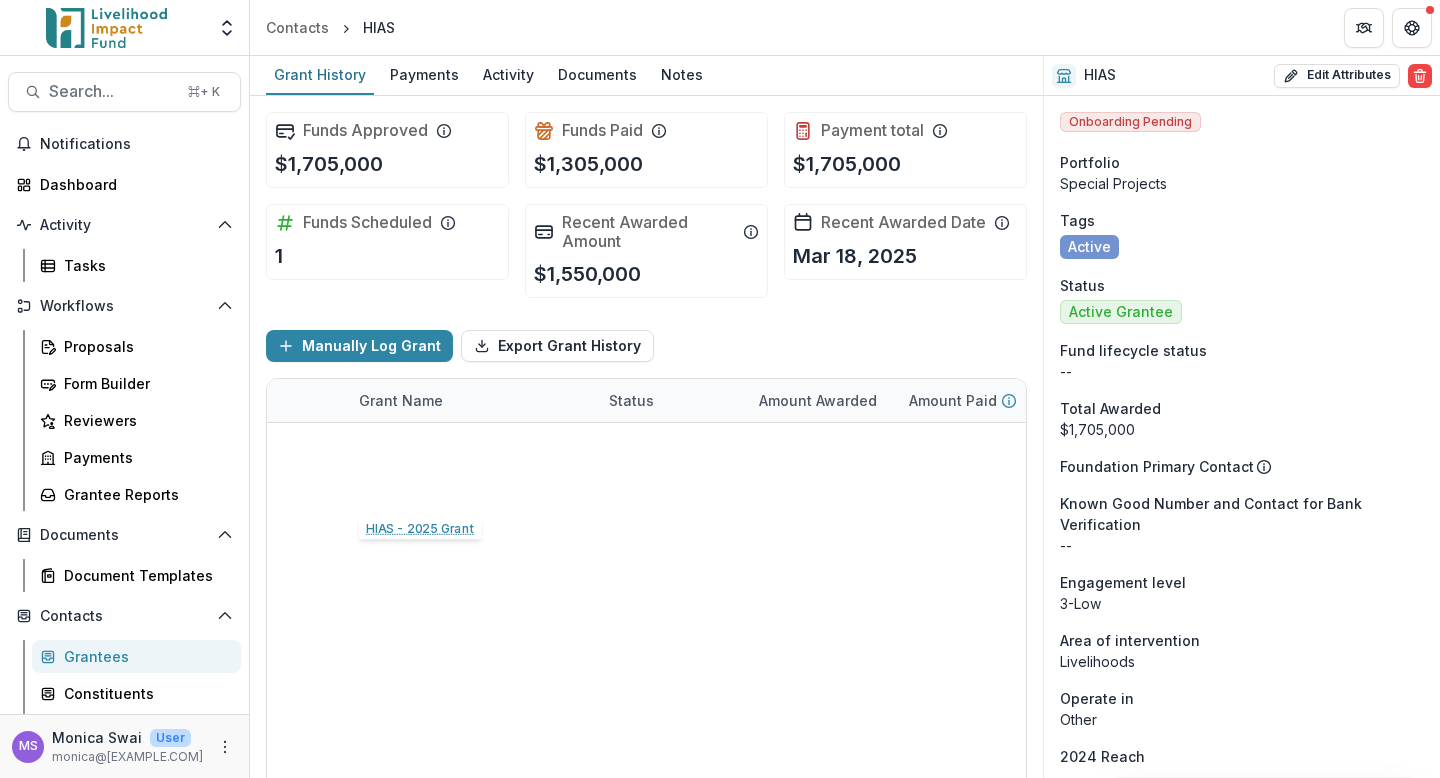 click on "HIAS - 2025 Grant" at bounding box center [421, 487] 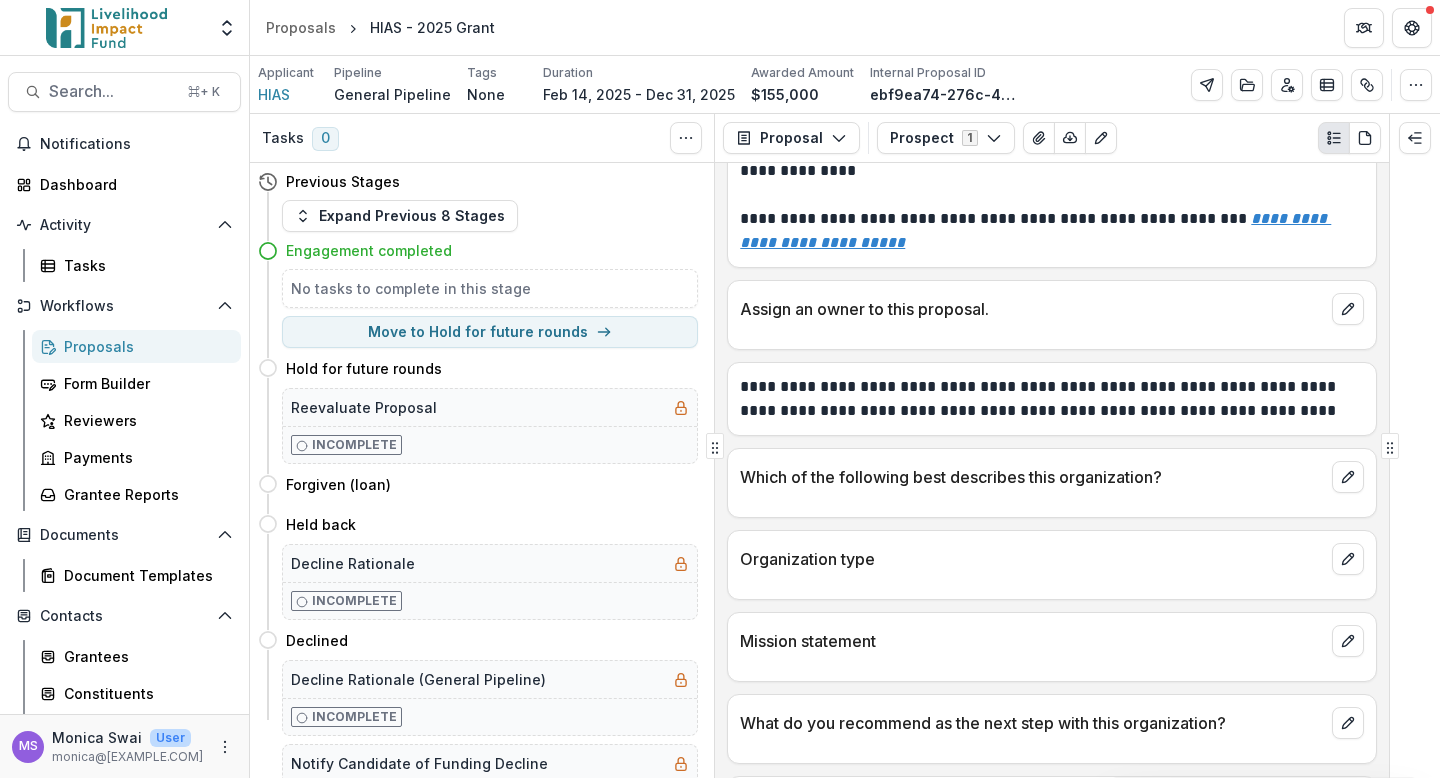 scroll, scrollTop: 0, scrollLeft: 0, axis: both 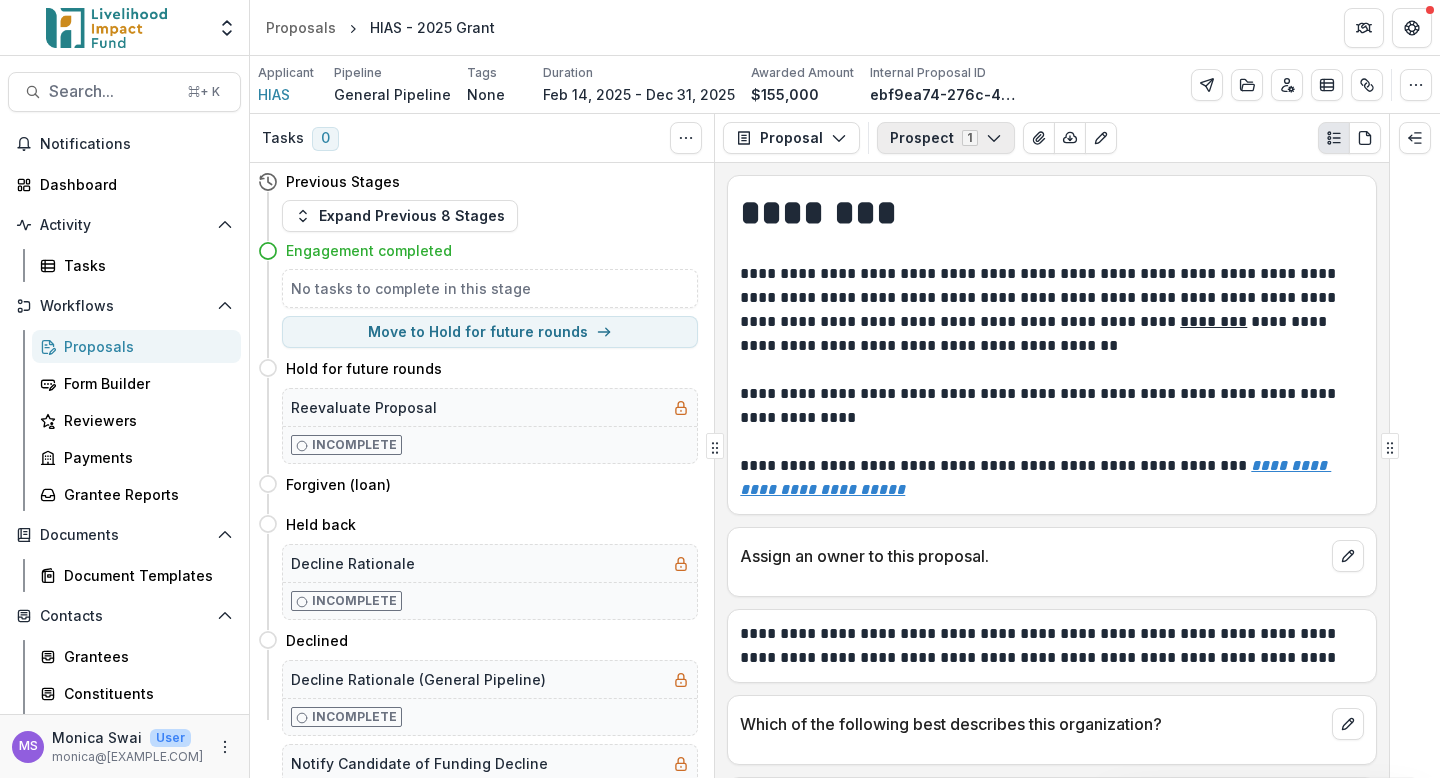 click 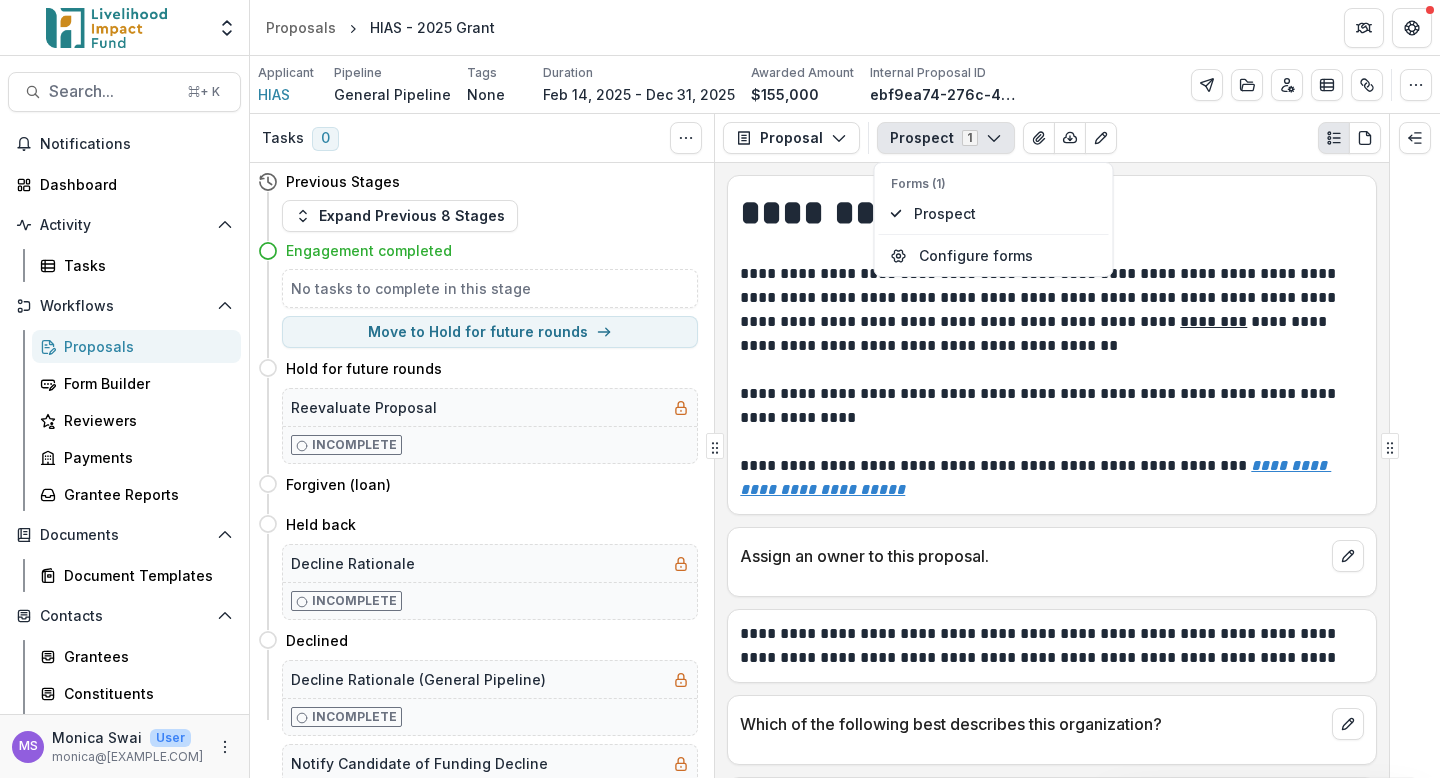 click 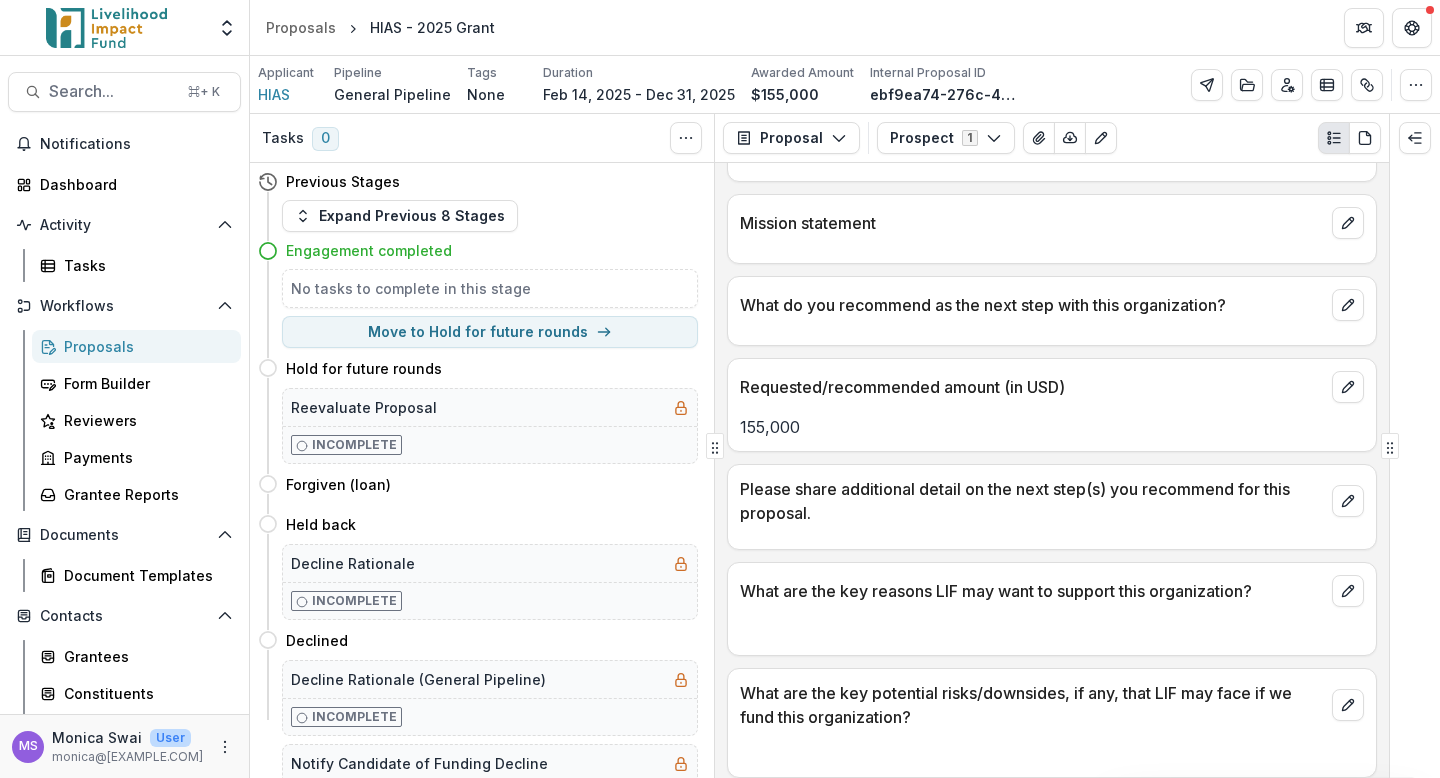 scroll, scrollTop: 0, scrollLeft: 0, axis: both 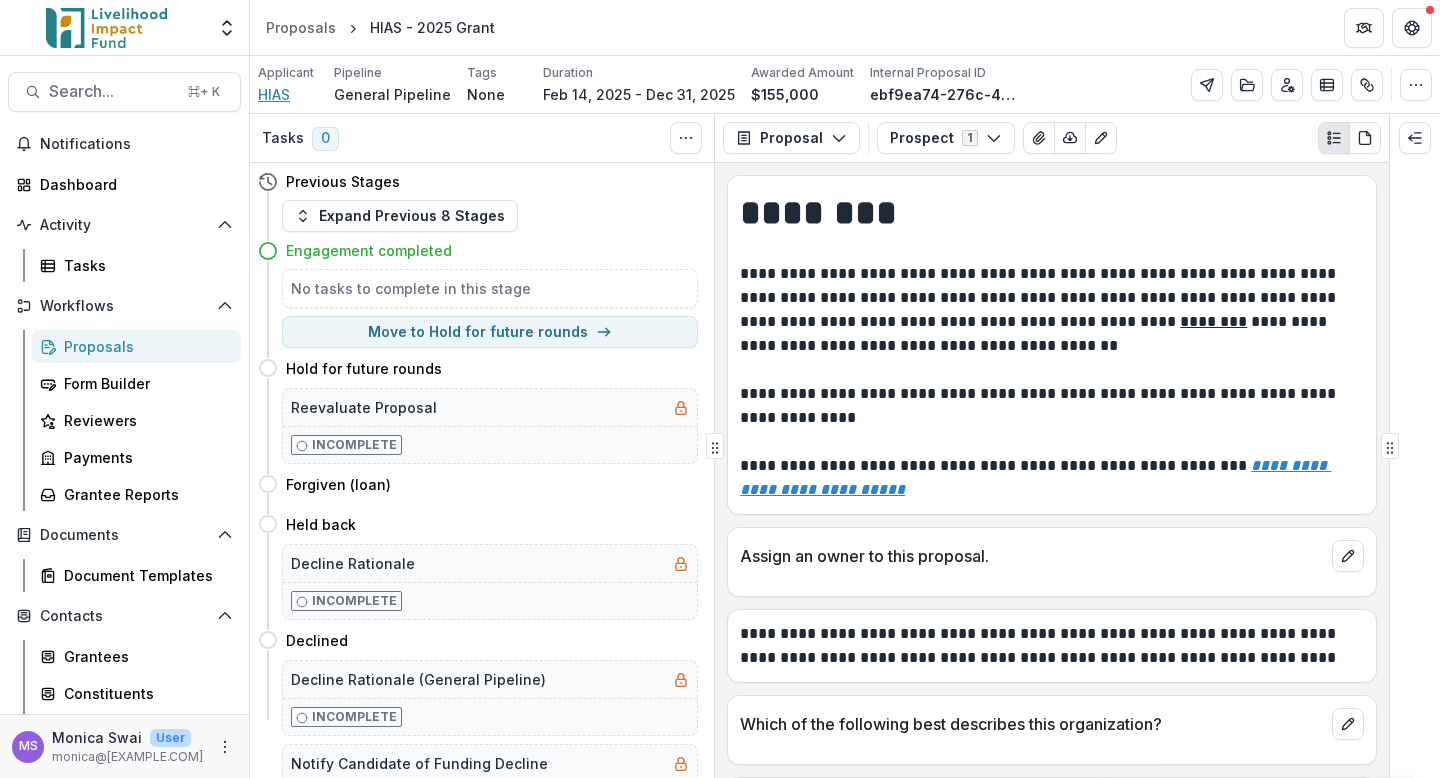 click on "HIAS" at bounding box center [274, 94] 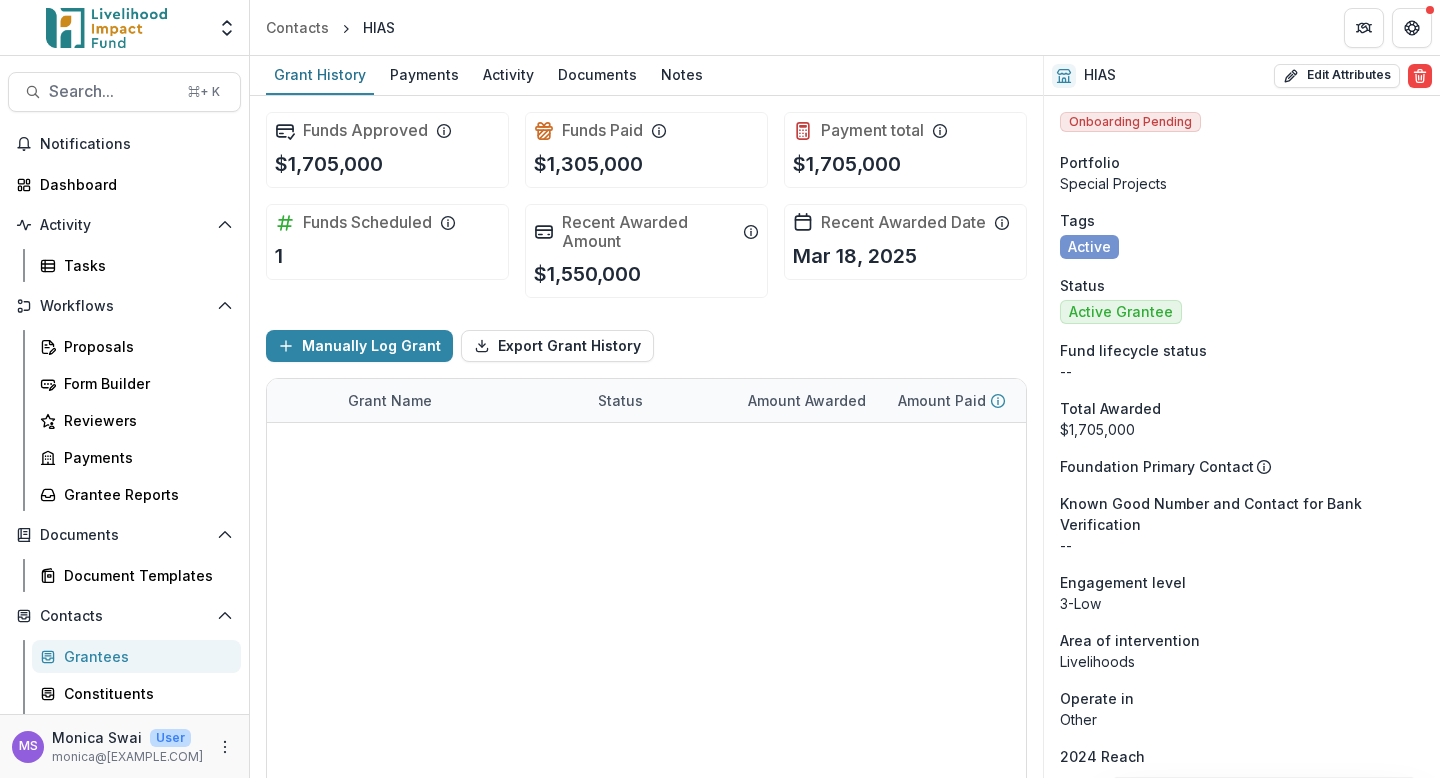 scroll, scrollTop: 0, scrollLeft: 0, axis: both 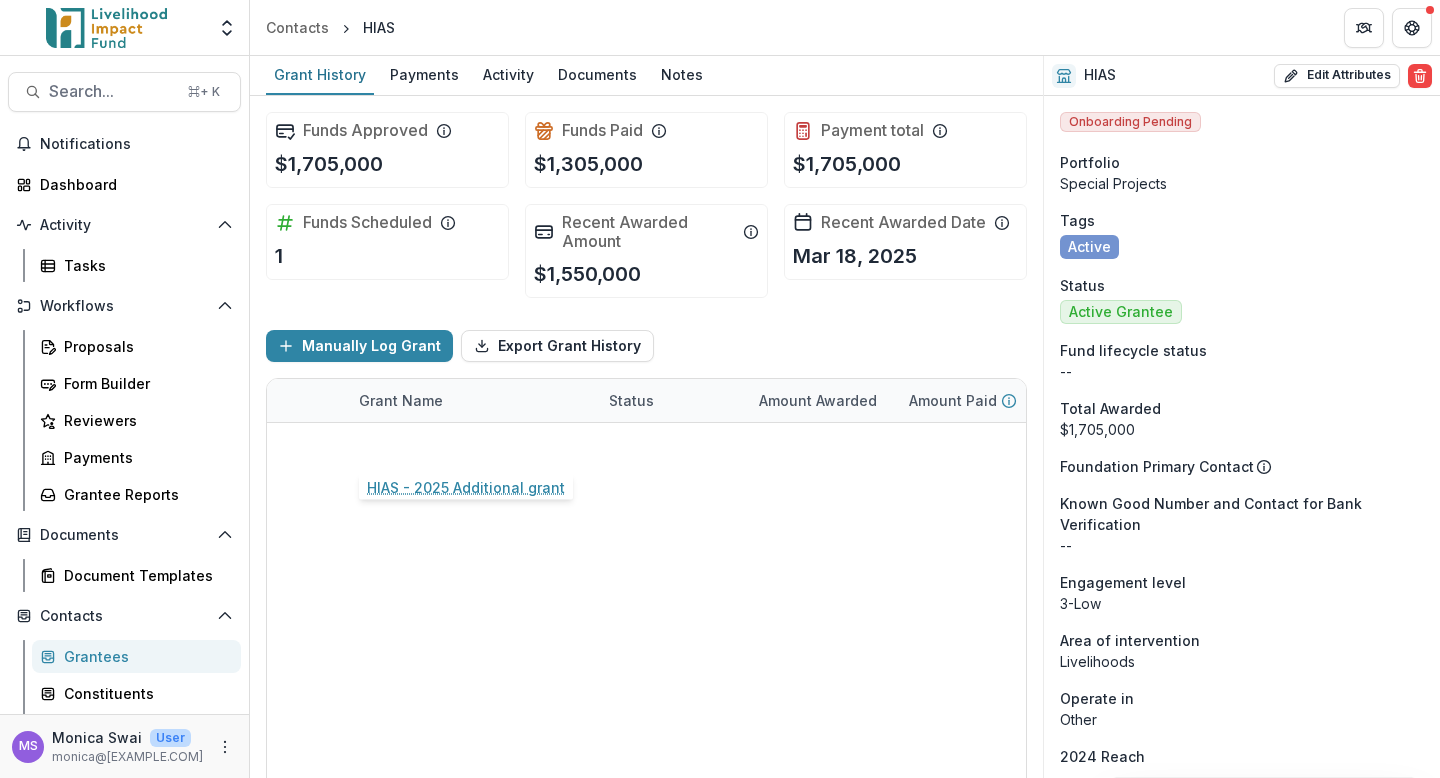 click on "HIAS - 2025 Additional grant" at bounding box center (458, 444) 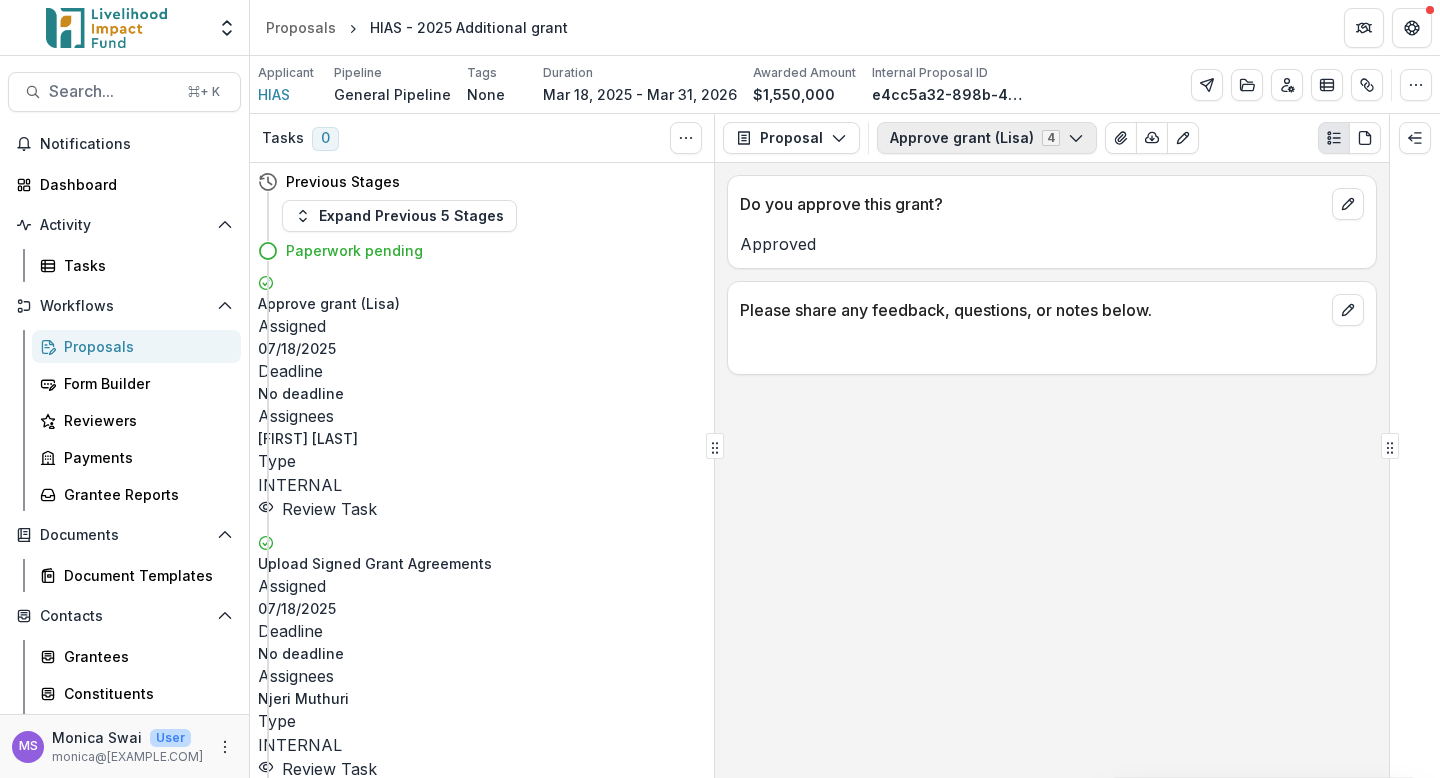 click 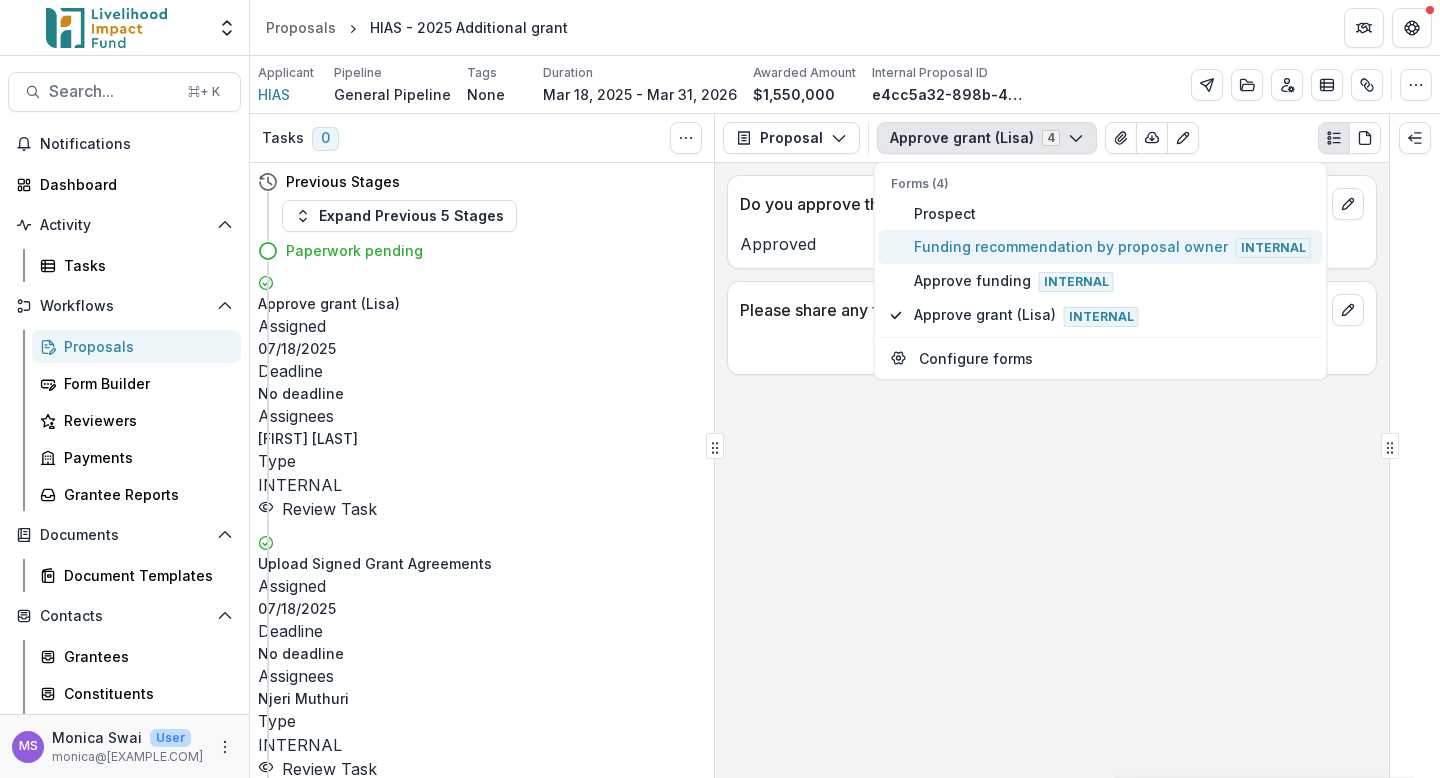 click on "Funding recommendation by proposal owner Internal" at bounding box center (1112, 247) 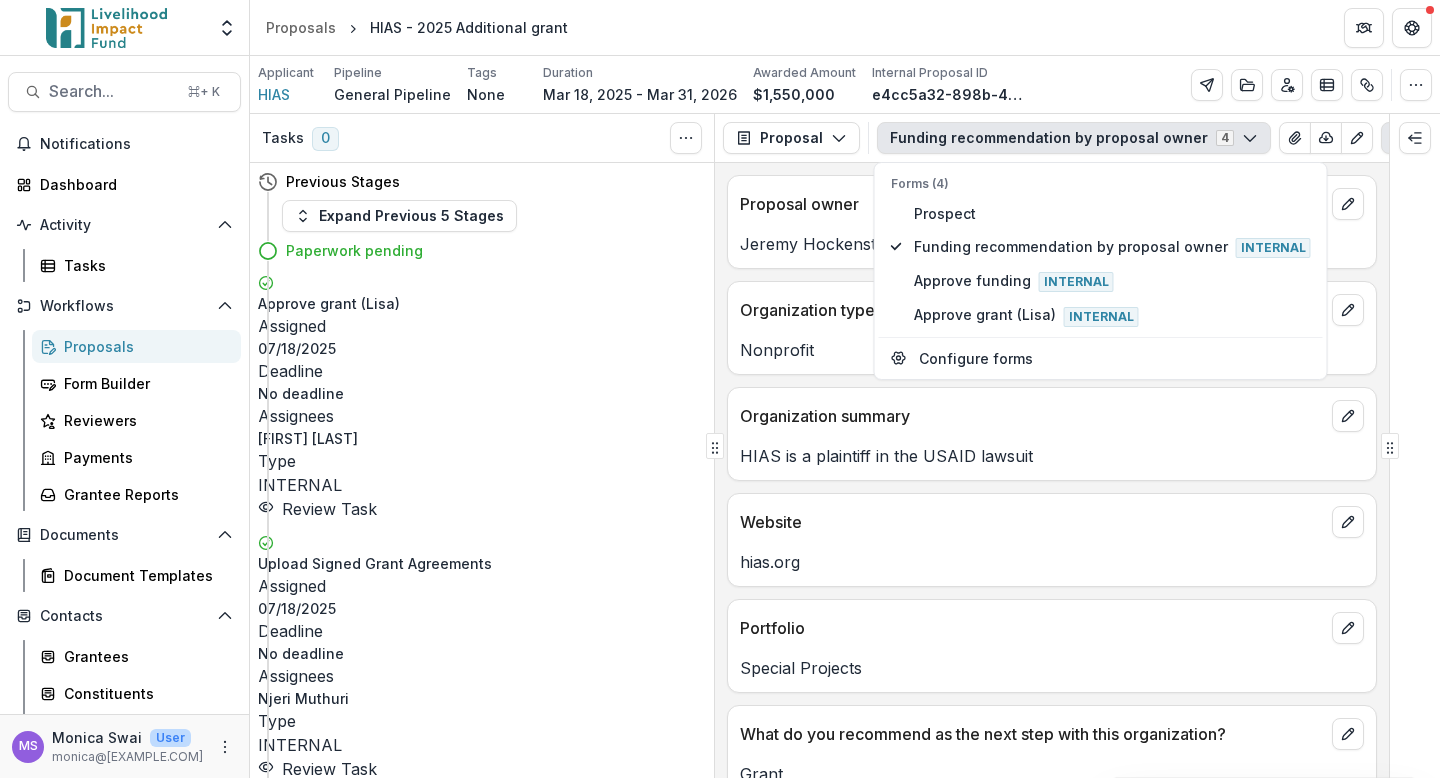 click on "Proposal owner" at bounding box center (1052, 198) 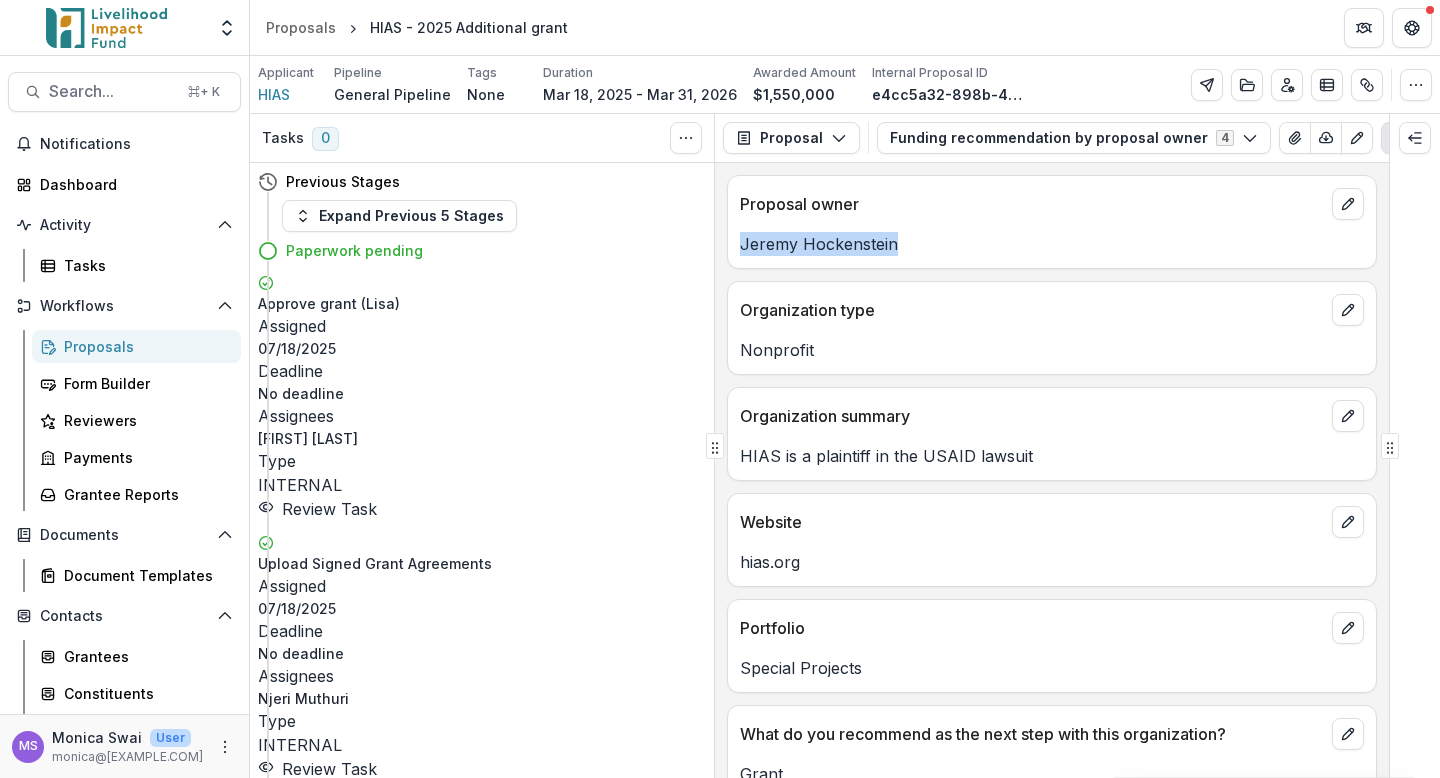 drag, startPoint x: 898, startPoint y: 248, endPoint x: 731, endPoint y: 250, distance: 167.01198 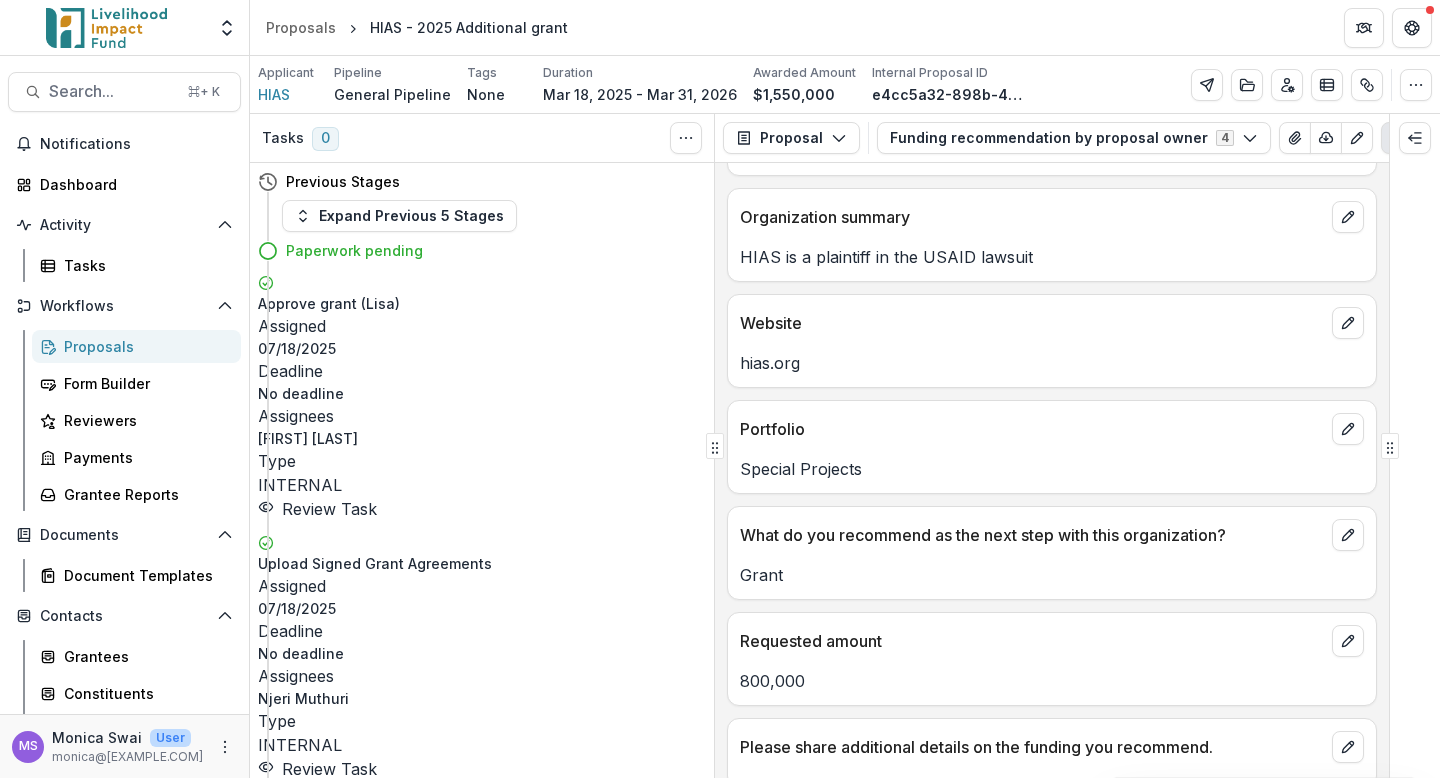 scroll, scrollTop: 31, scrollLeft: 0, axis: vertical 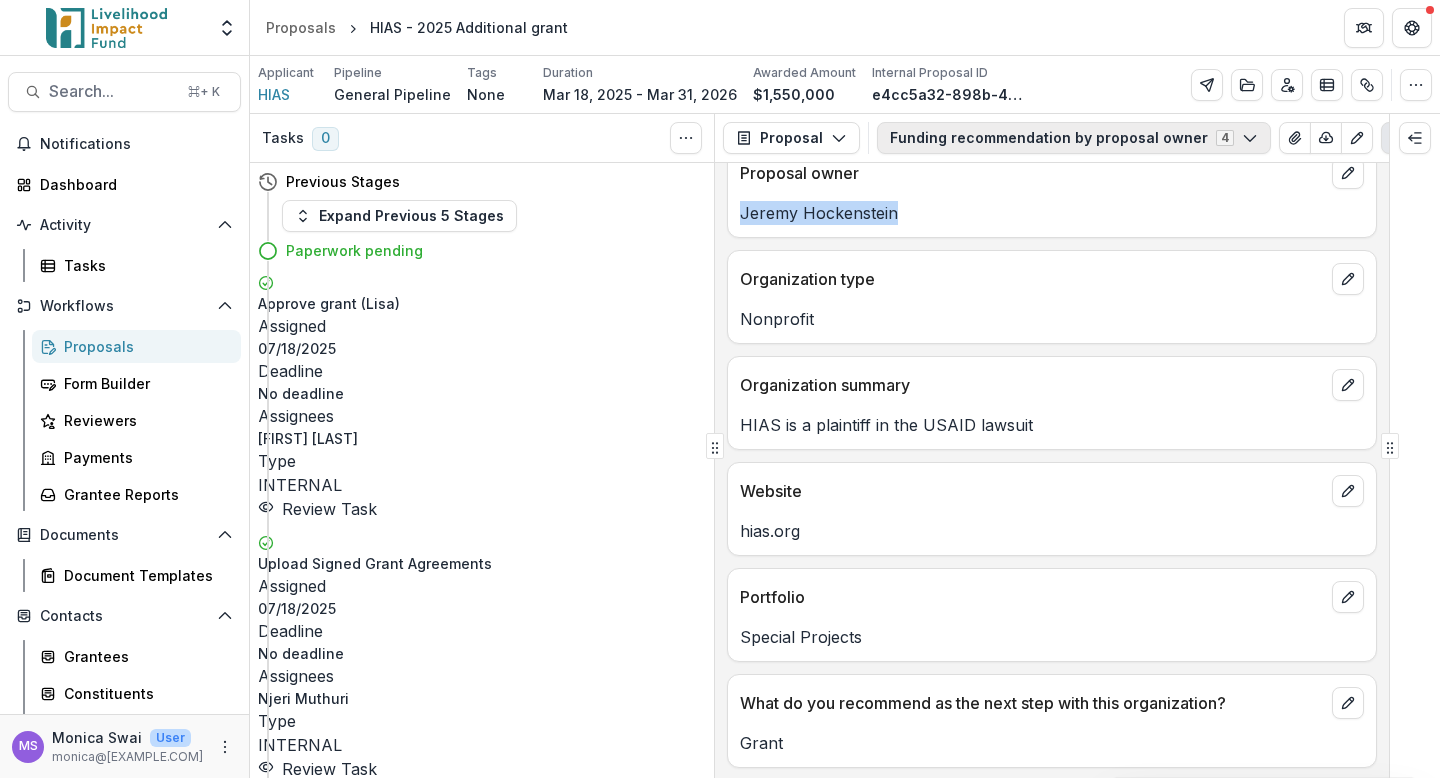 click 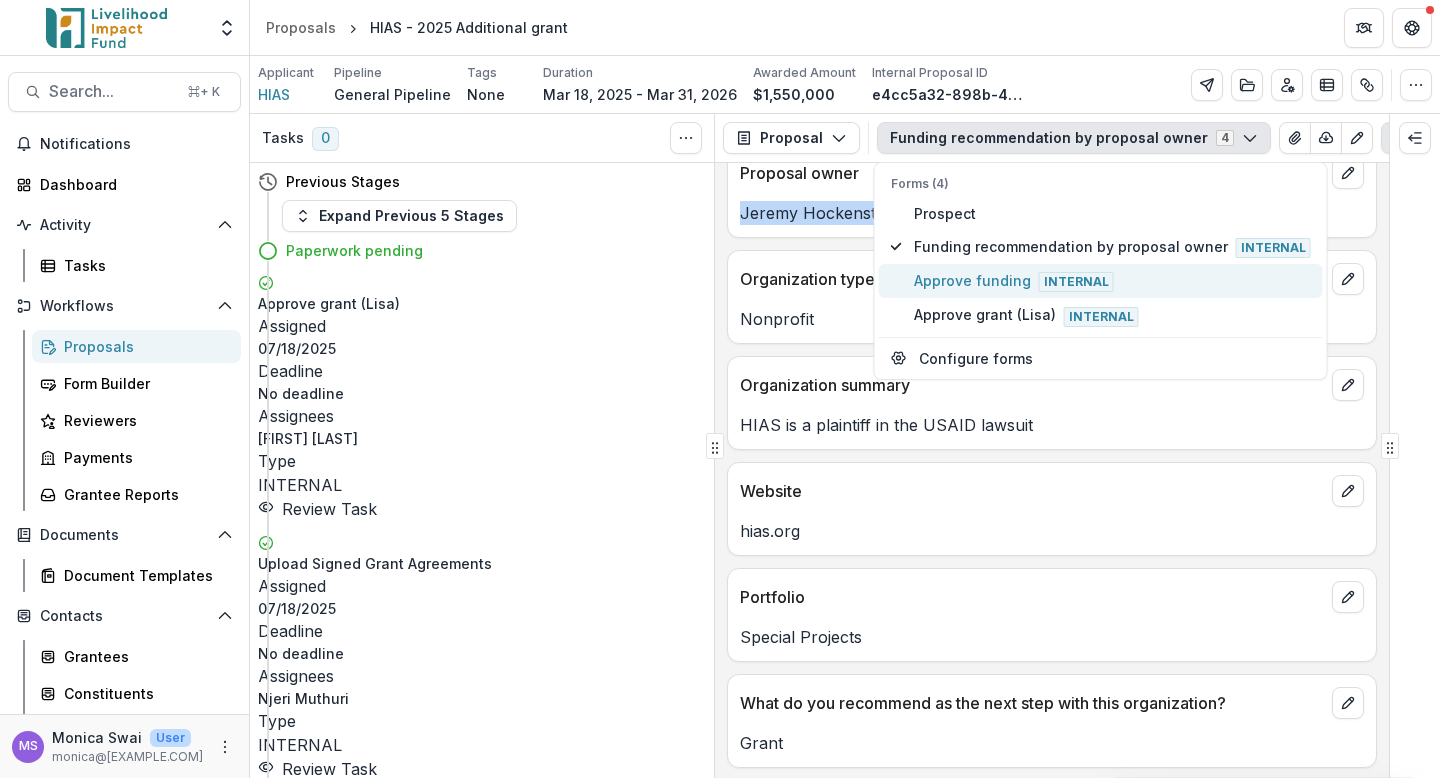 click on "Approve funding Internal" at bounding box center [1112, 281] 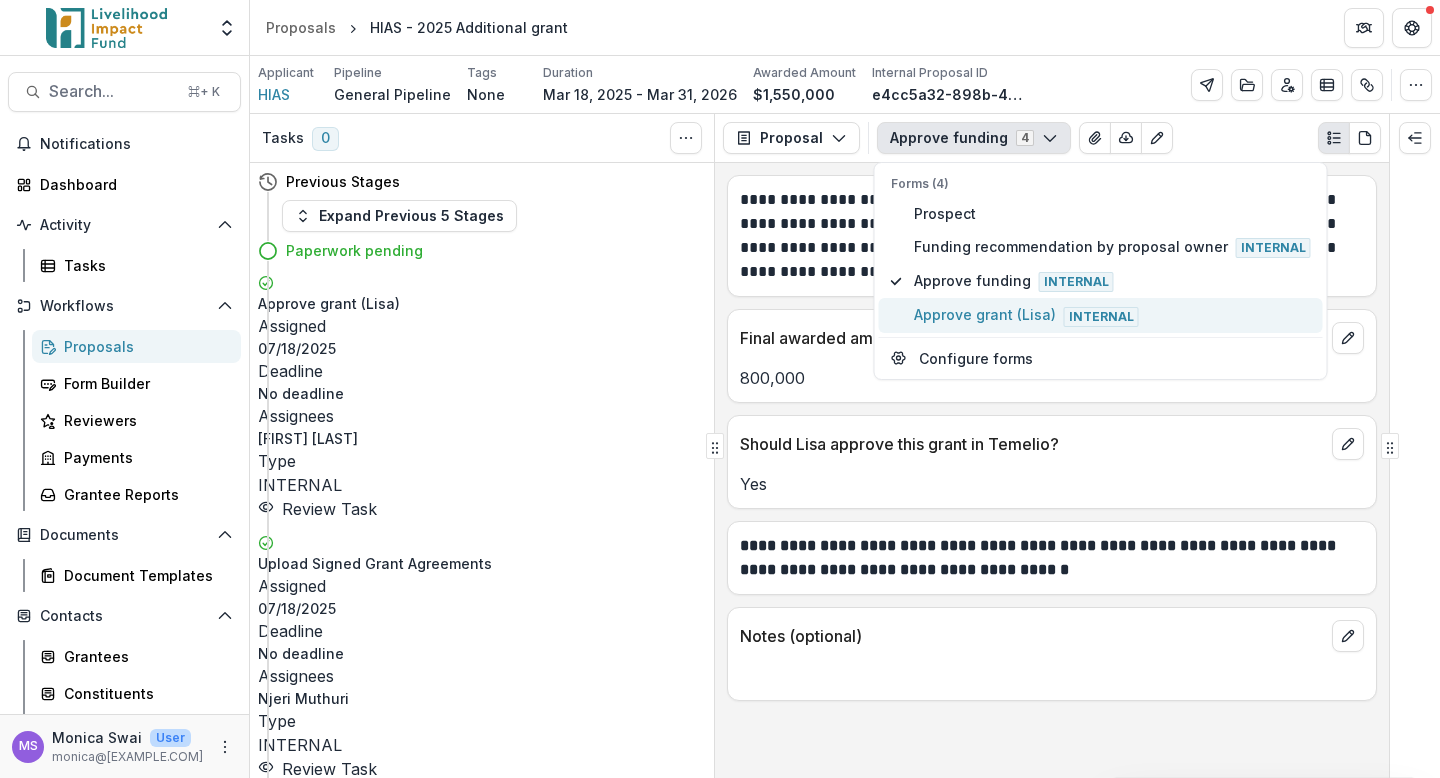 click on "Approve grant (Lisa) Internal" at bounding box center (1112, 315) 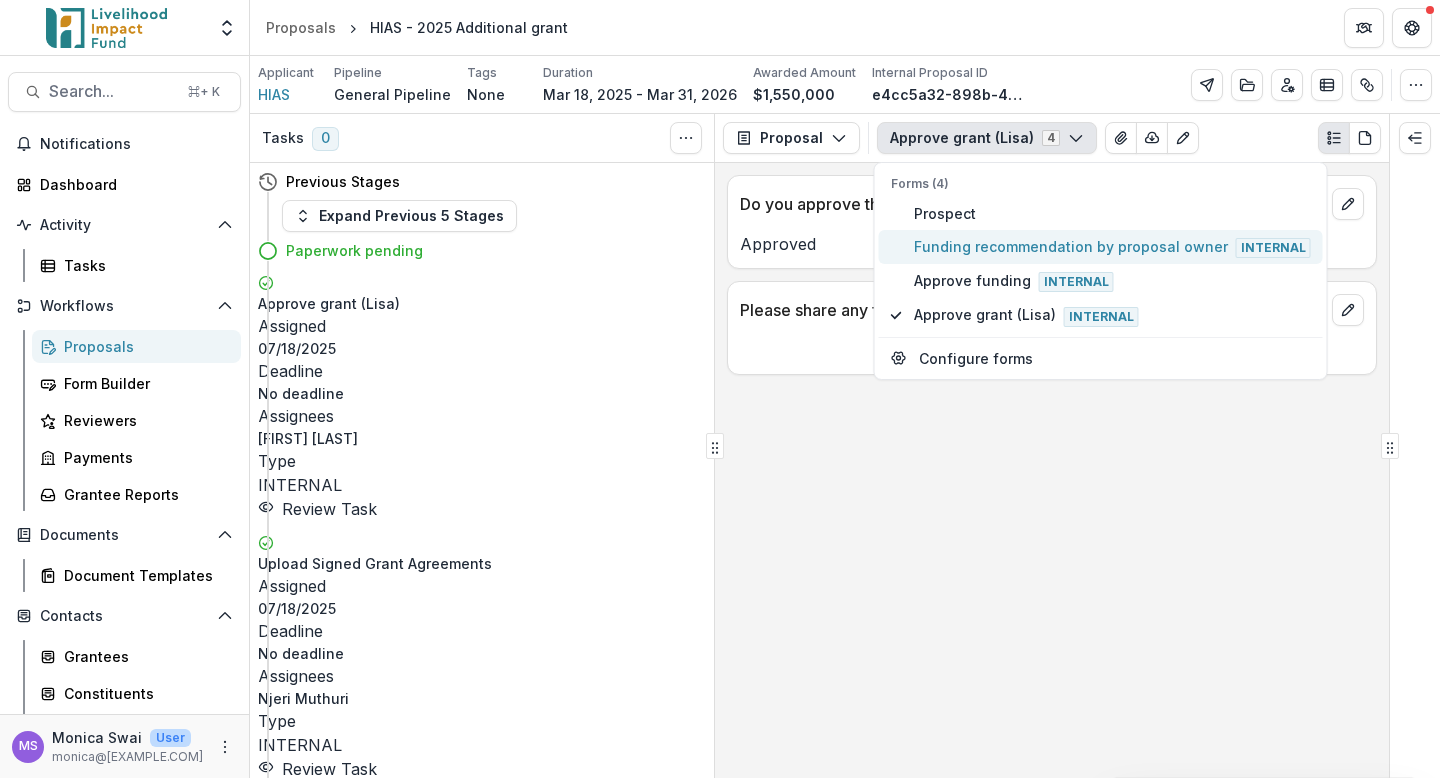 click on "Funding recommendation by proposal owner Internal" at bounding box center [1112, 247] 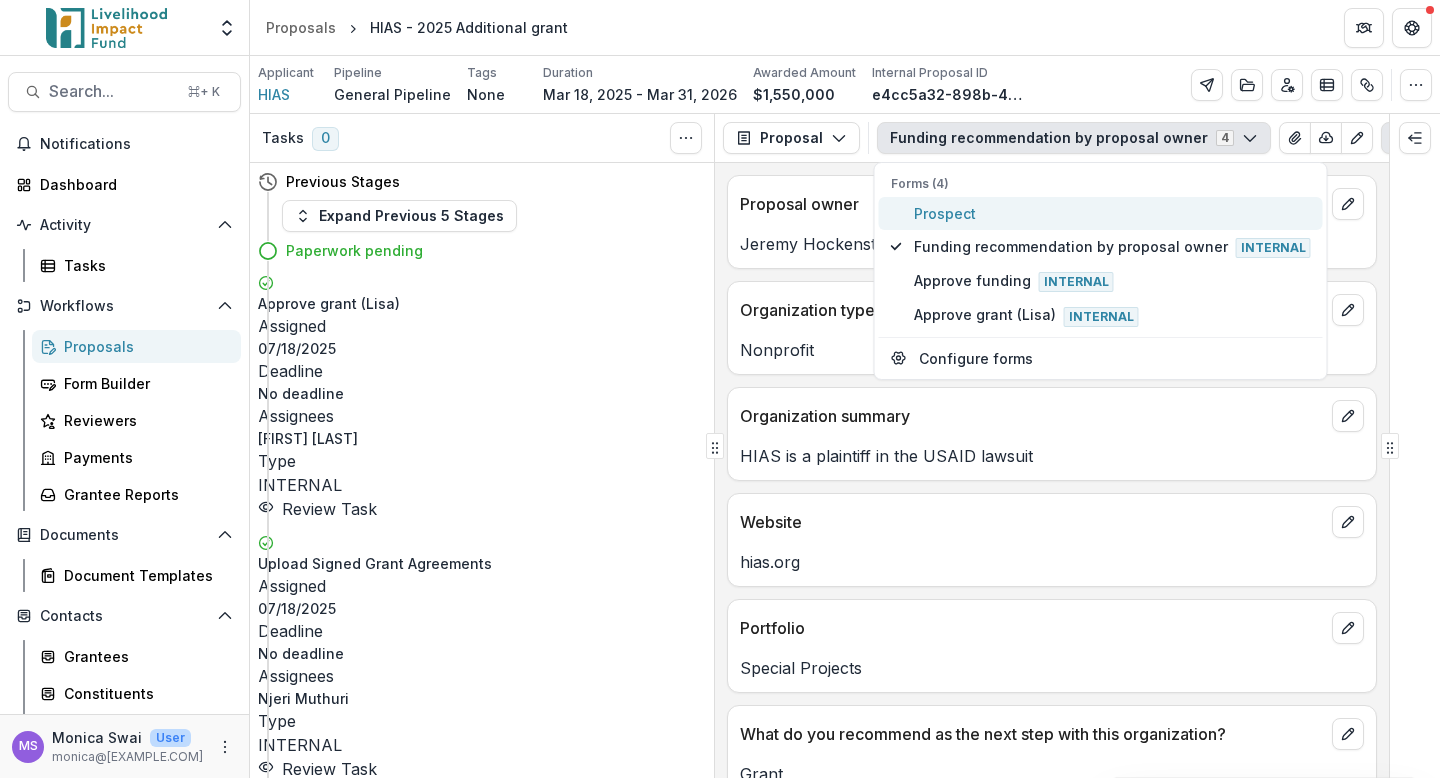 click on "Prospect" at bounding box center (1112, 213) 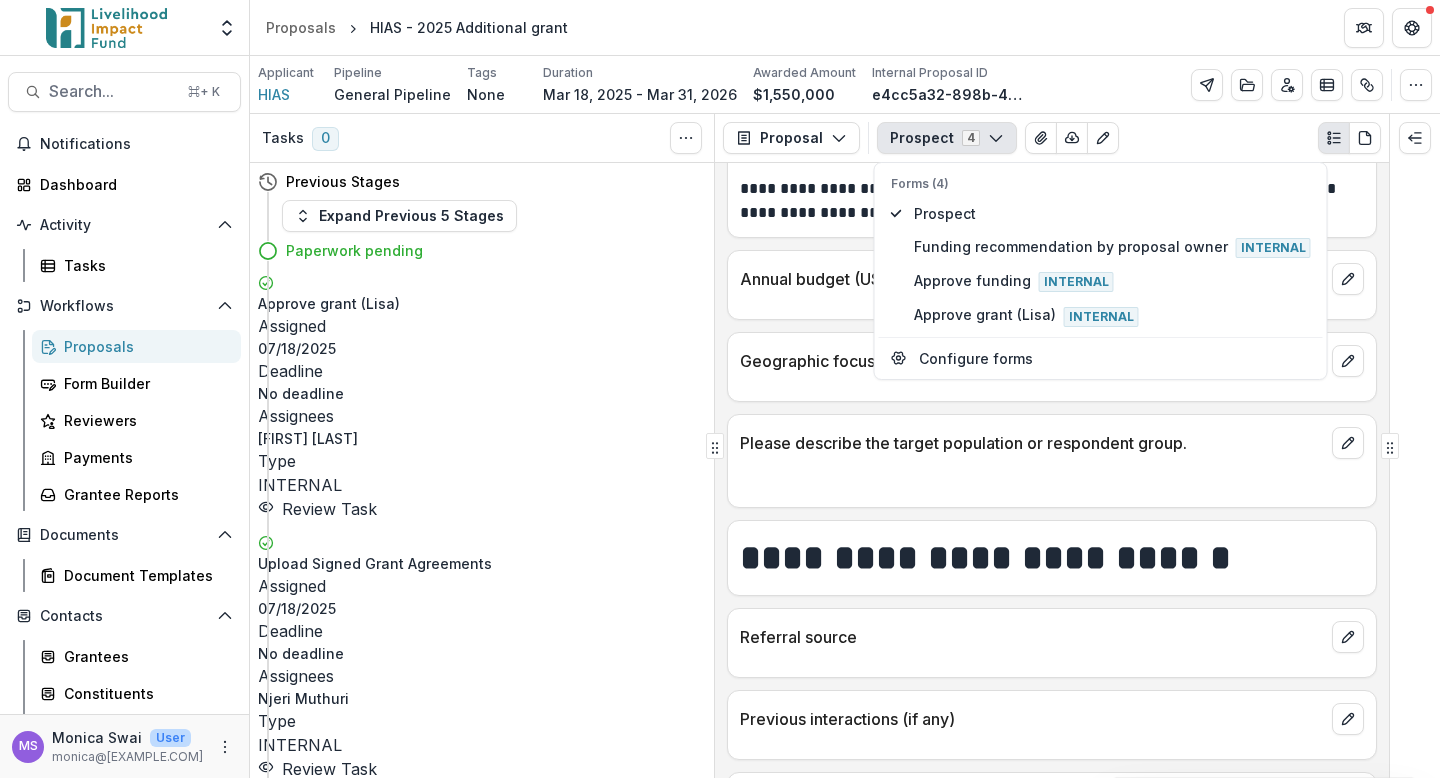 scroll, scrollTop: 1658, scrollLeft: 0, axis: vertical 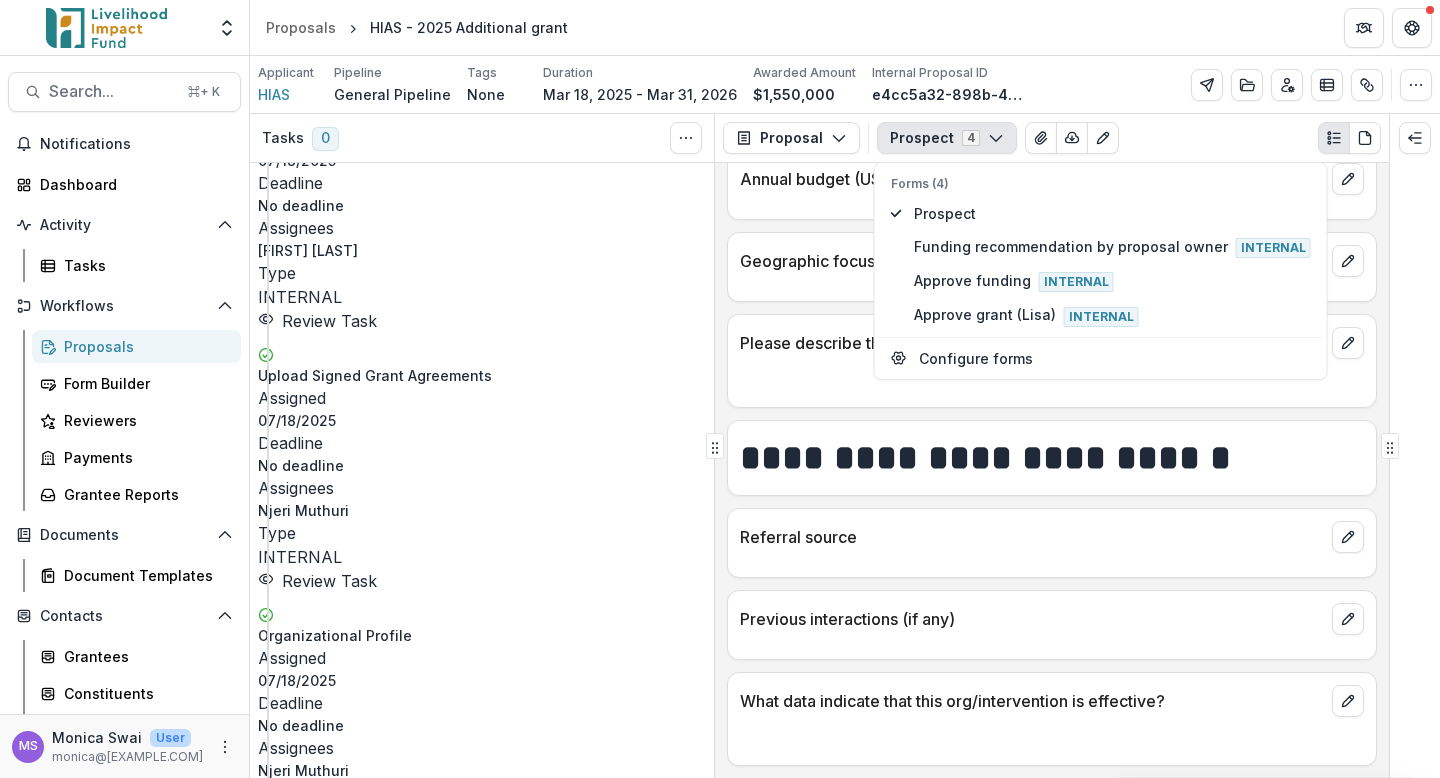 click on "Review Task" at bounding box center [317, 841] 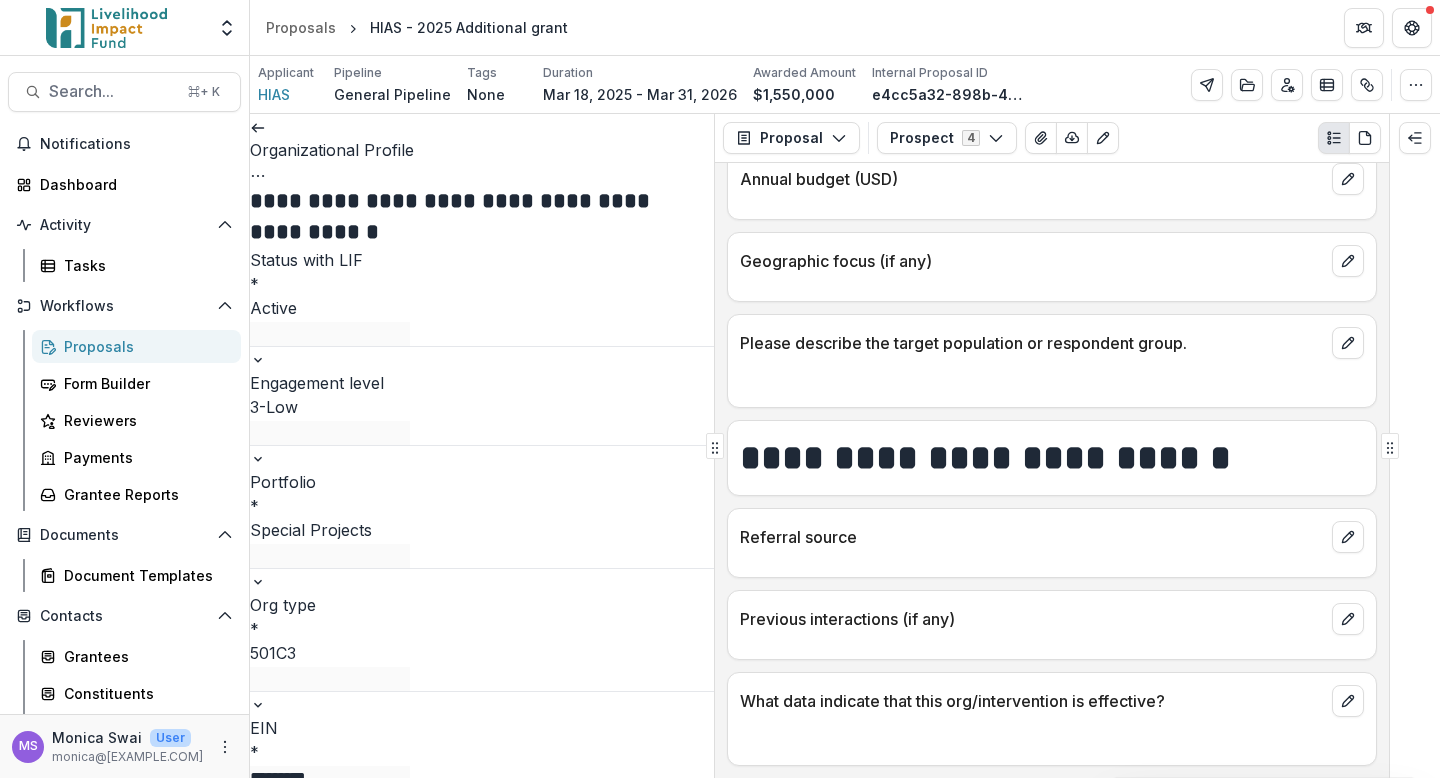 scroll, scrollTop: 190, scrollLeft: 0, axis: vertical 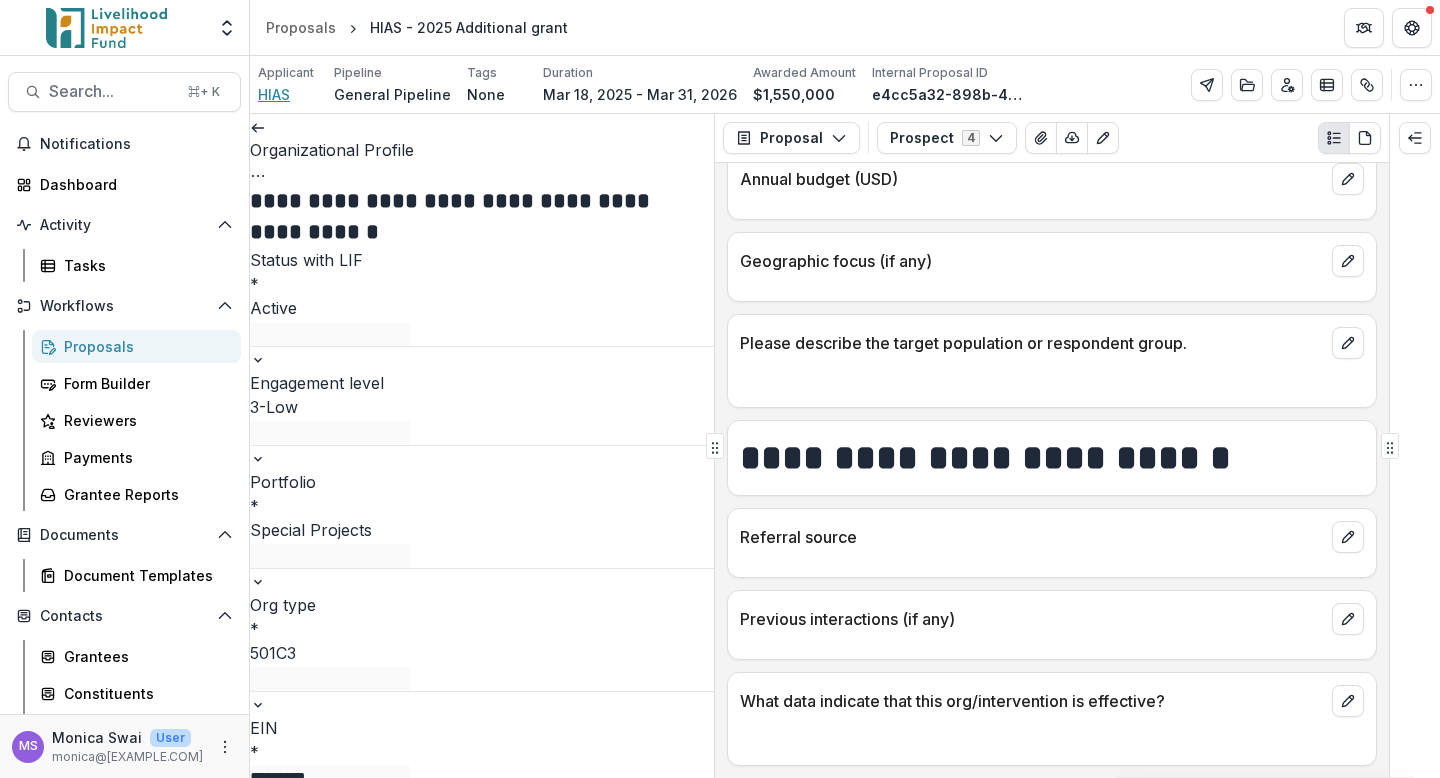 click on "HIAS" at bounding box center (274, 94) 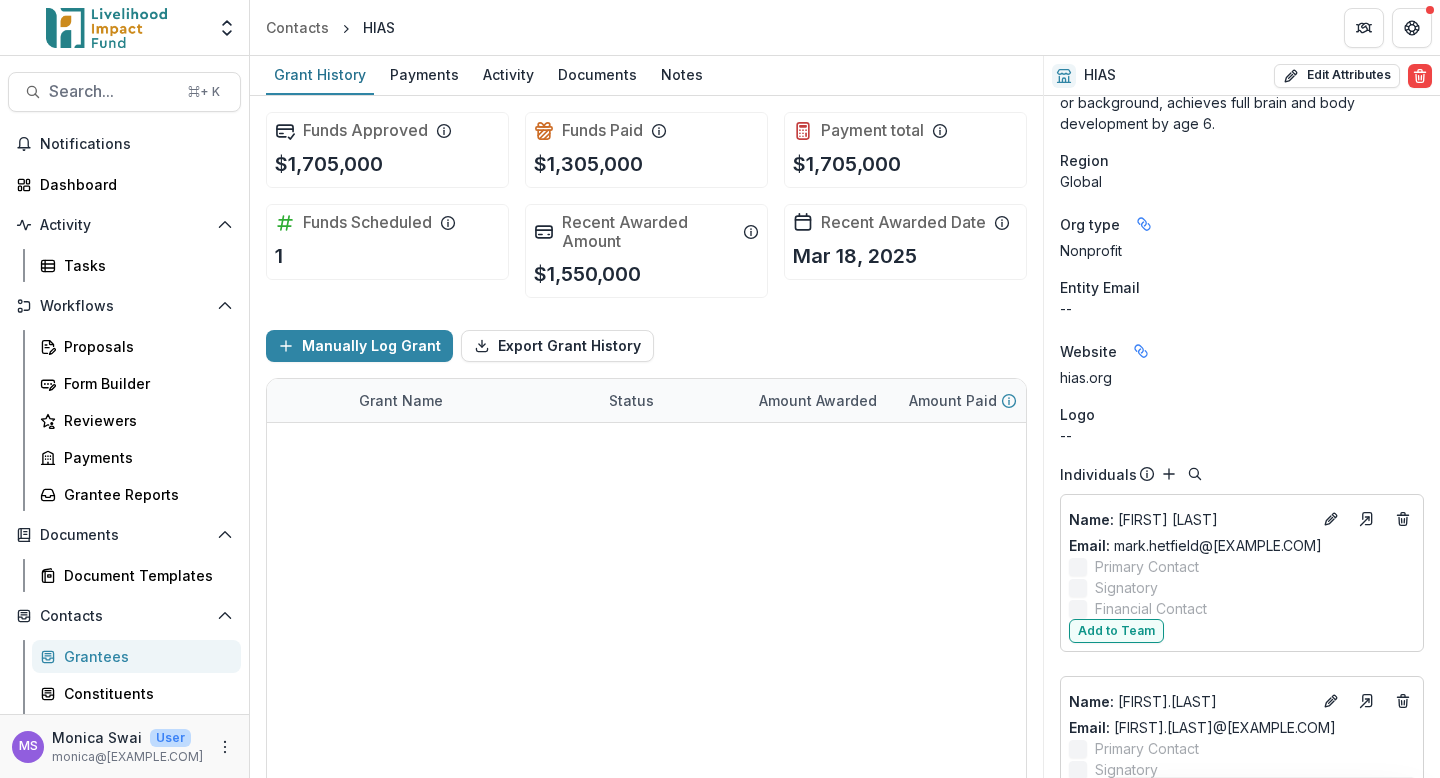 scroll, scrollTop: 0, scrollLeft: 0, axis: both 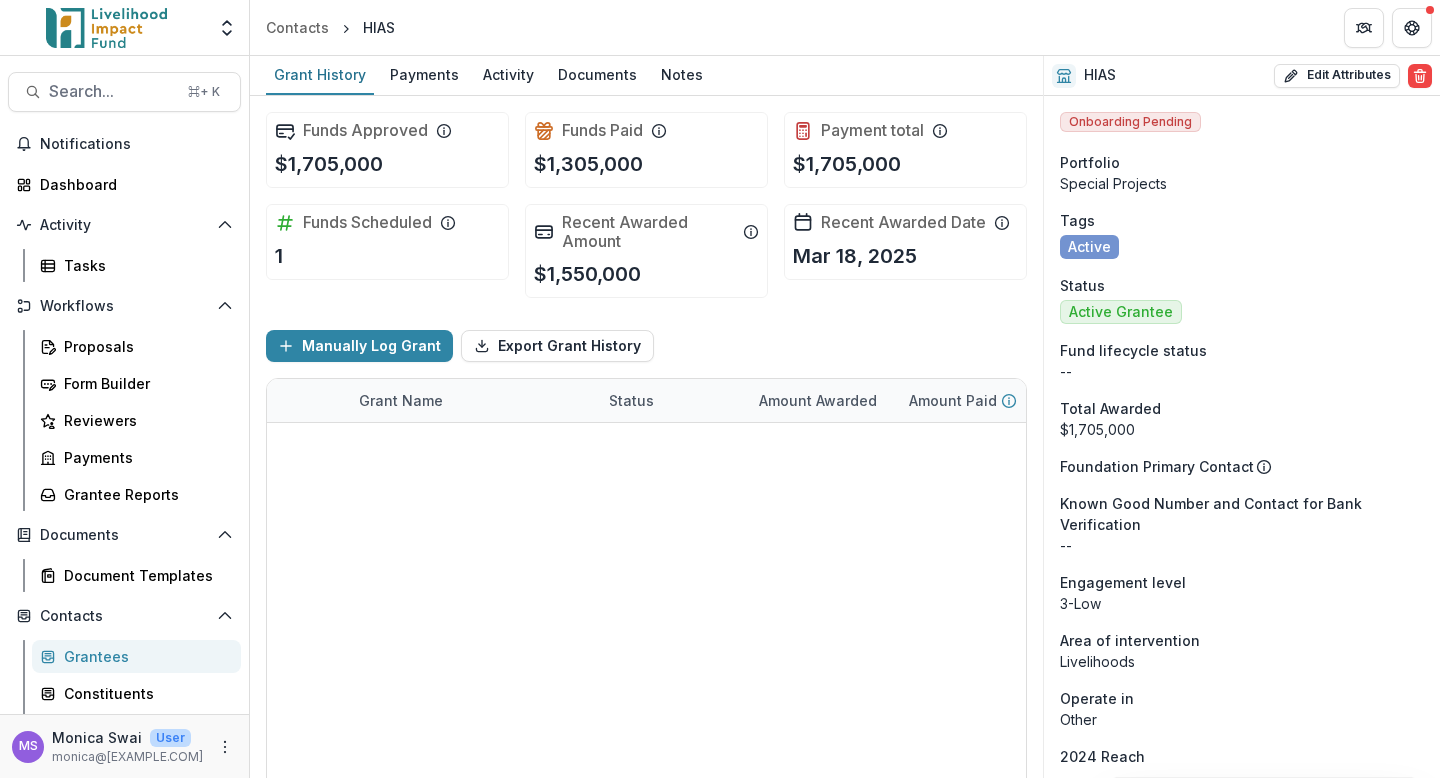 click on "Grantees" at bounding box center (144, 656) 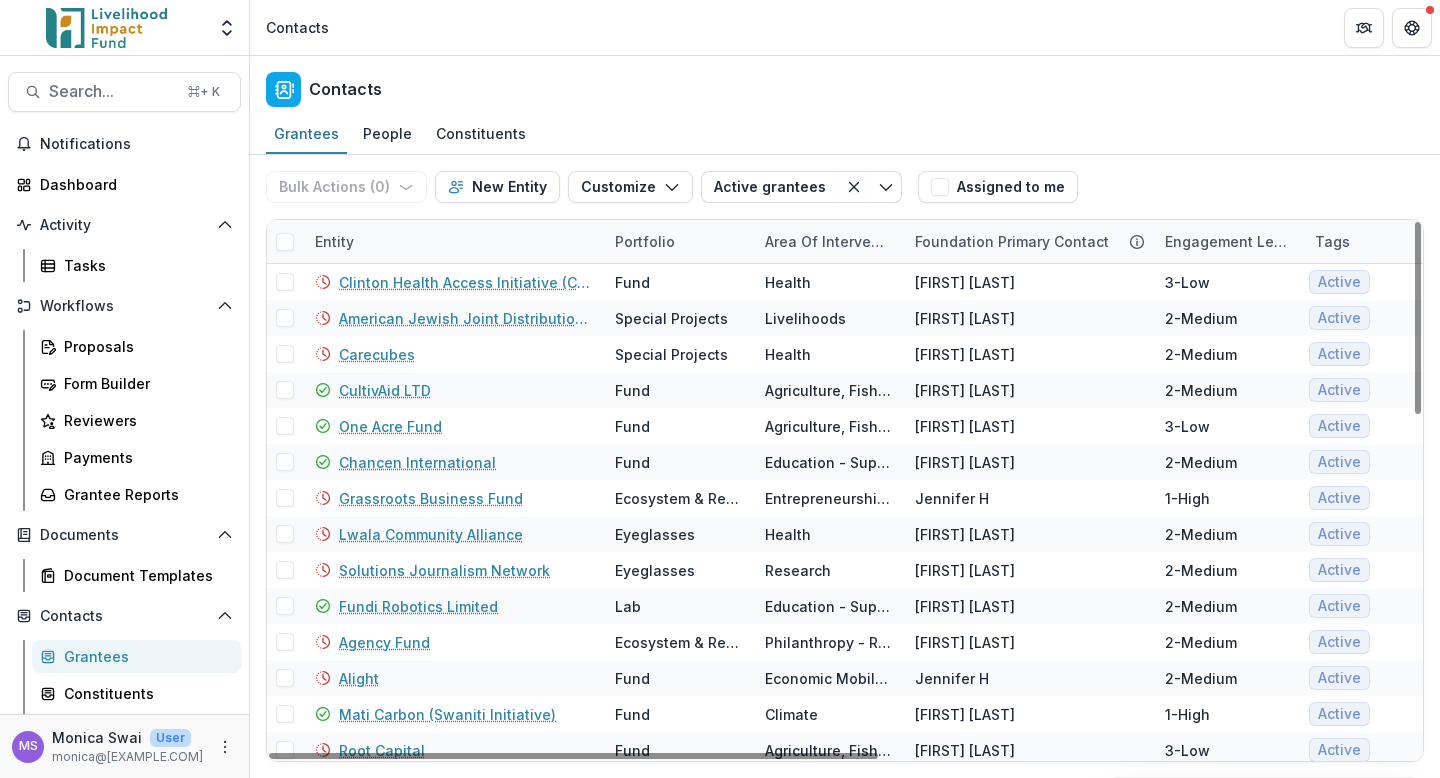click on "Entity" at bounding box center (453, 241) 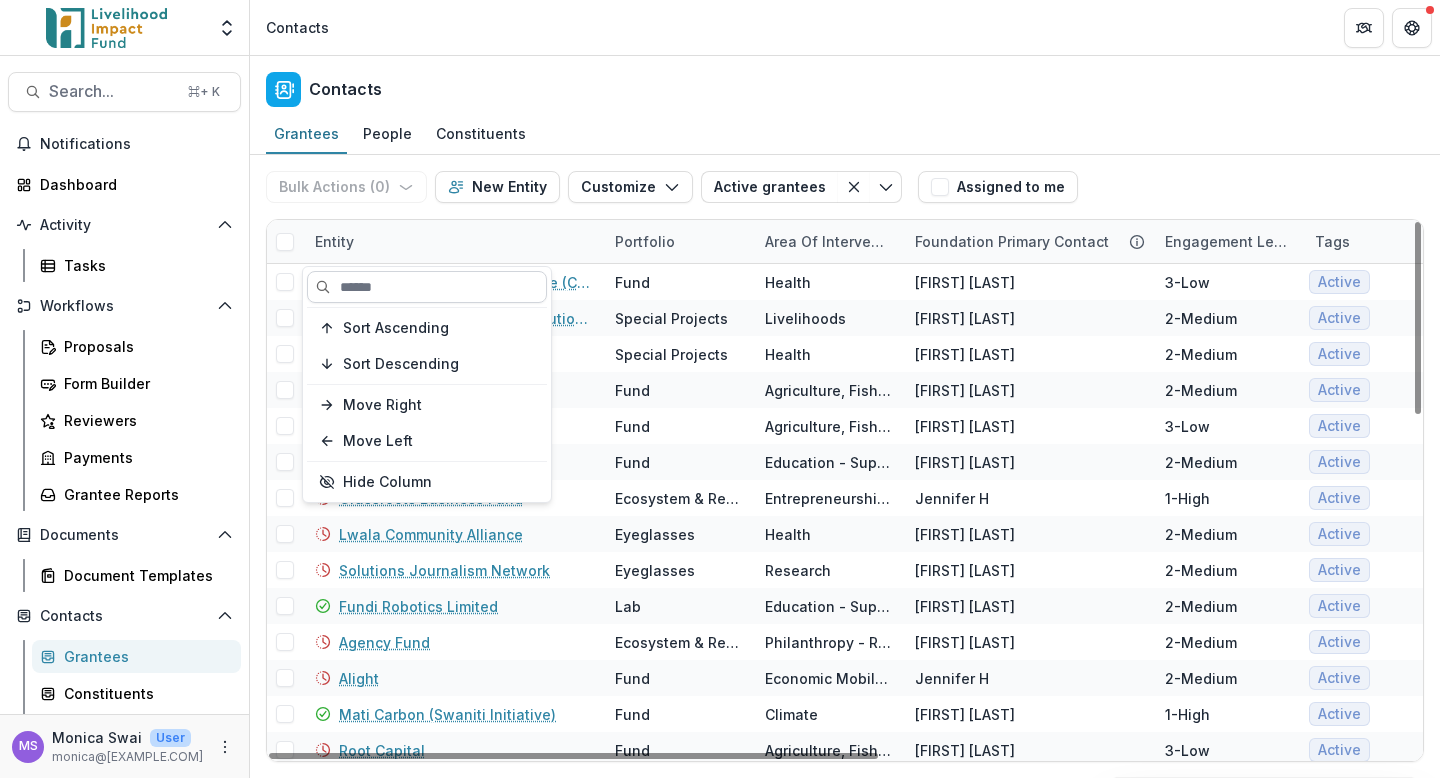 click at bounding box center (427, 287) 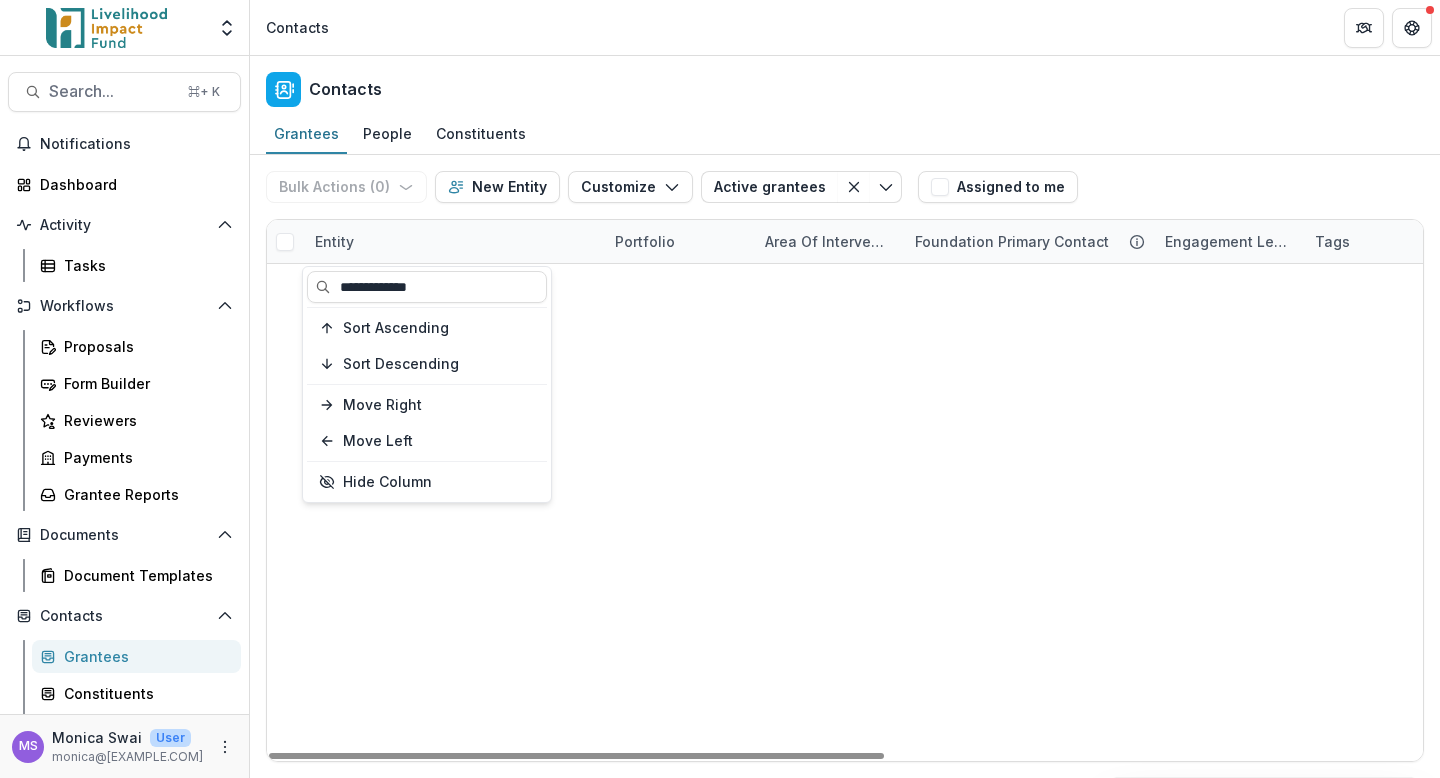 type on "**********" 